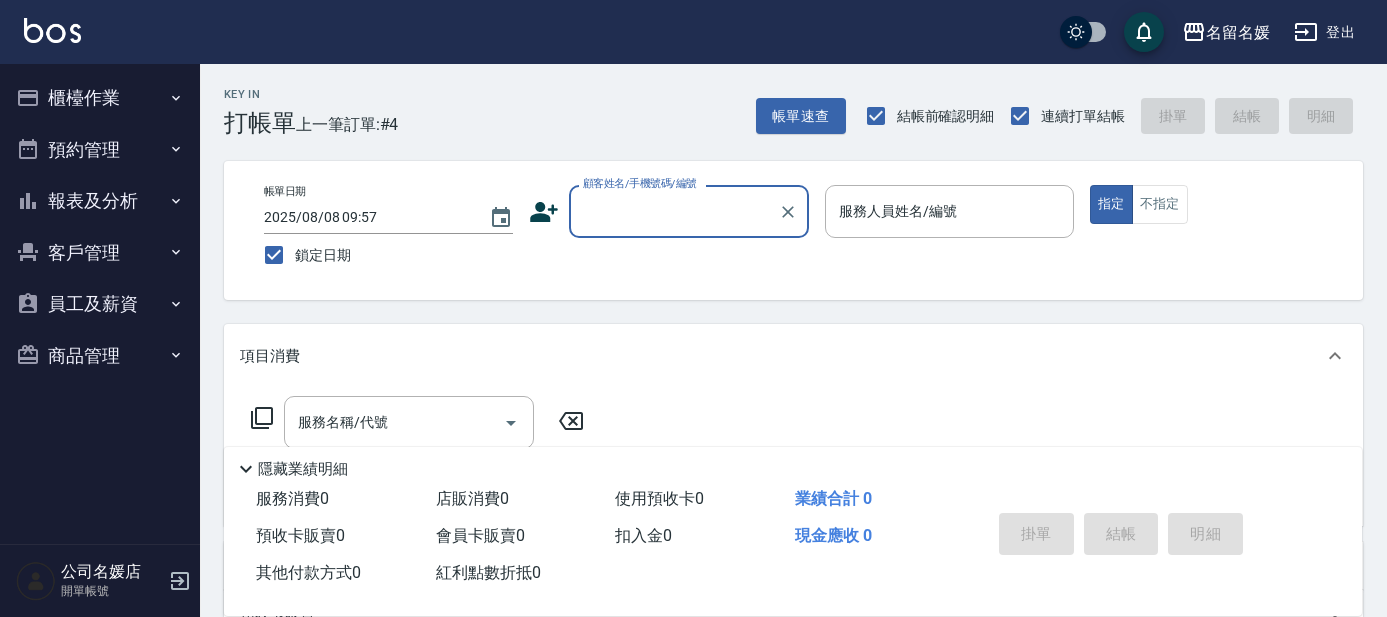 scroll, scrollTop: 0, scrollLeft: 0, axis: both 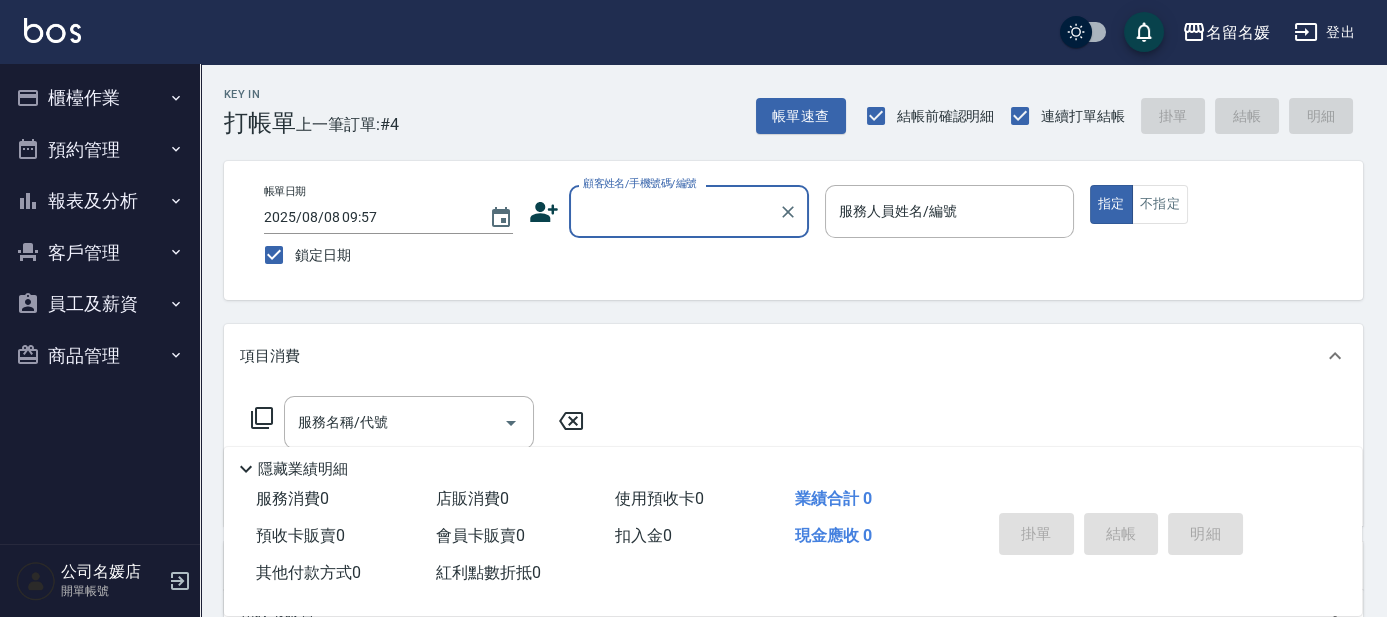 click on "顧客姓名/手機號碼/編號" at bounding box center (674, 211) 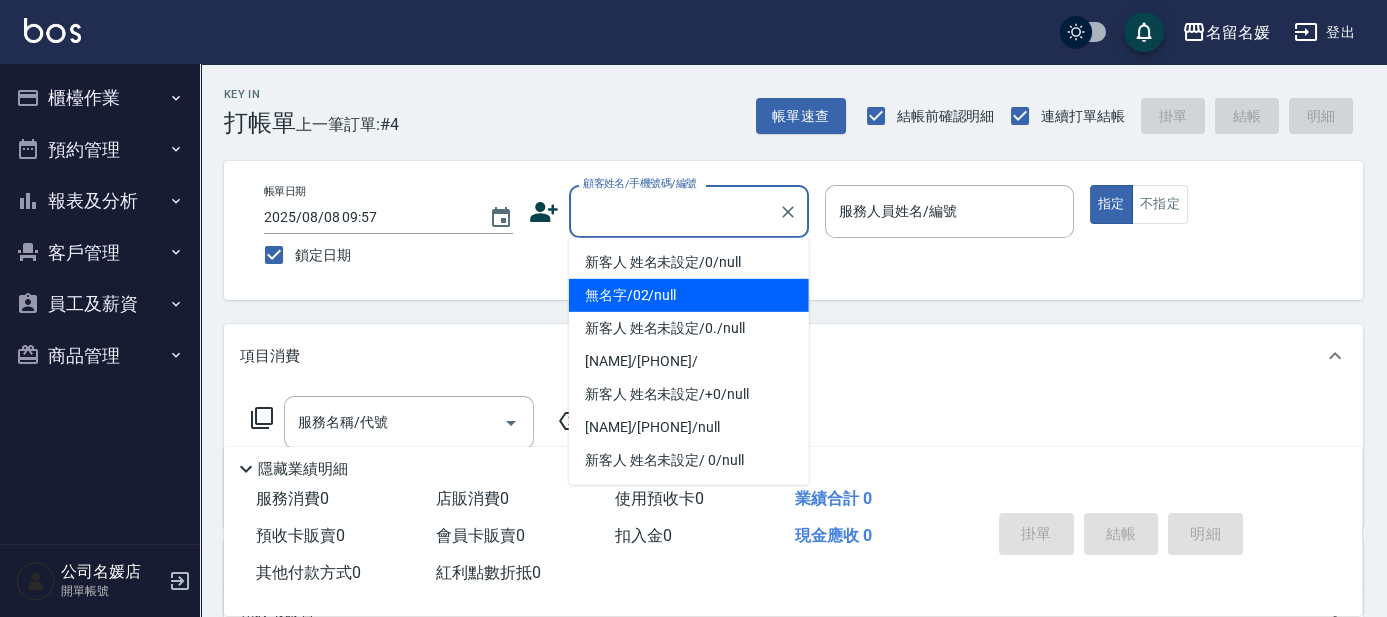 click on "無名字/02/null" at bounding box center [689, 295] 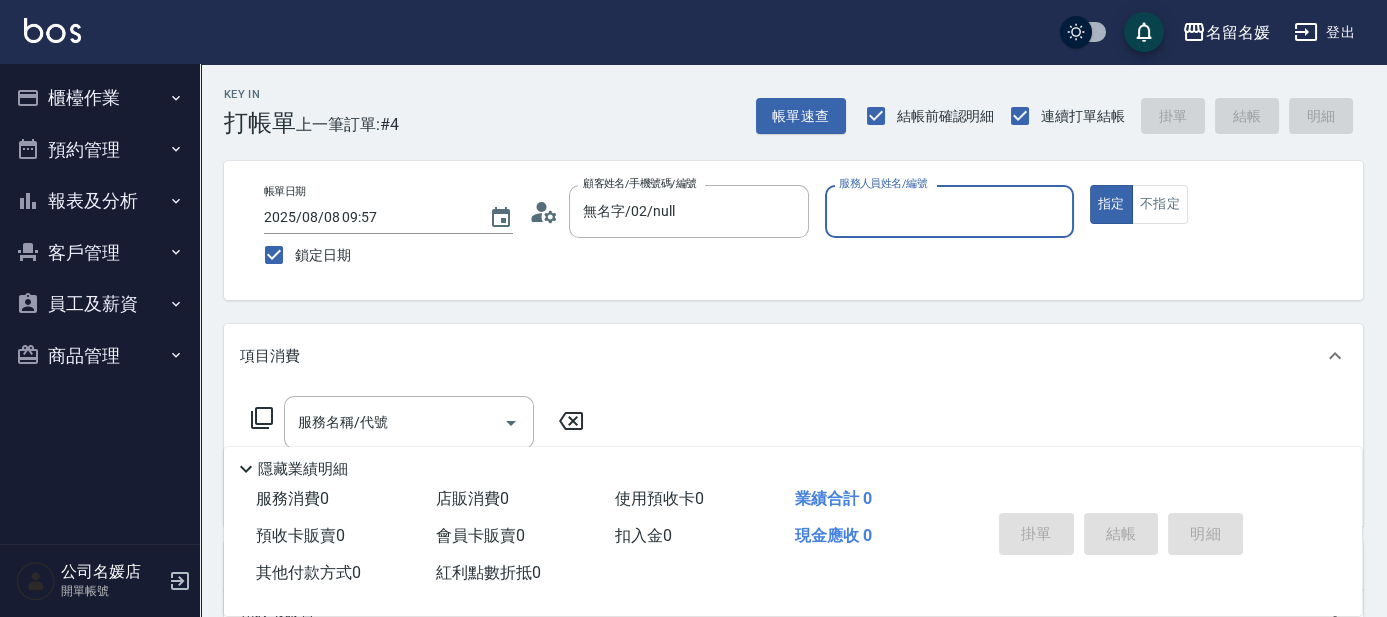 type on "無名字/02/null" 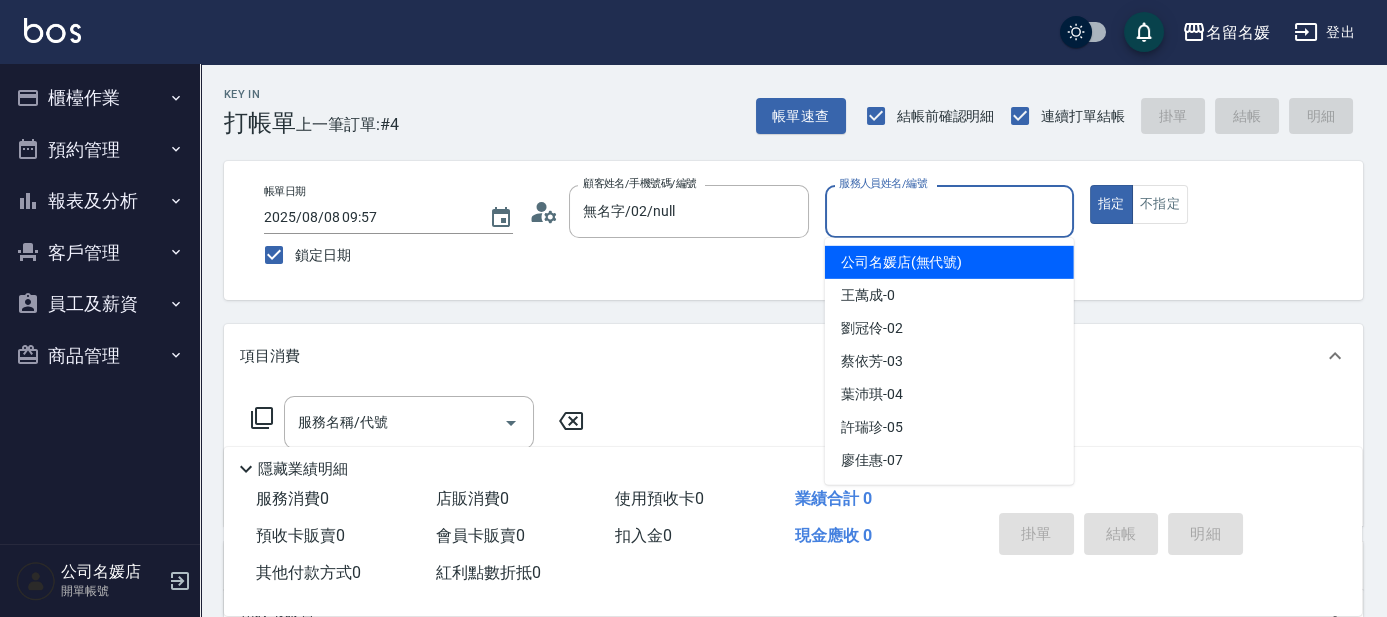 click on "服務人員姓名/編號" at bounding box center [949, 211] 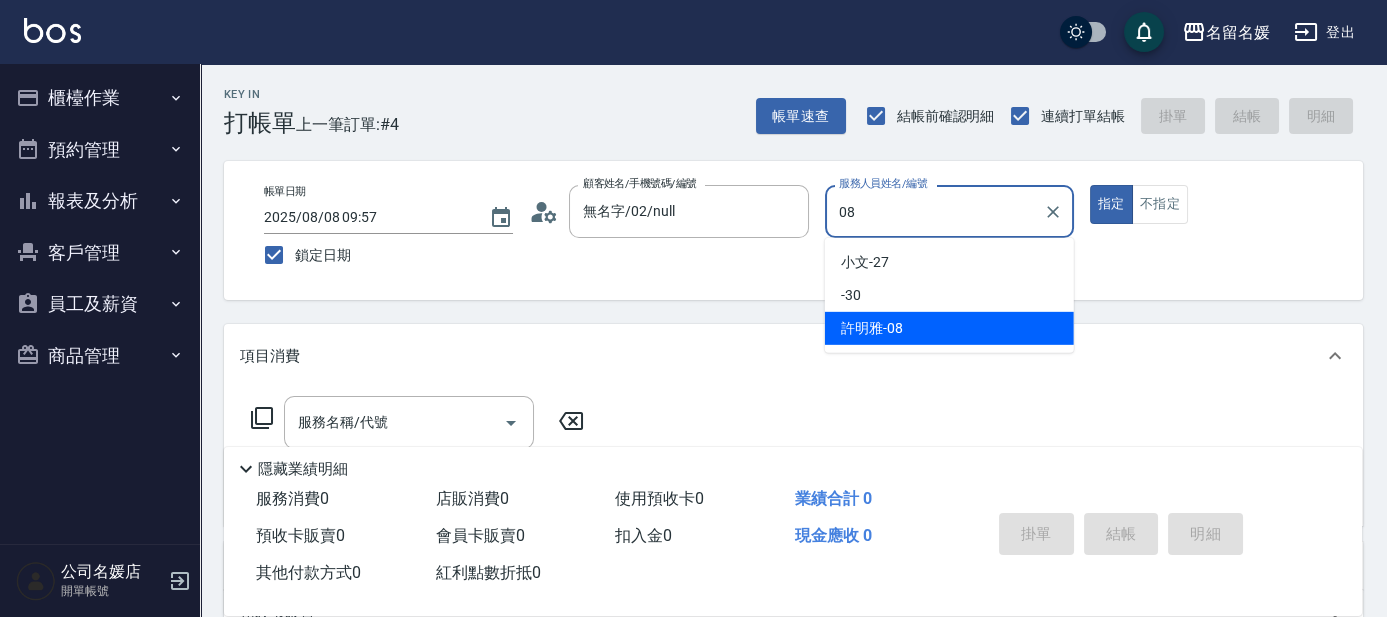 click on "許明雅 -08" at bounding box center (949, 328) 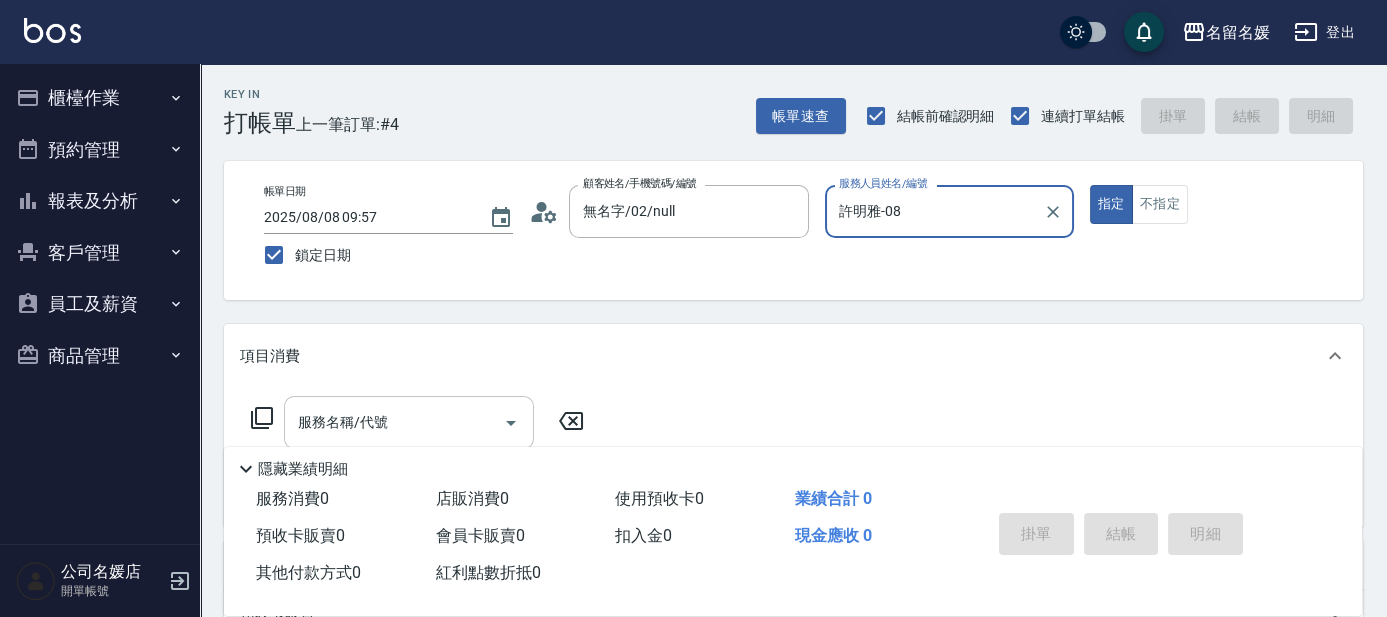 type on "許明雅-08" 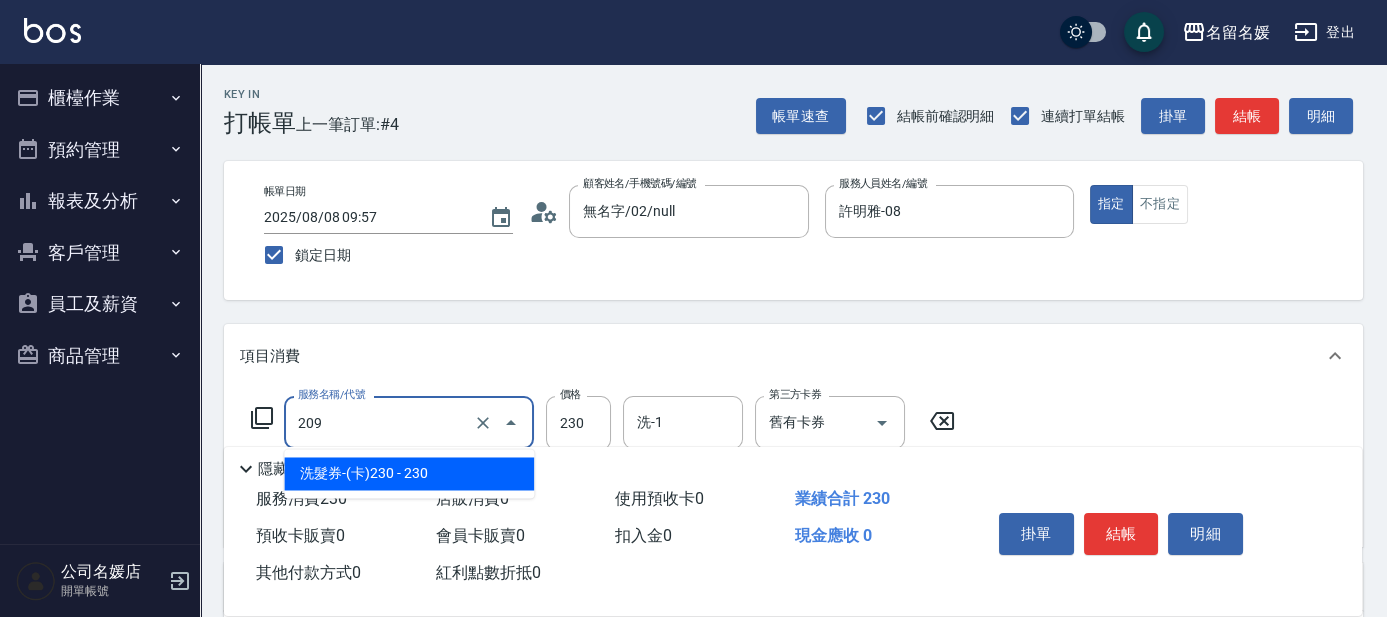 click on "209" at bounding box center [381, 422] 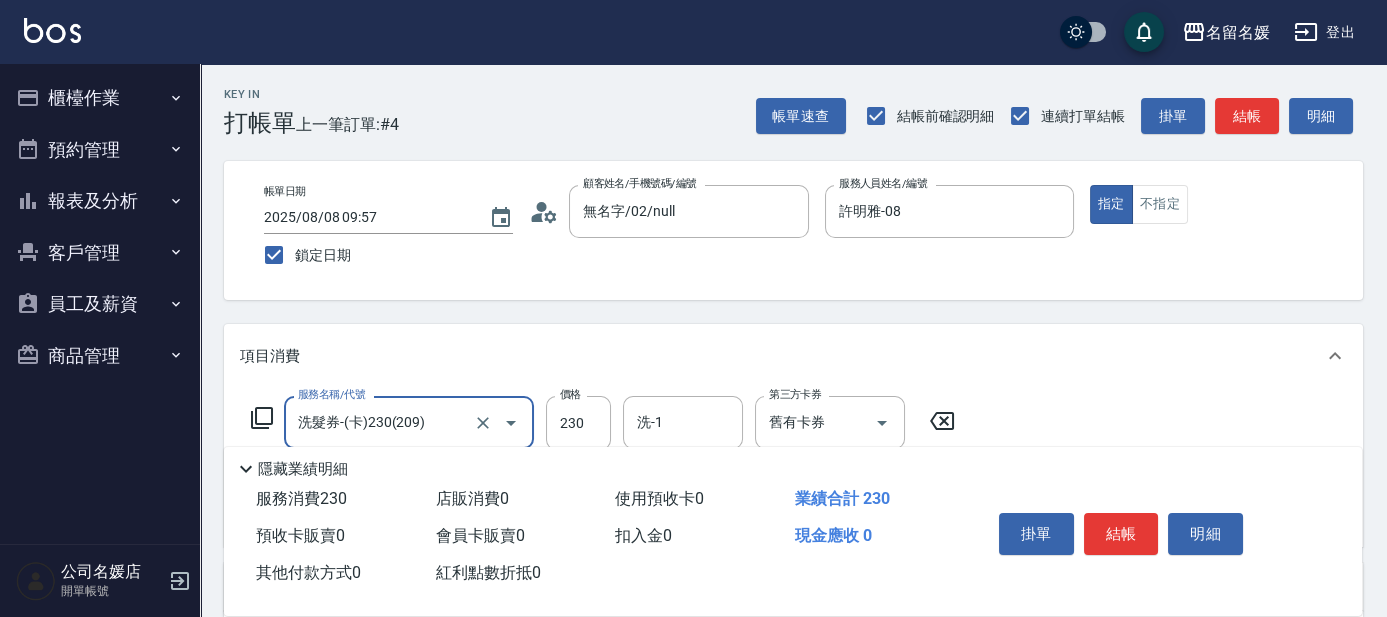 type on "洗髮券-(卡)230(209)" 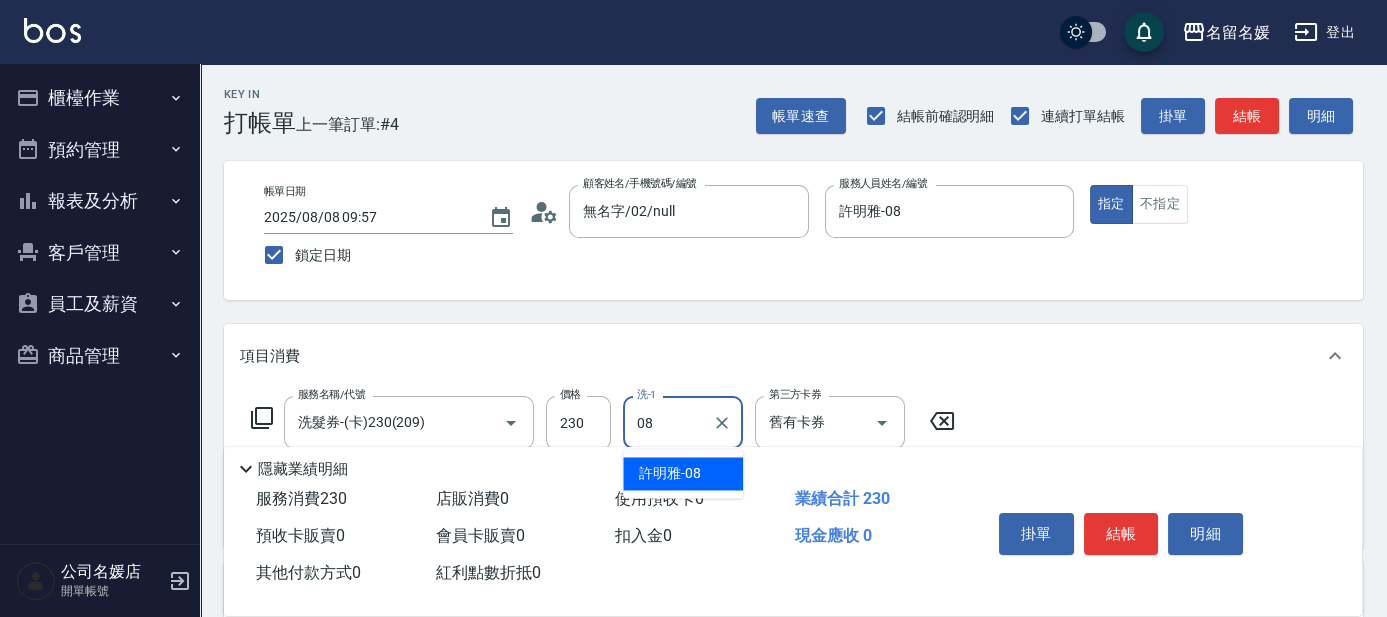 click on "許明雅 -08" at bounding box center (670, 473) 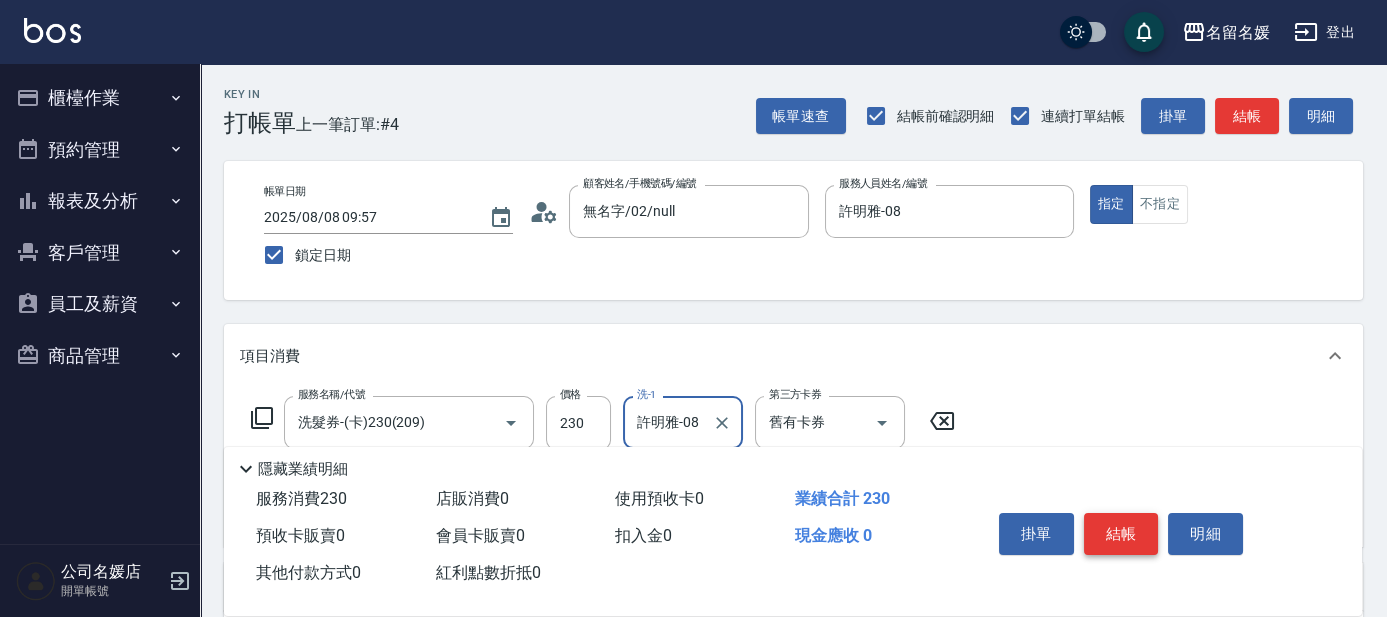 type on "許明雅-08" 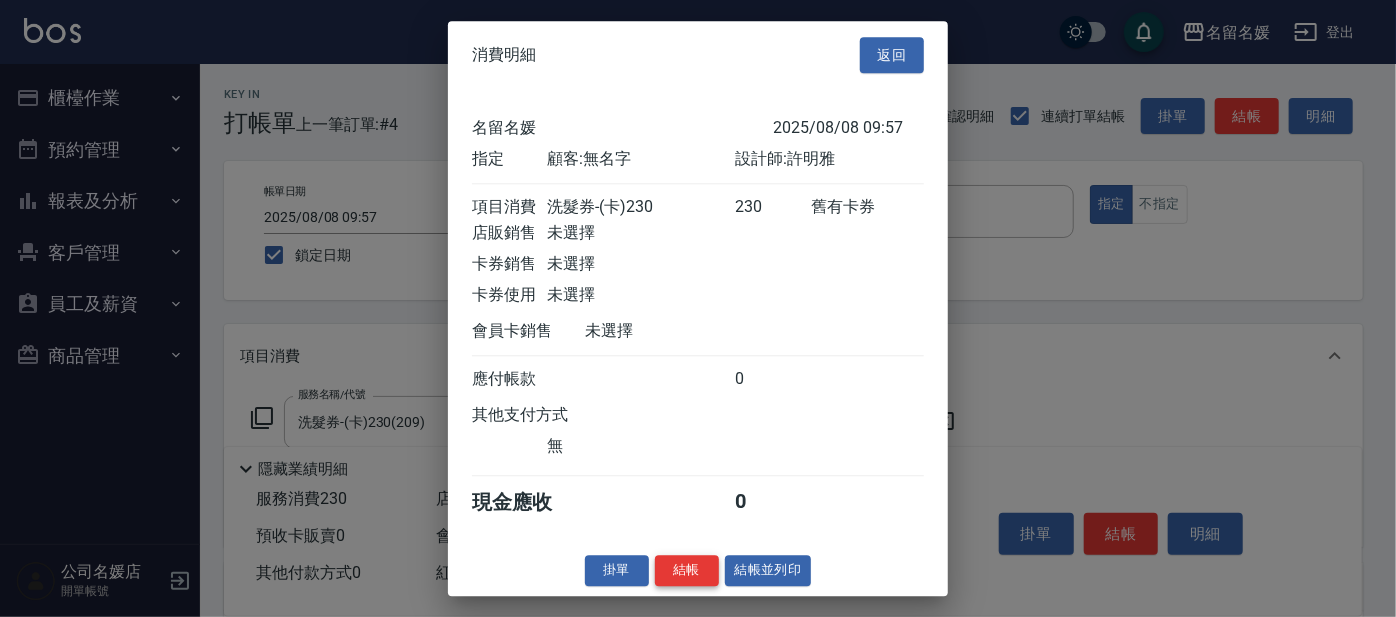 click on "結帳" at bounding box center [687, 570] 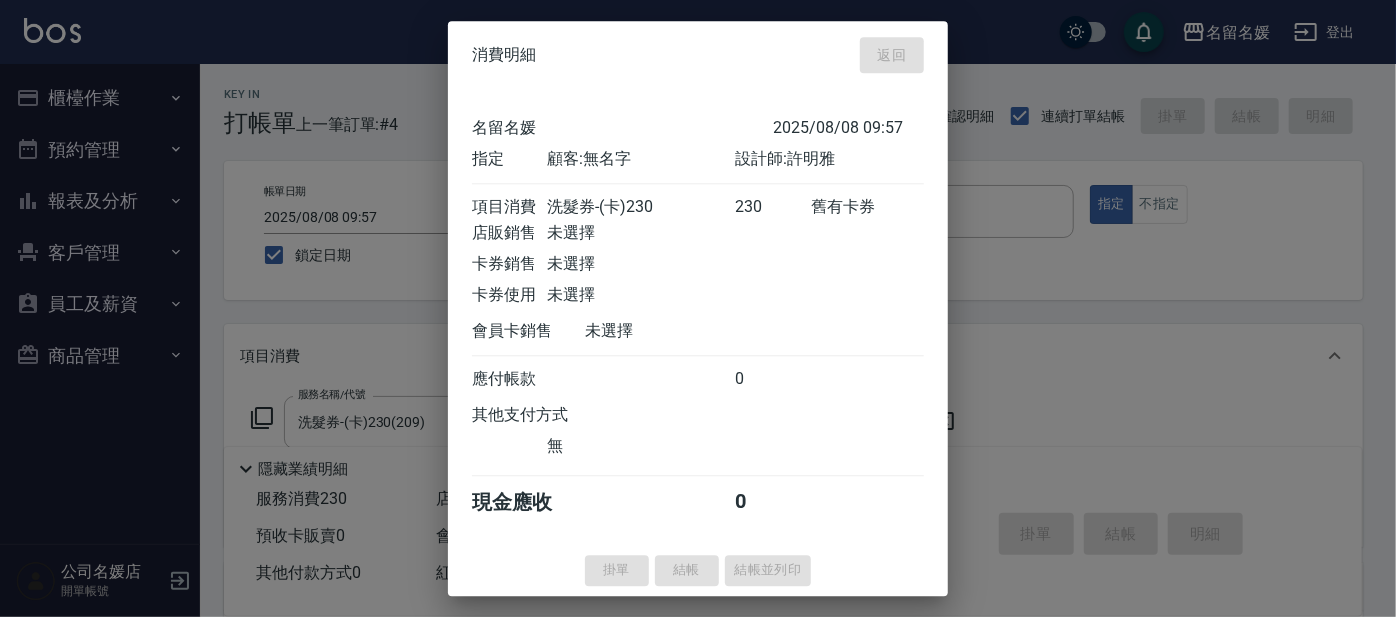 type 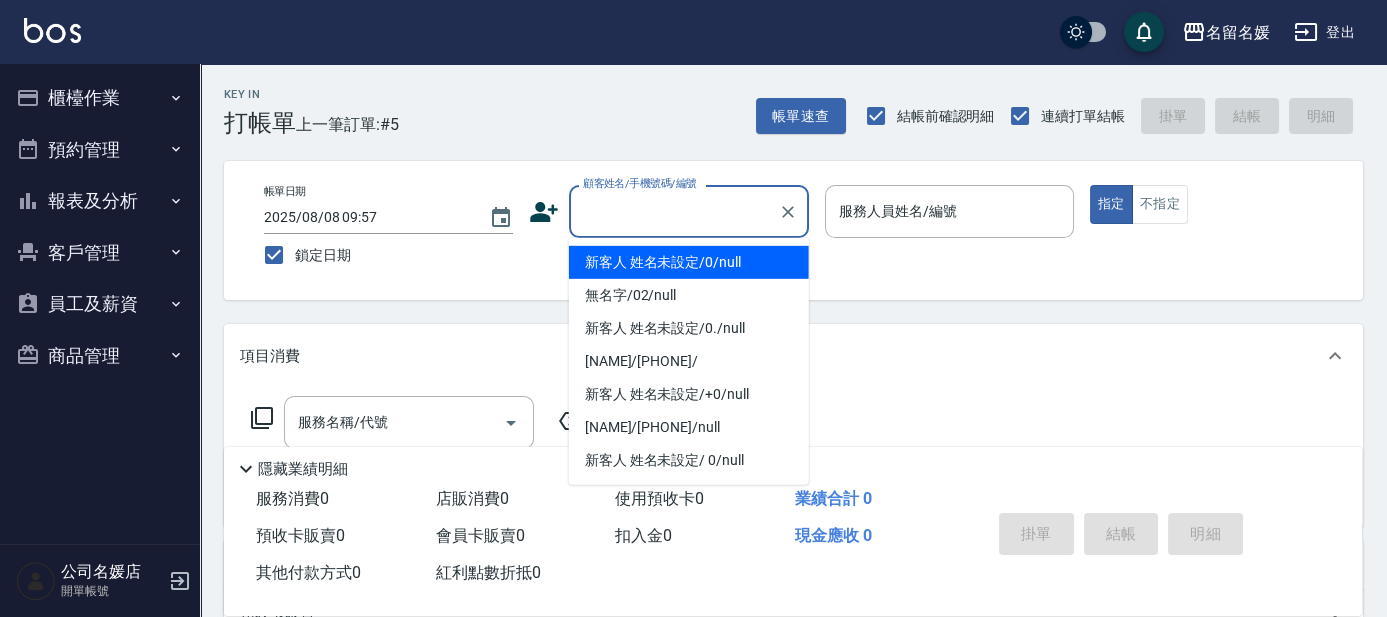 click on "顧客姓名/手機號碼/編號" at bounding box center [674, 211] 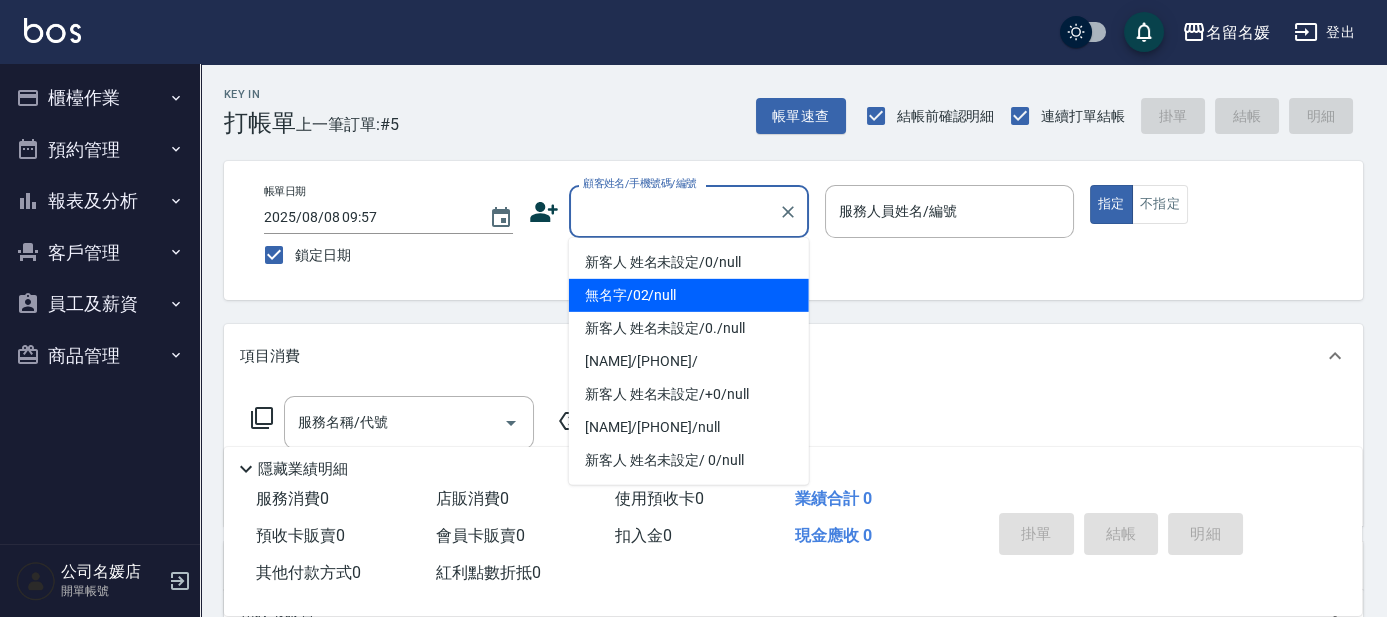 click on "無名字/02/null" at bounding box center [689, 295] 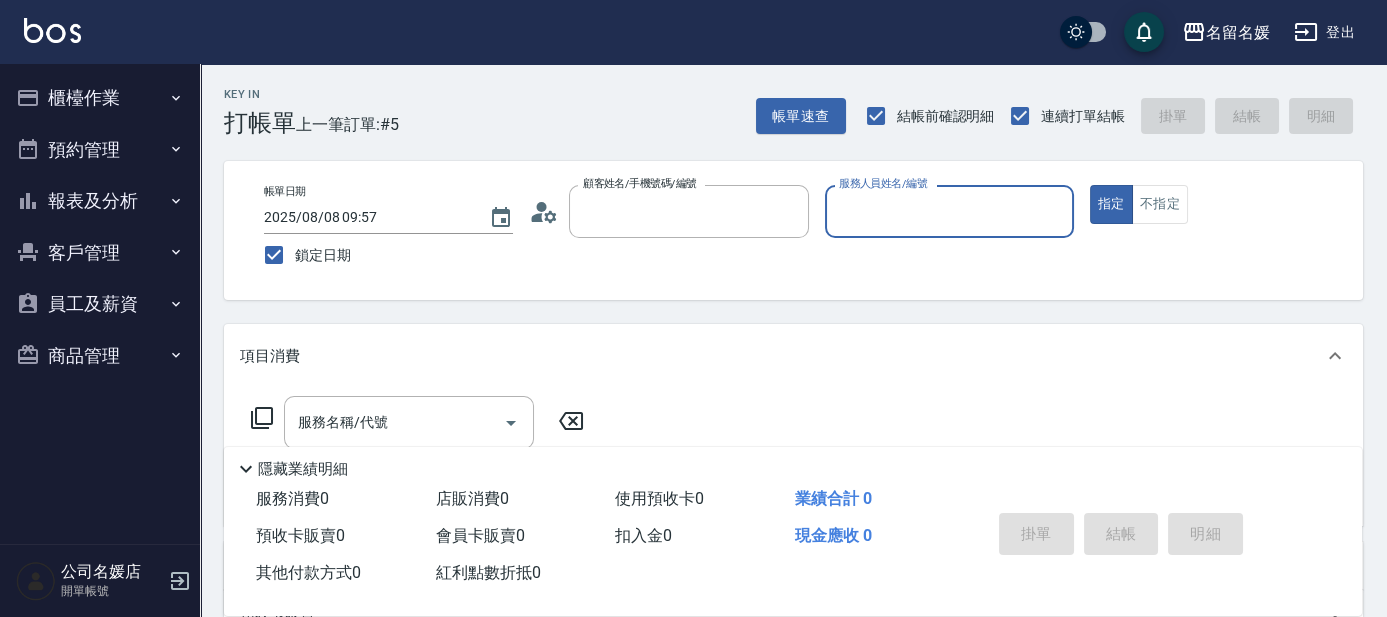 type on "無名字/02/null" 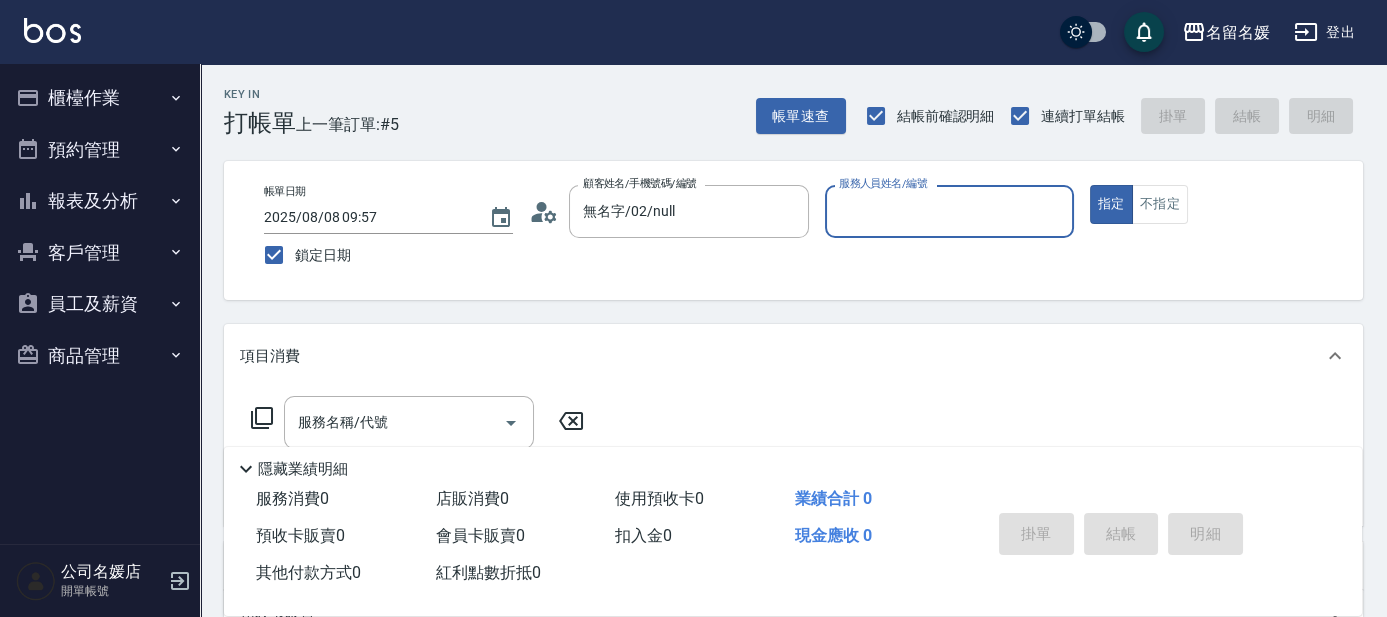 click on "服務人員姓名/編號" at bounding box center (949, 211) 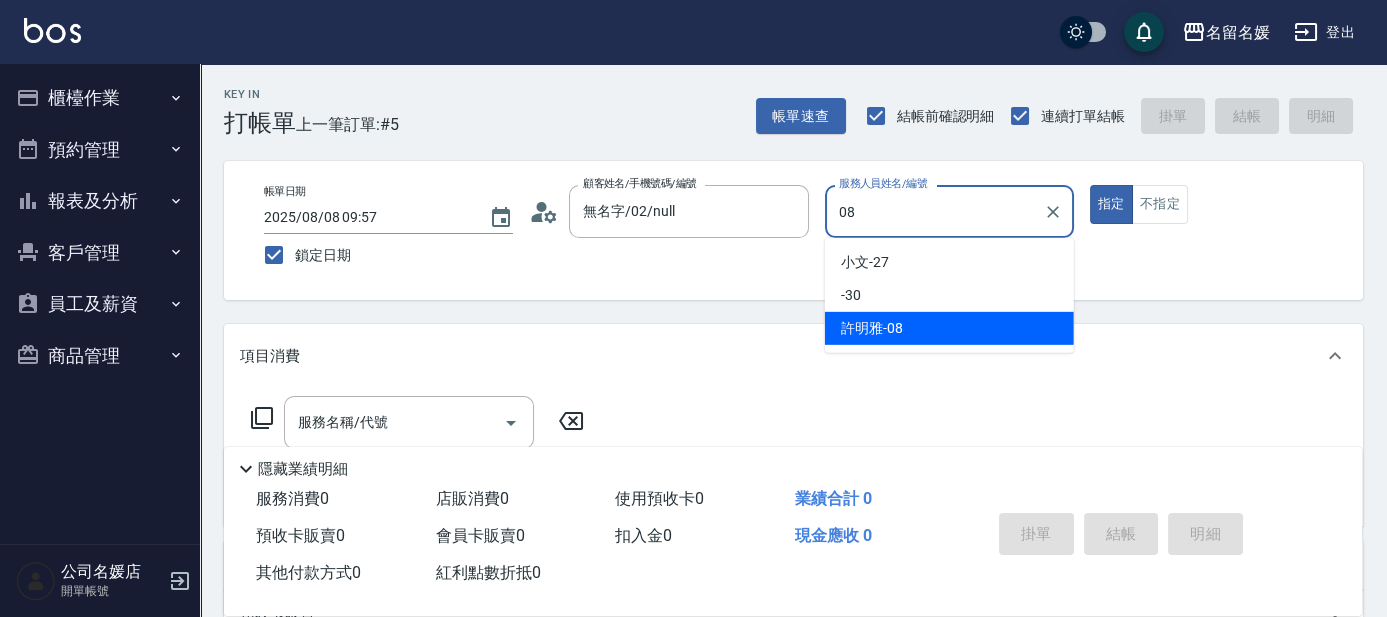 click on "許明雅 -08" at bounding box center [872, 328] 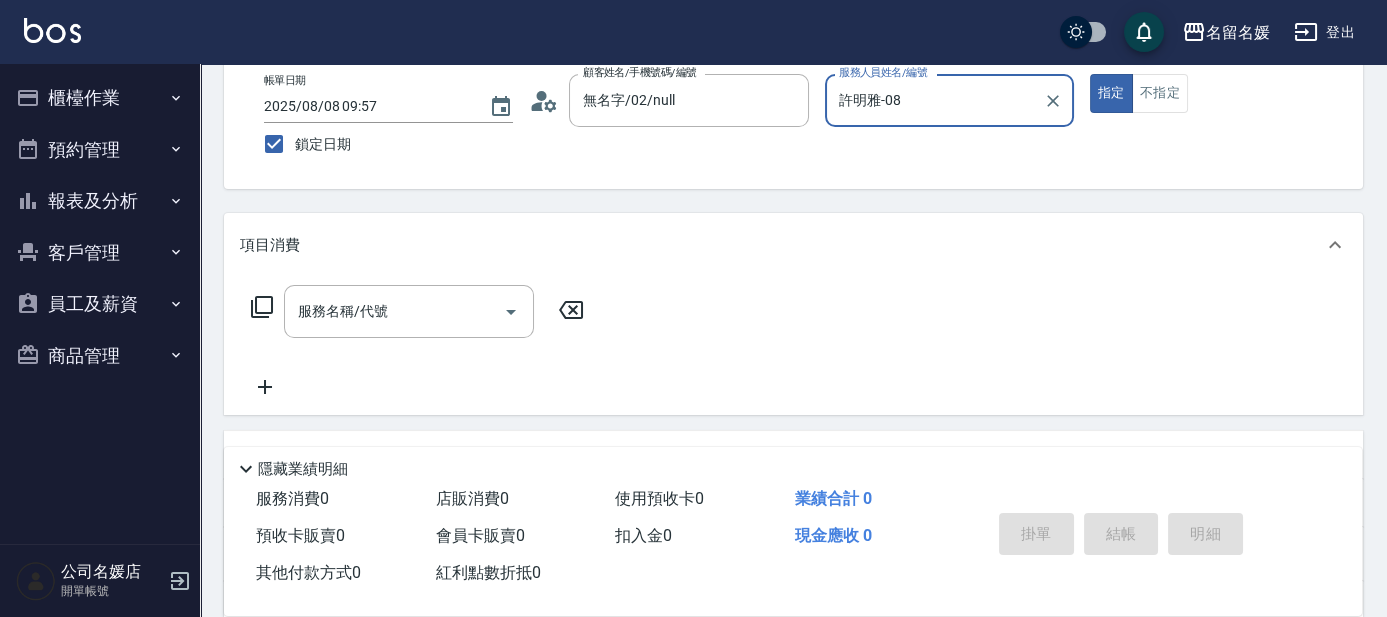 scroll, scrollTop: 181, scrollLeft: 0, axis: vertical 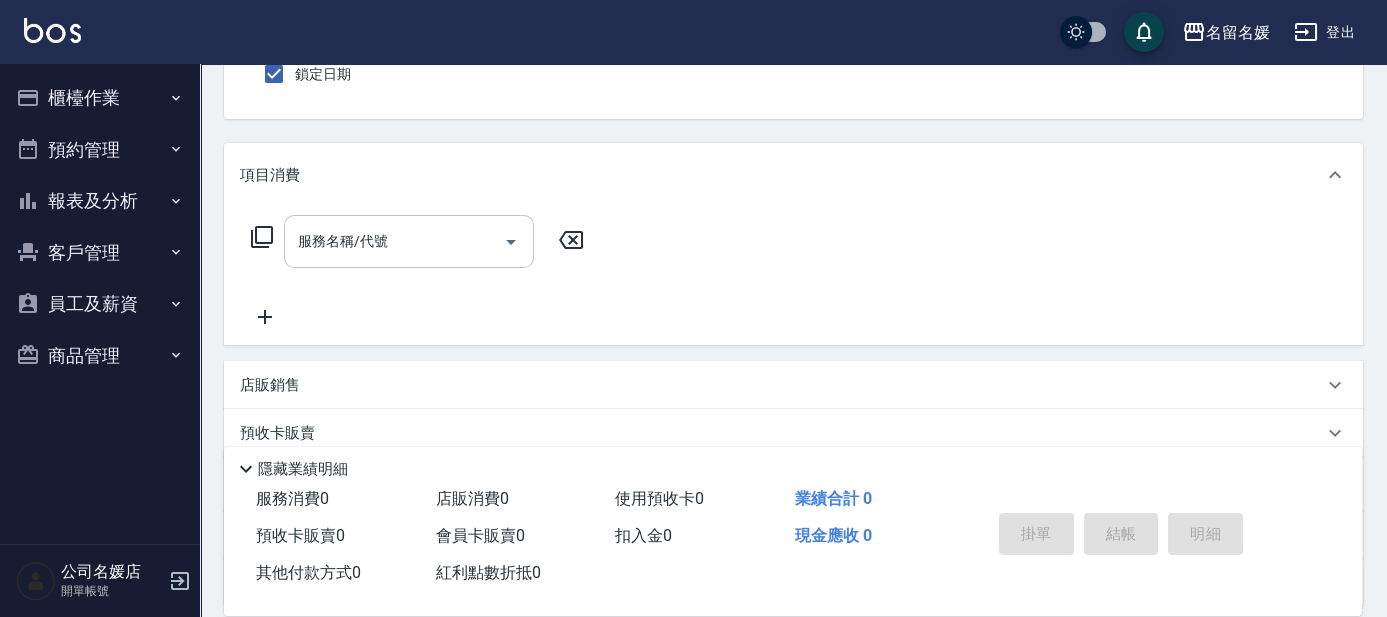 type on "許明雅-08" 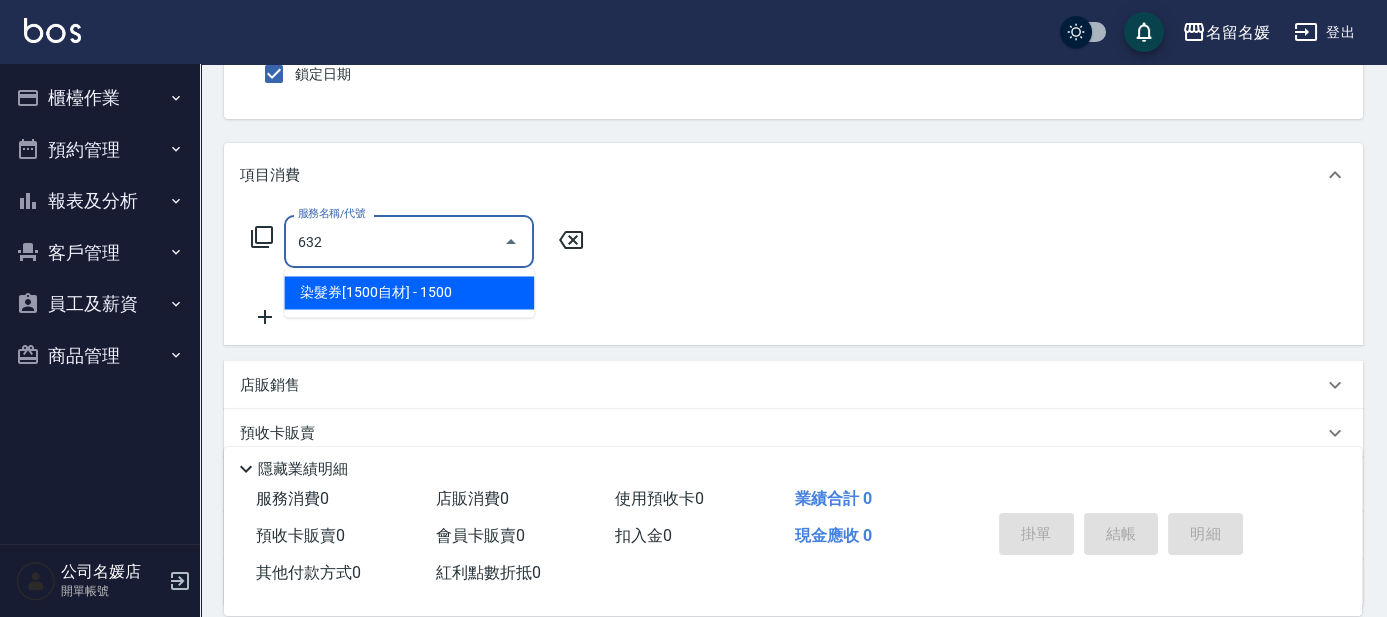 click on "染髮券[1500自材] - 1500" at bounding box center (409, 292) 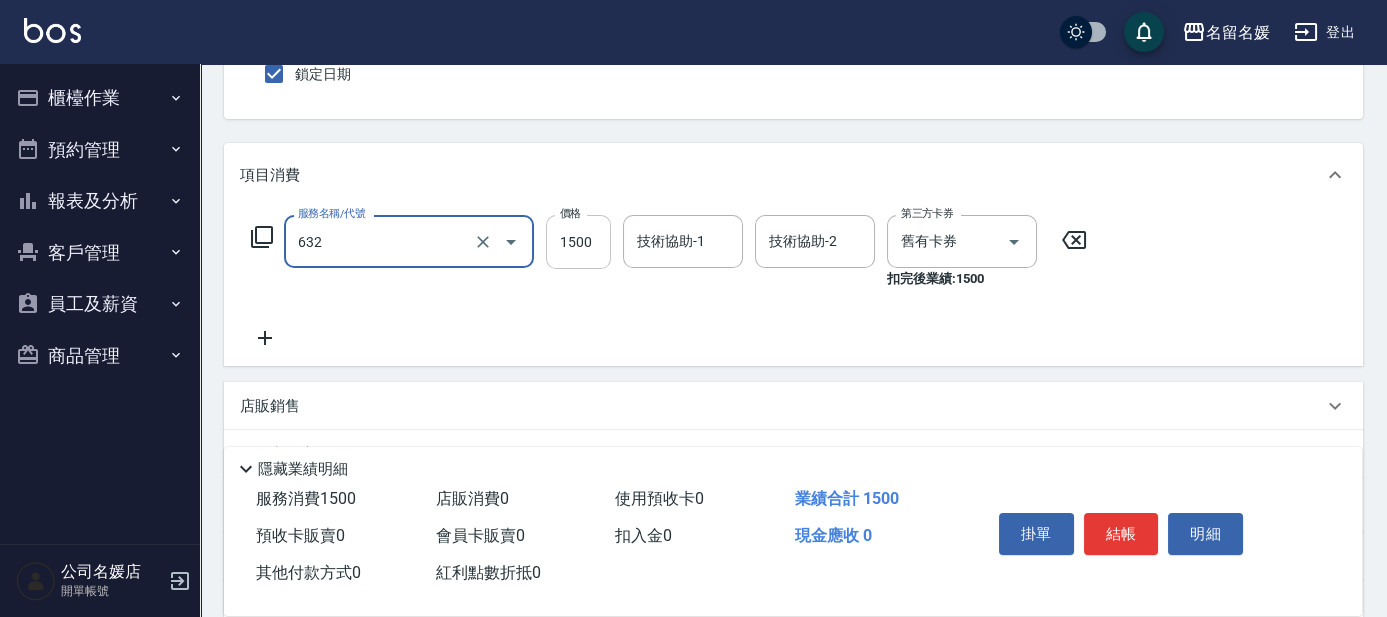 click on "1500" at bounding box center [578, 242] 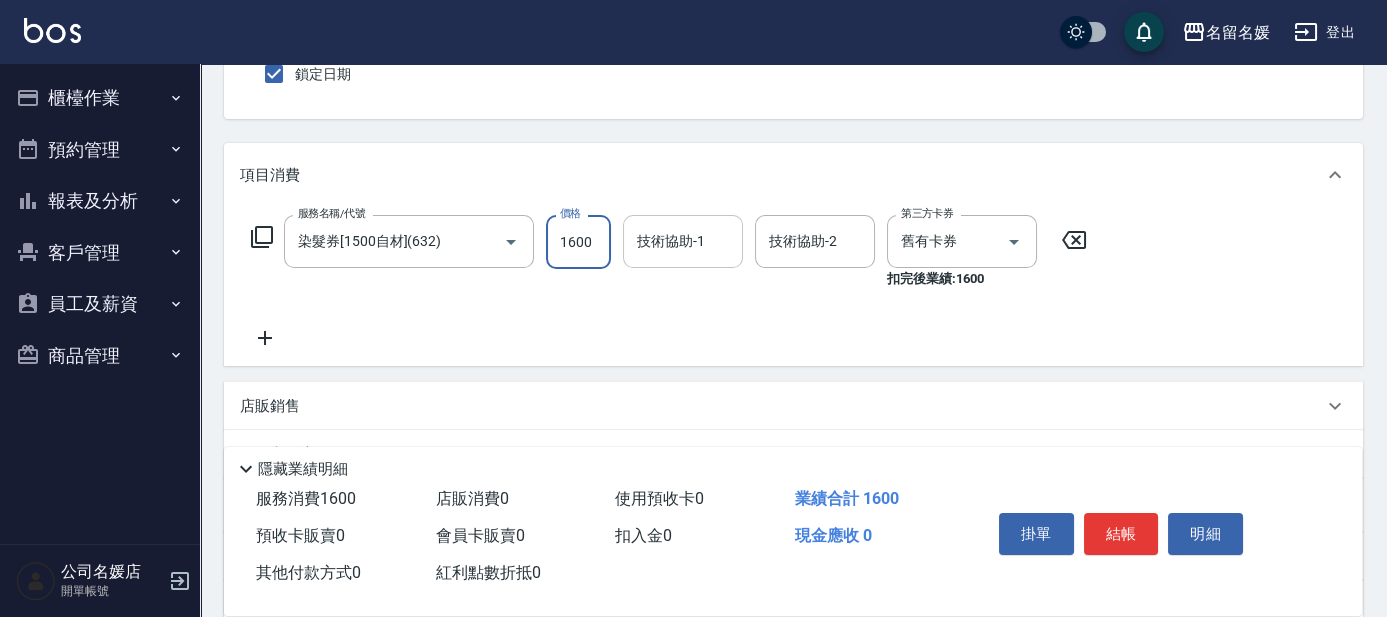 type on "1600" 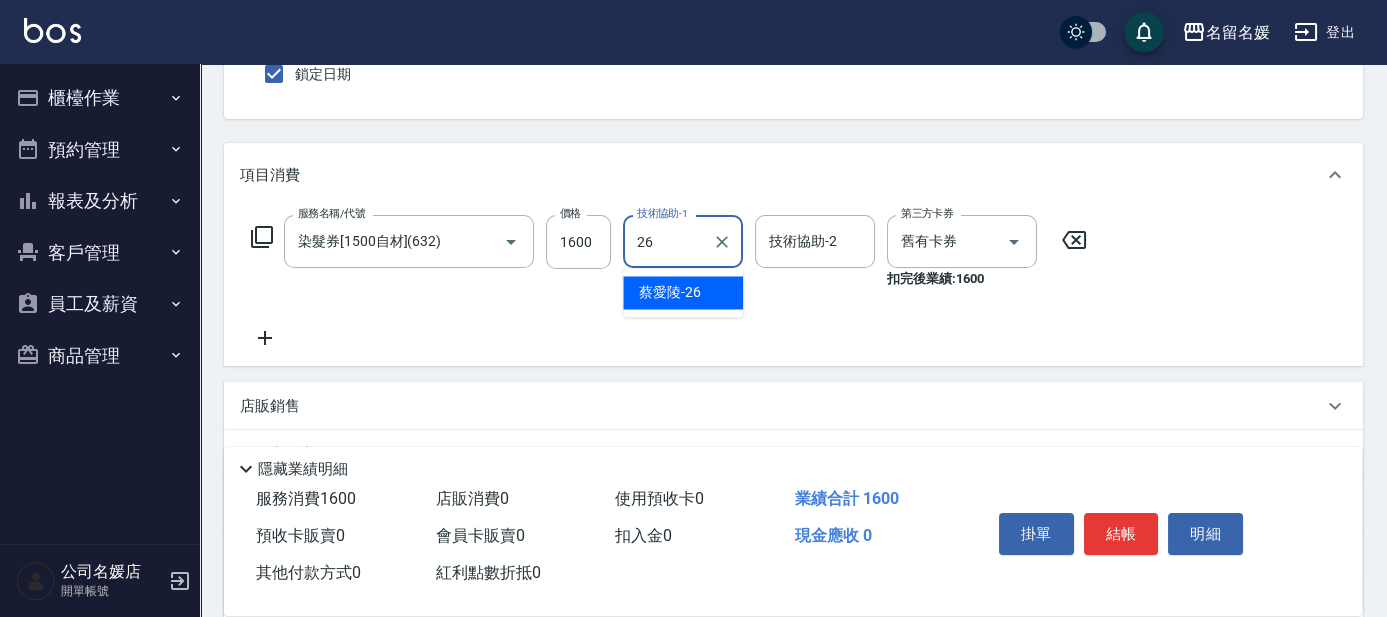 click on "蔡愛陵 -26" at bounding box center (683, 292) 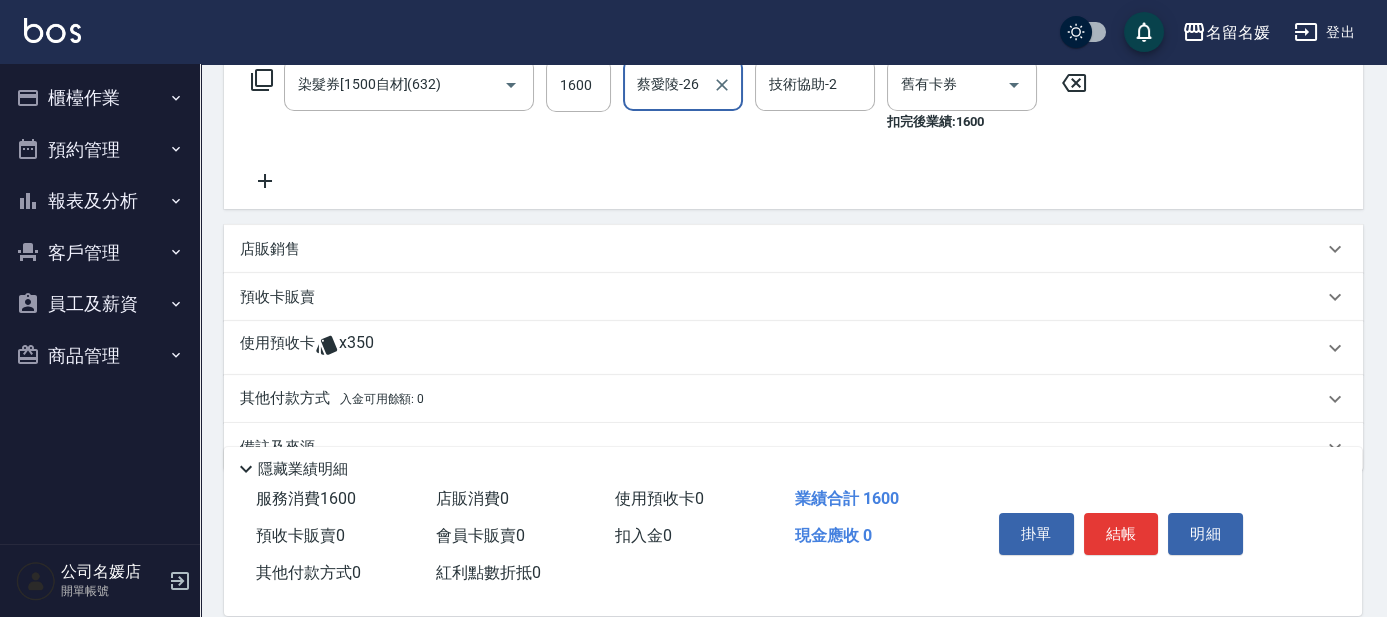 scroll, scrollTop: 363, scrollLeft: 0, axis: vertical 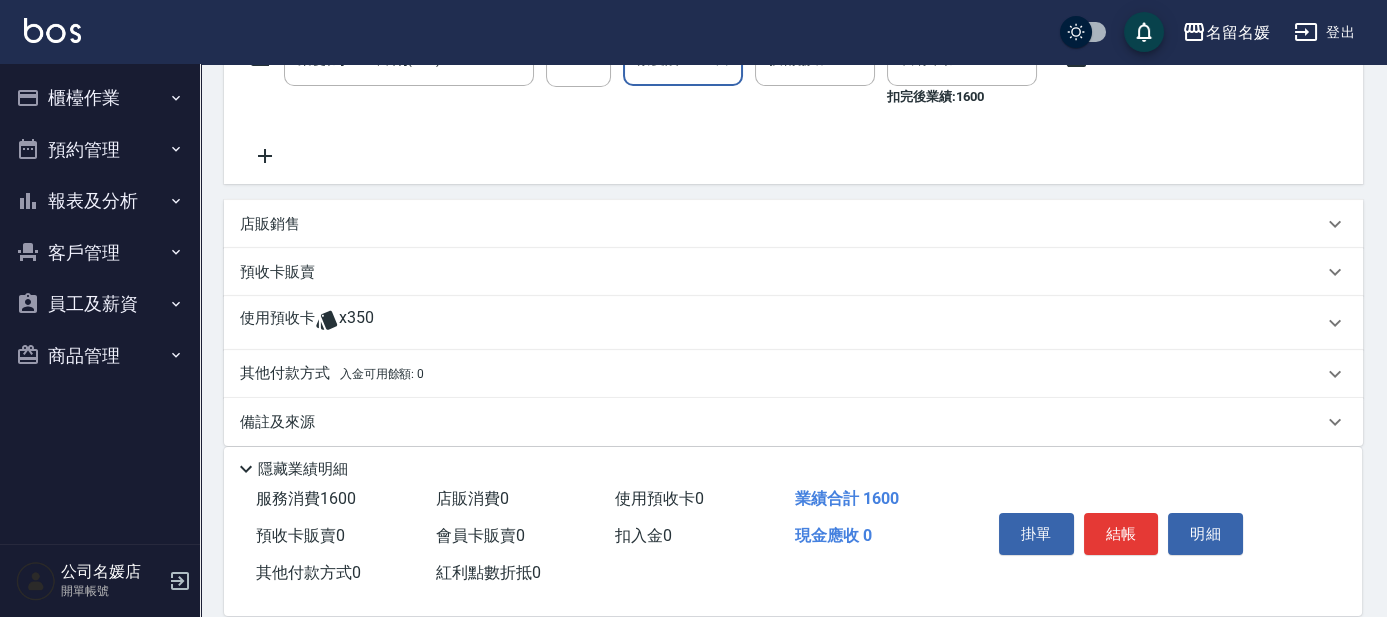 type on "蔡愛陵-26" 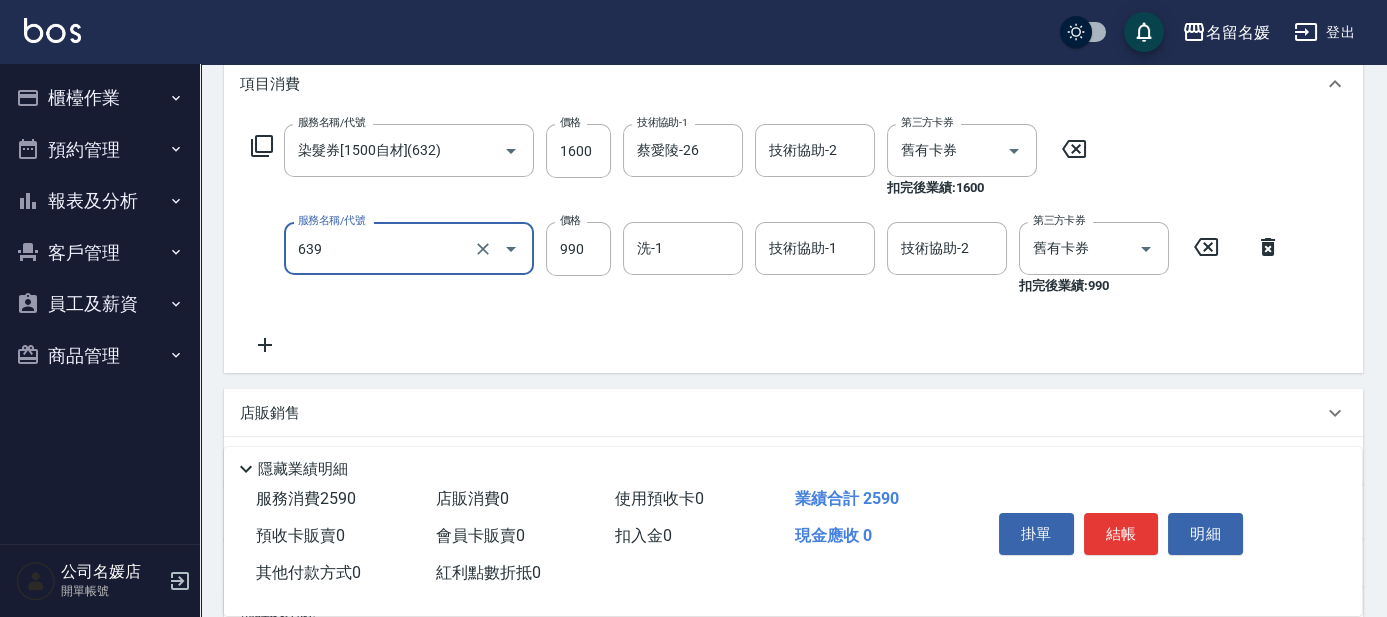 scroll, scrollTop: 181, scrollLeft: 0, axis: vertical 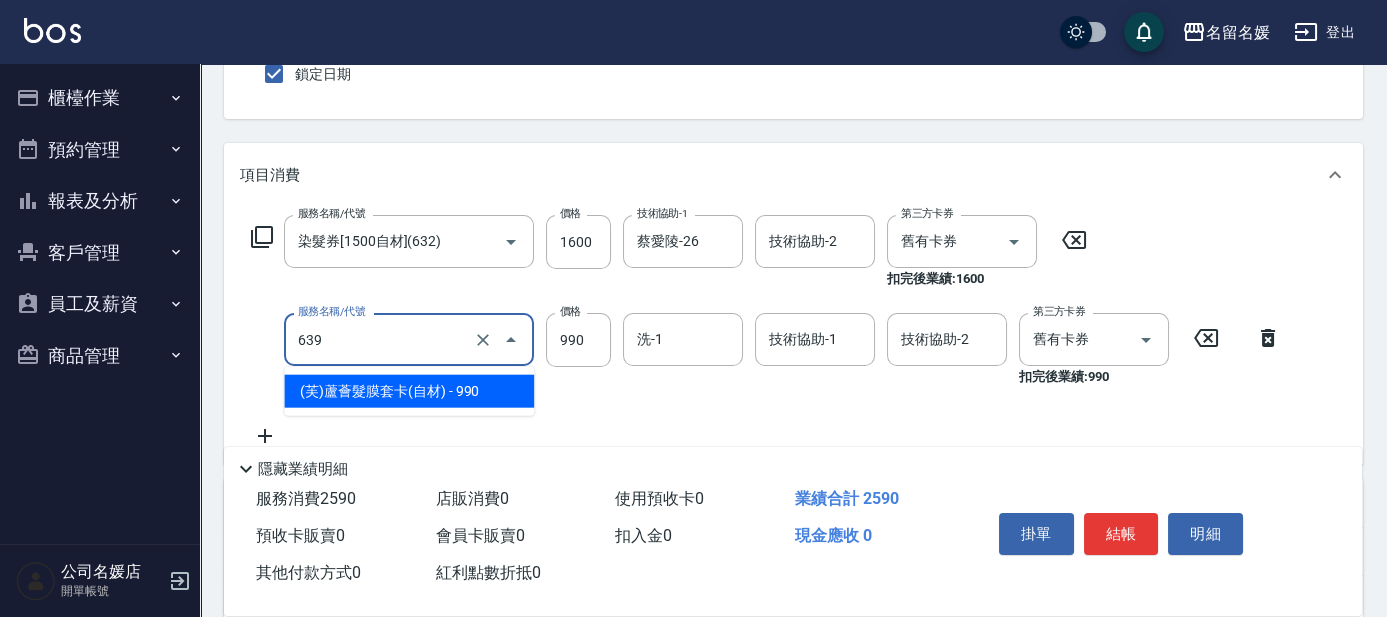 click on "639" at bounding box center (381, 339) 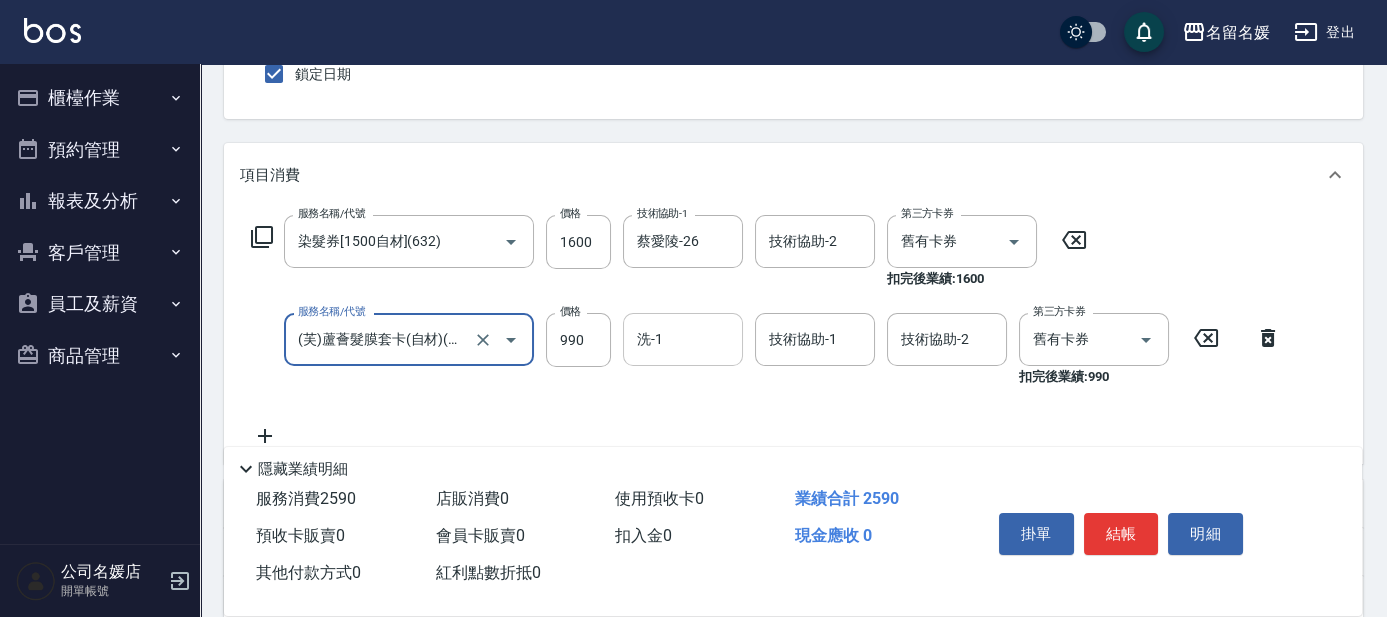 type on "(芙)蘆薈髮膜套卡(自材)(639)" 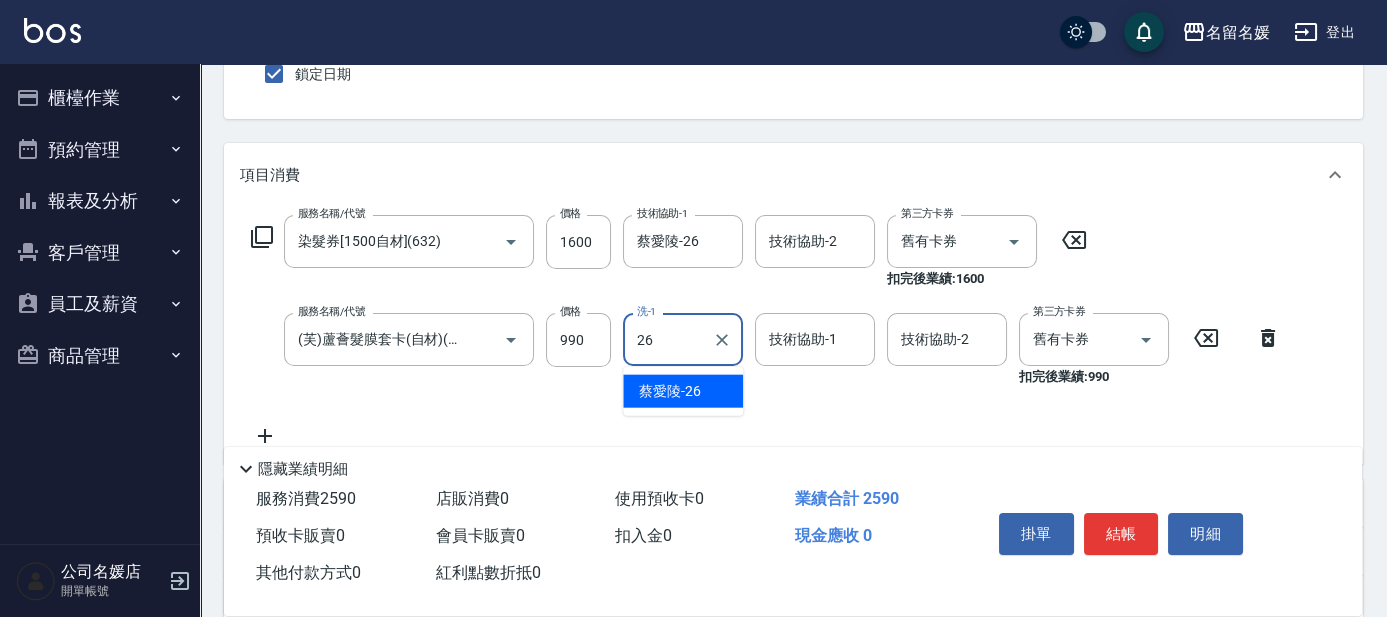 click on "蔡愛陵 -26" at bounding box center (683, 391) 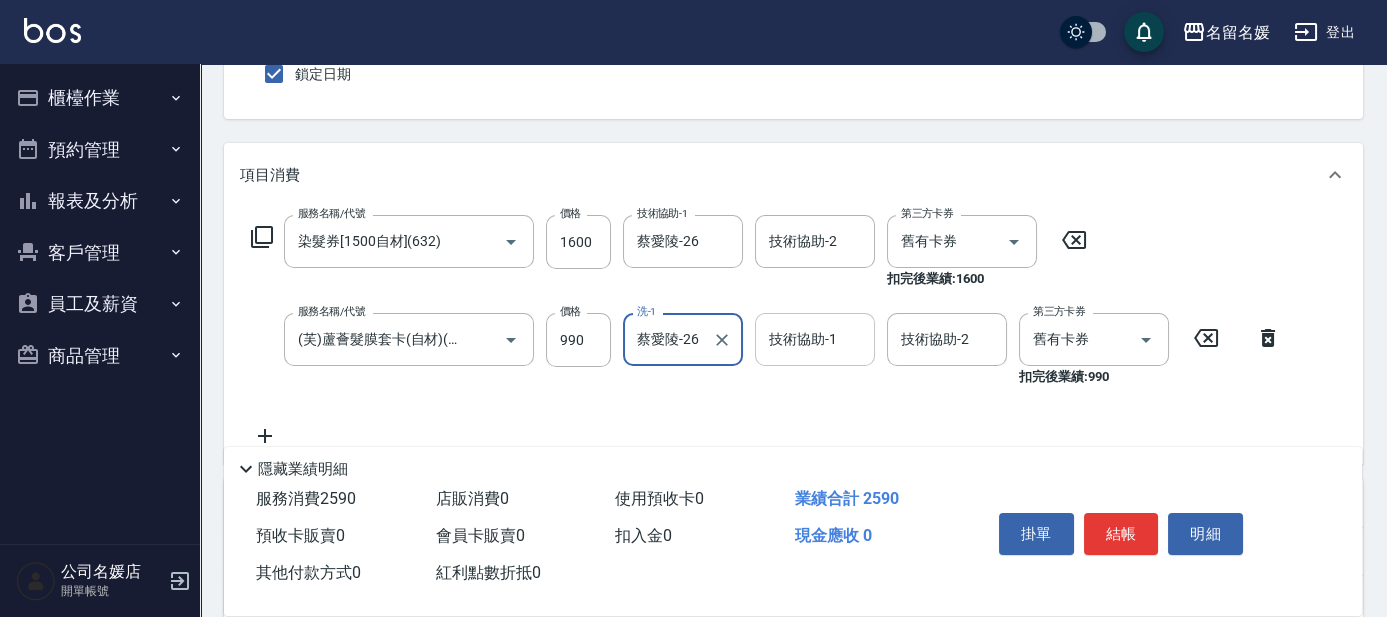 type on "蔡愛陵-26" 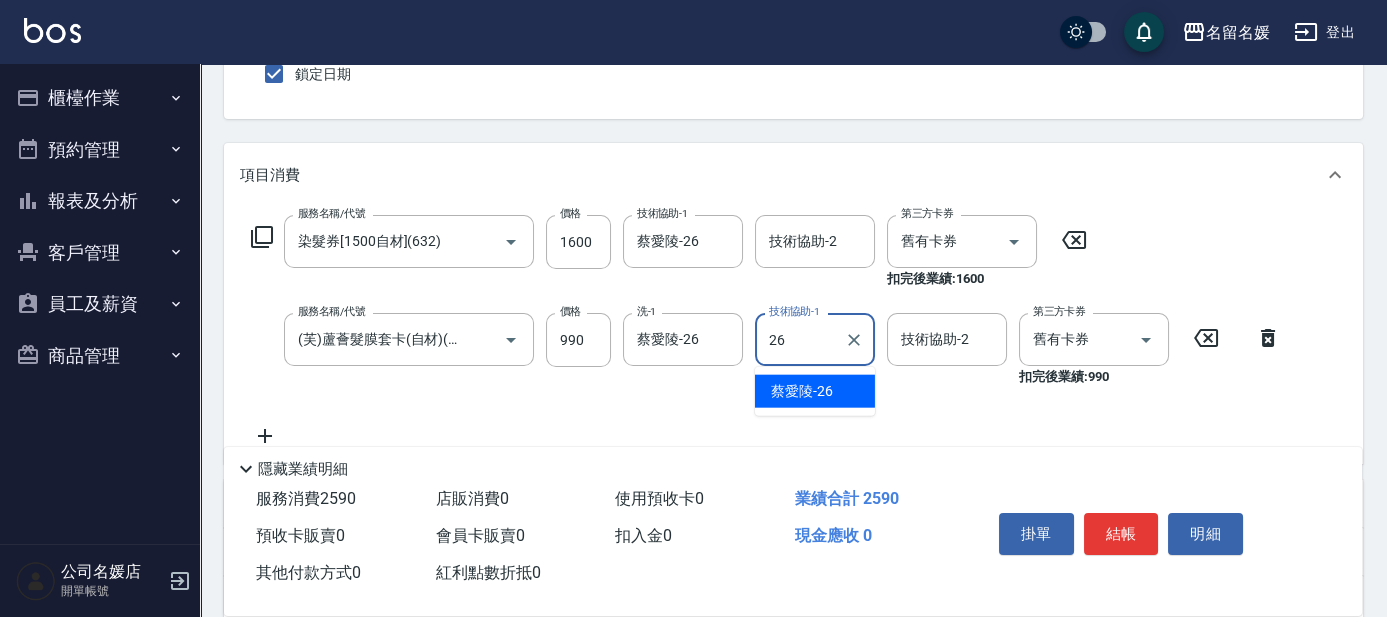 click on "蔡愛陵 -26" at bounding box center [802, 391] 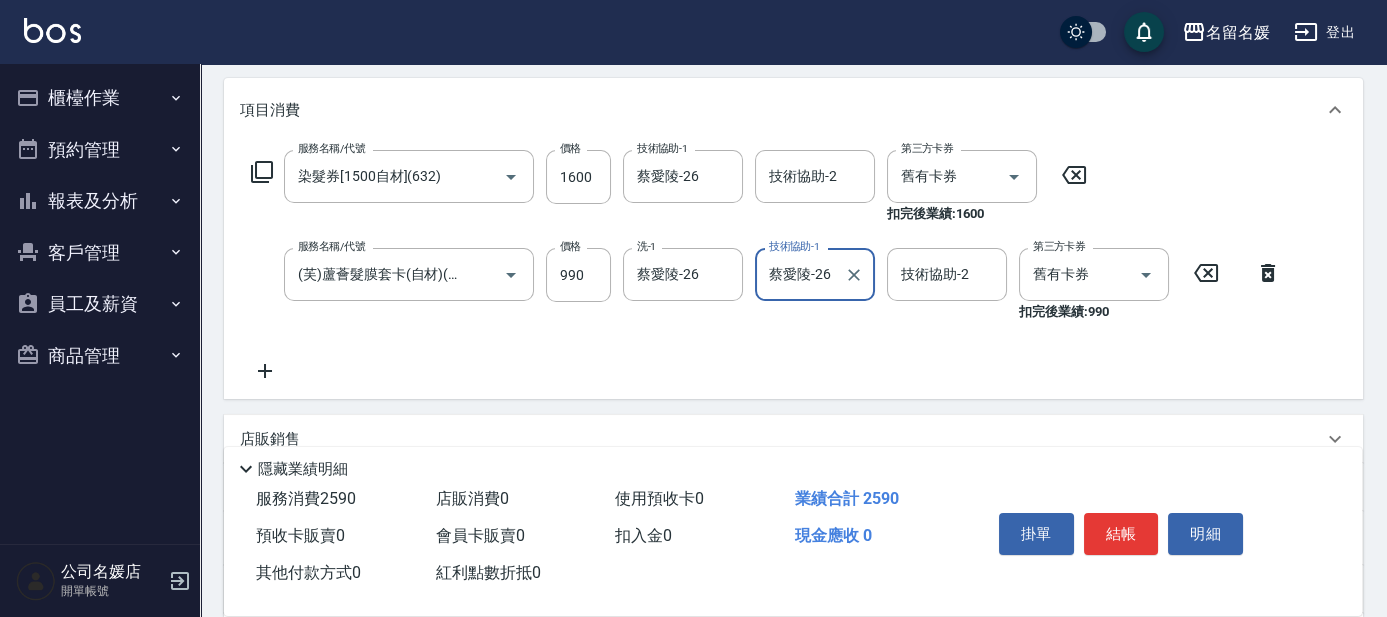 scroll, scrollTop: 363, scrollLeft: 0, axis: vertical 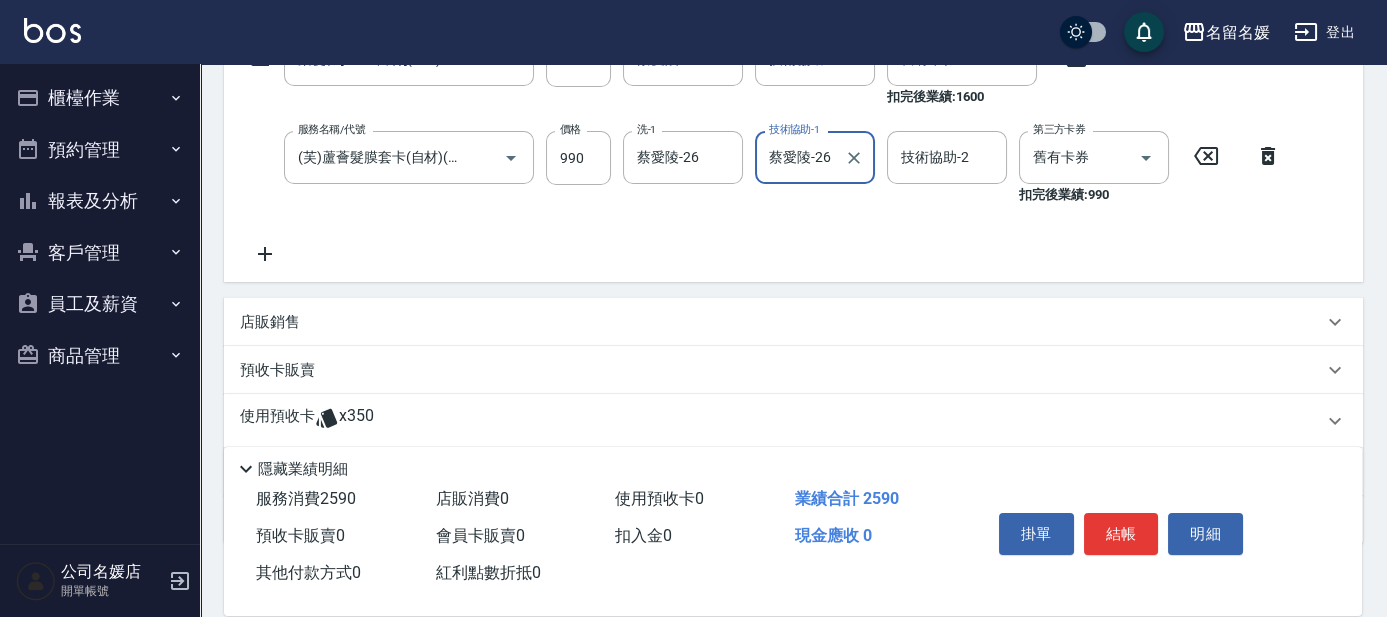 type on "蔡愛陵-26" 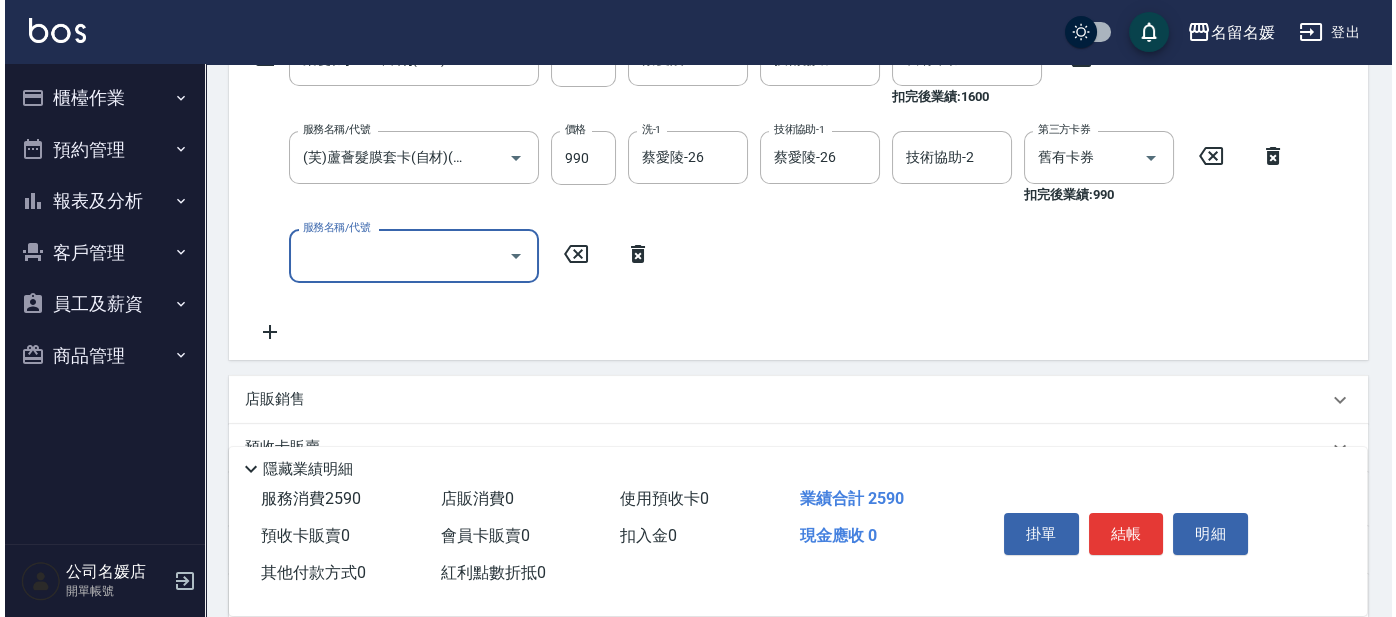 scroll, scrollTop: 0, scrollLeft: 0, axis: both 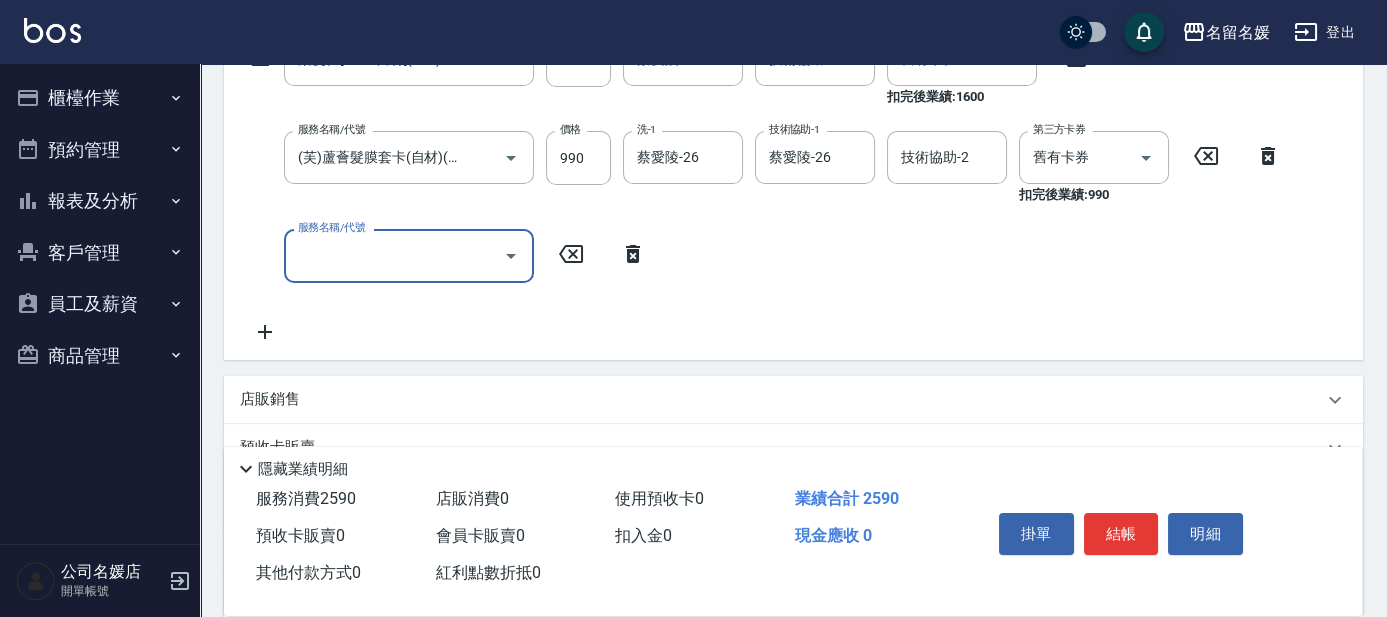 type on "6" 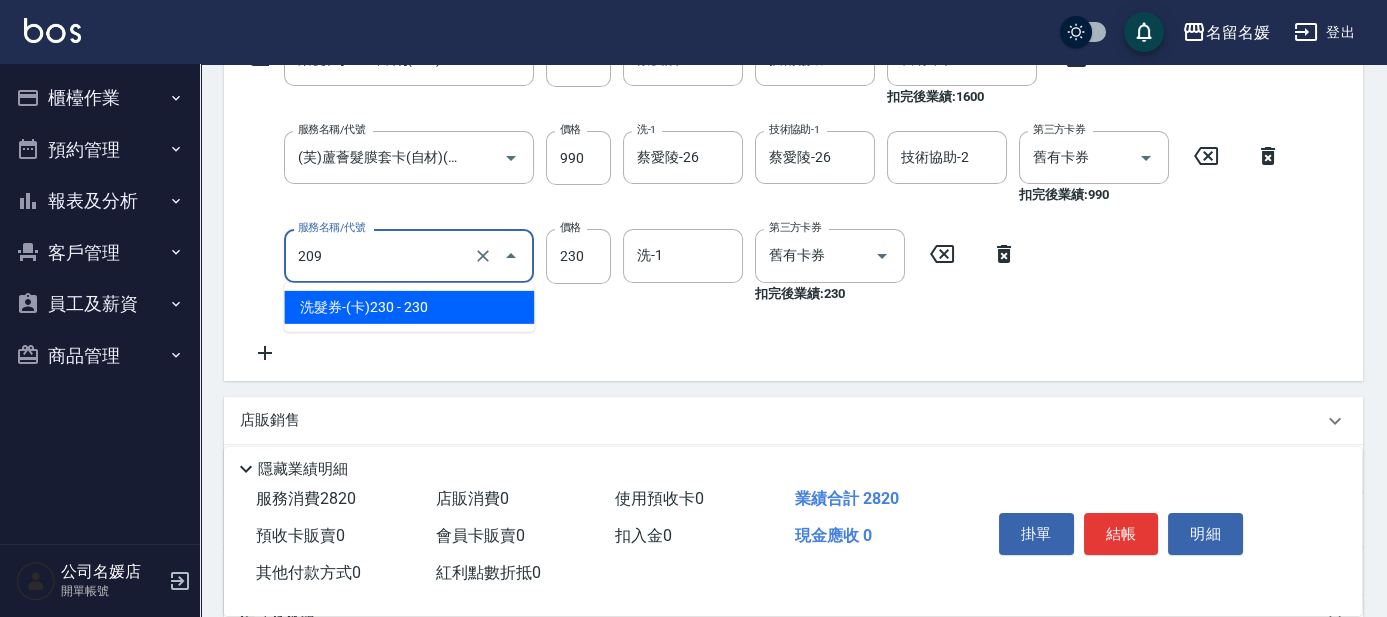 drag, startPoint x: 392, startPoint y: 265, endPoint x: 376, endPoint y: 311, distance: 48.703182 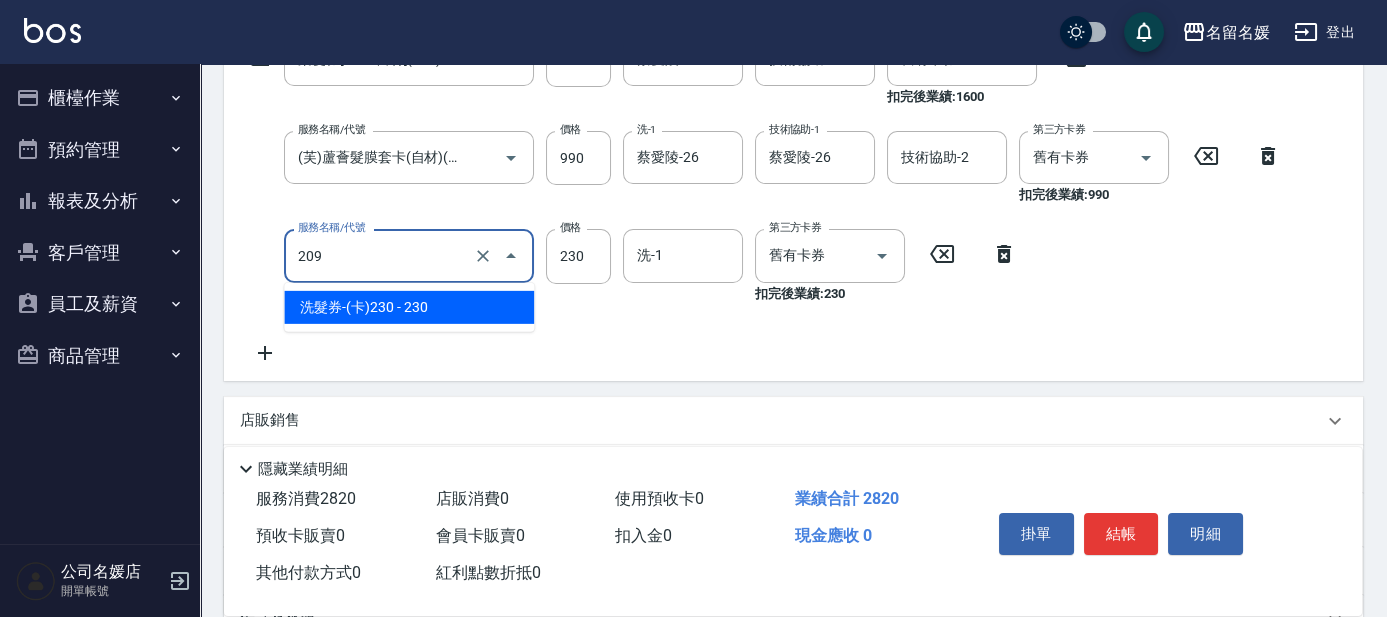 click on "209" at bounding box center (381, 255) 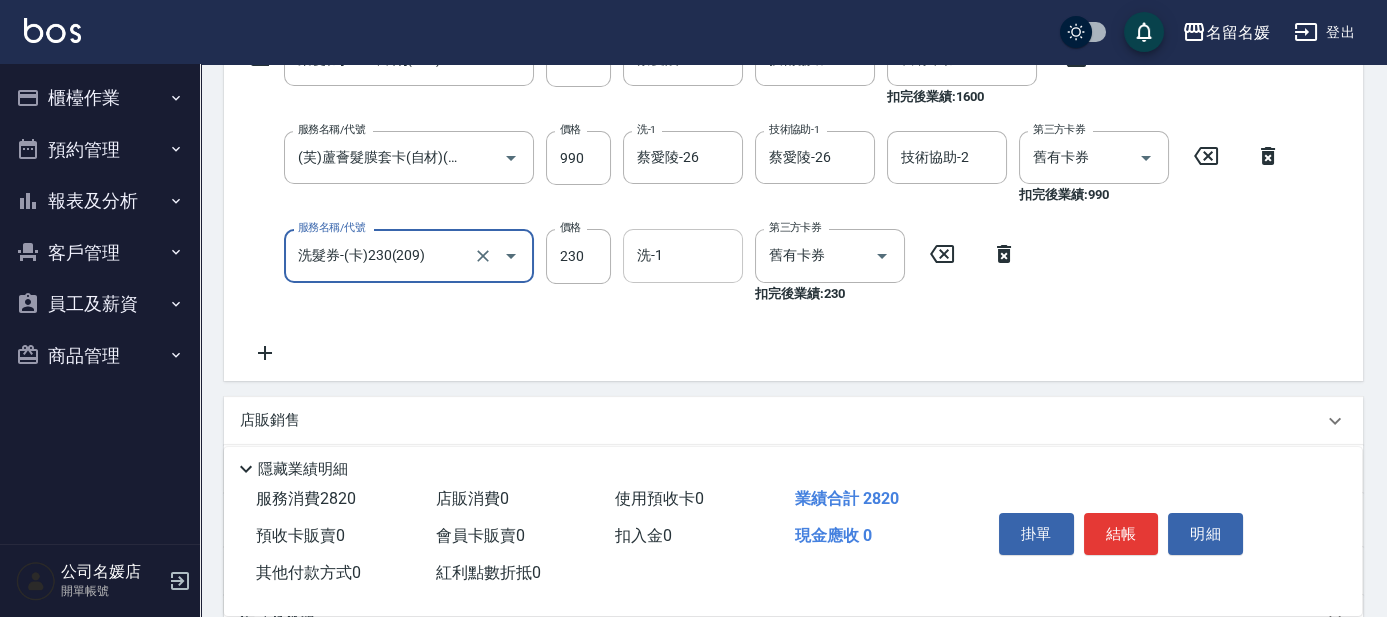 type on "洗髮券-(卡)230(209)" 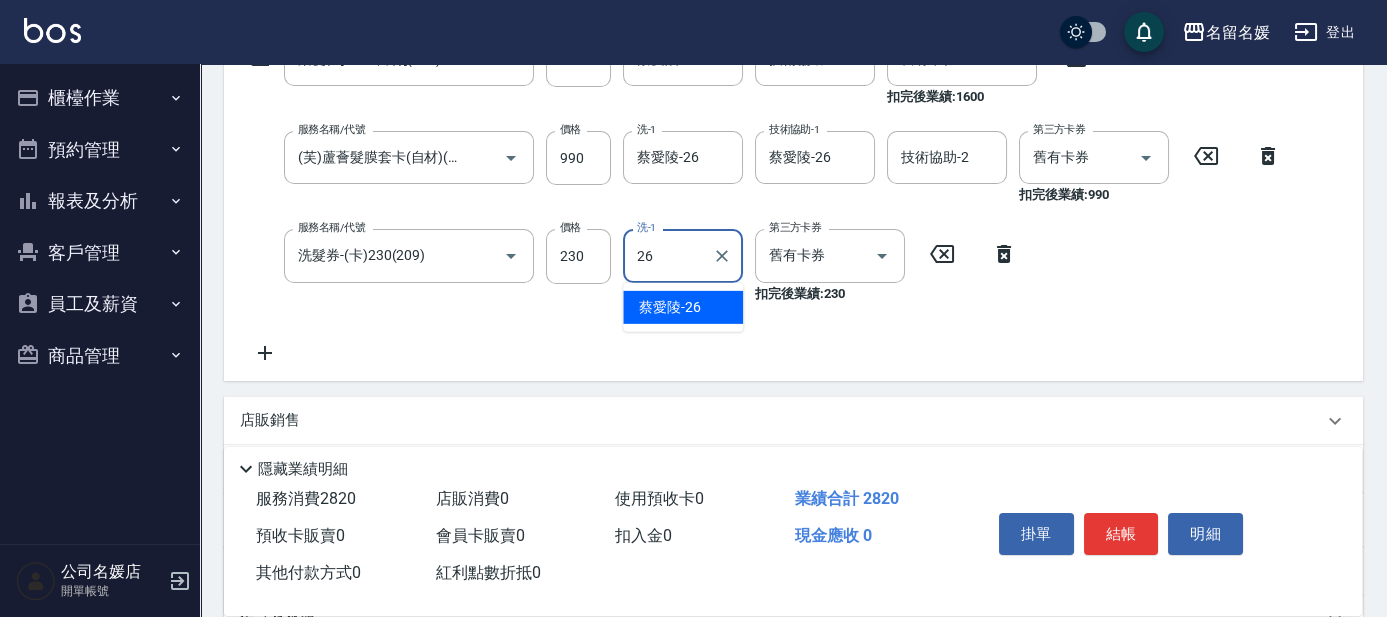 drag, startPoint x: 699, startPoint y: 308, endPoint x: 777, endPoint y: 354, distance: 90.55385 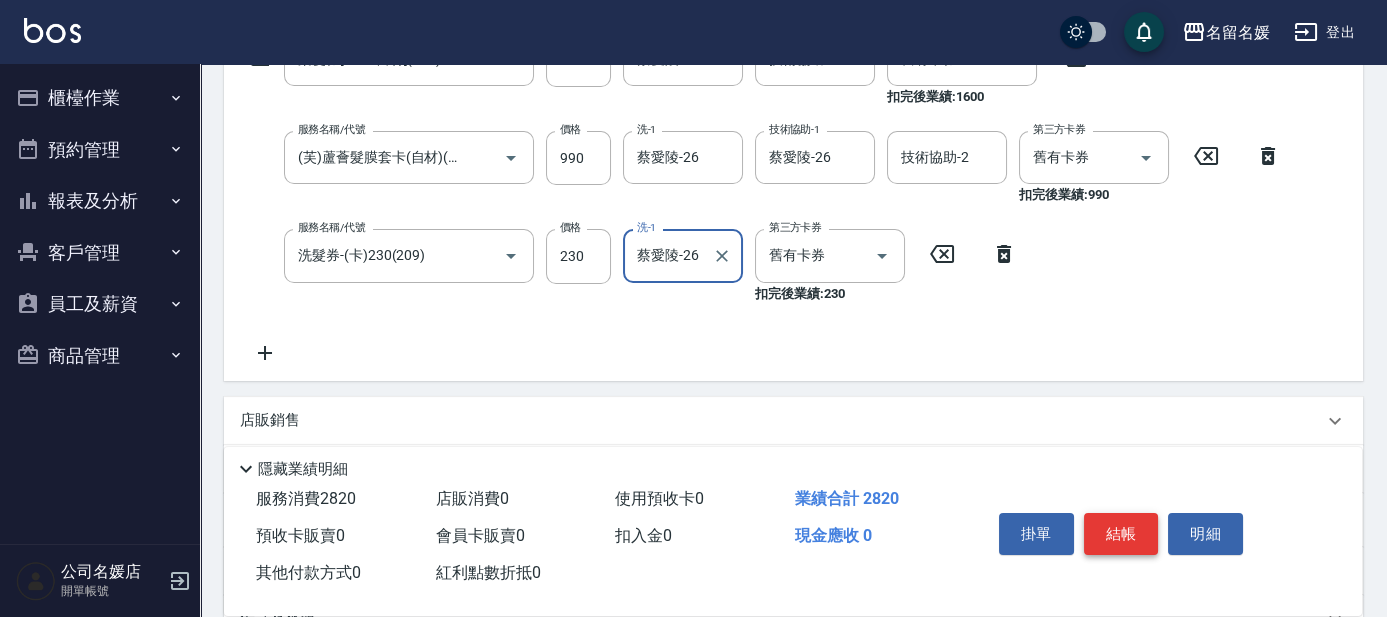 type on "蔡愛陵-26" 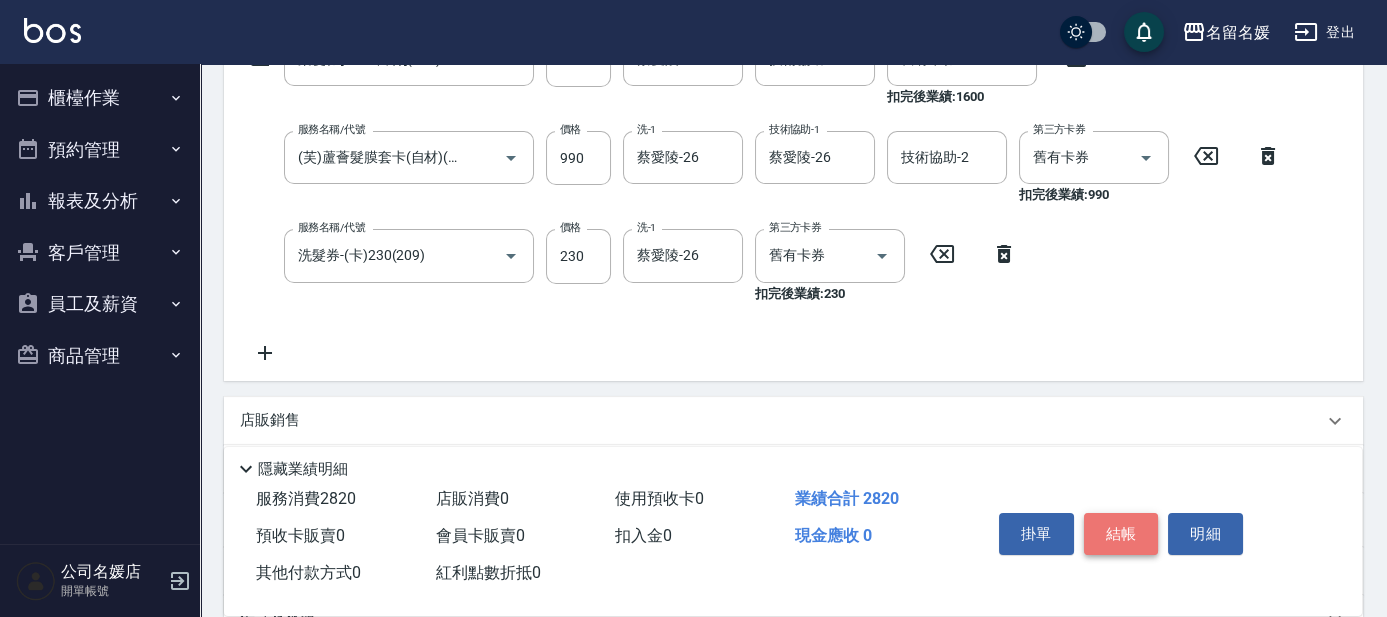 click on "結帳" at bounding box center [1121, 534] 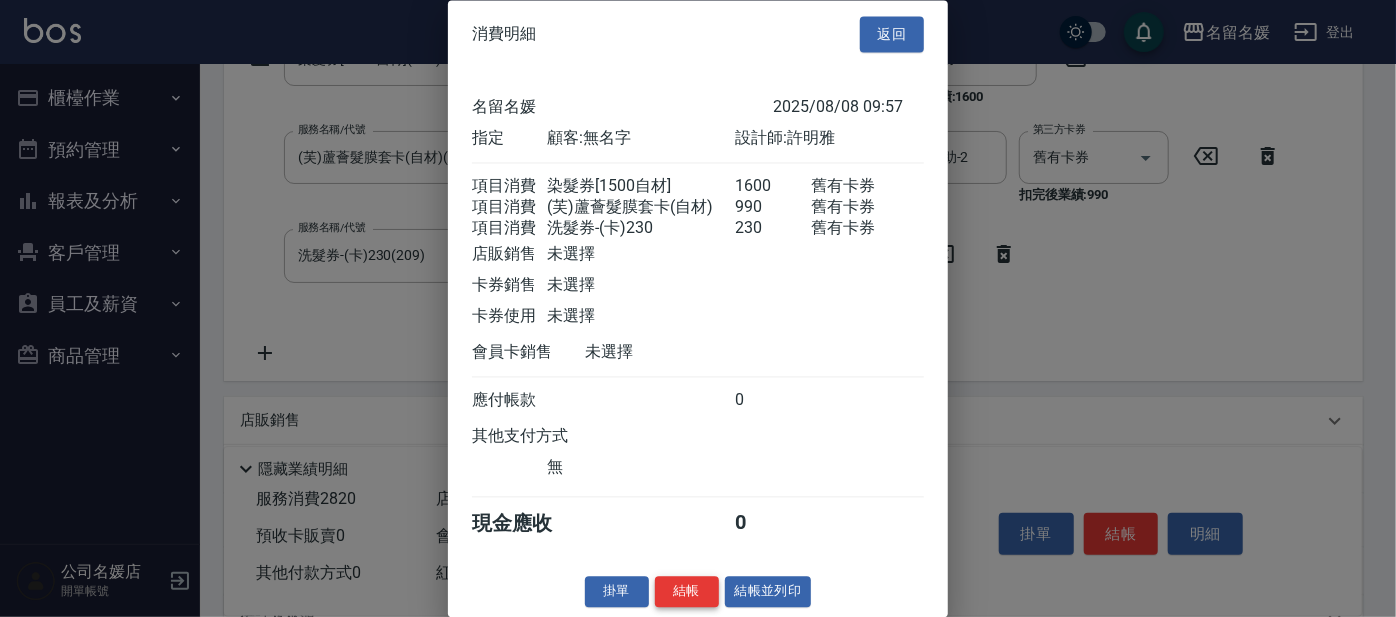 click on "結帳" at bounding box center [687, 592] 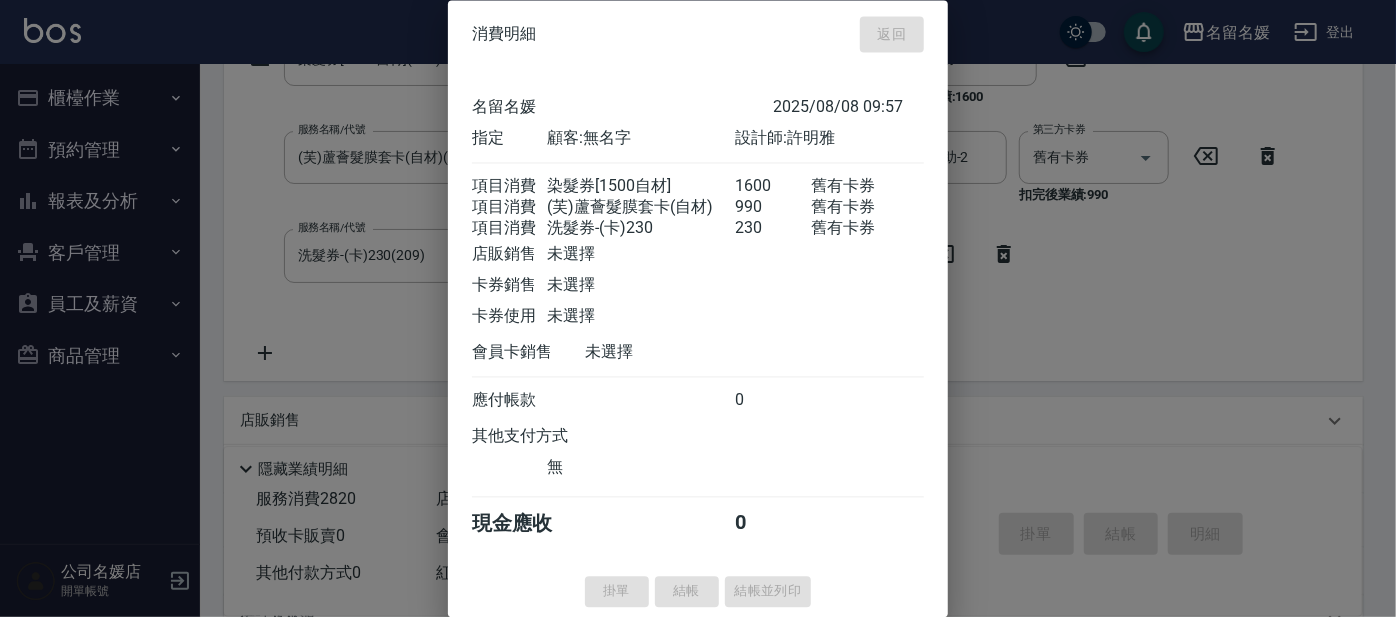 type 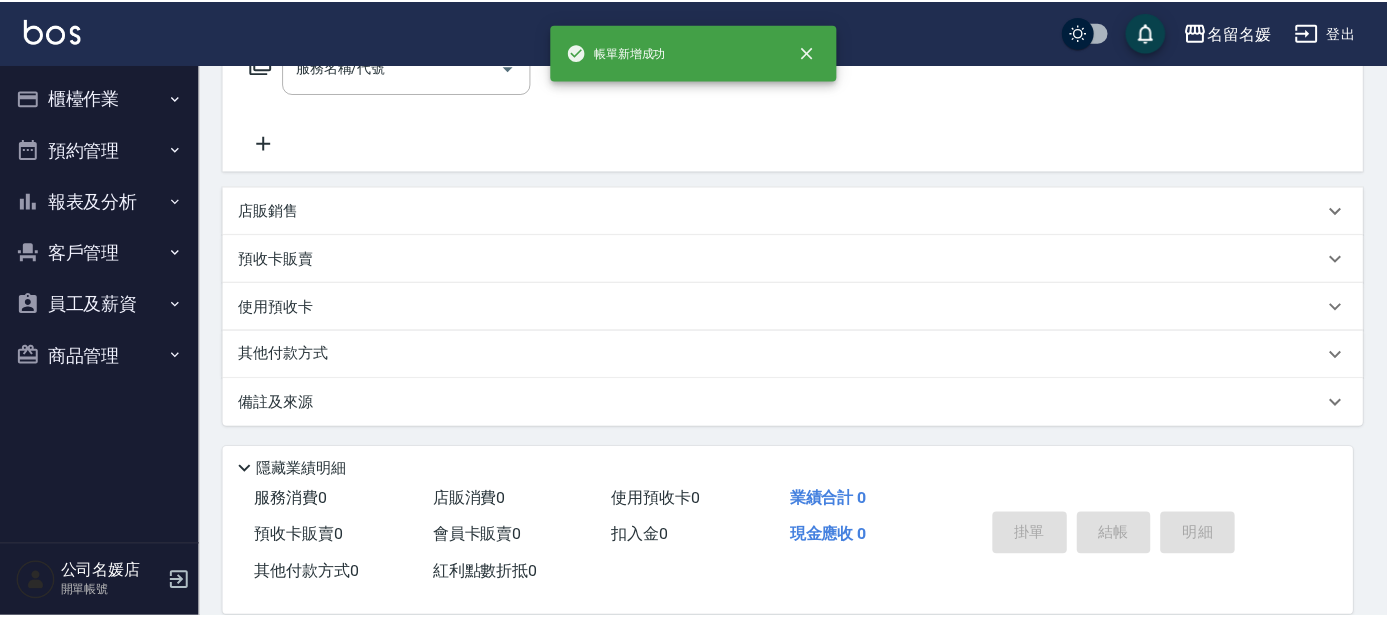 scroll, scrollTop: 0, scrollLeft: 0, axis: both 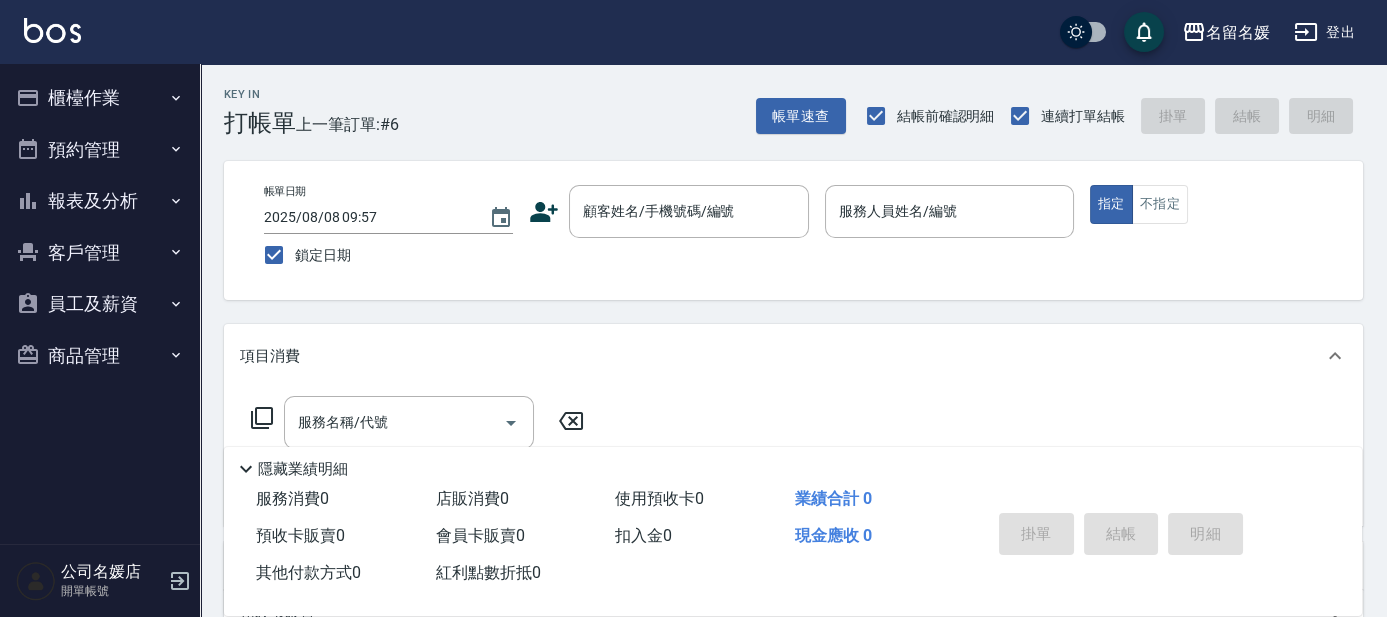 drag, startPoint x: 662, startPoint y: 198, endPoint x: 573, endPoint y: 166, distance: 94.57801 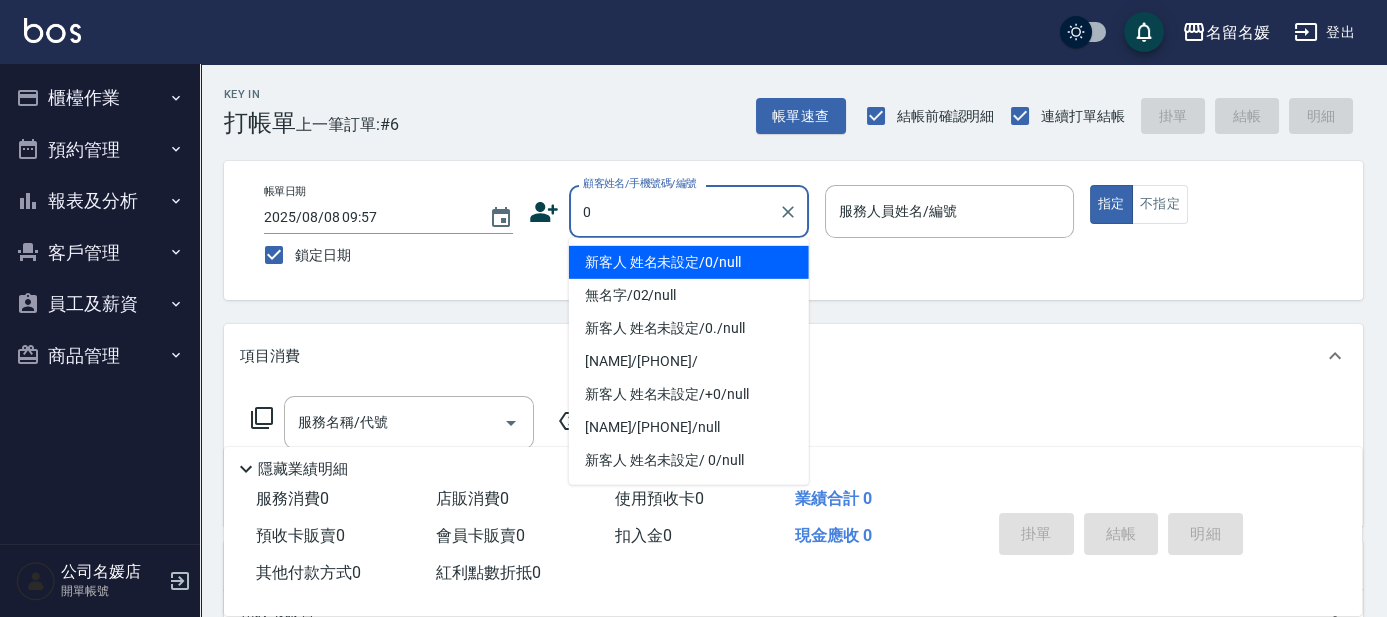 type on "0" 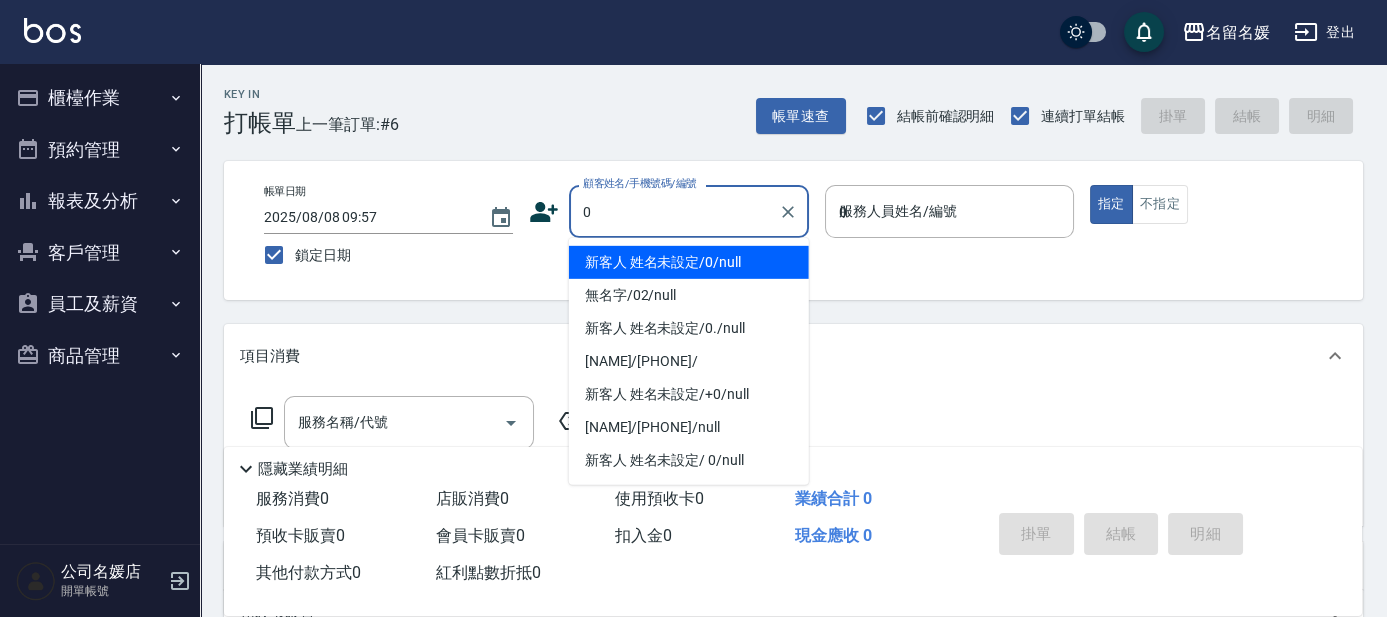 type on "07" 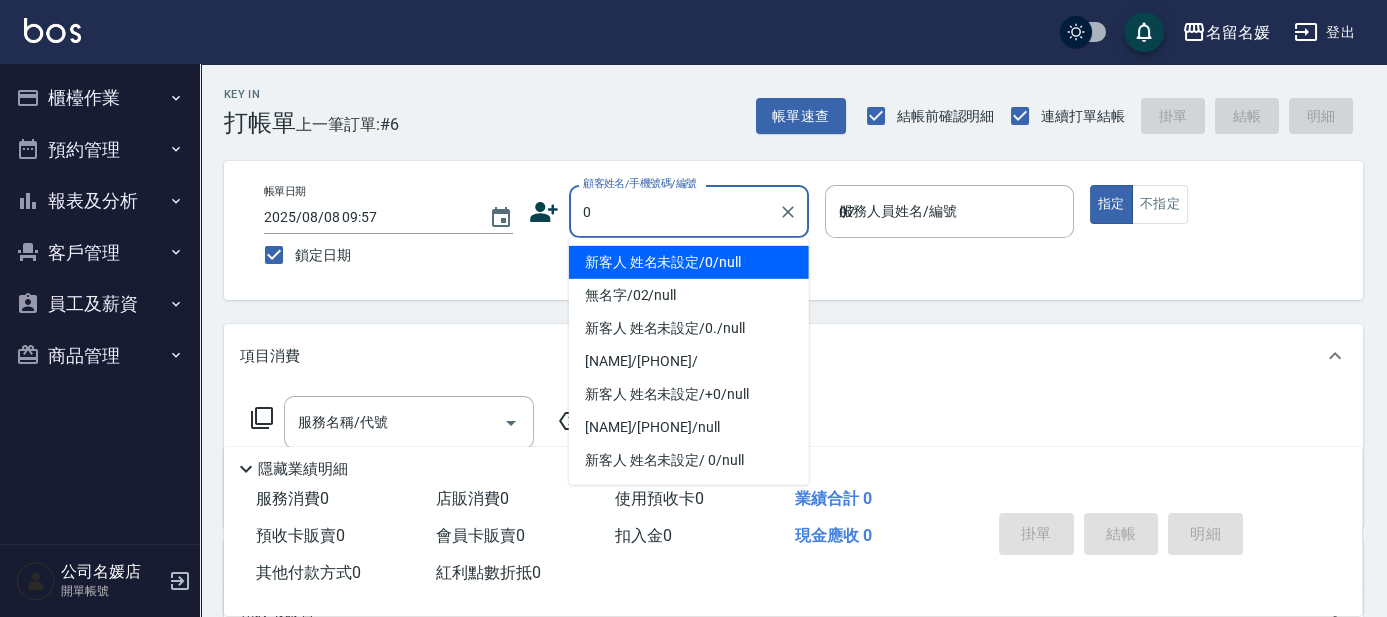 type on "新客人 姓名未設定/0/null" 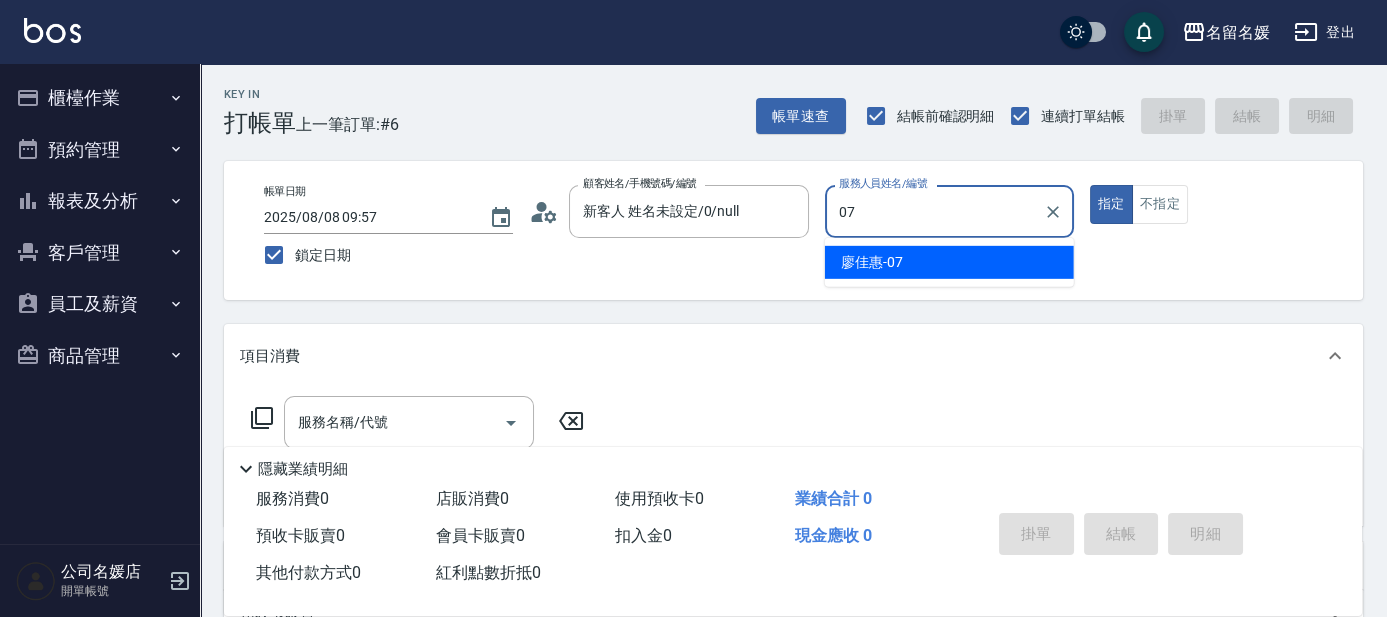 type on "07" 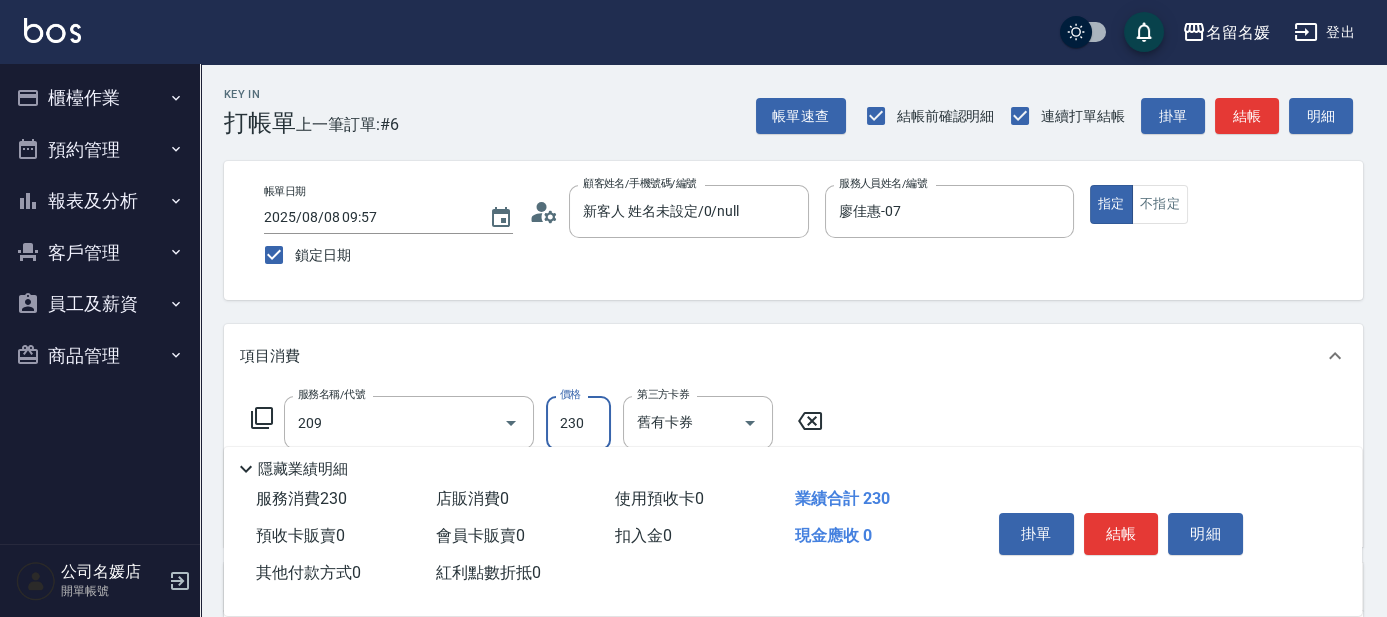 type on "洗髮券-(卡)230(209)" 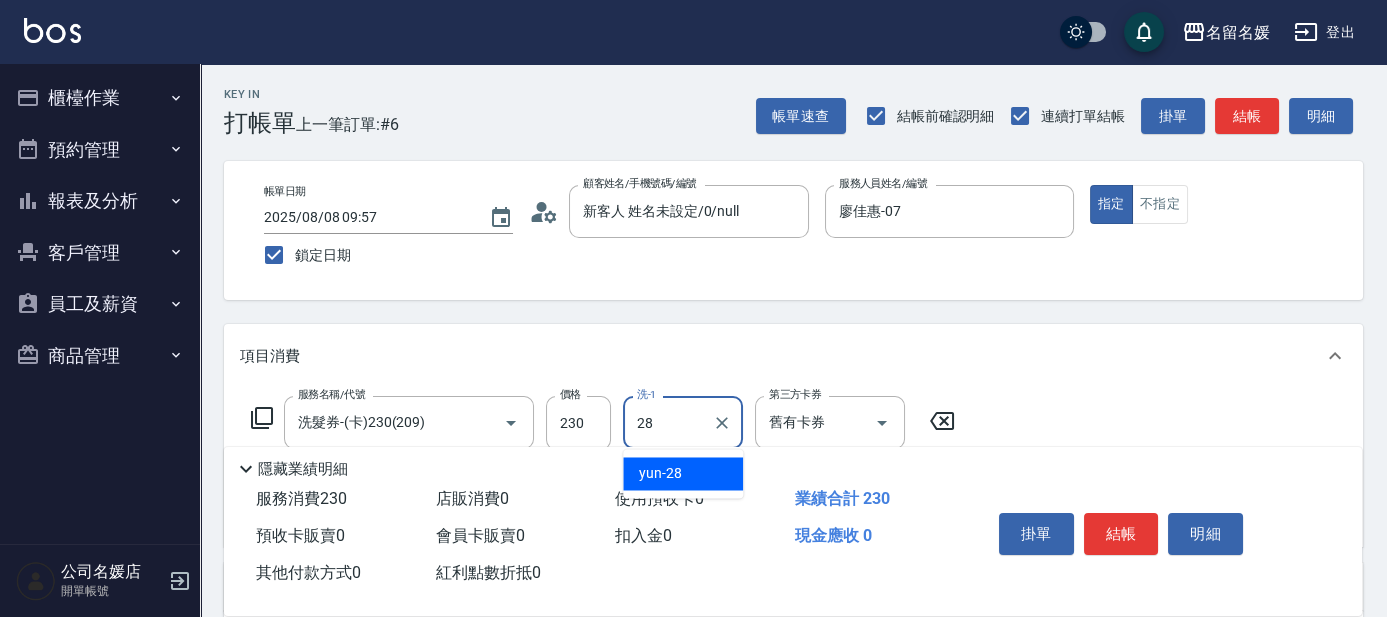 type on "yun-28" 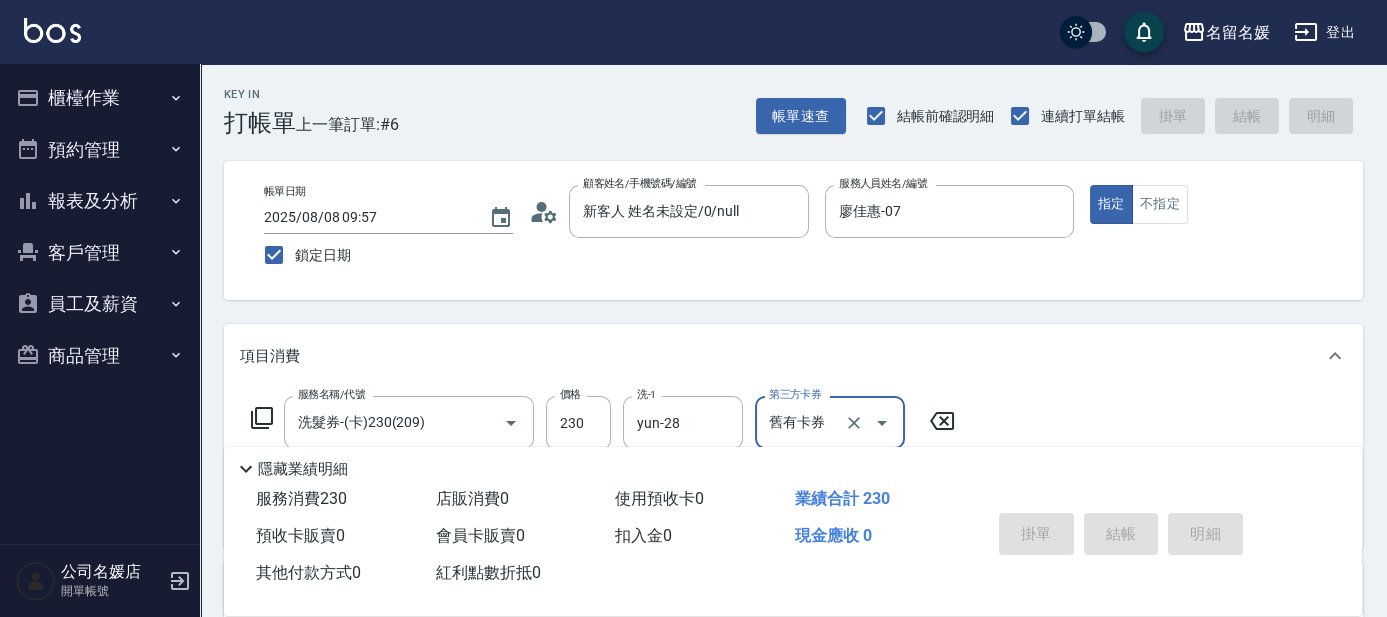 type 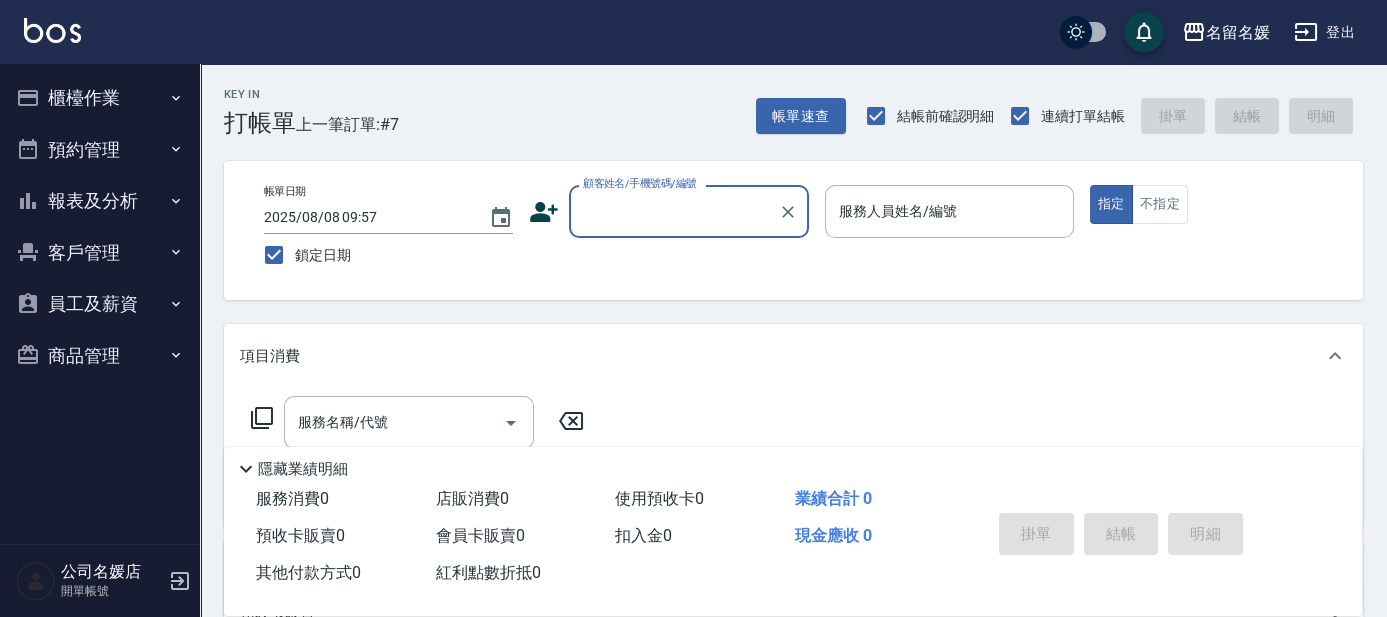 type on "p" 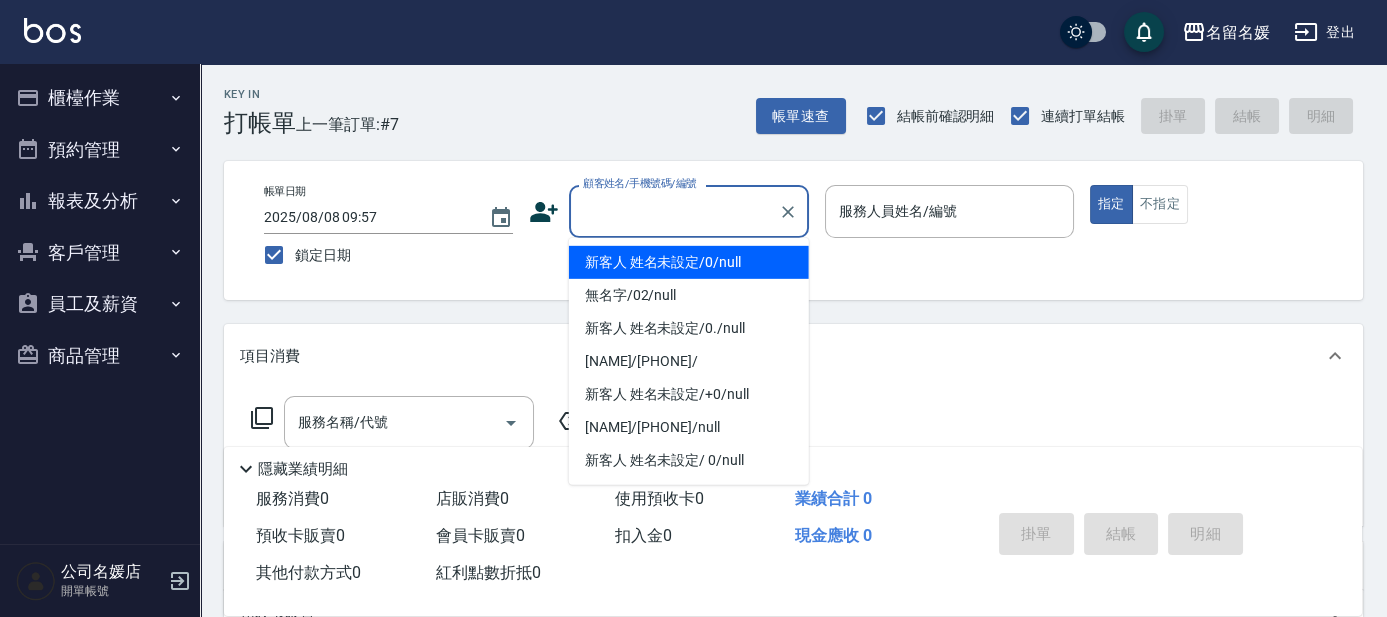 type on "新客人 姓名未設定/0/null" 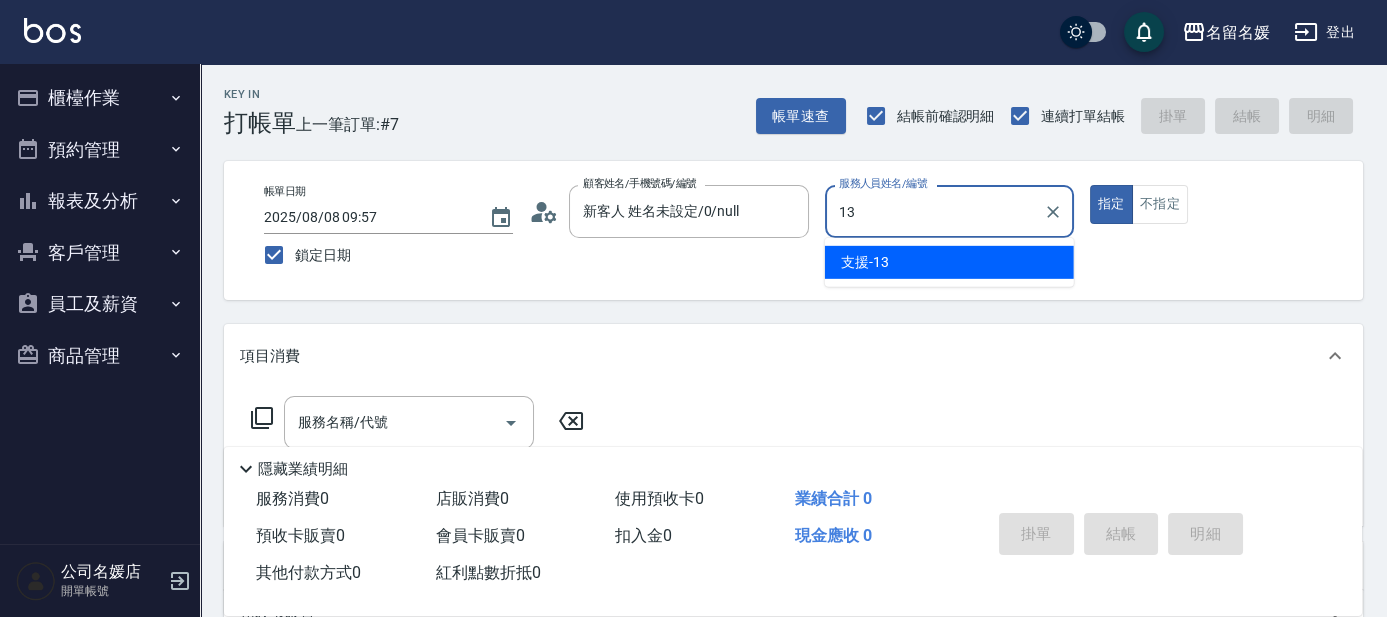 type on "1" 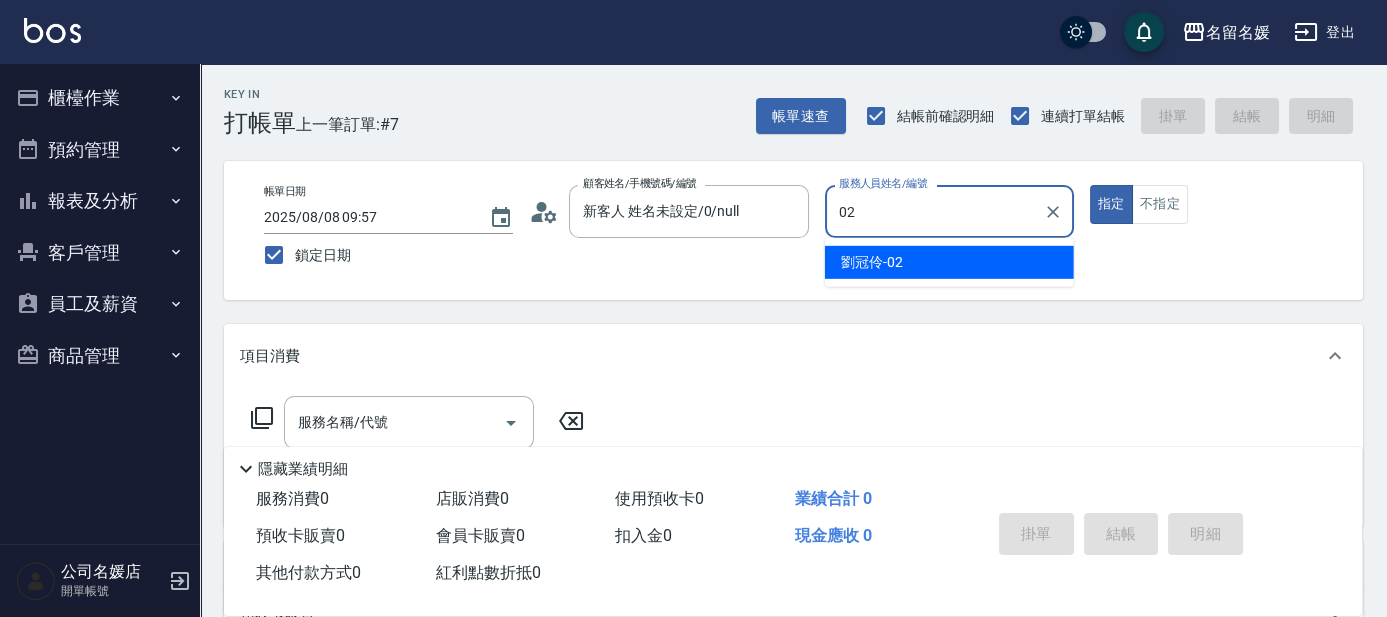type on "劉冠伶-02" 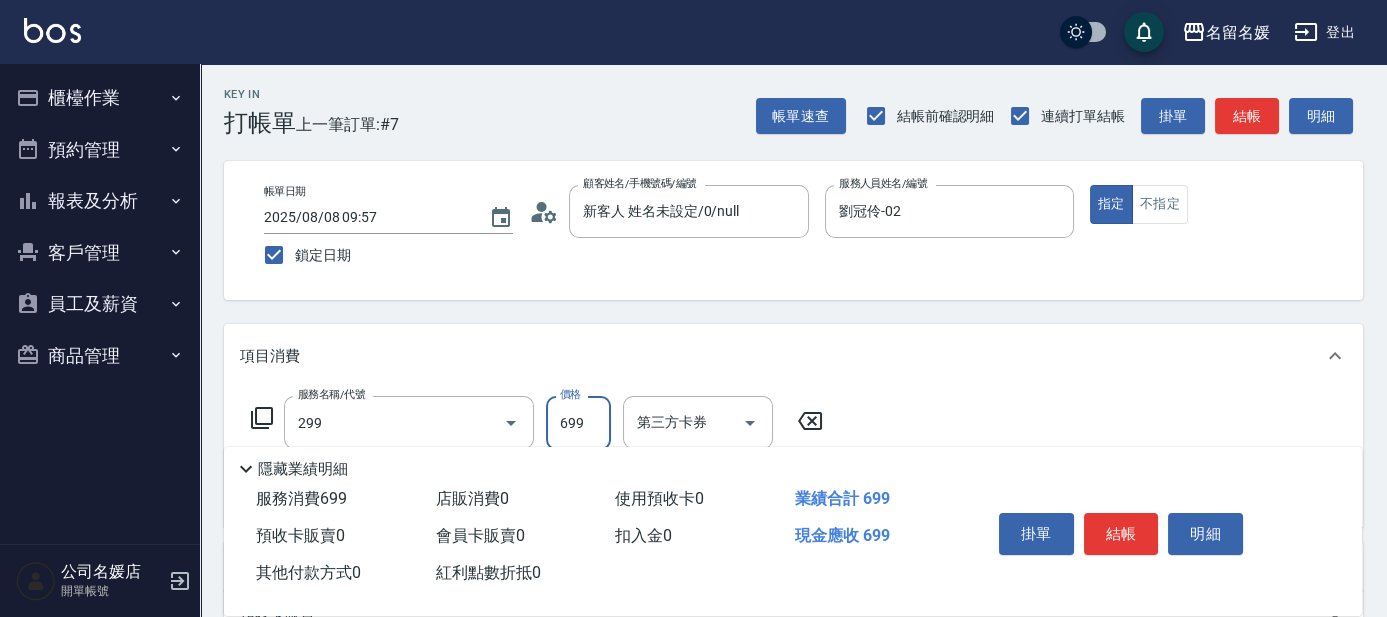 type on "滾珠洗髮699(299)" 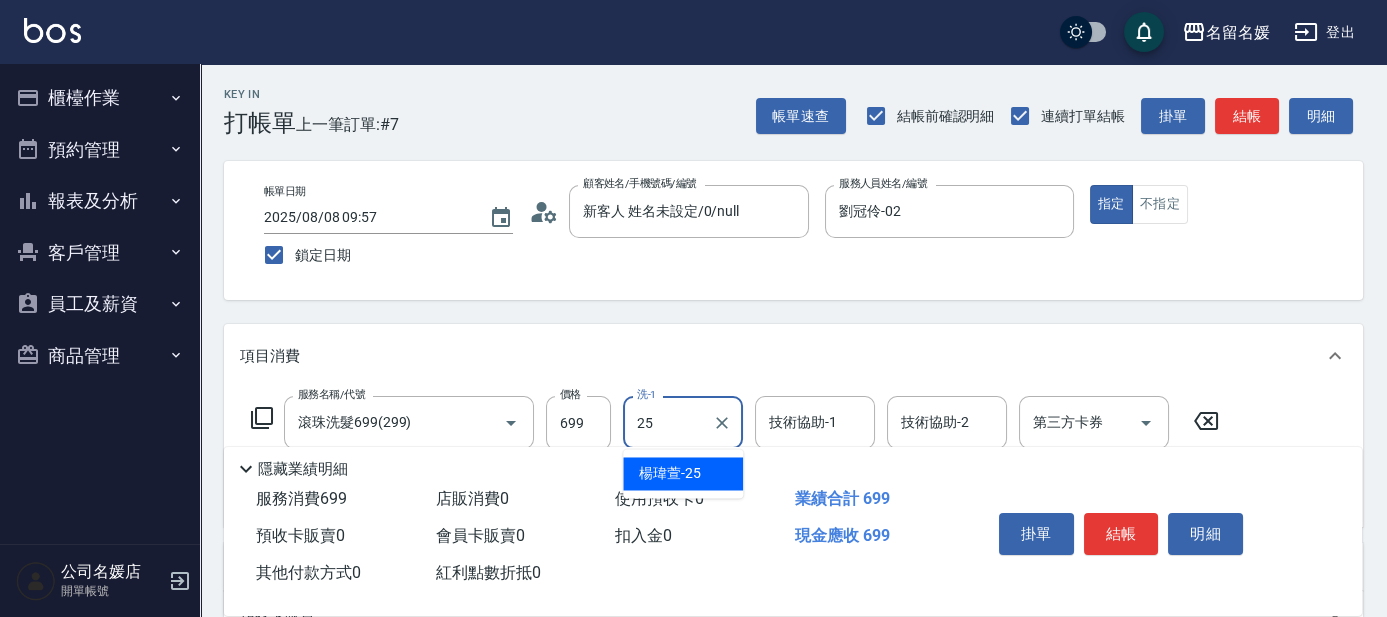 type on "25" 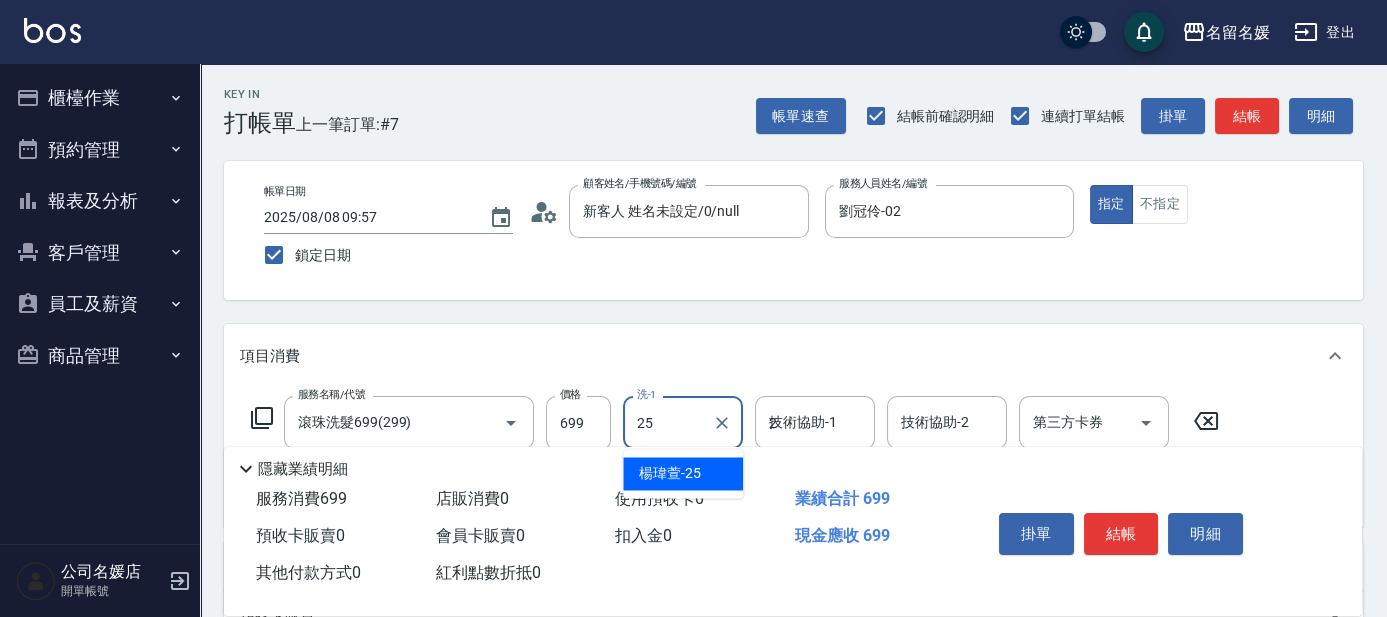 type on "楊瑋萱-25" 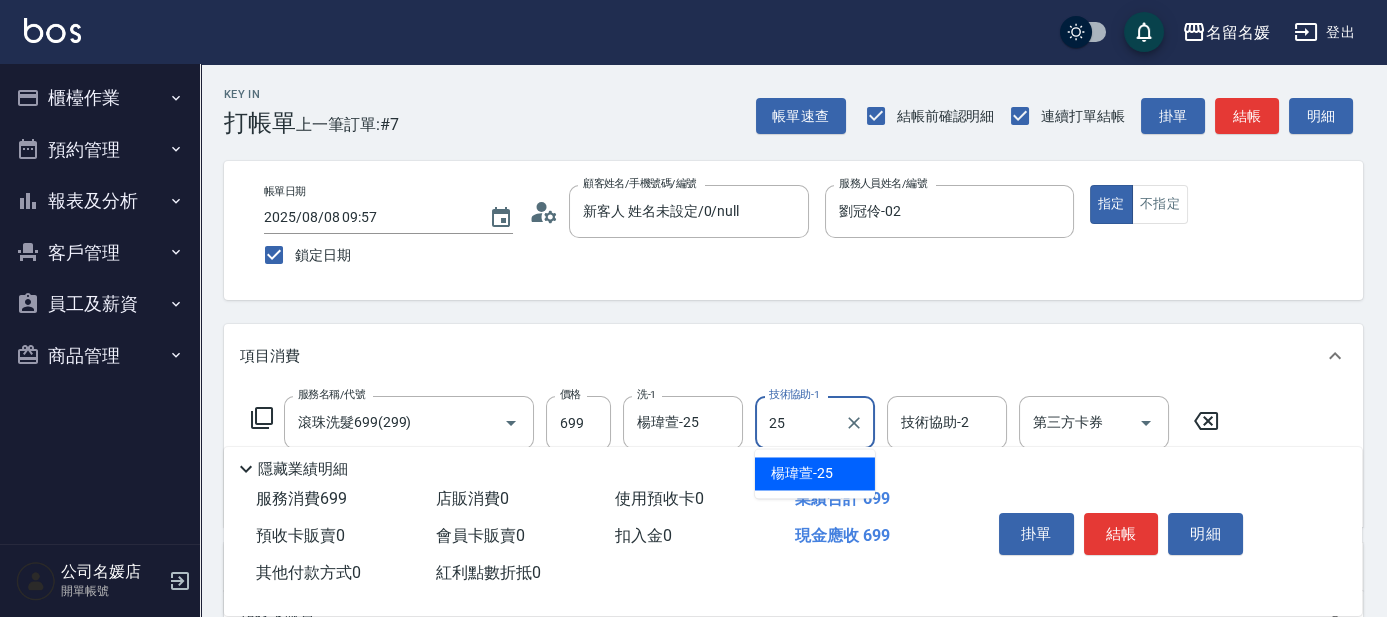 type on "楊瑋萱-25" 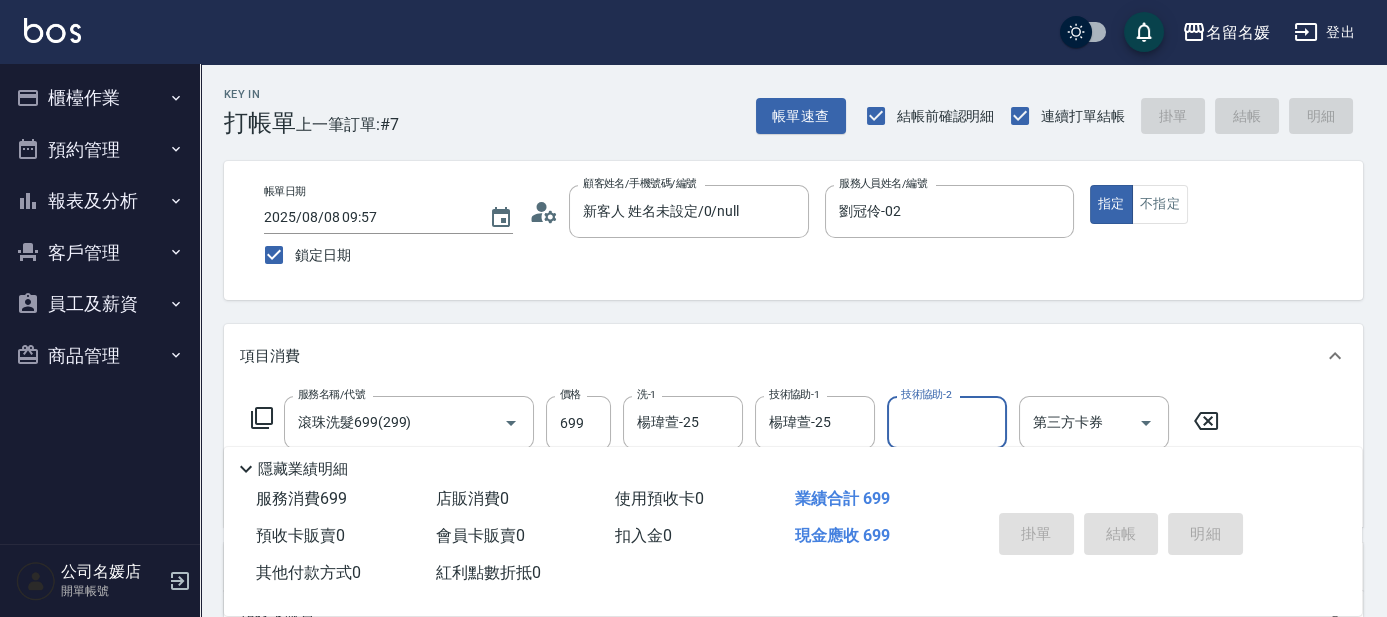 type 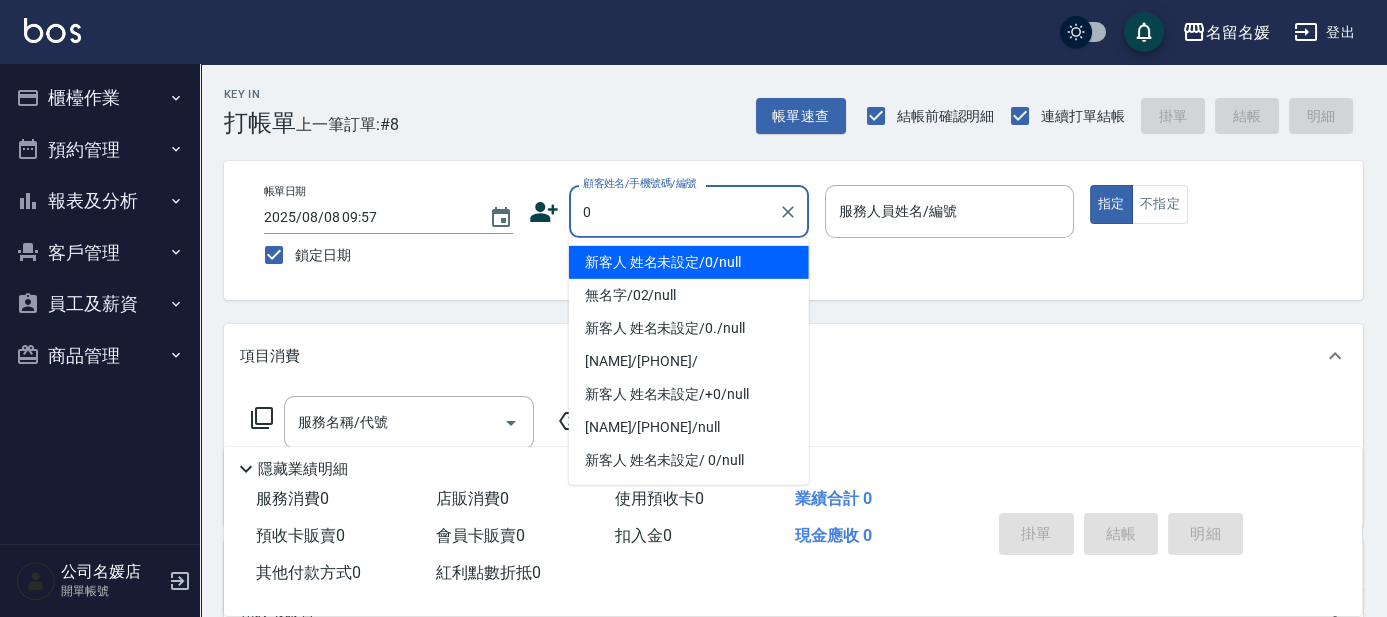 type on "0" 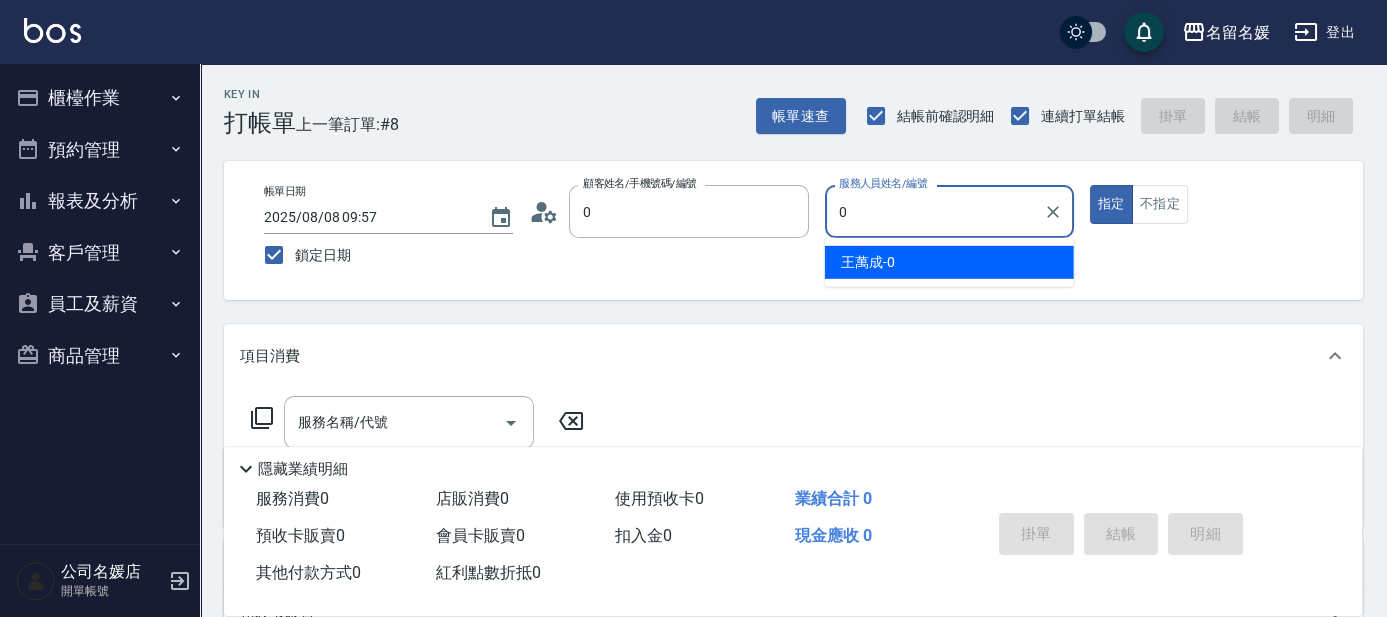 type on "新客人 姓名未設定/0/null" 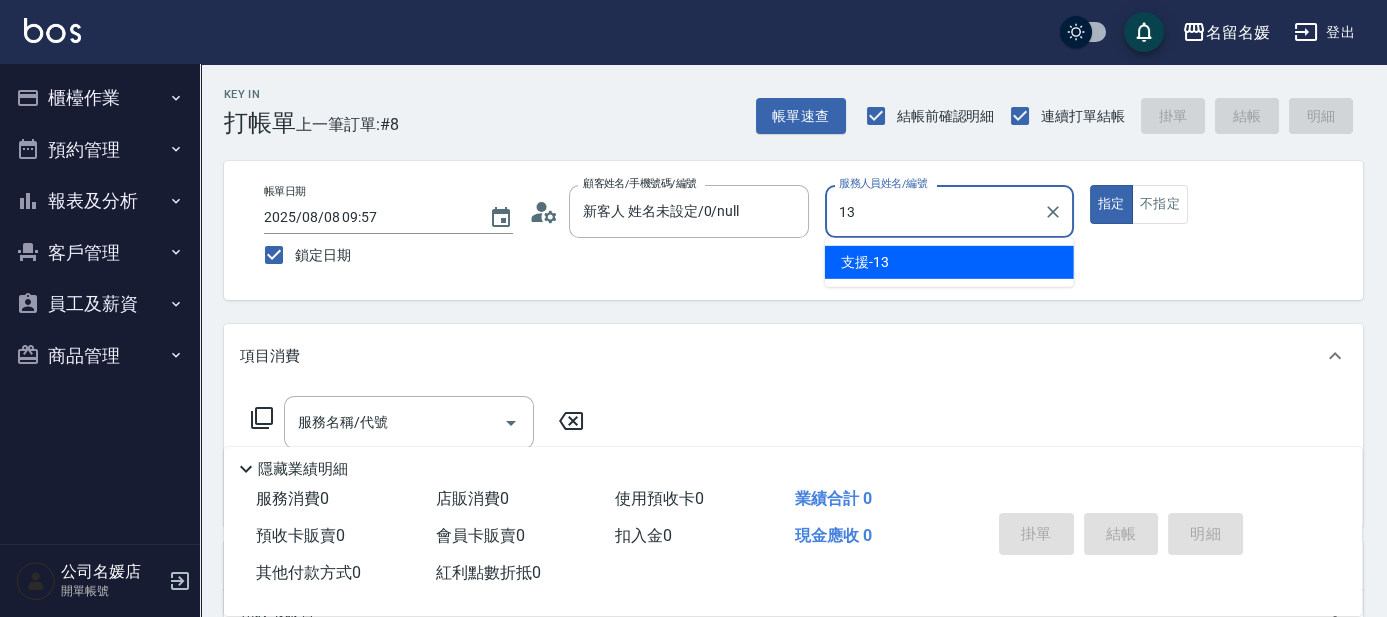 type on "支援-13" 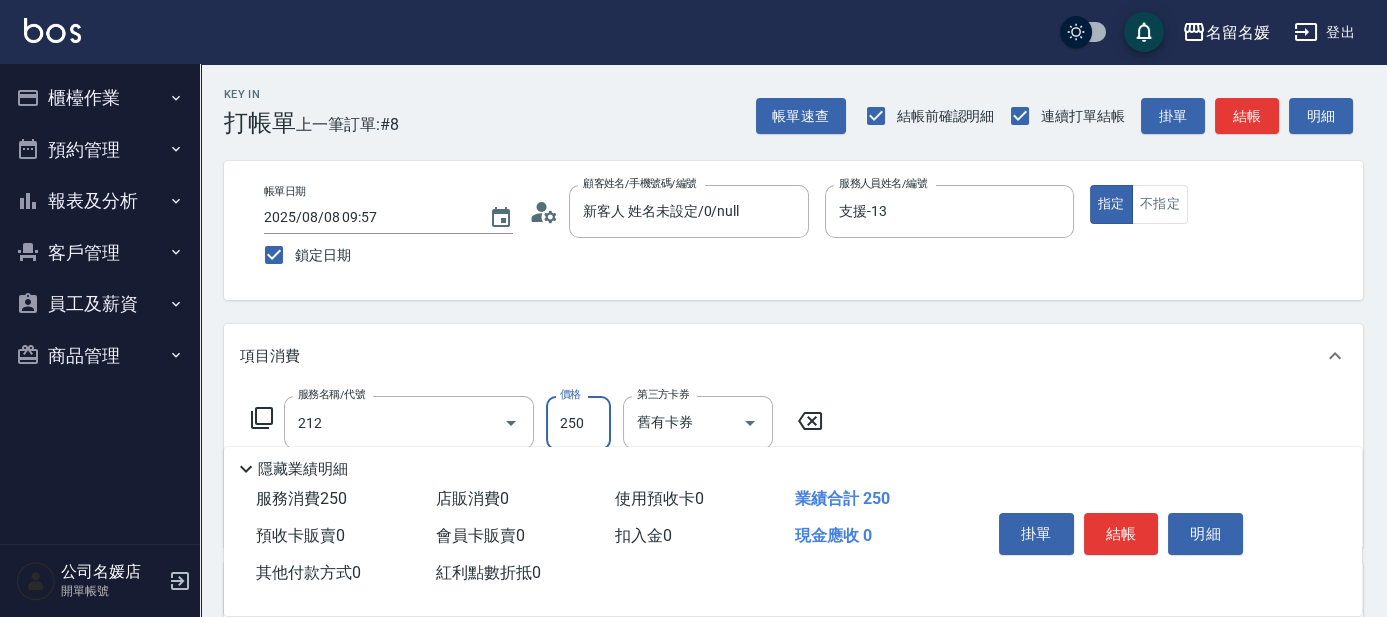 type on "洗髮券-(卡)250(212)" 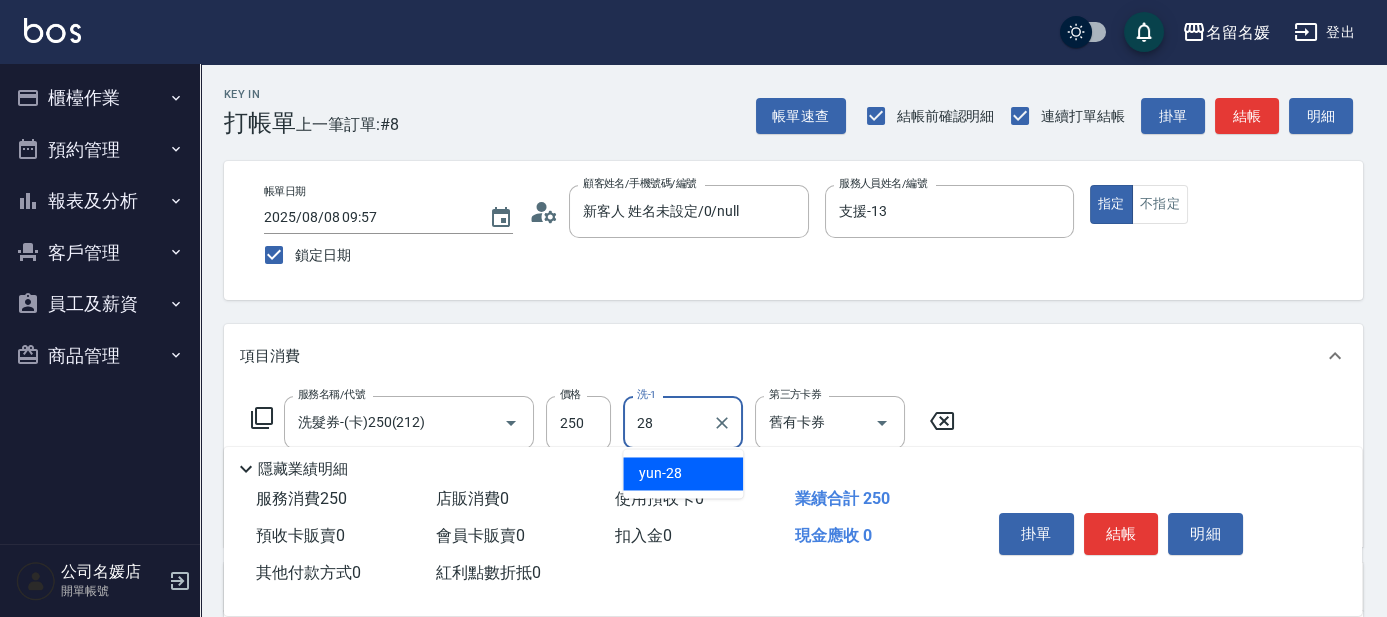 type on "yun-28" 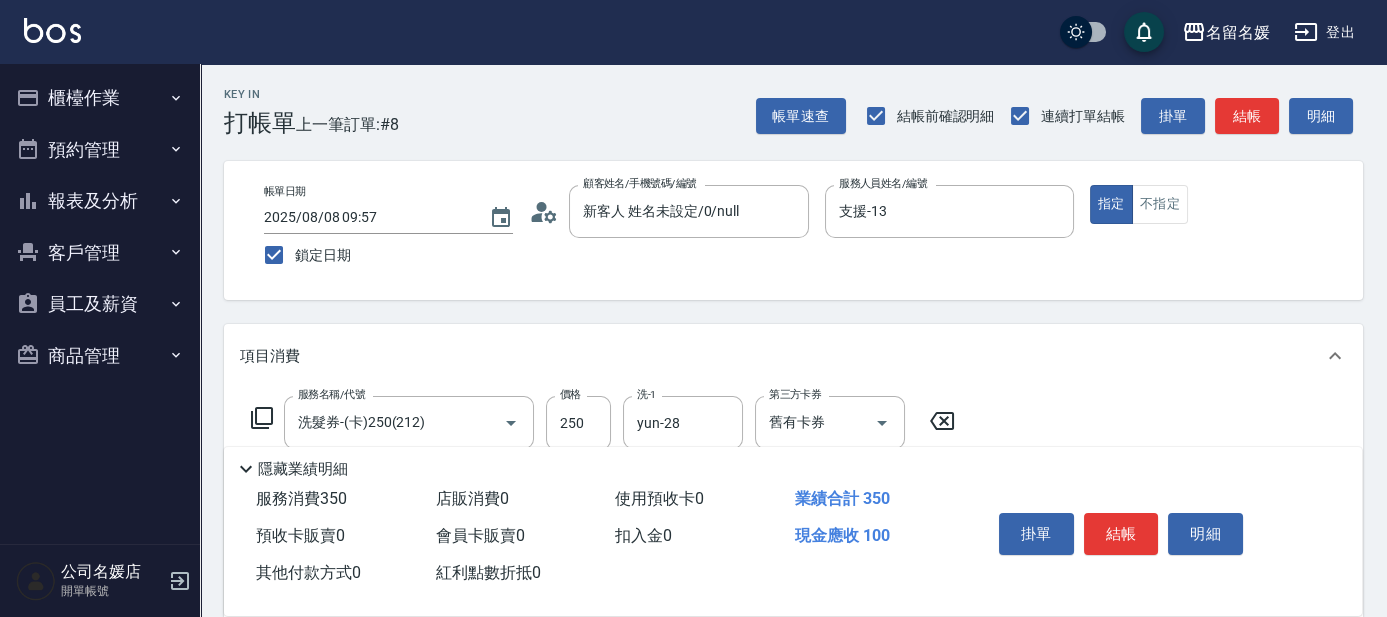 type on "煥彩.玻酸.晶膜.水療(635)" 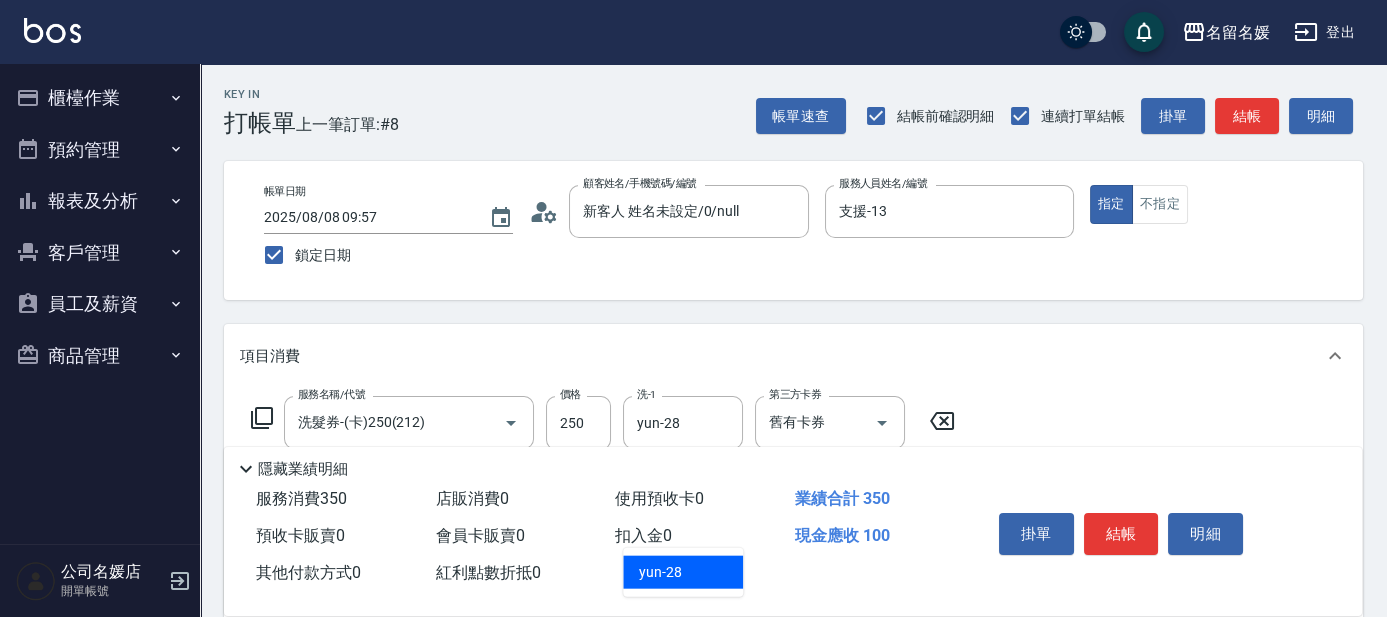 type on "yun-28" 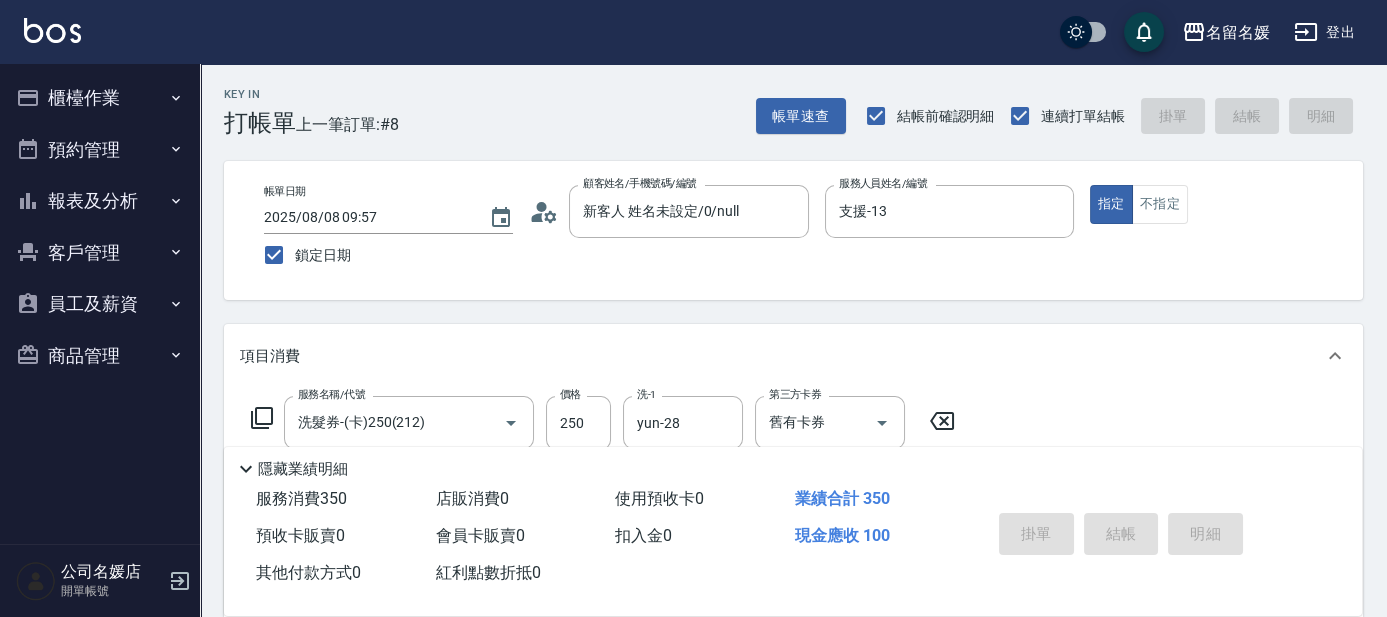 type 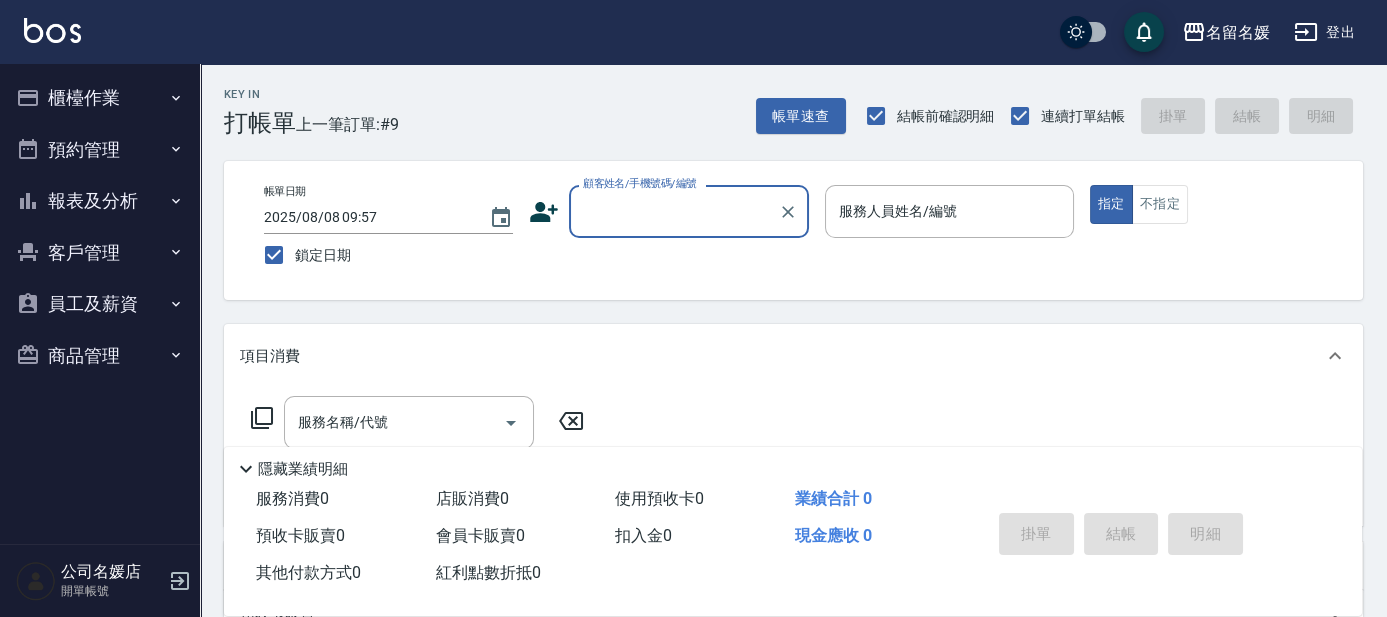 click on "顧客姓名/手機號碼/編號" at bounding box center (674, 211) 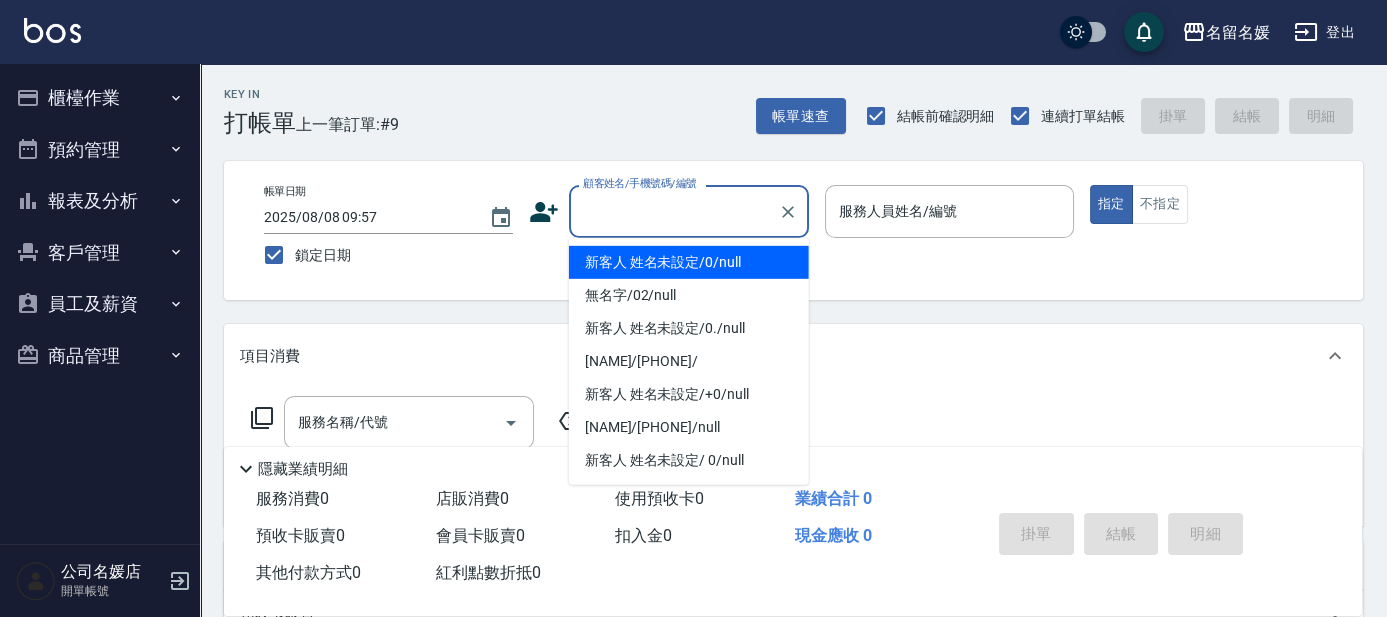 click on "新客人 姓名未設定/0/null" at bounding box center (689, 262) 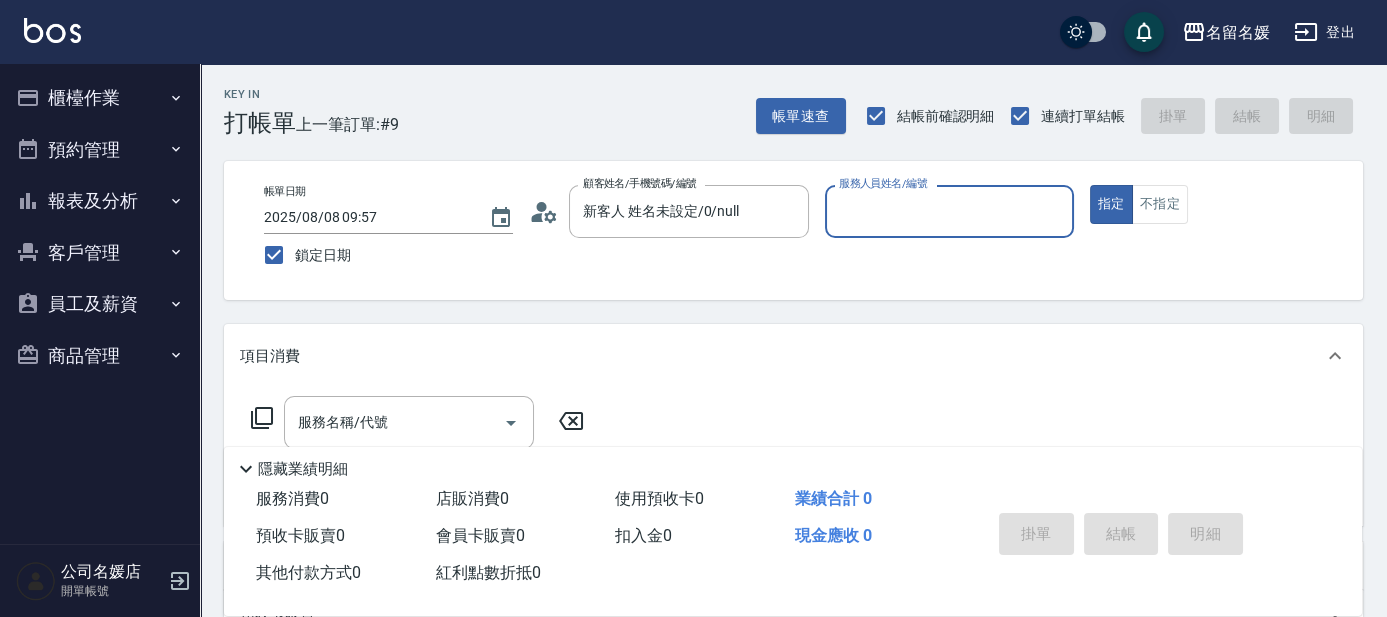 click on "服務人員姓名/編號" at bounding box center [949, 211] 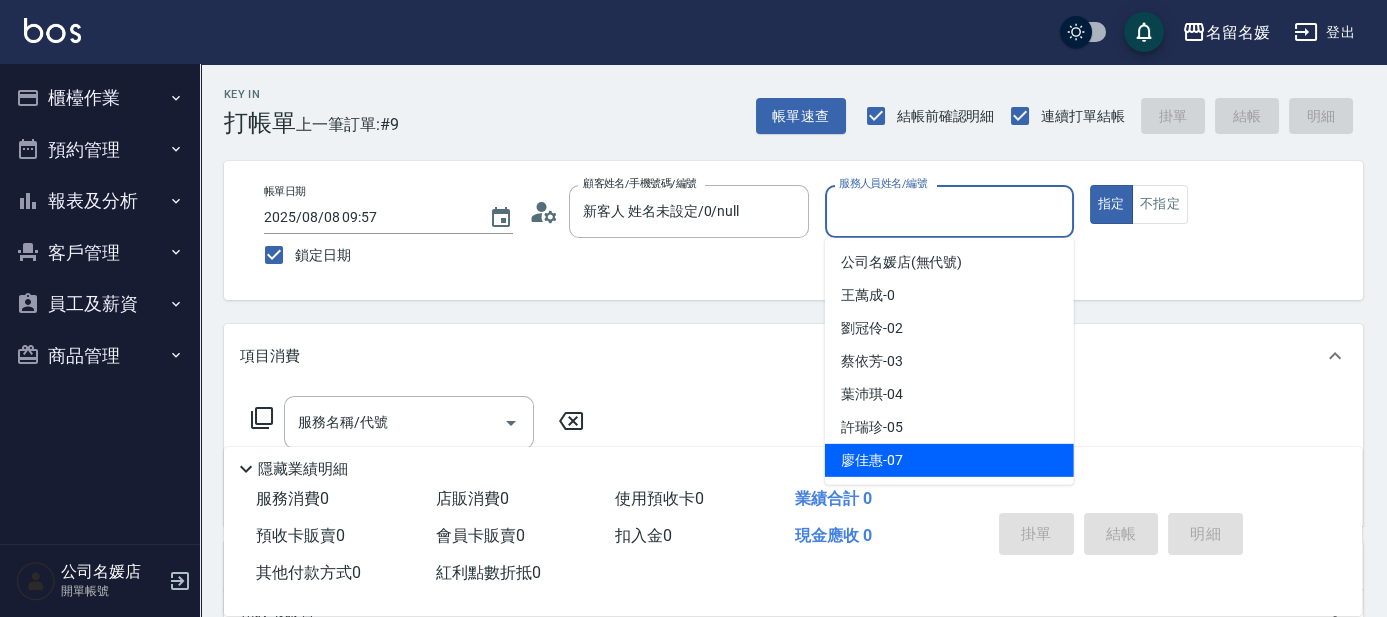 click on "廖佳惠 -07" at bounding box center (872, 460) 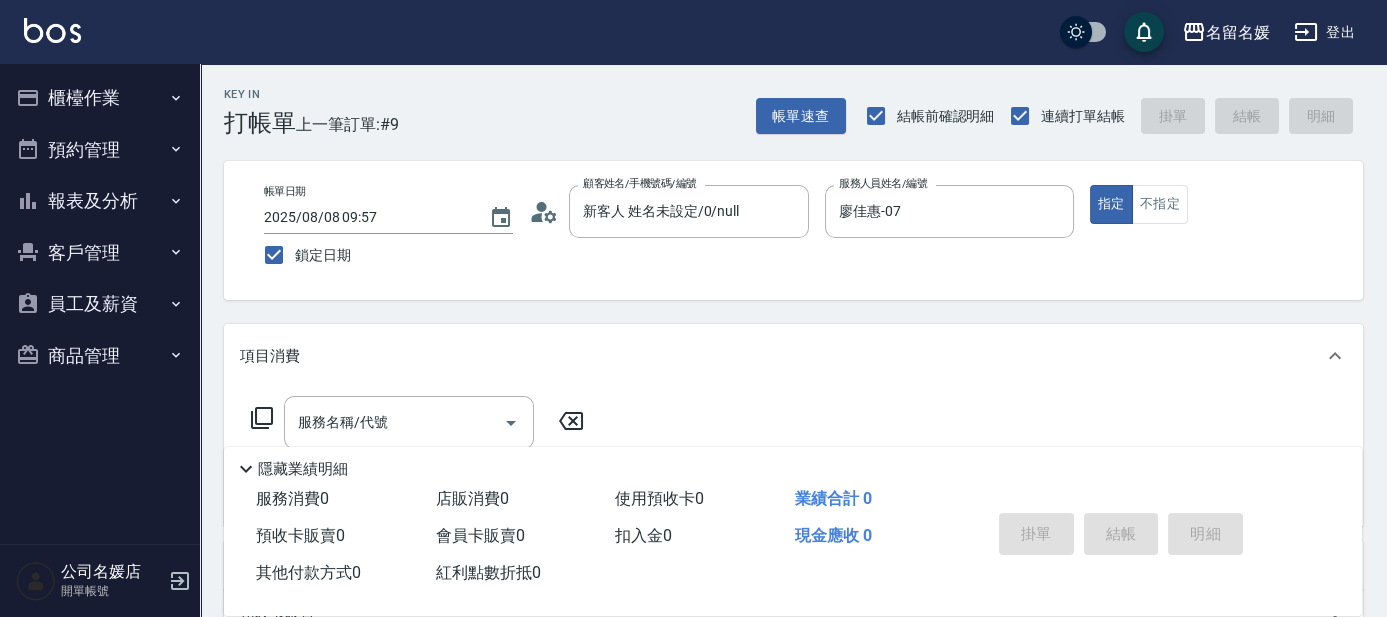 click 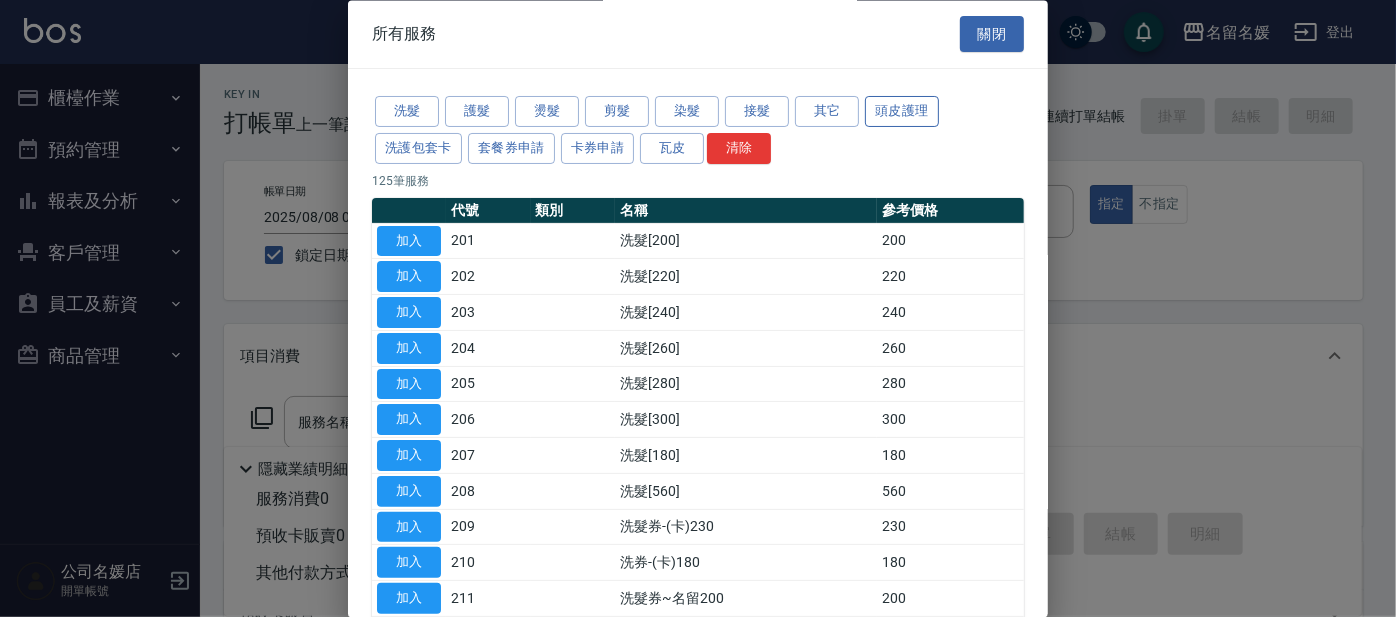click on "頭皮護理" at bounding box center (902, 112) 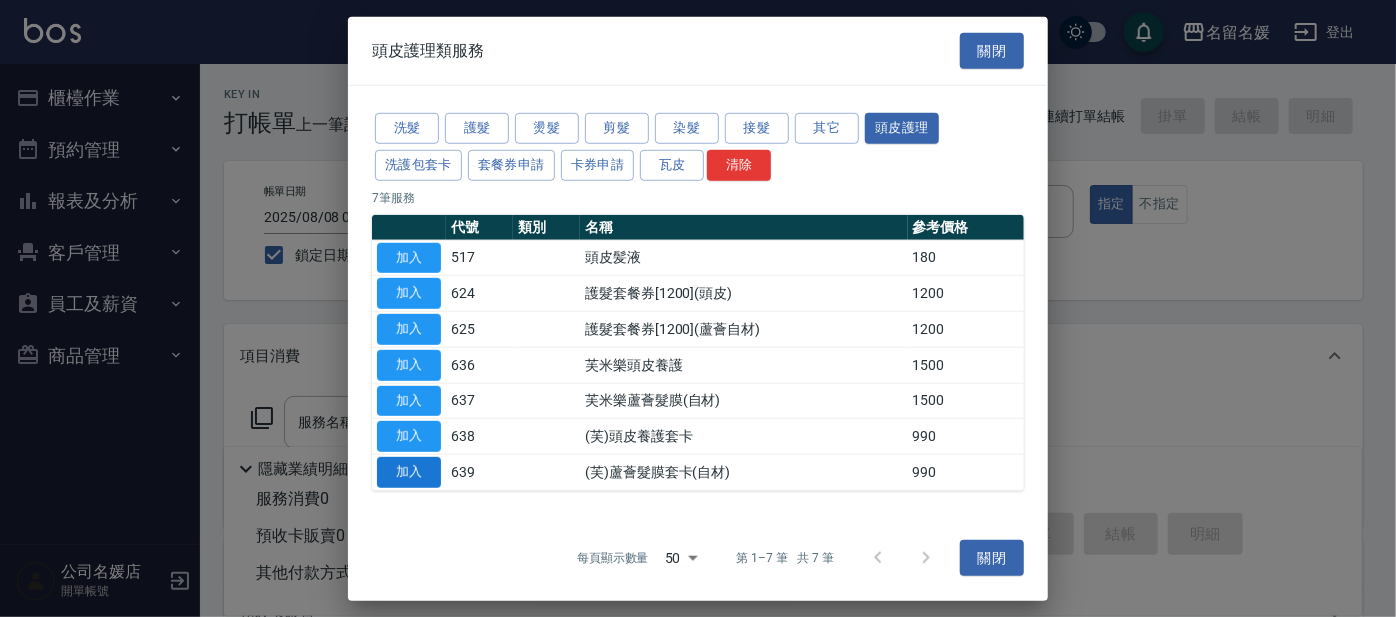click on "加入" at bounding box center (409, 472) 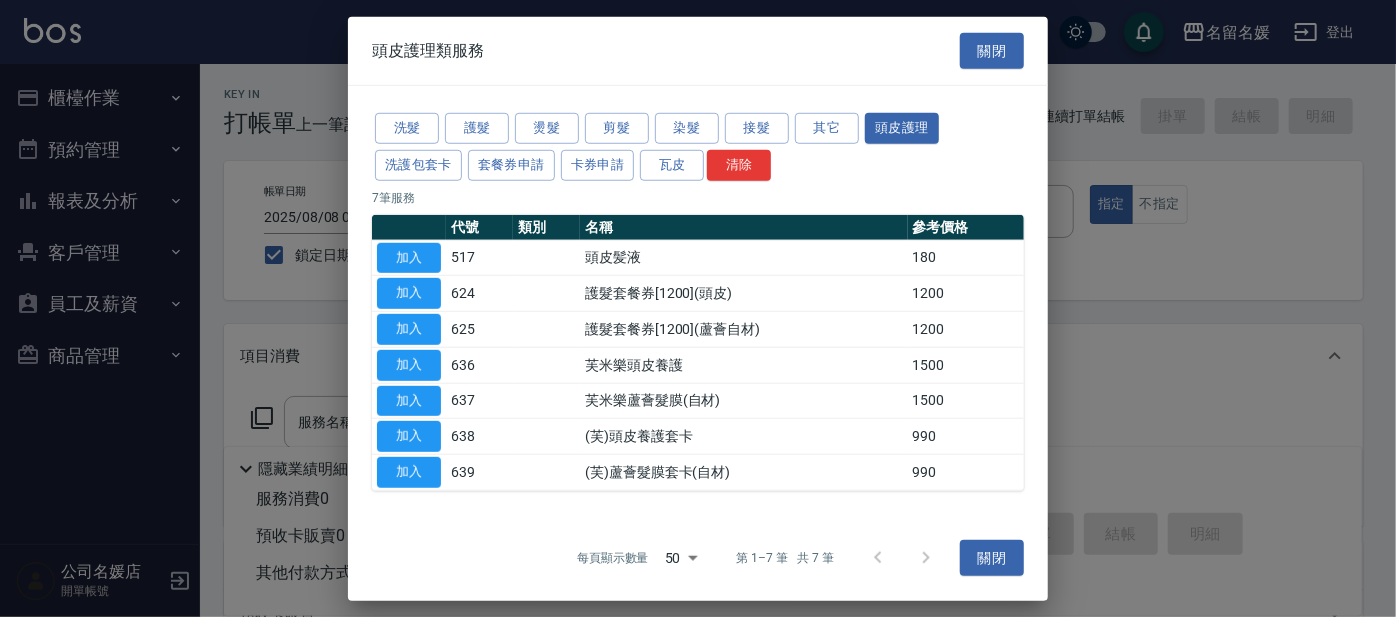 type on "(芙)蘆薈髮膜套卡(自材)(639)" 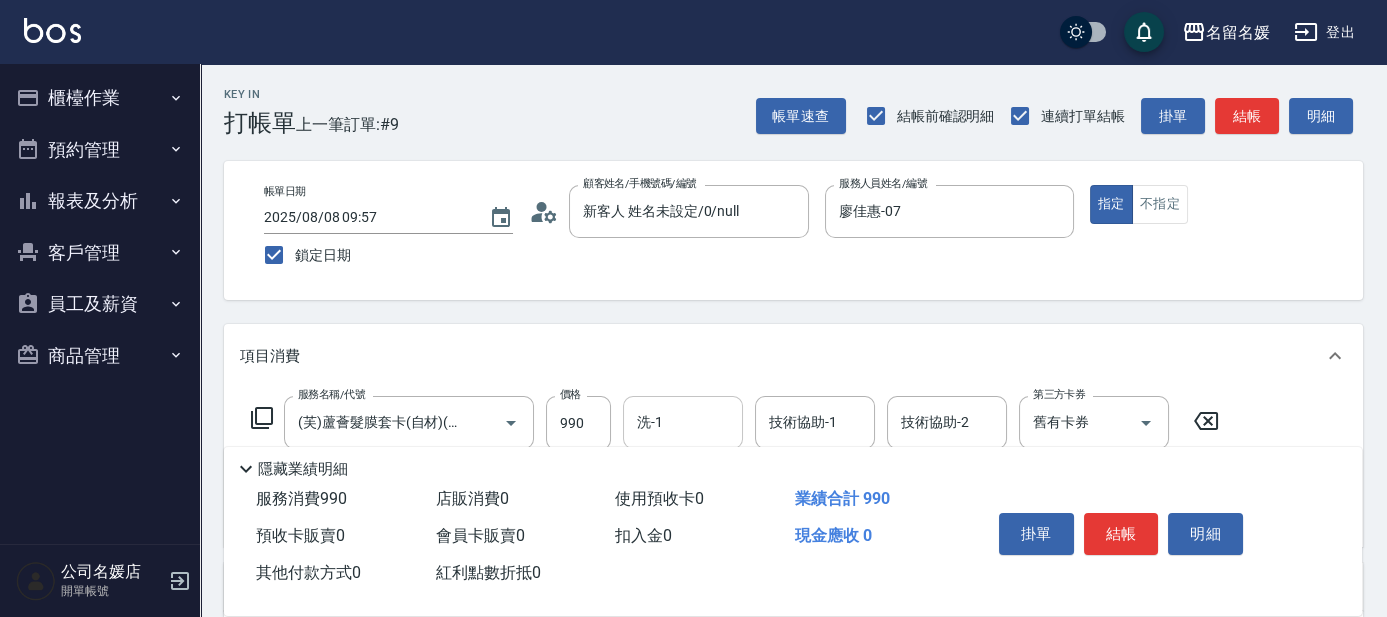 click on "洗-1" at bounding box center (683, 422) 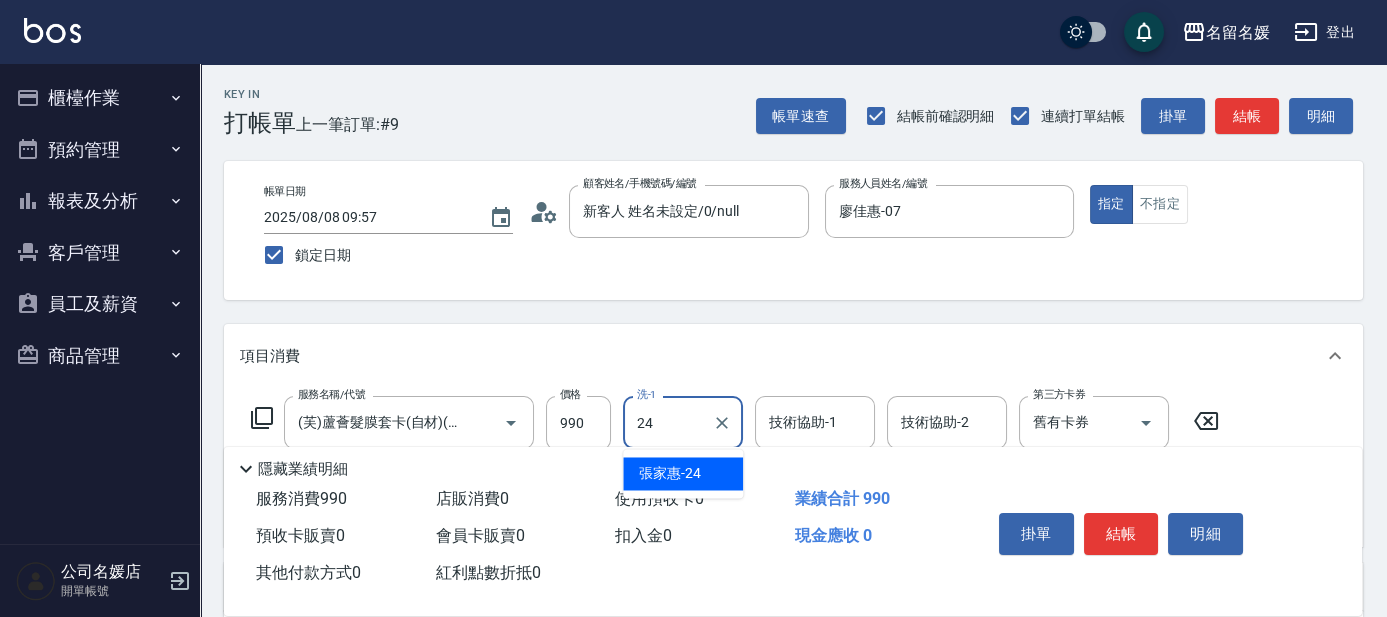 click on "張家惠 -24" at bounding box center [670, 473] 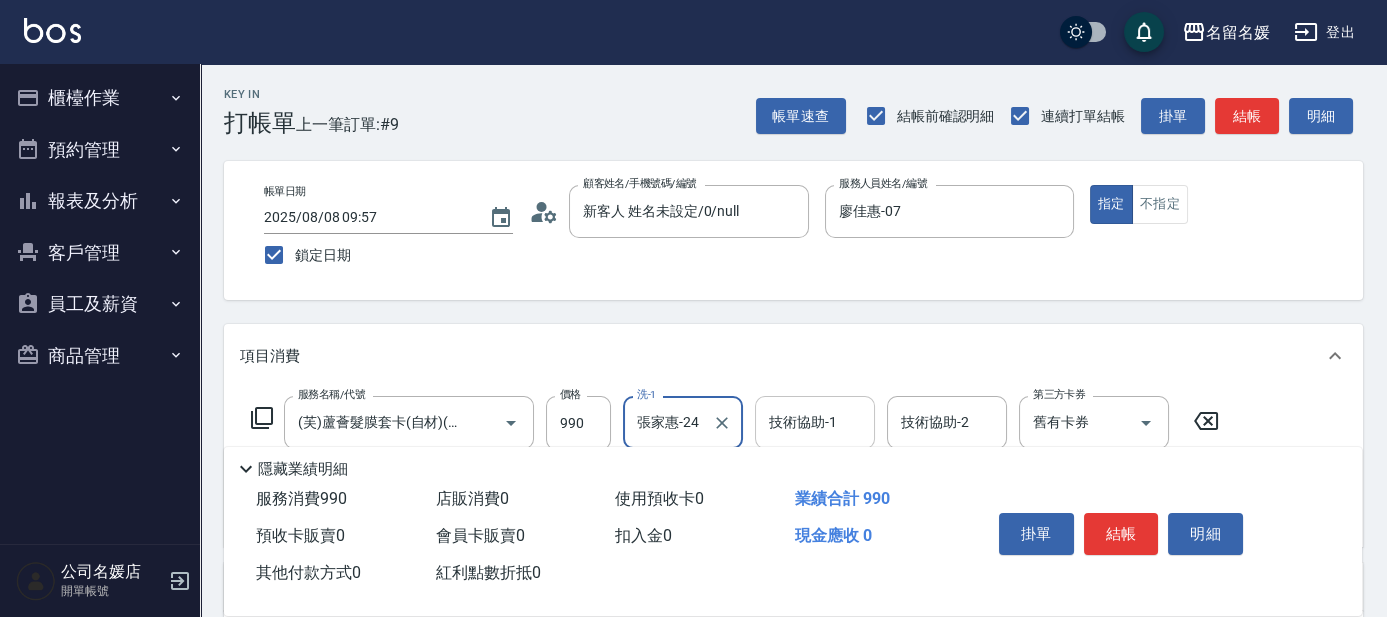 type on "張家惠-24" 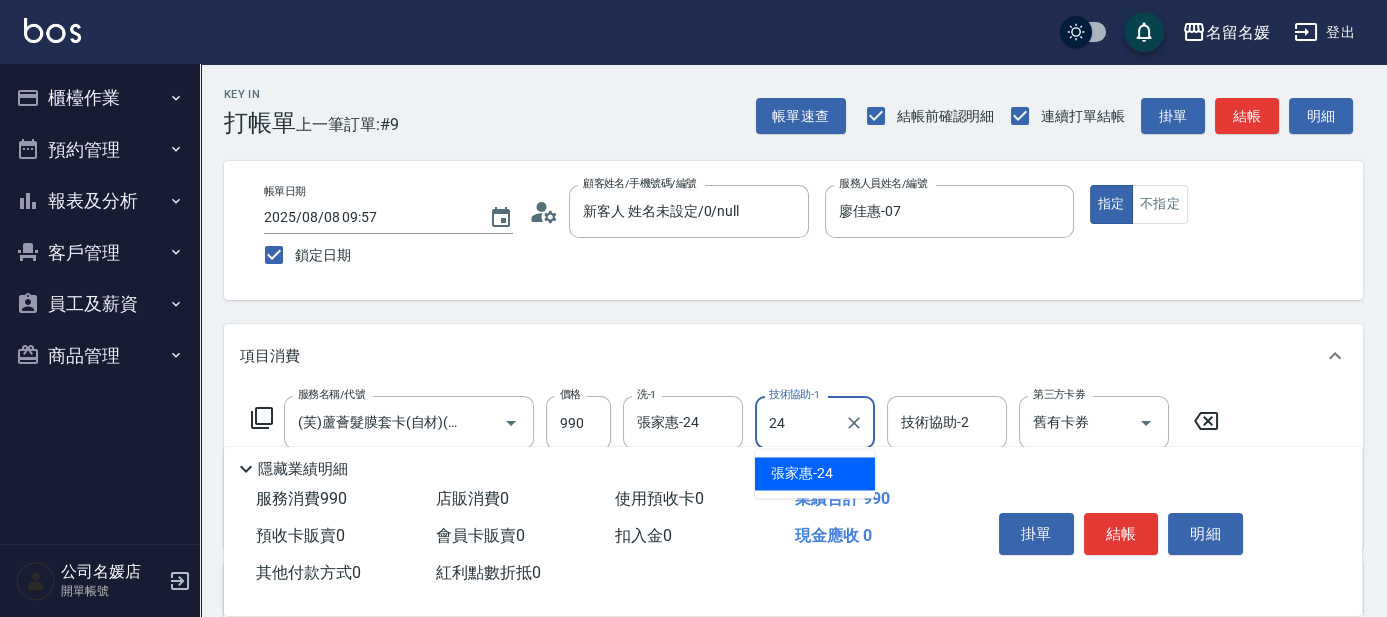 click on "張家惠 -24" at bounding box center (815, 473) 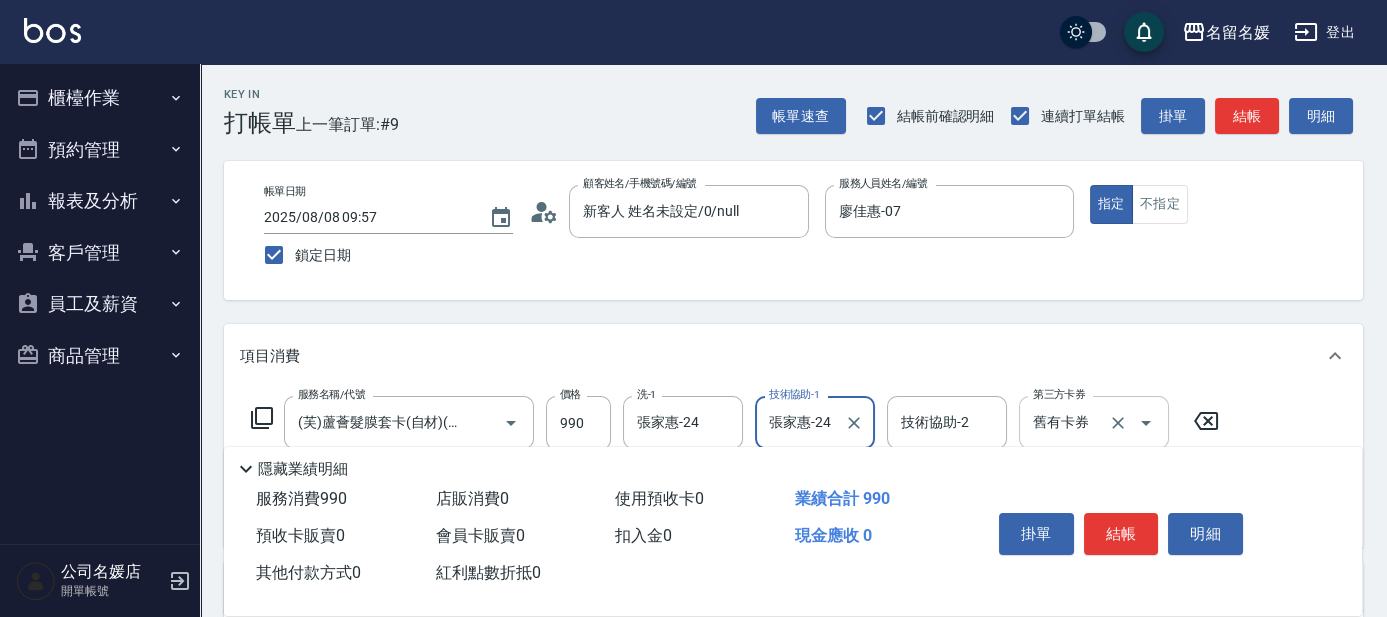 type on "張家惠-24" 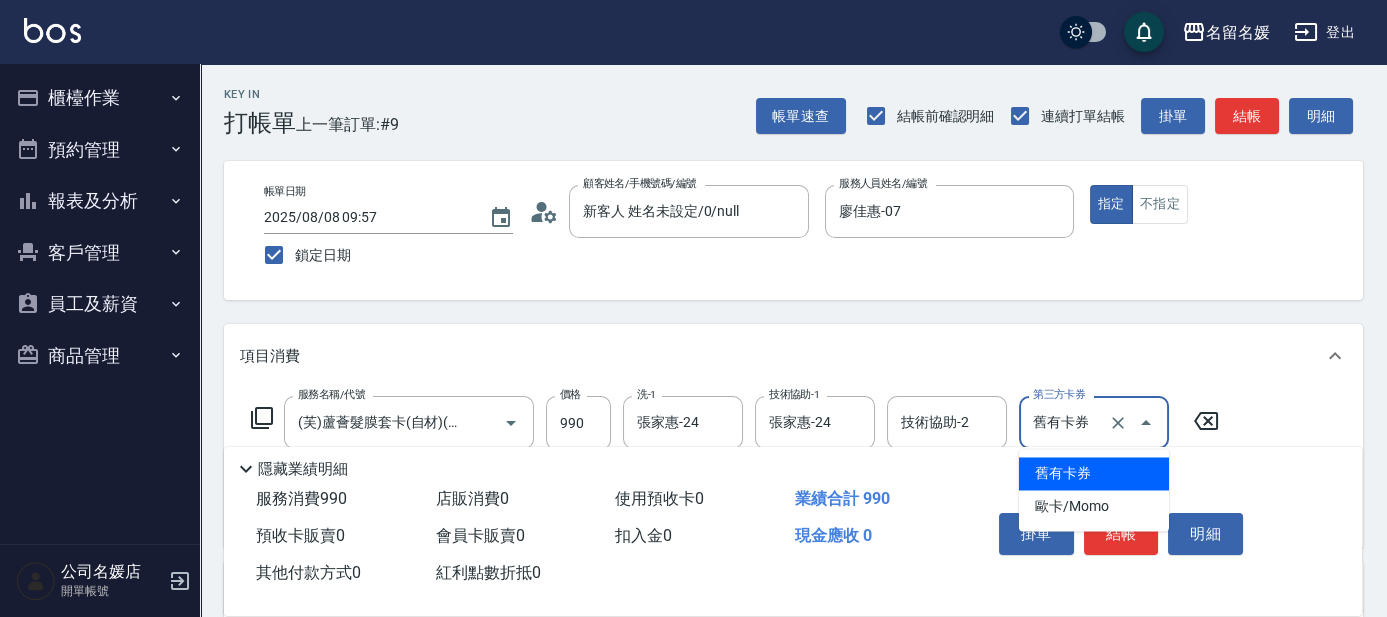 click on "舊有卡券" at bounding box center (1094, 473) 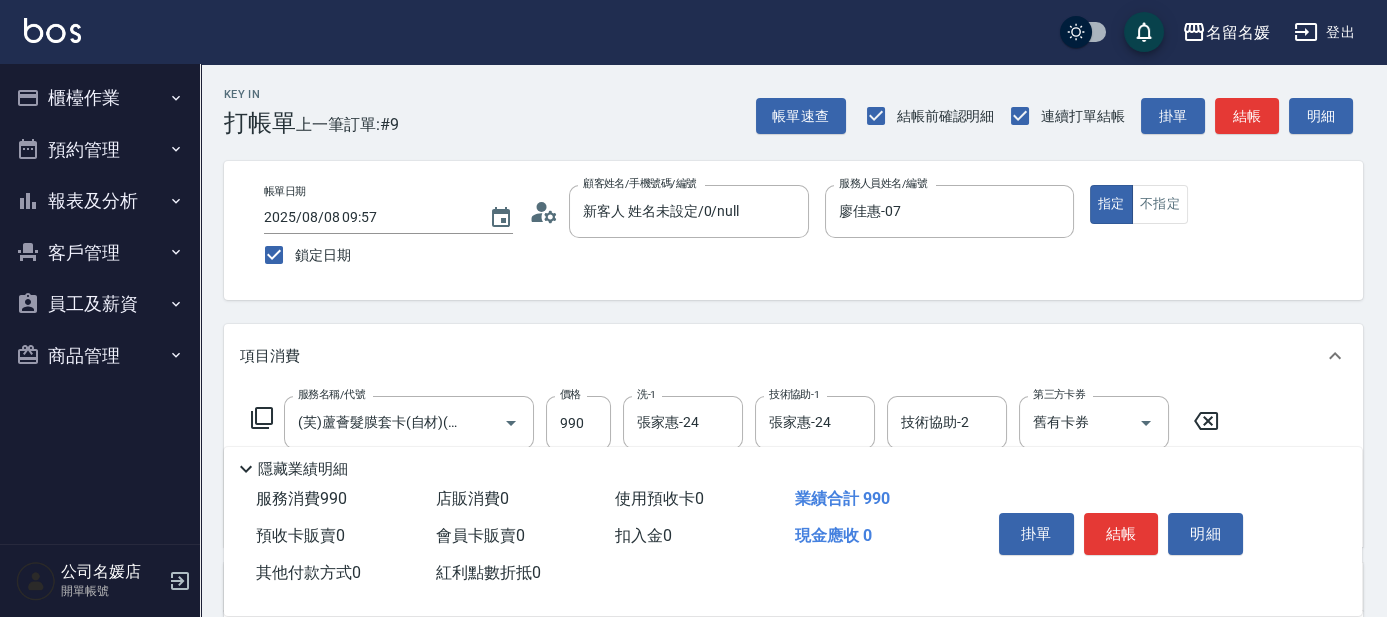 click 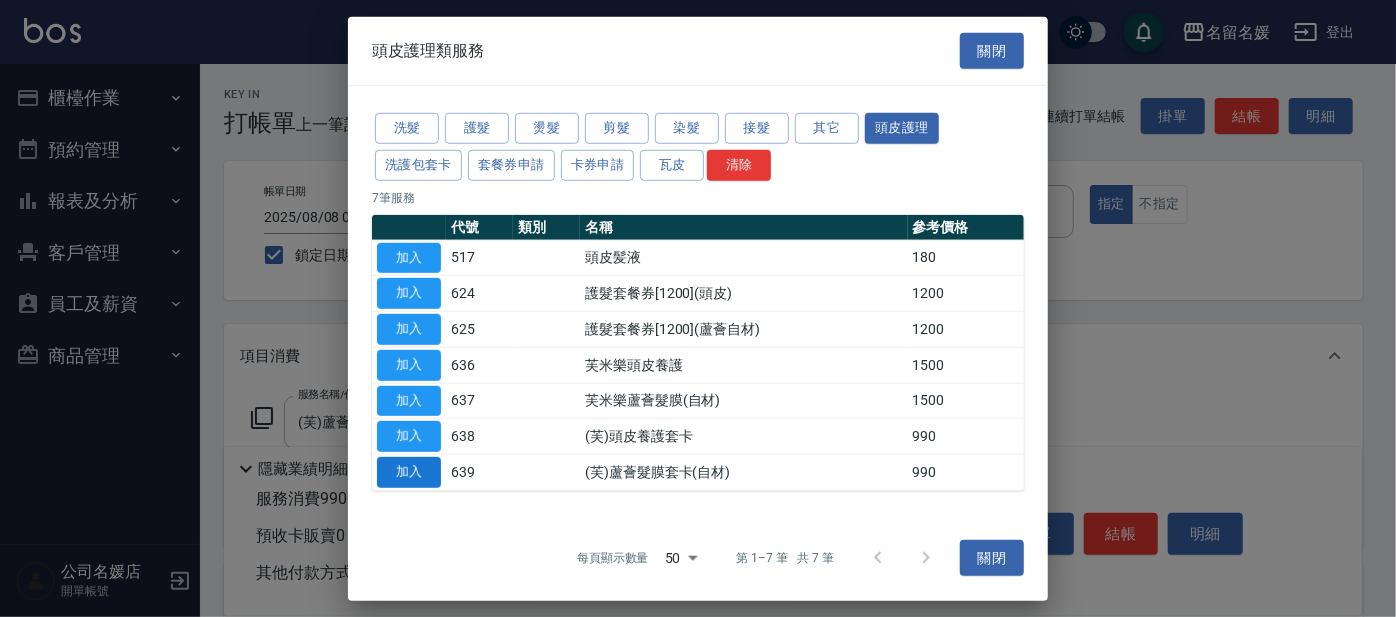 click on "加入" at bounding box center (409, 472) 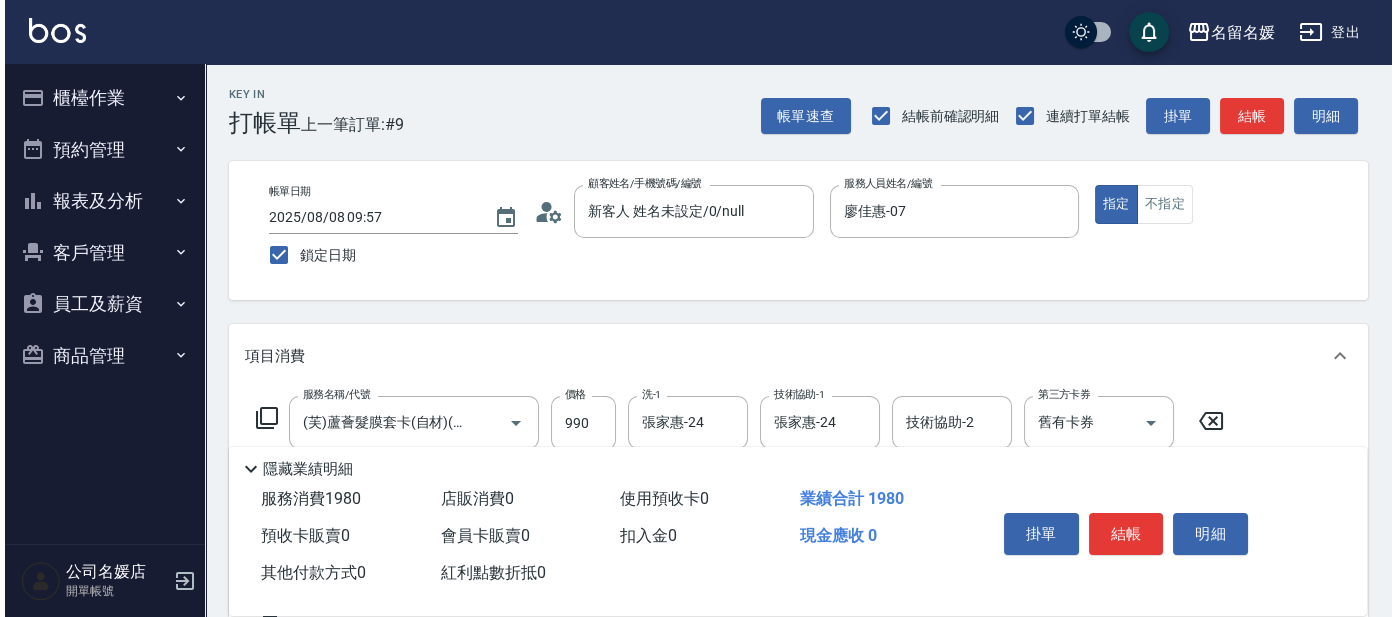 scroll, scrollTop: 181, scrollLeft: 0, axis: vertical 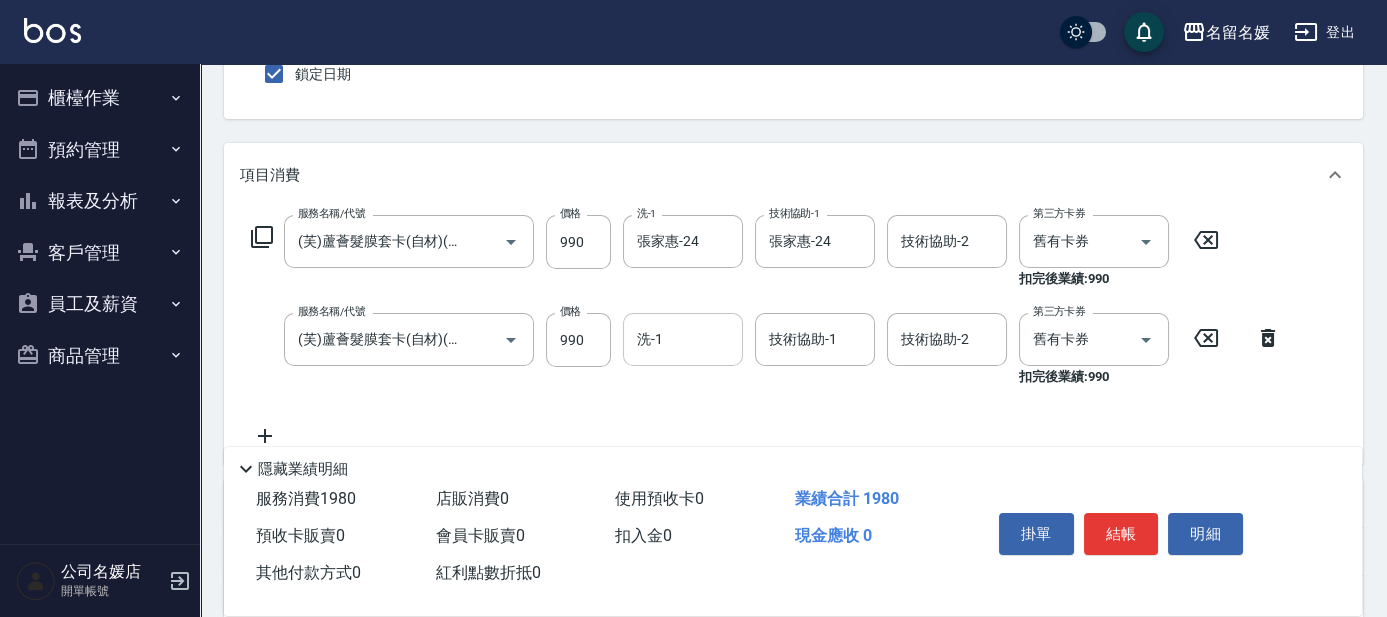 click on "洗-1" at bounding box center (683, 339) 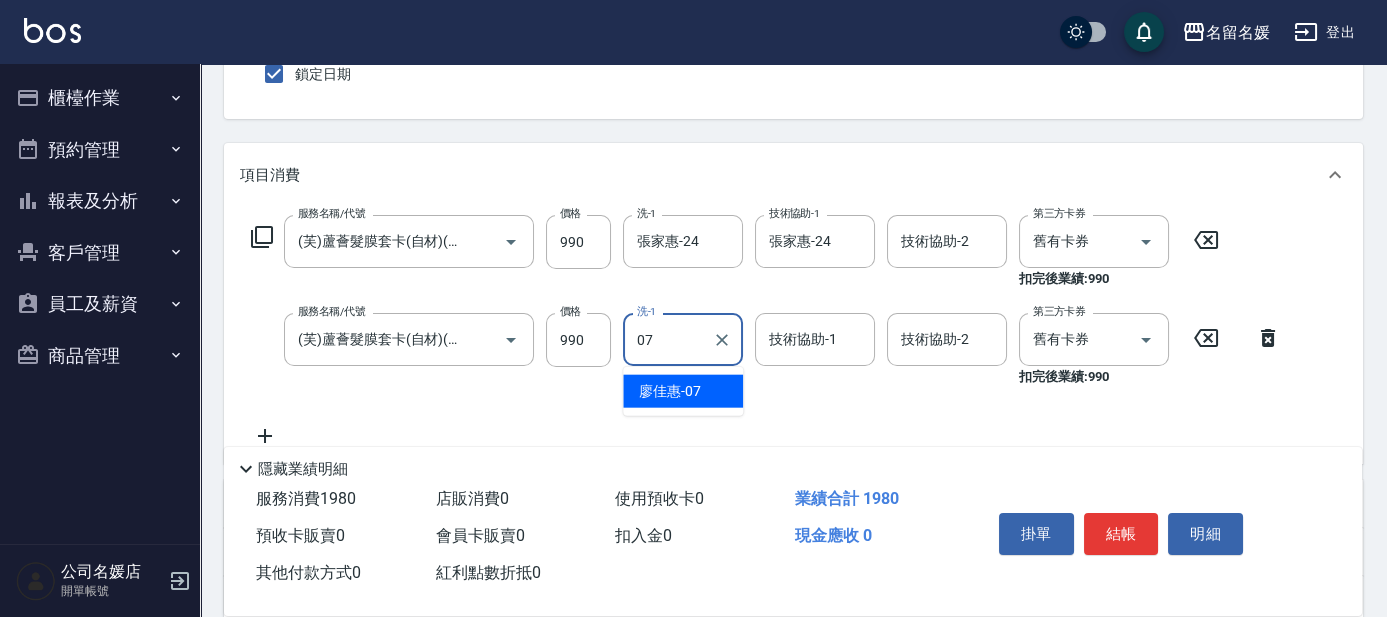 click on "廖佳惠 -07" at bounding box center (670, 391) 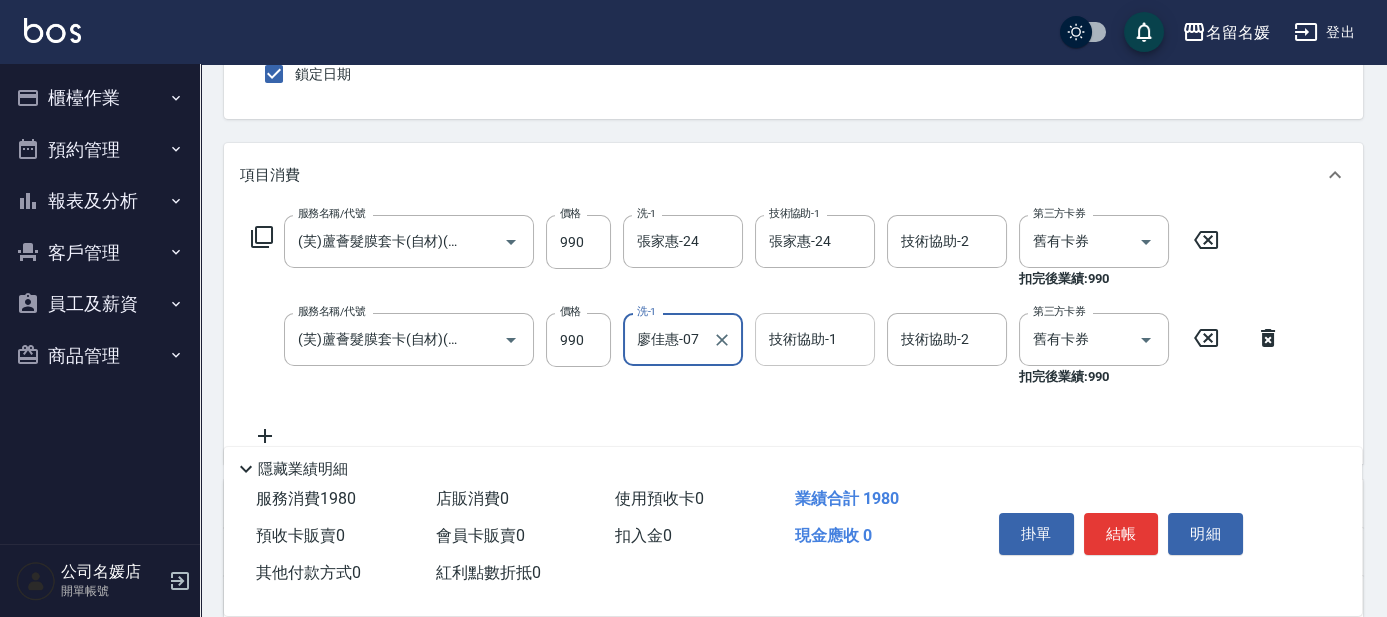 type on "廖佳惠-07" 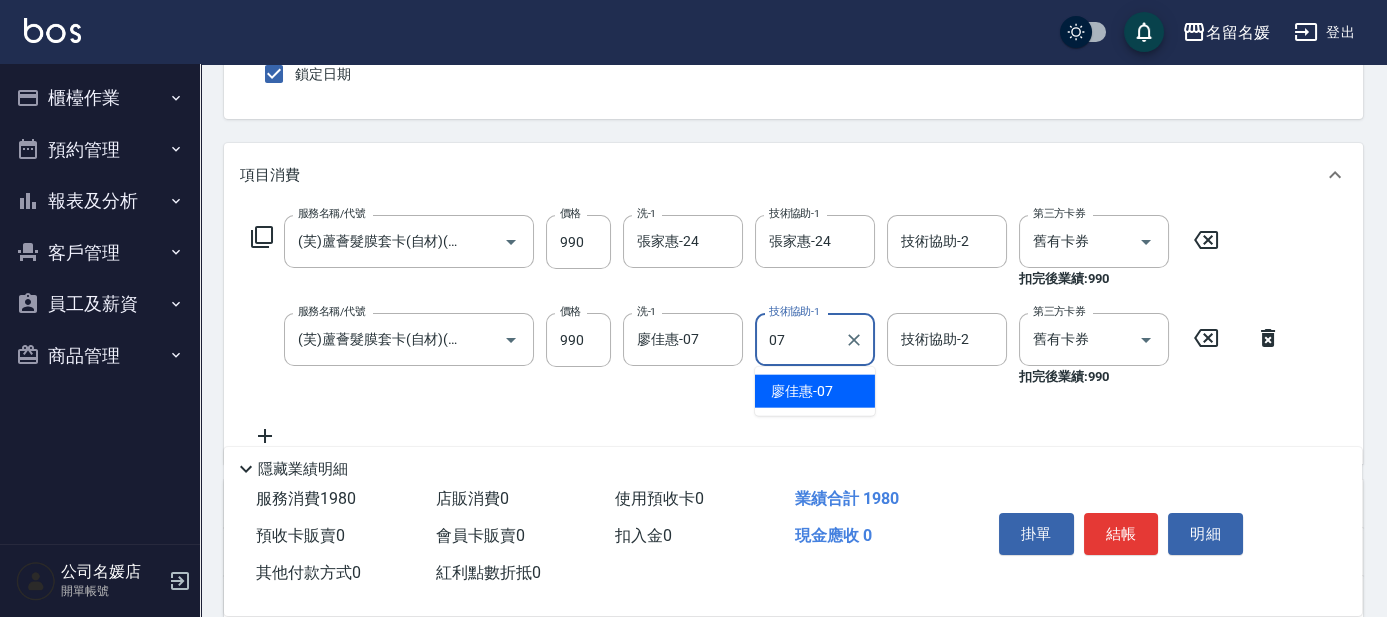 click on "廖佳惠 -07" at bounding box center [815, 391] 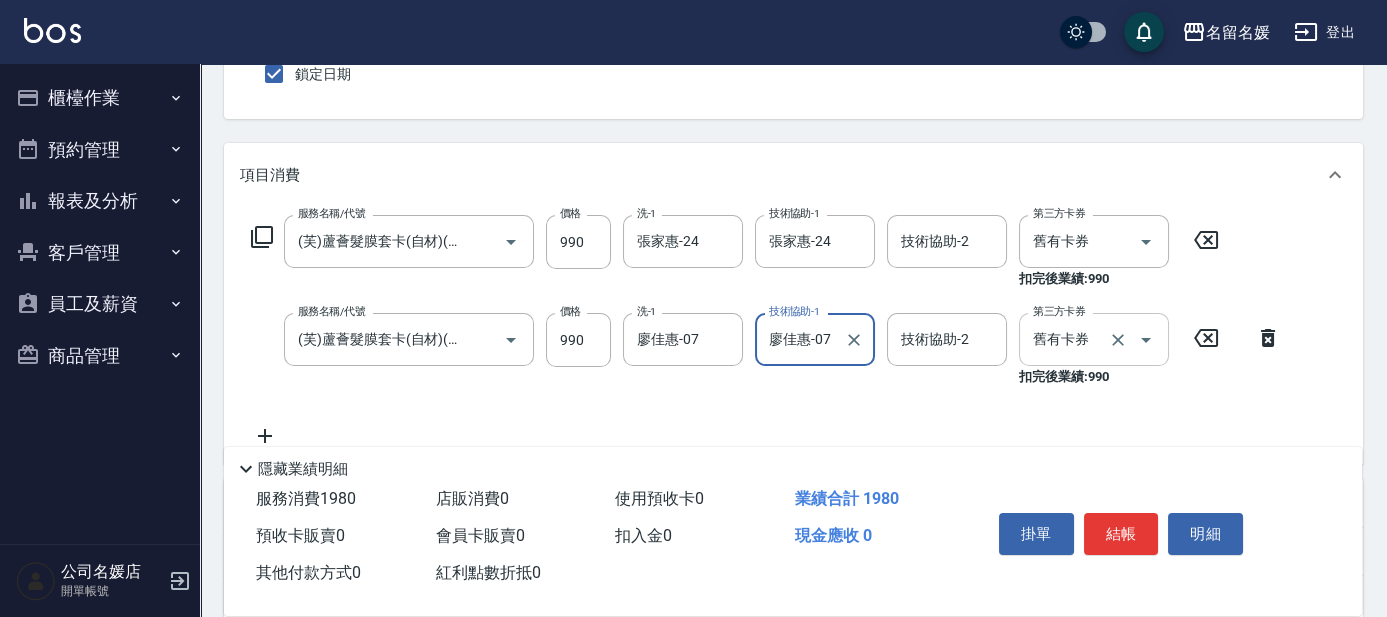 type on "廖佳惠-07" 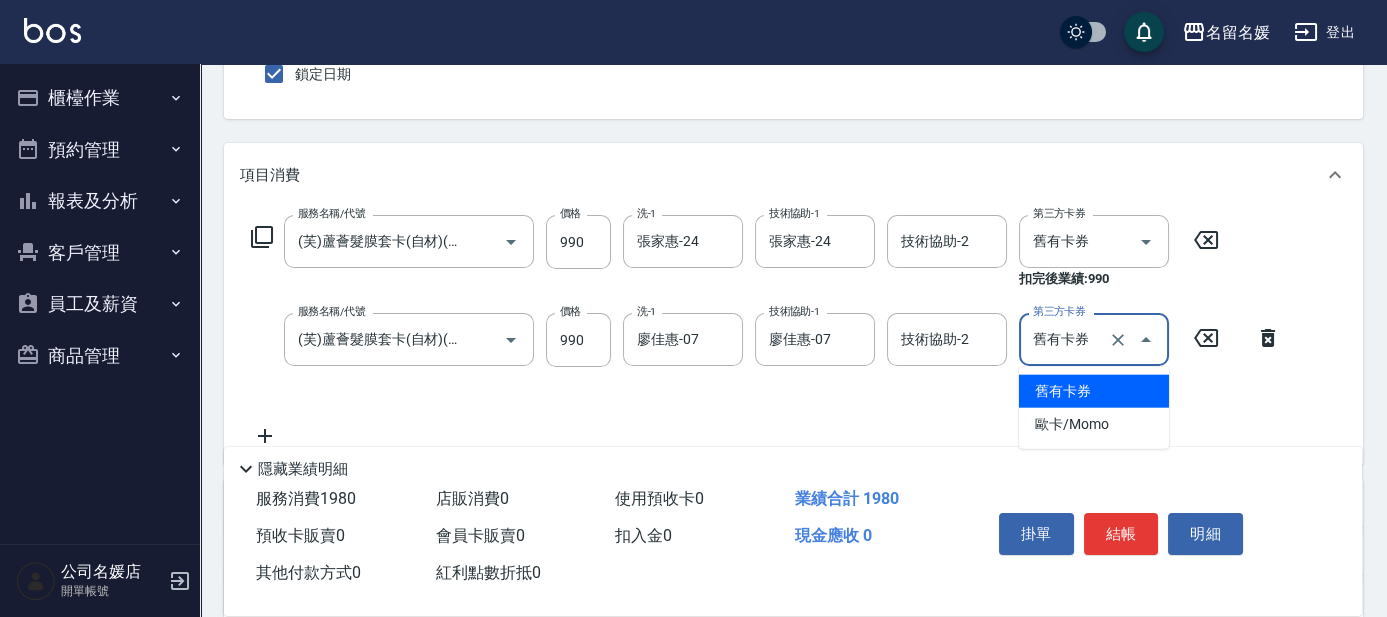 click on "舊有卡券" at bounding box center [1094, 391] 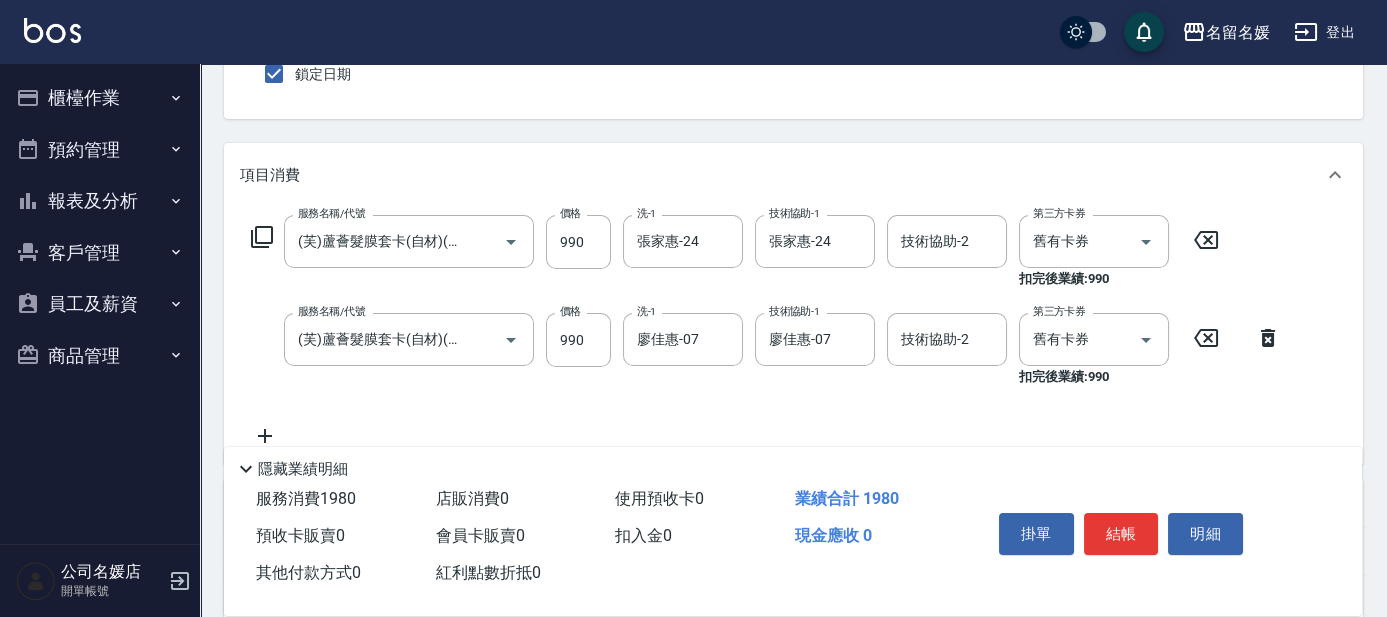 click on "服務名稱/代號 (芙)蘆薈髮膜套卡(自材)(639) 服務名稱/代號 價格 990 價格 洗-1 張家惠-24 洗-1 技術協助-1 張家惠-24 技術協助-1 技術協助-2 技術協助-2 第三方卡券 舊有卡券 第三方卡券 扣完後業績: 990" at bounding box center [735, 252] 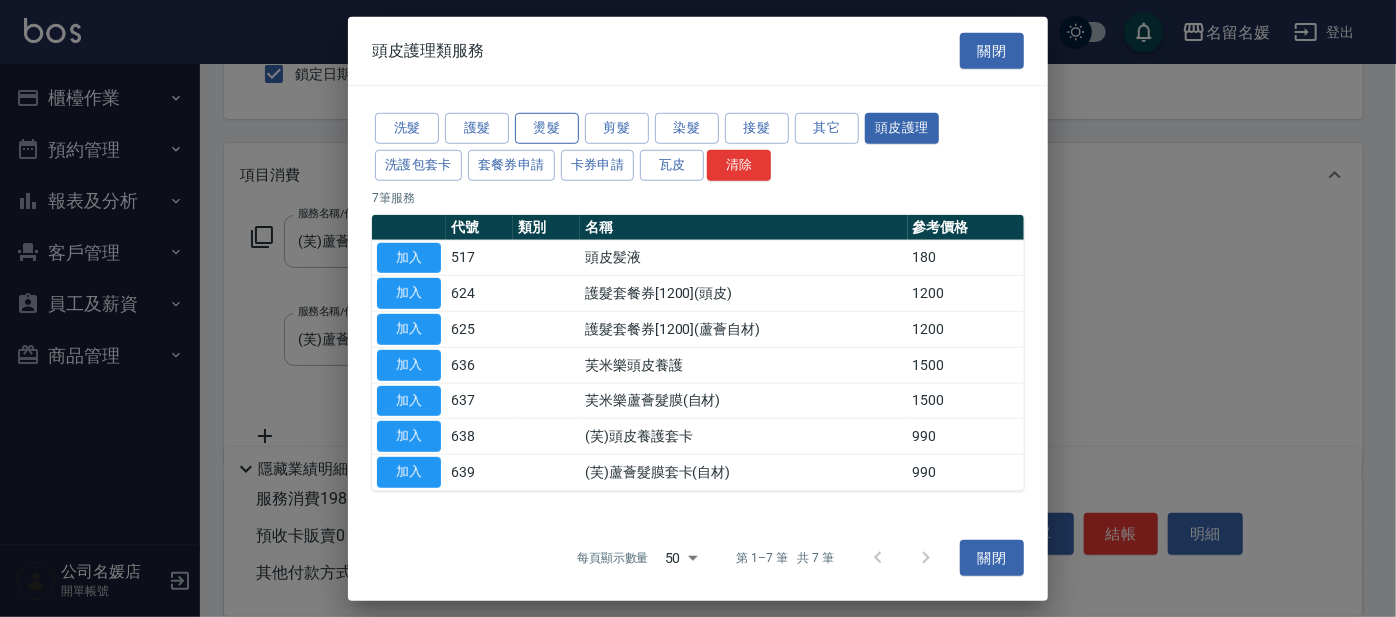 click on "燙髮" at bounding box center [547, 128] 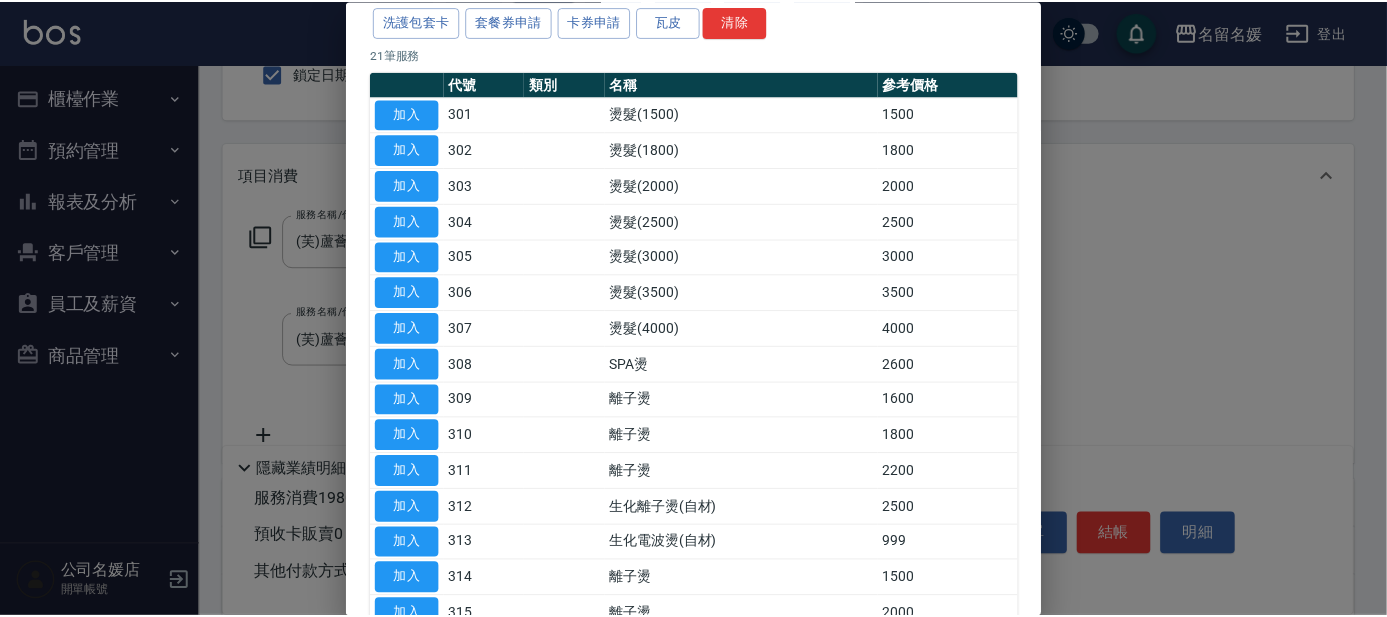 scroll, scrollTop: 181, scrollLeft: 0, axis: vertical 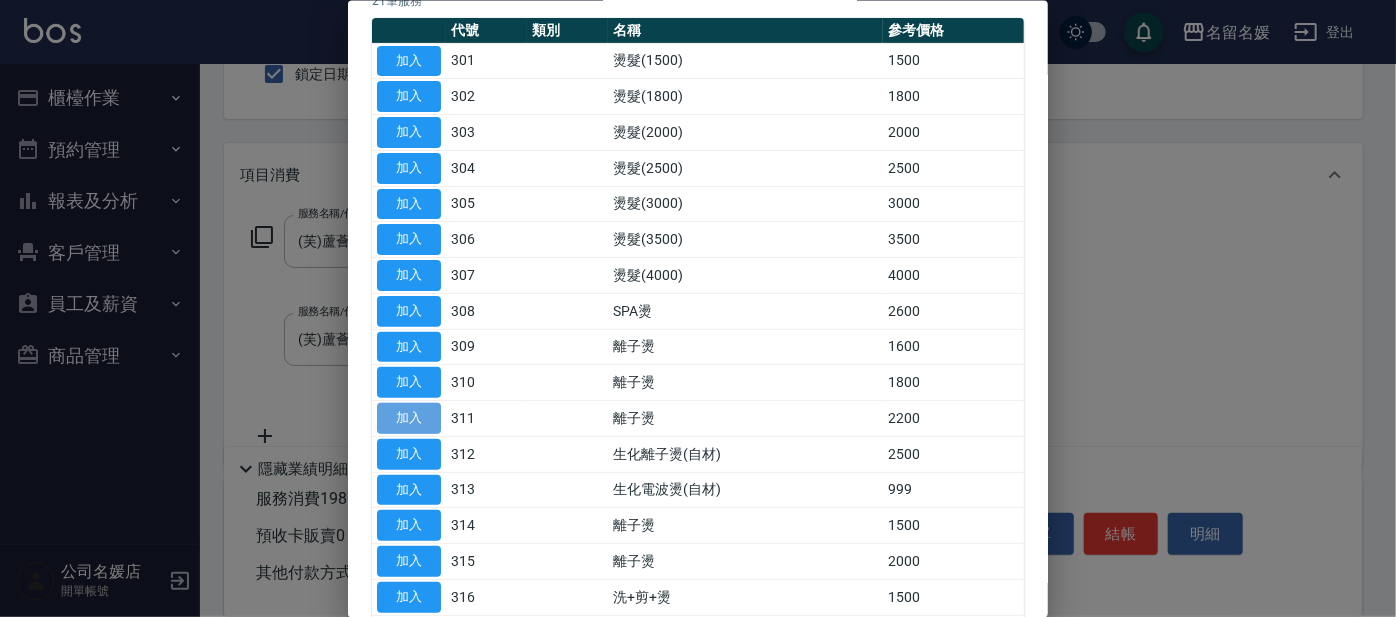 click on "加入" at bounding box center [409, 418] 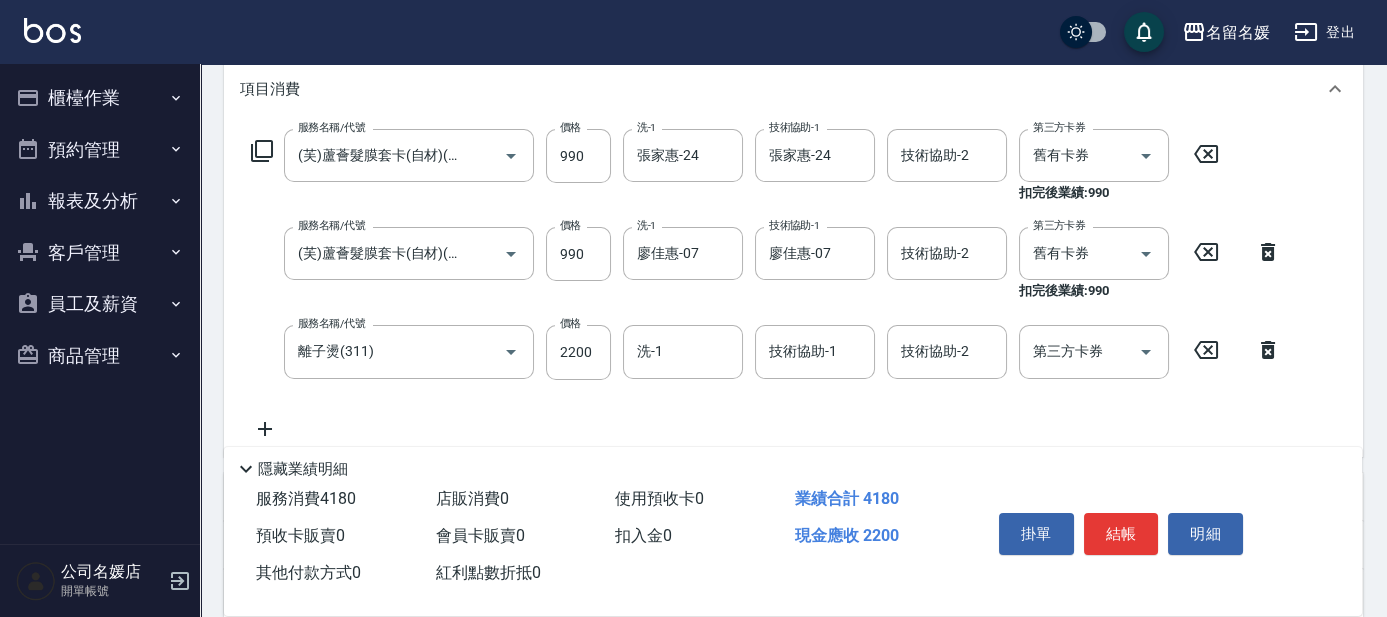 scroll, scrollTop: 272, scrollLeft: 0, axis: vertical 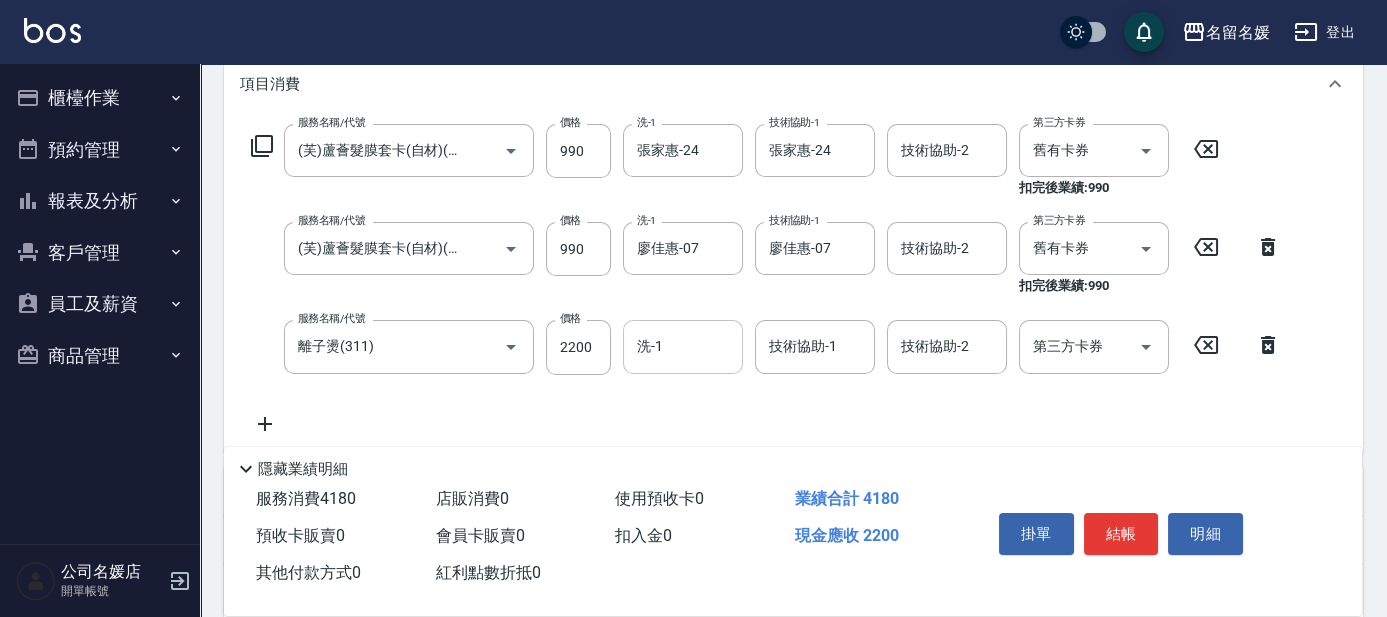 click on "洗-1" at bounding box center [683, 346] 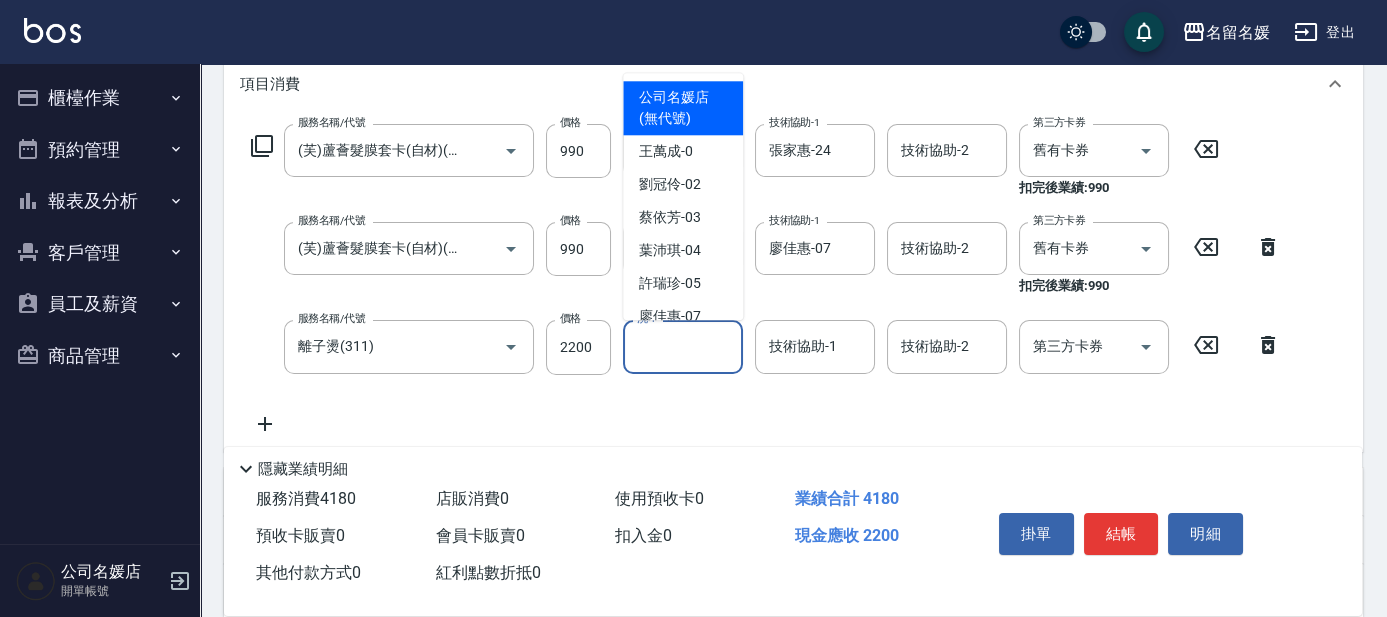 click 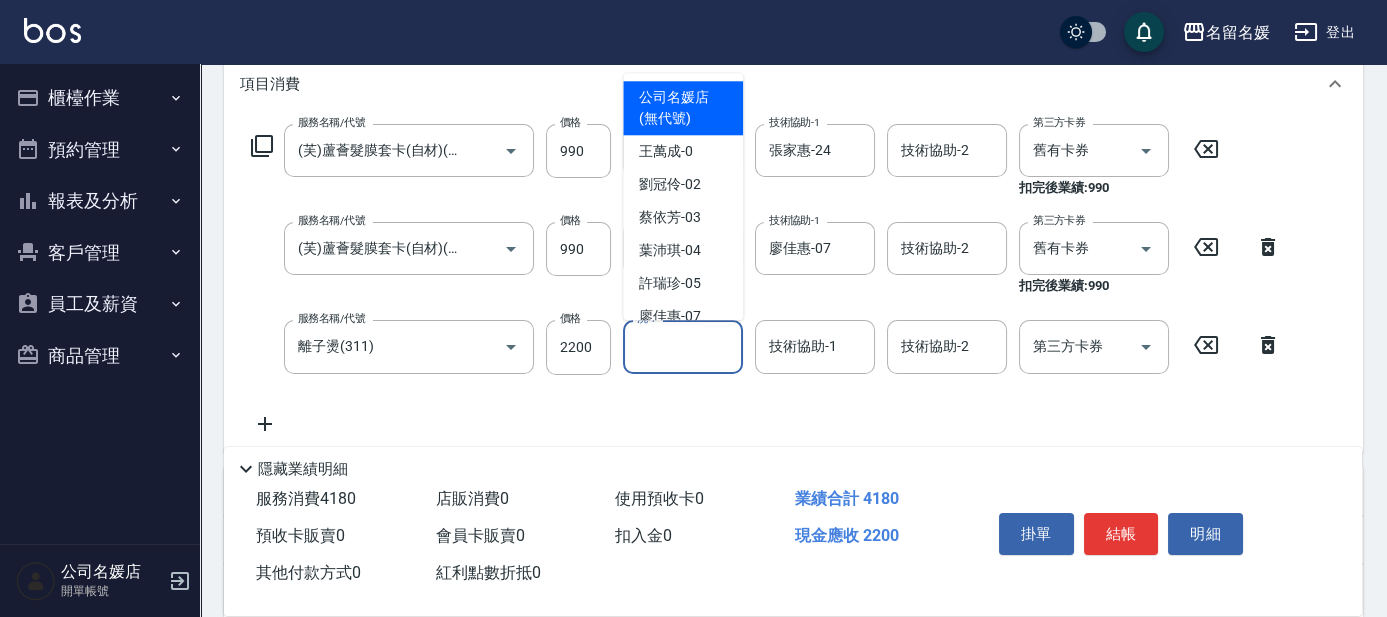 type 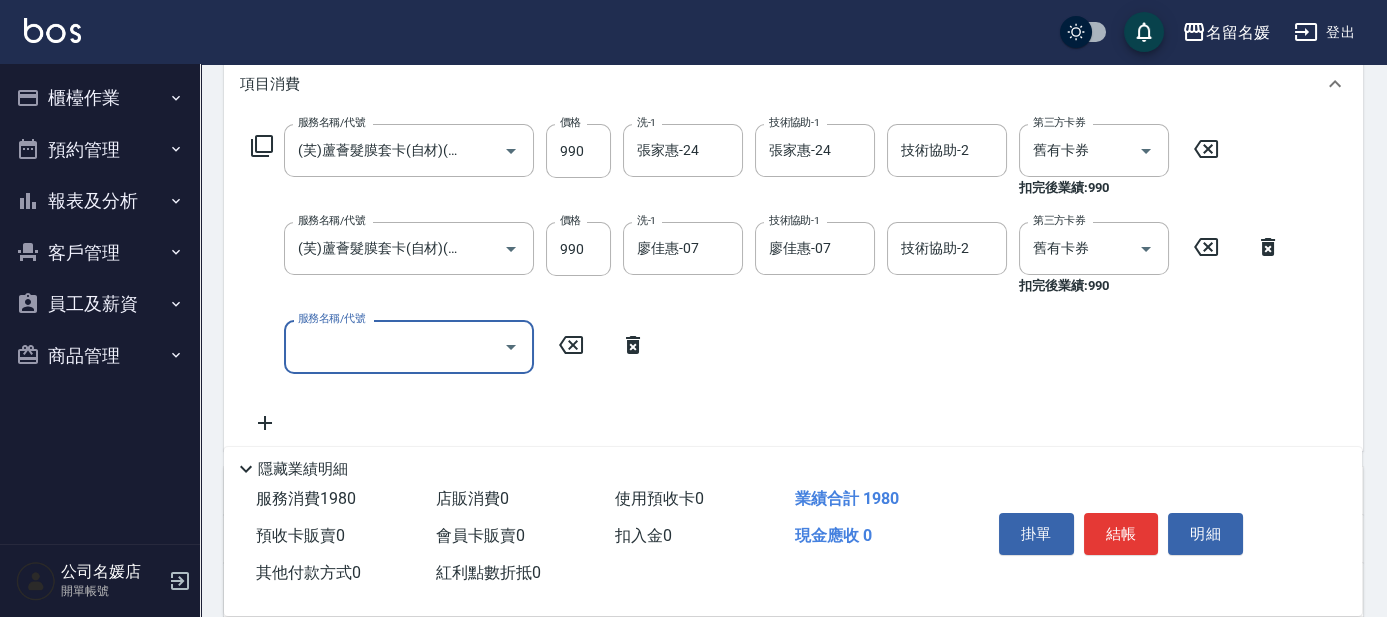 scroll, scrollTop: 0, scrollLeft: 0, axis: both 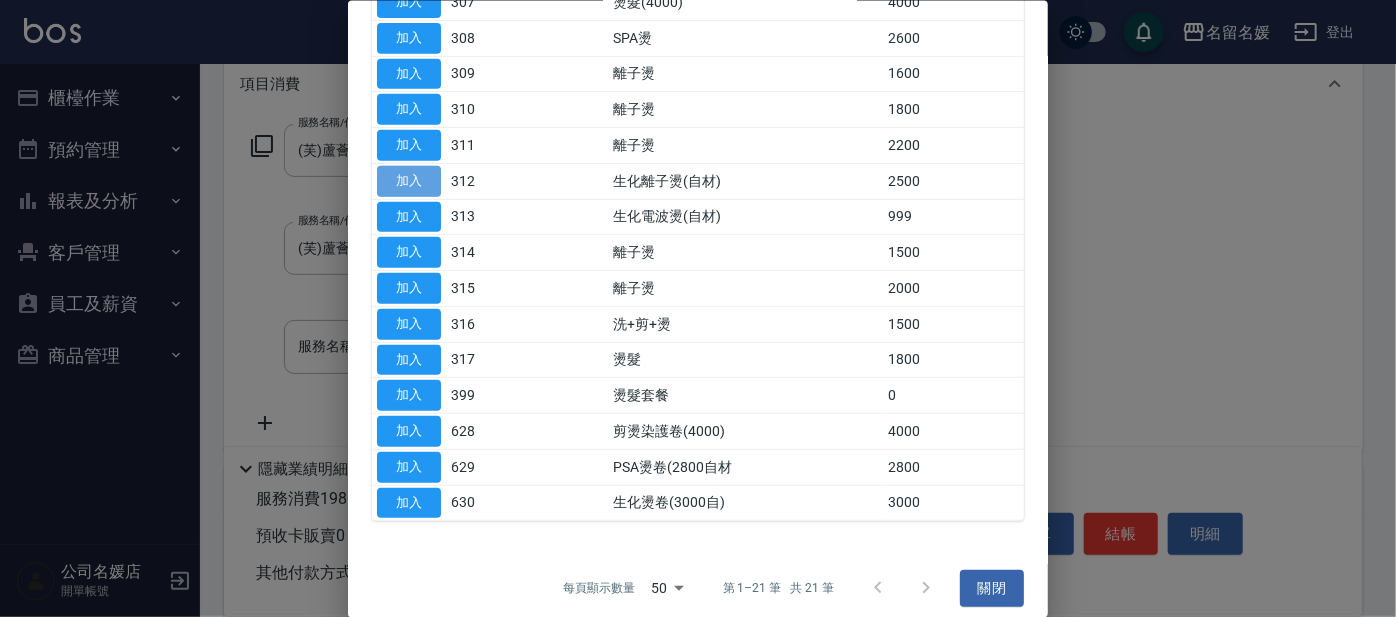 click on "加入" at bounding box center (409, 180) 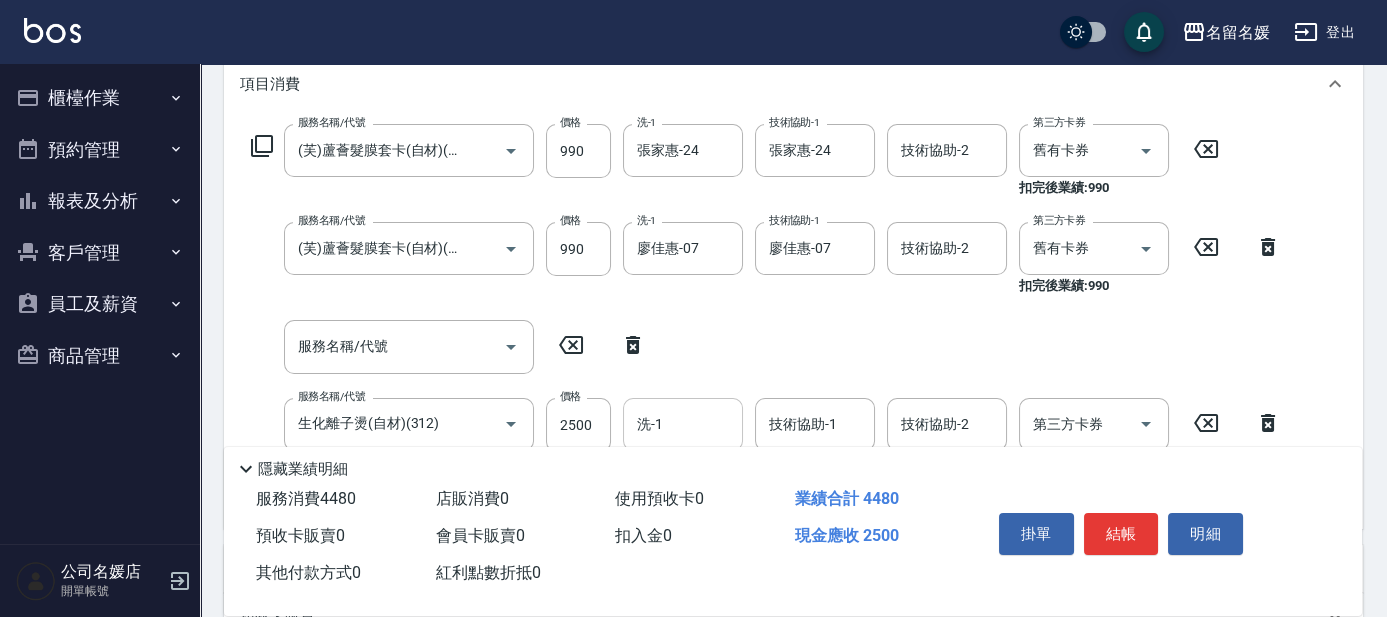 click on "洗-1" at bounding box center (683, 424) 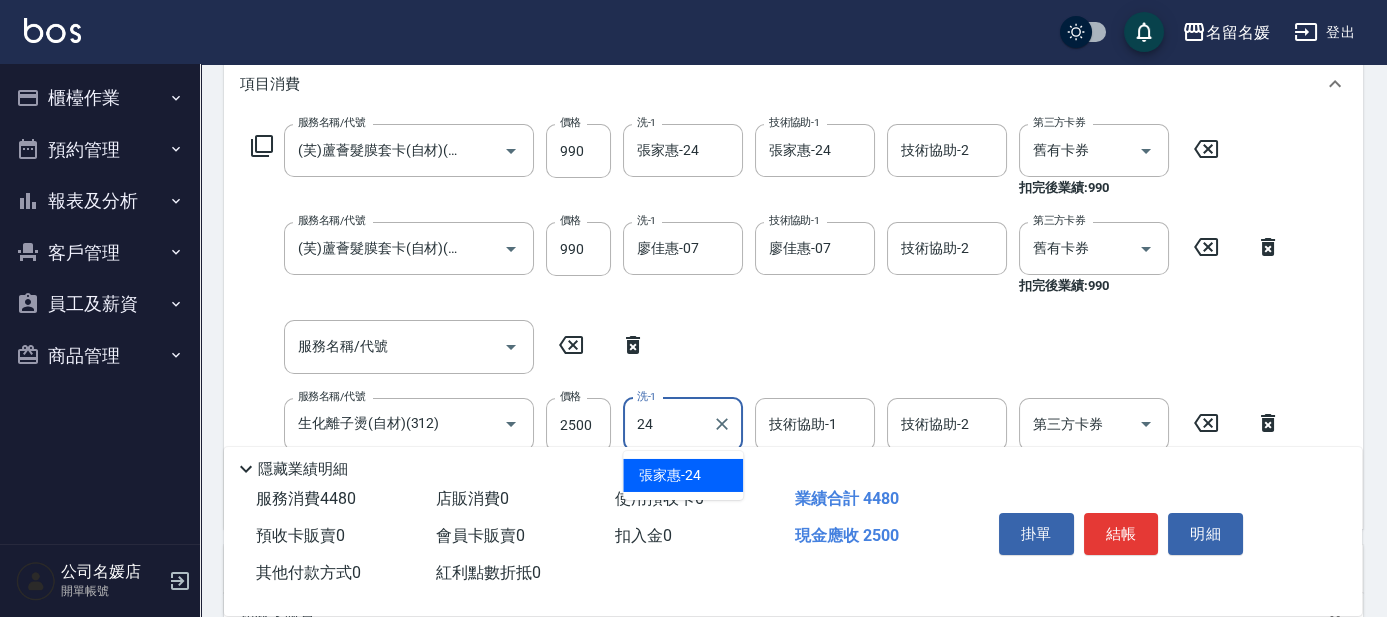 click on "張家惠 -24" at bounding box center [683, 475] 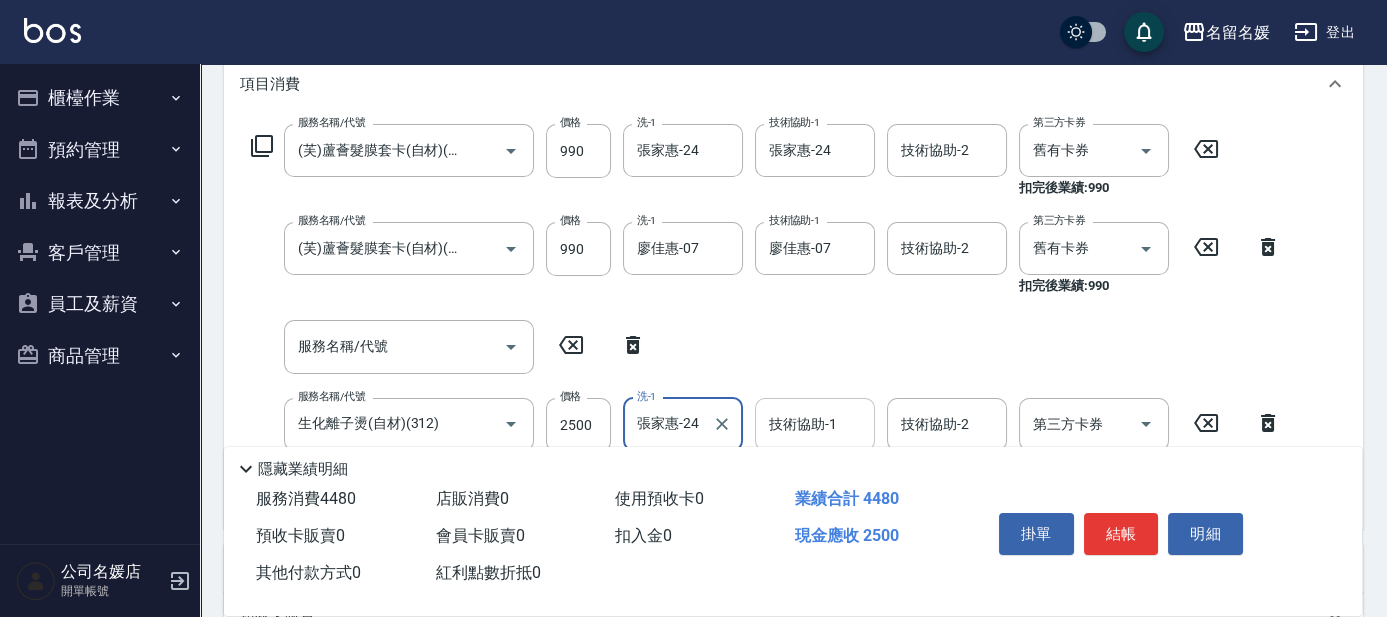 type on "張家惠-24" 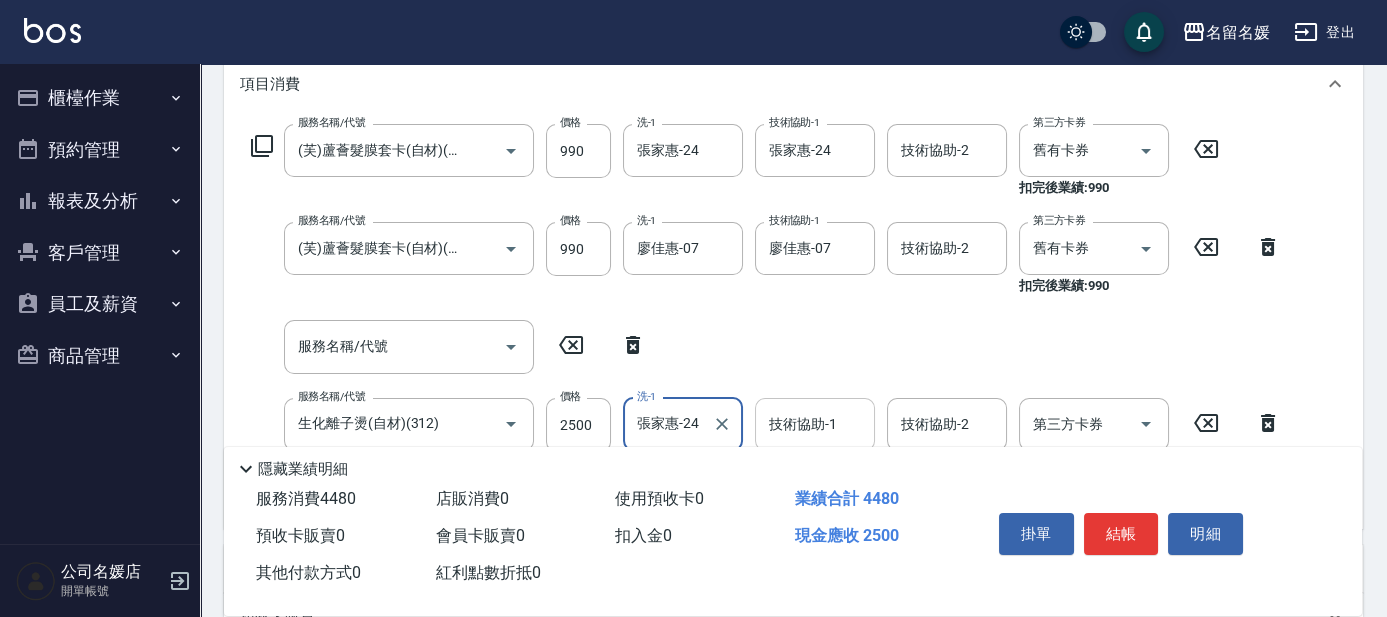 click on "技術協助-1 技術協助-1" at bounding box center [815, 424] 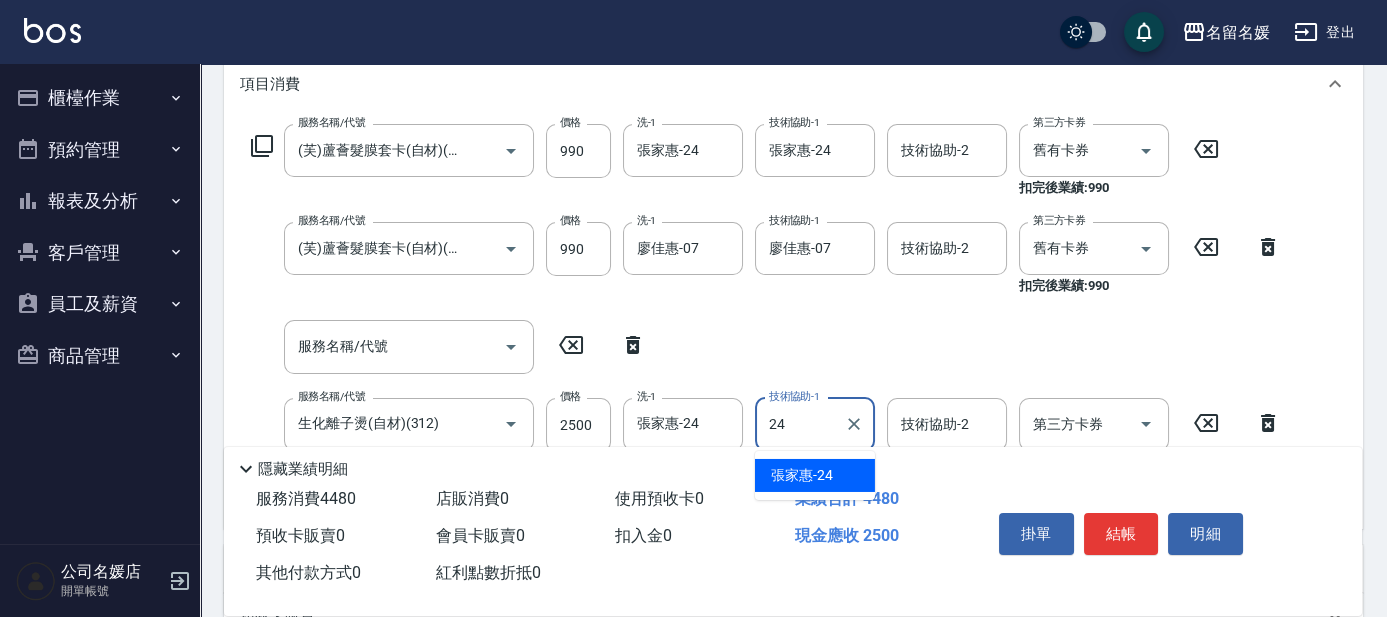 click on "張家惠 -24" at bounding box center (802, 475) 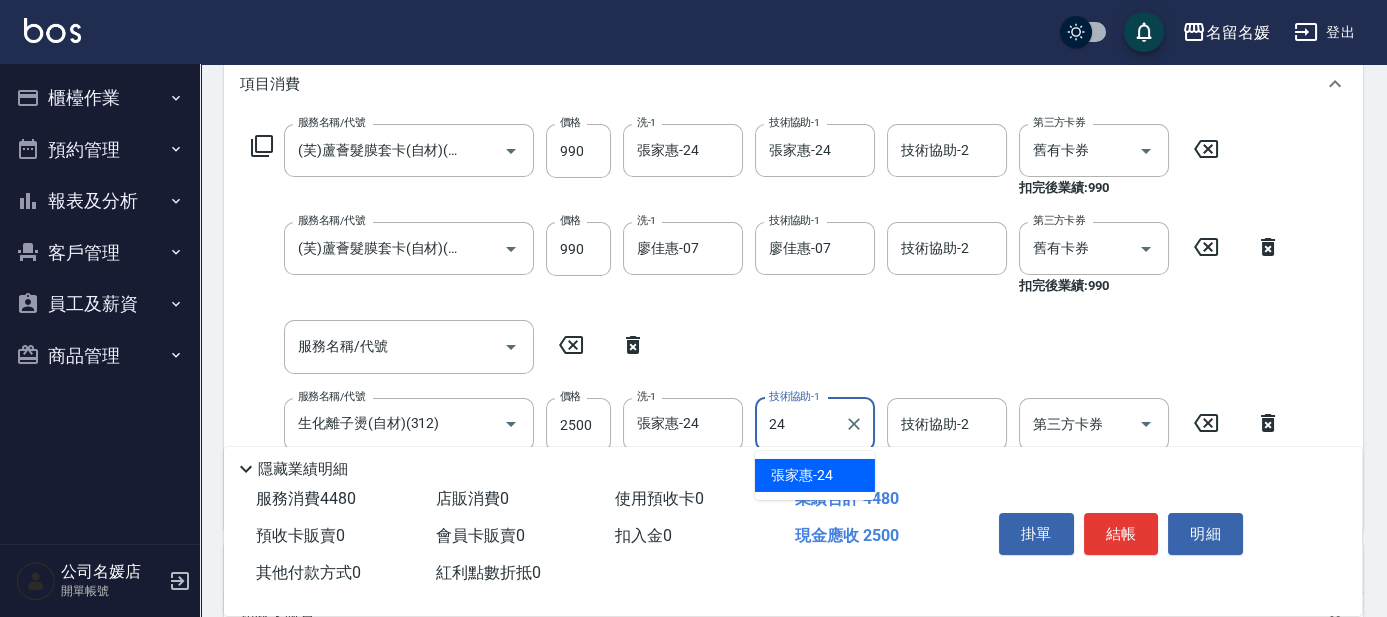 type on "張家惠-24" 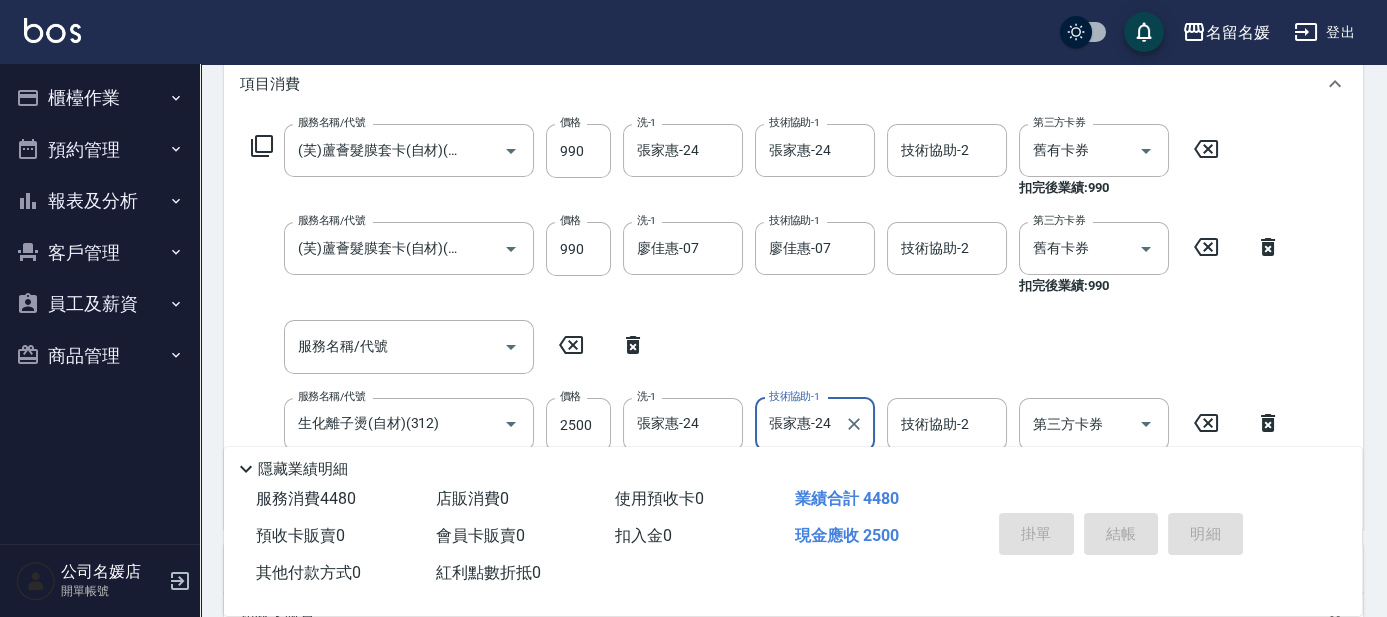 type 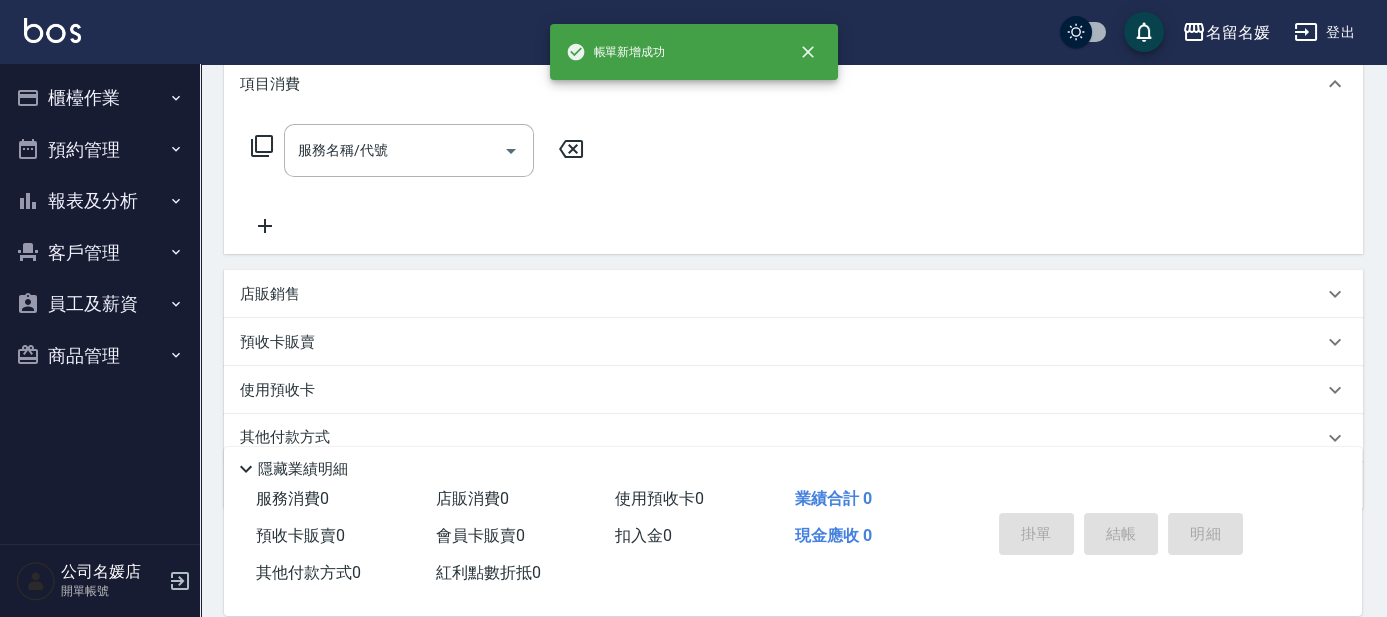 scroll, scrollTop: 0, scrollLeft: 0, axis: both 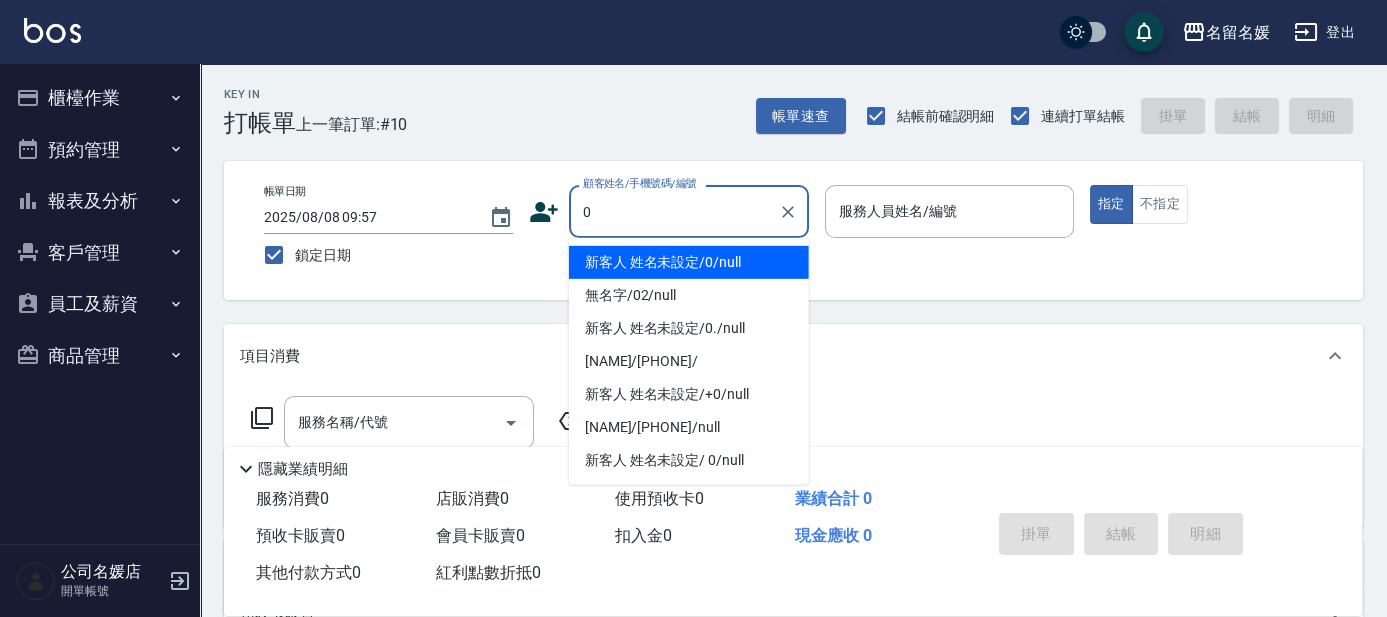 type on "新客人 姓名未設定/0/null" 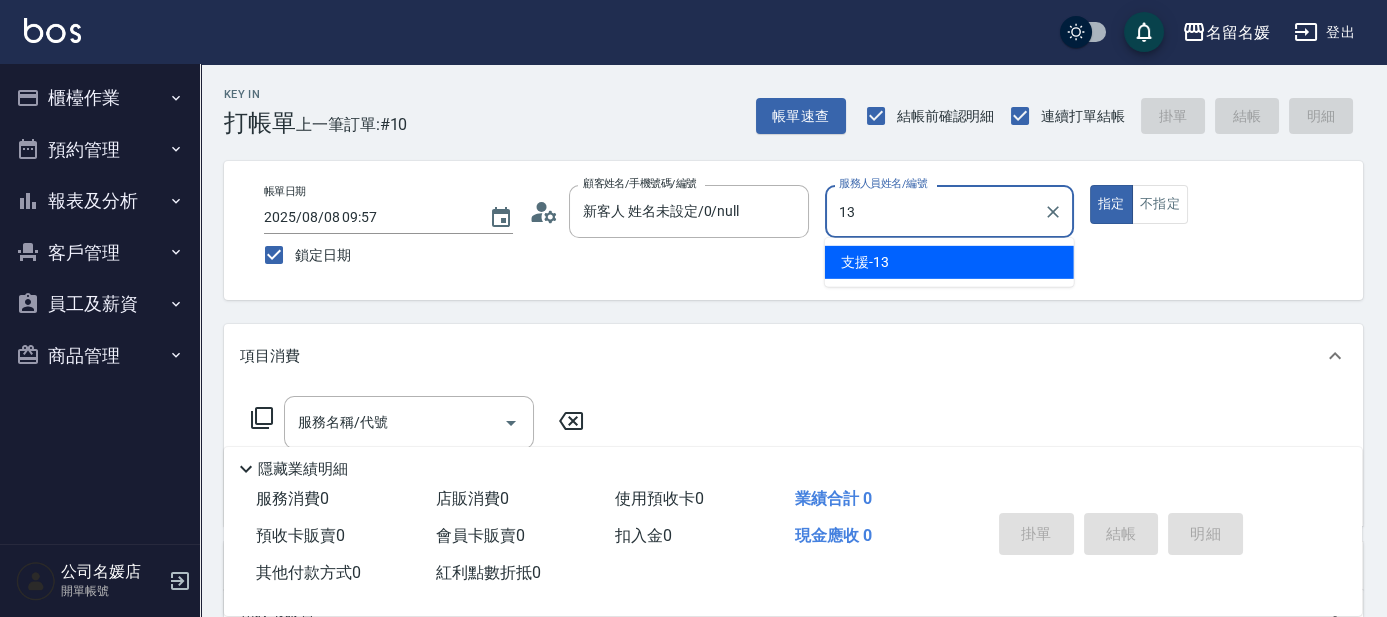 type on "支援-13" 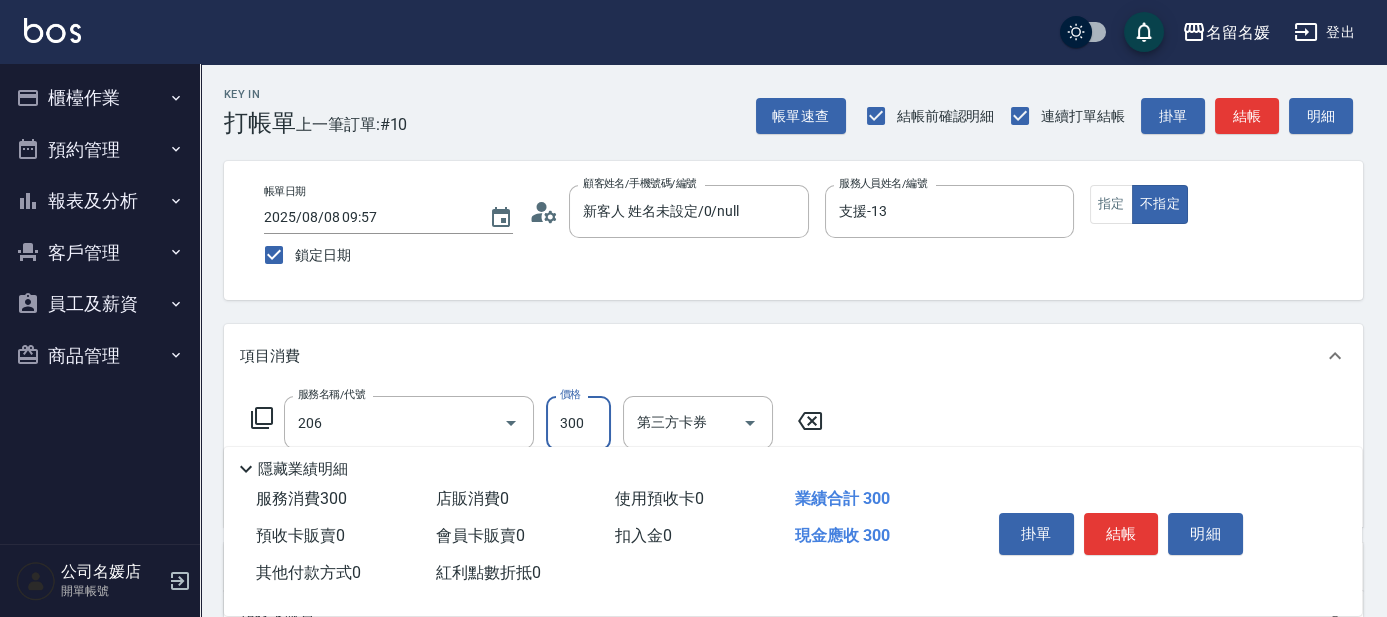 type on "洗髮[300](206)" 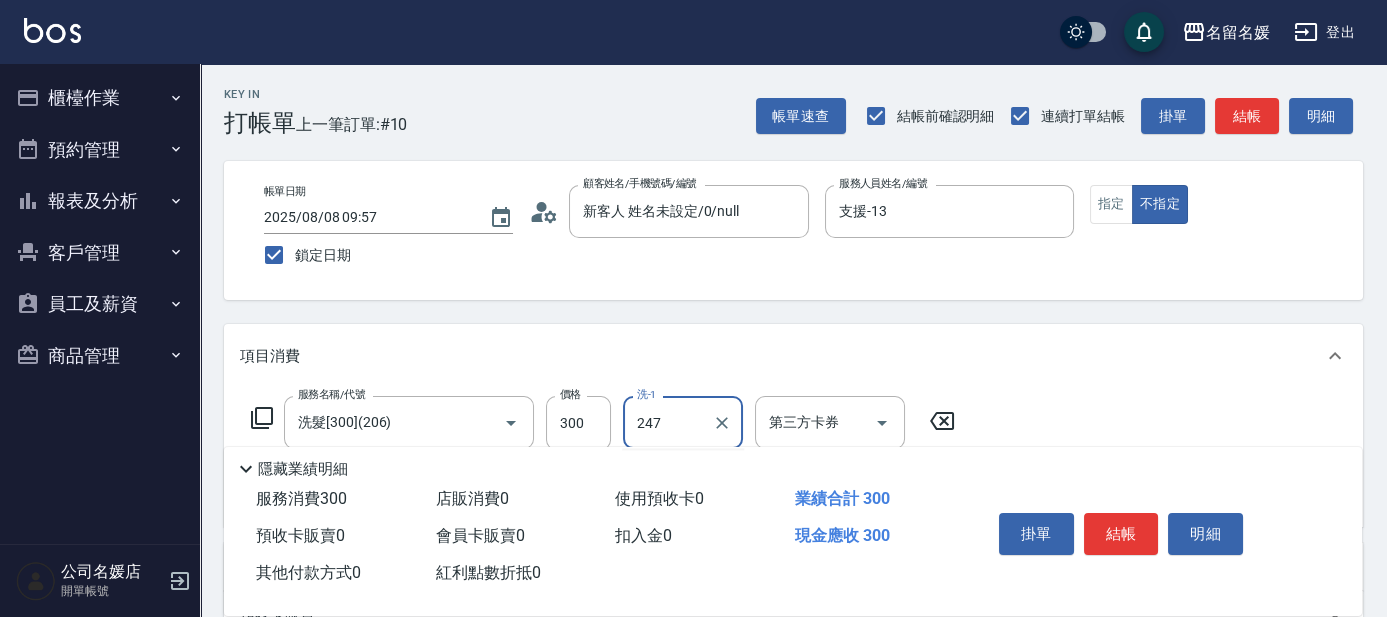 type on "247" 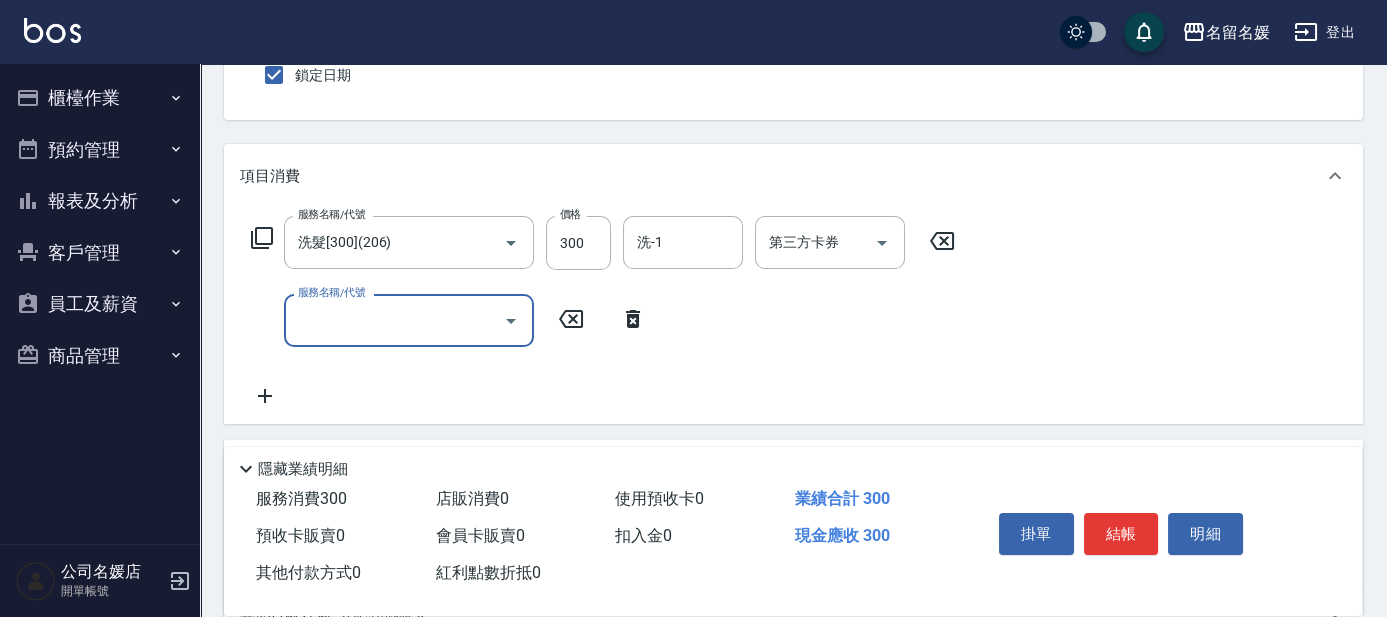 scroll, scrollTop: 181, scrollLeft: 0, axis: vertical 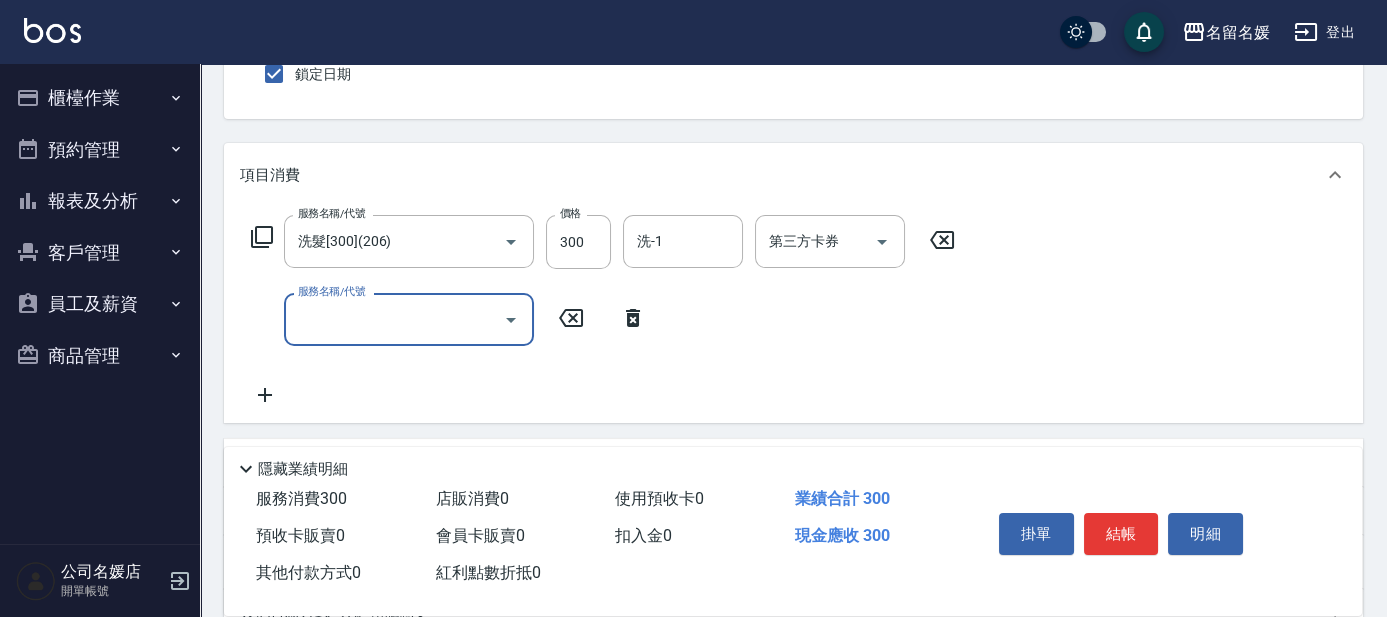 click on "服務名稱/代號 洗髮[300](206) 服務名稱/代號 價格 300 價格 洗-1 洗-1 第三方卡券 第三方卡券 服務名稱/代號 服務名稱/代號" at bounding box center (603, 311) 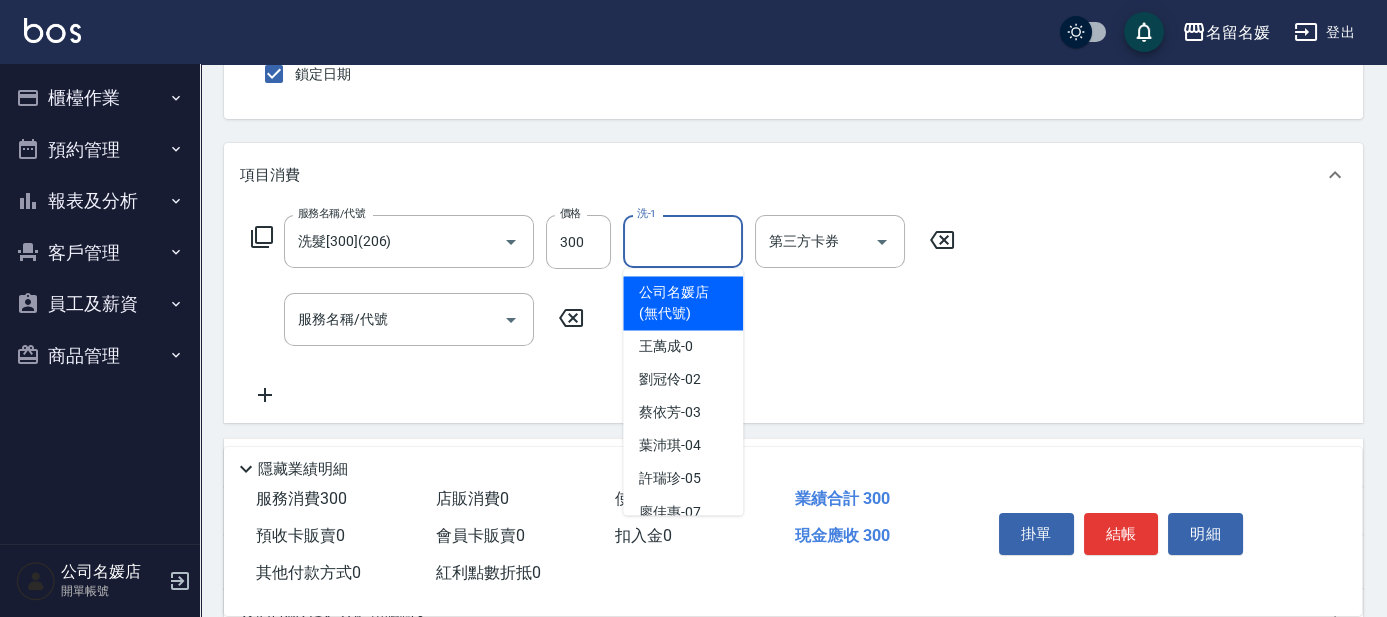 click on "洗-1" at bounding box center [683, 241] 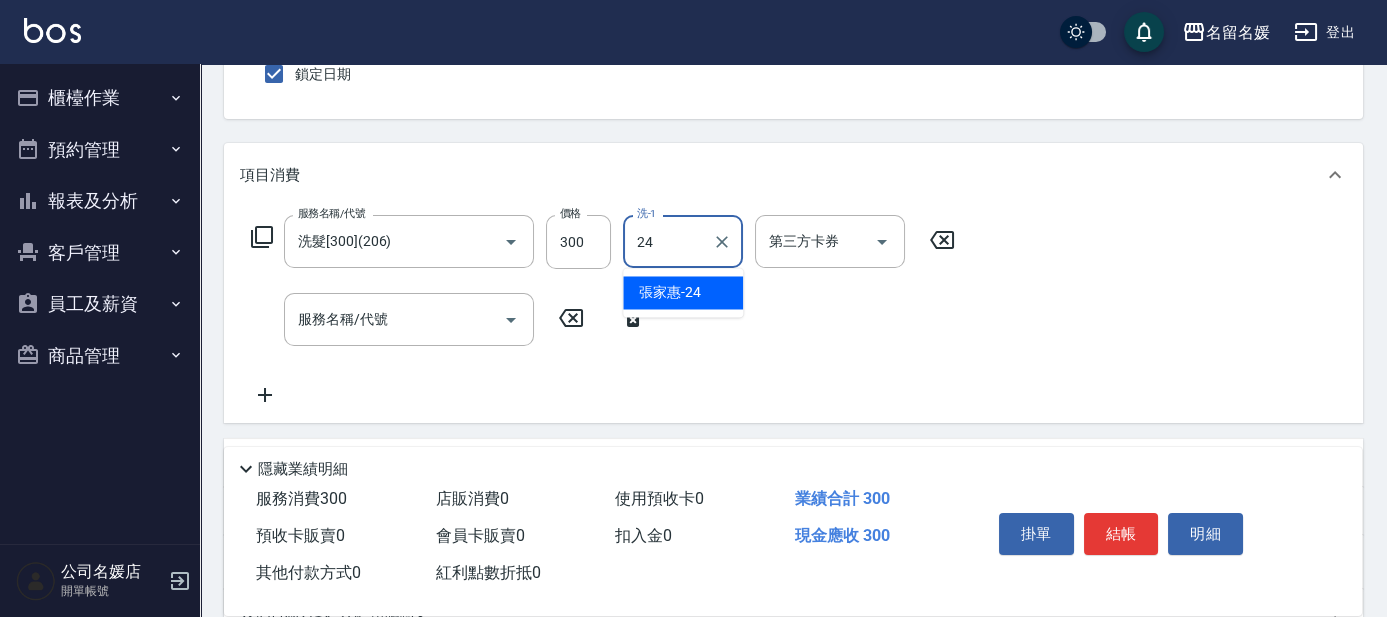 type on "張家惠-24" 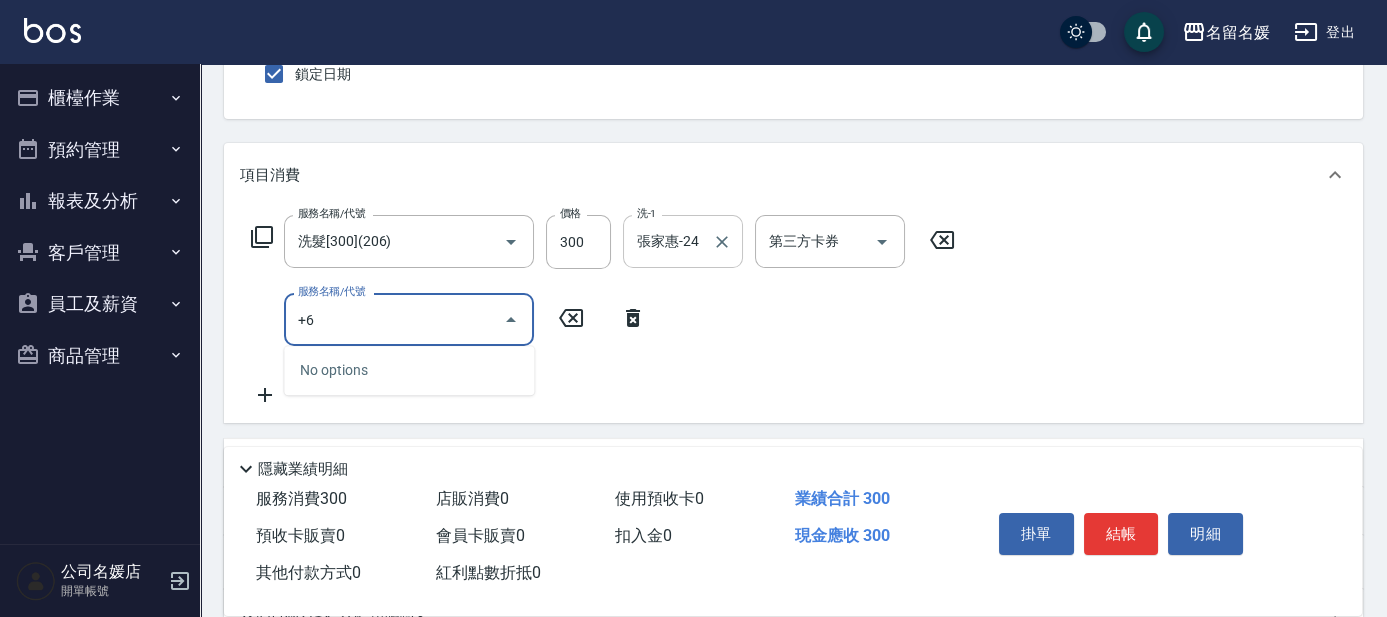 type on "+" 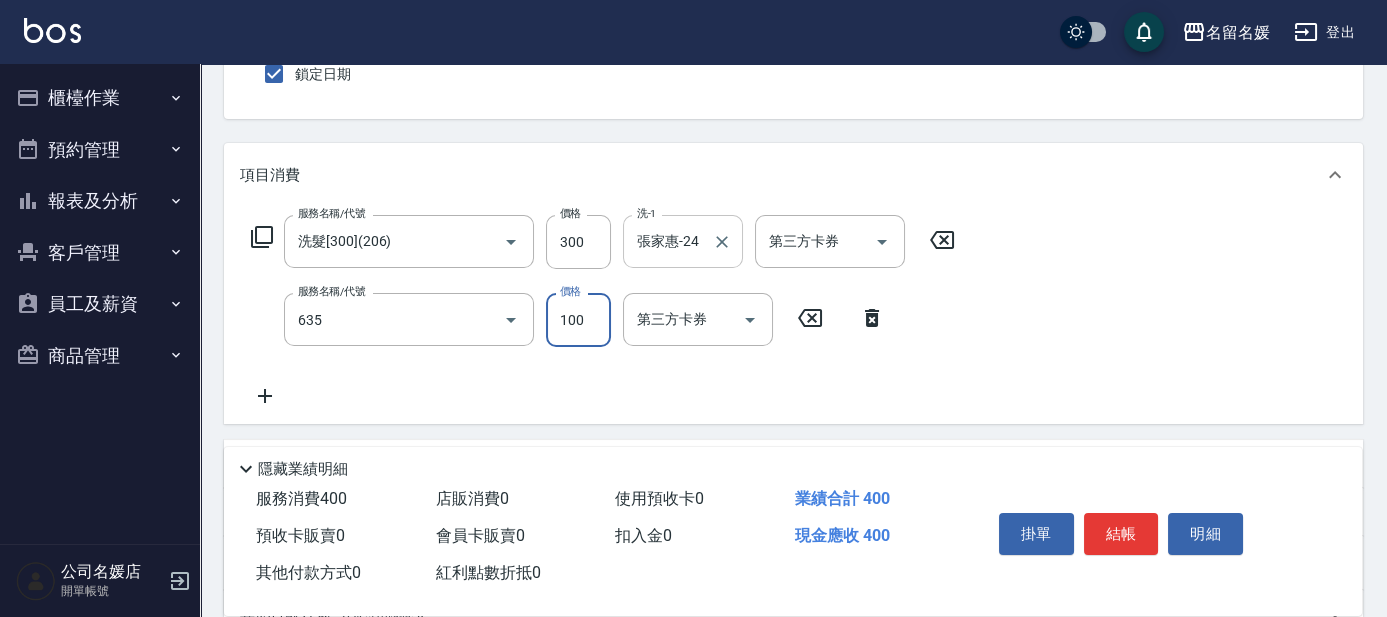 type on "煥彩.玻酸.晶膜.水療(635)" 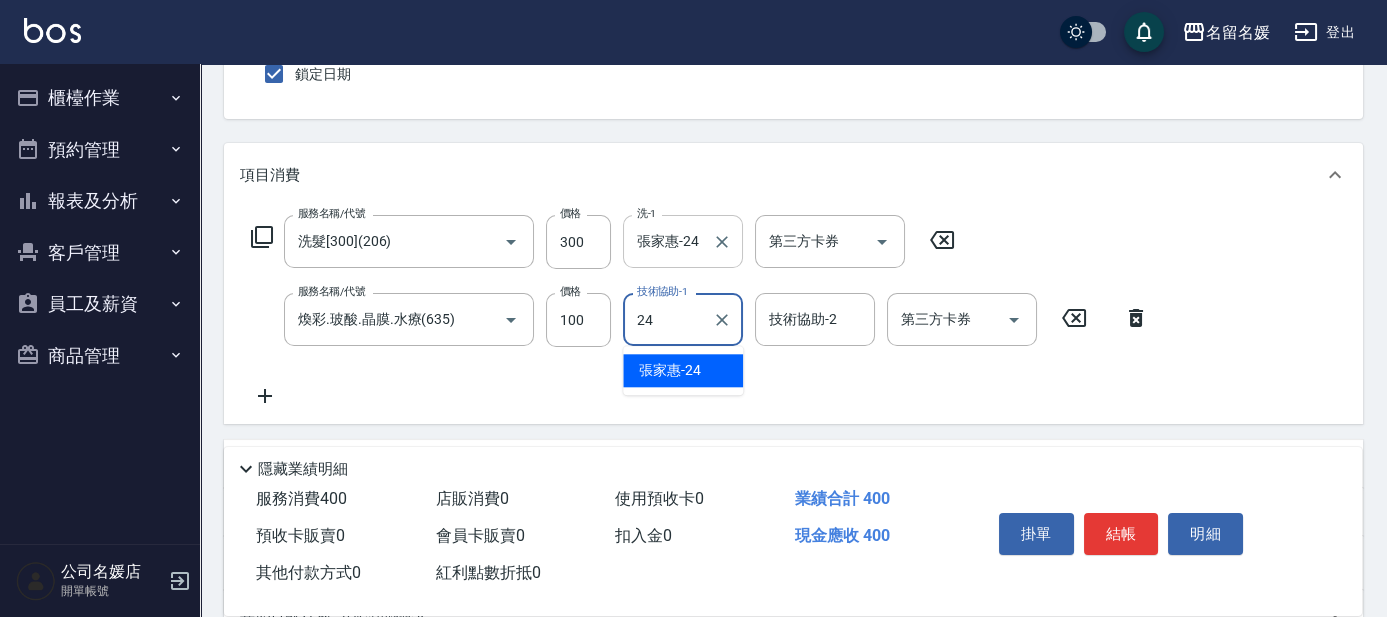 type on "張家惠-24" 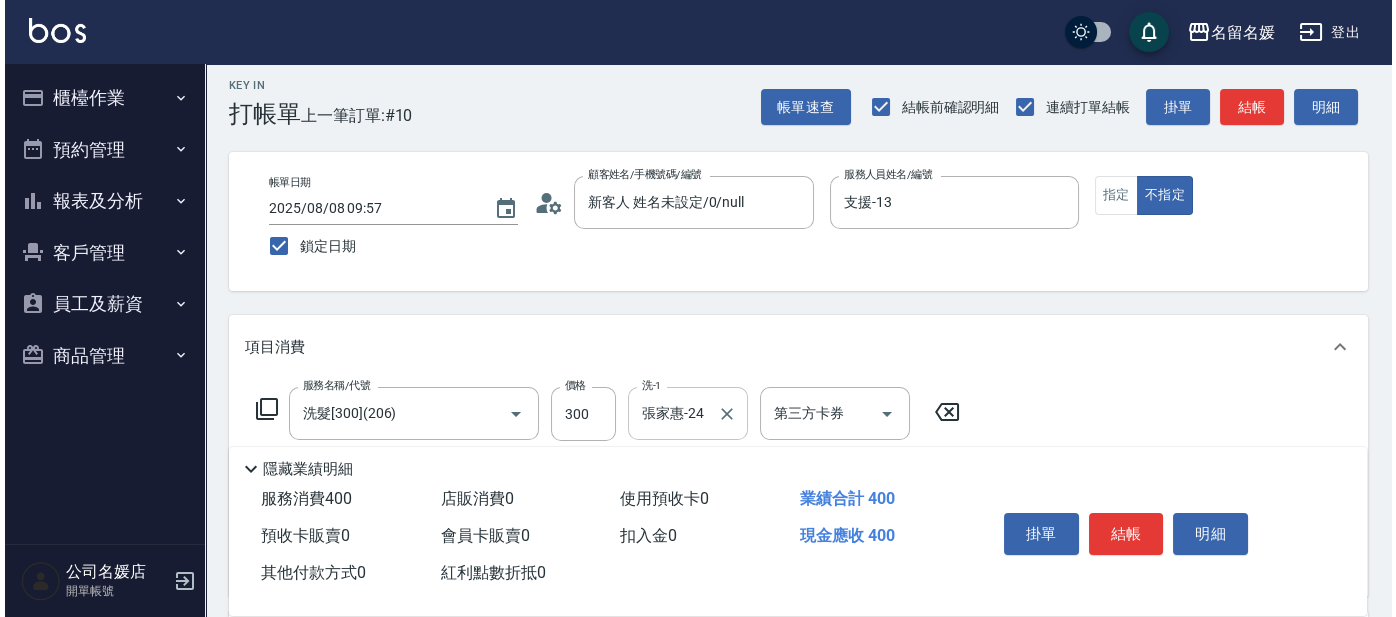 scroll, scrollTop: 0, scrollLeft: 0, axis: both 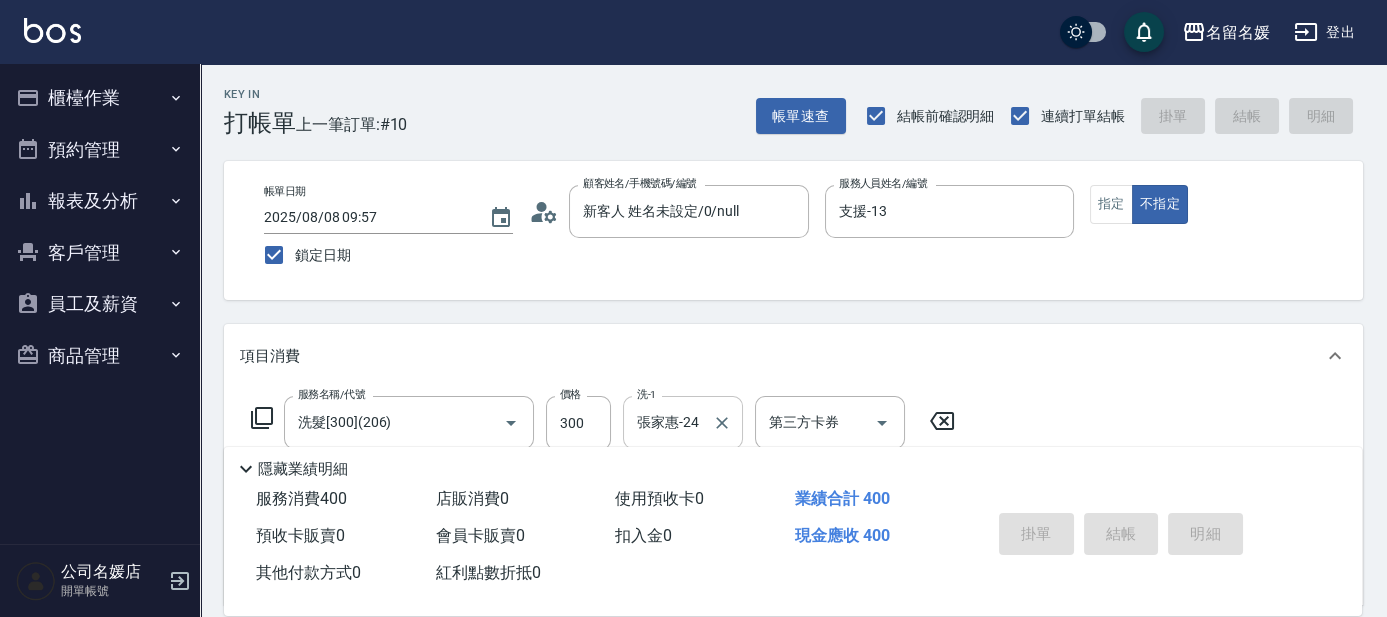 type 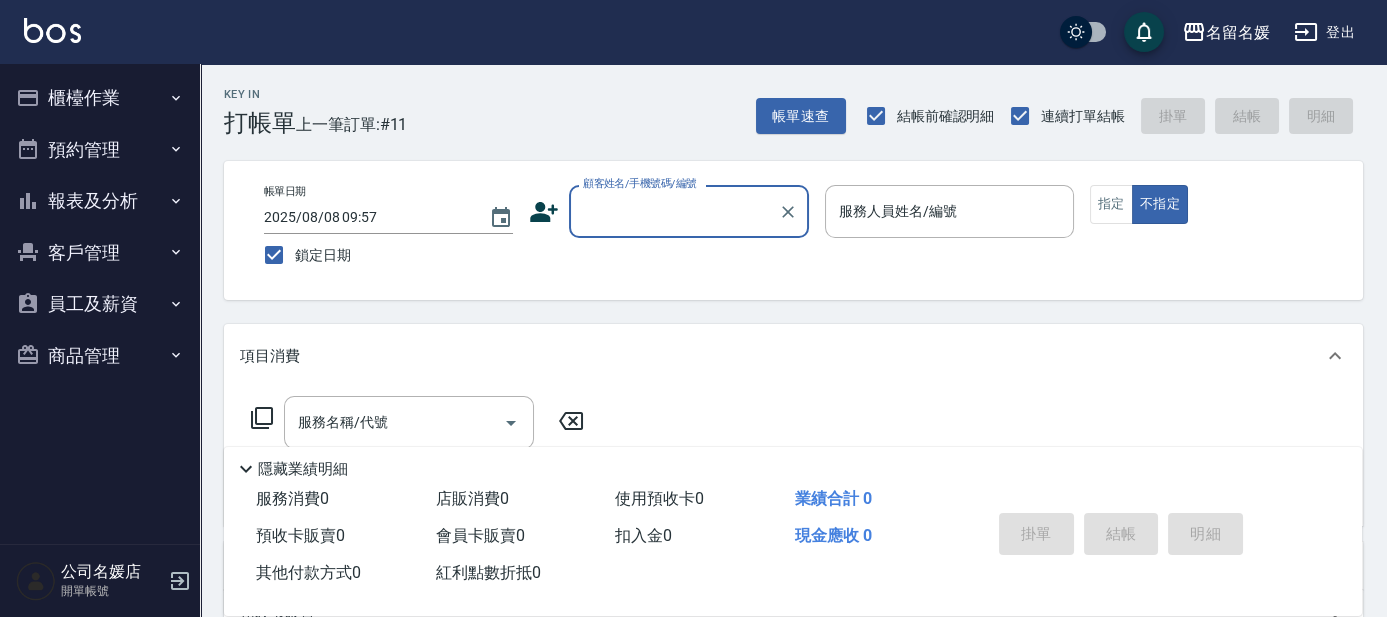 click on "櫃檯作業" at bounding box center [100, 98] 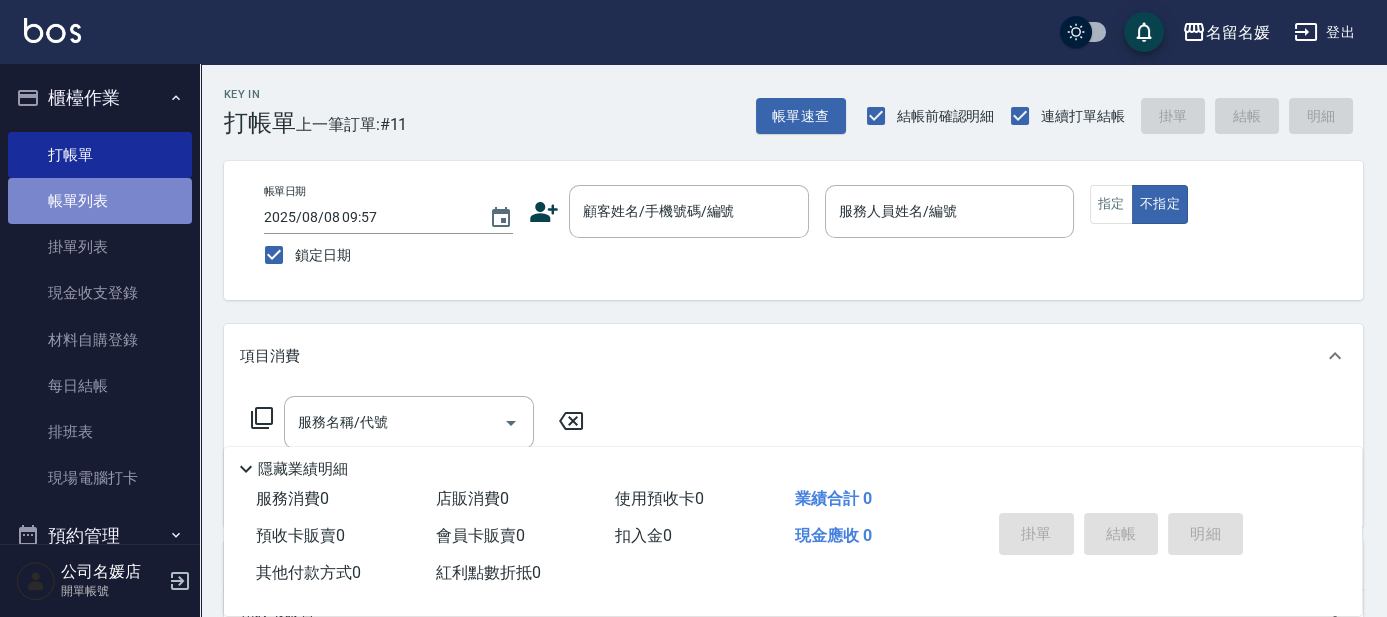click on "帳單列表" at bounding box center (100, 201) 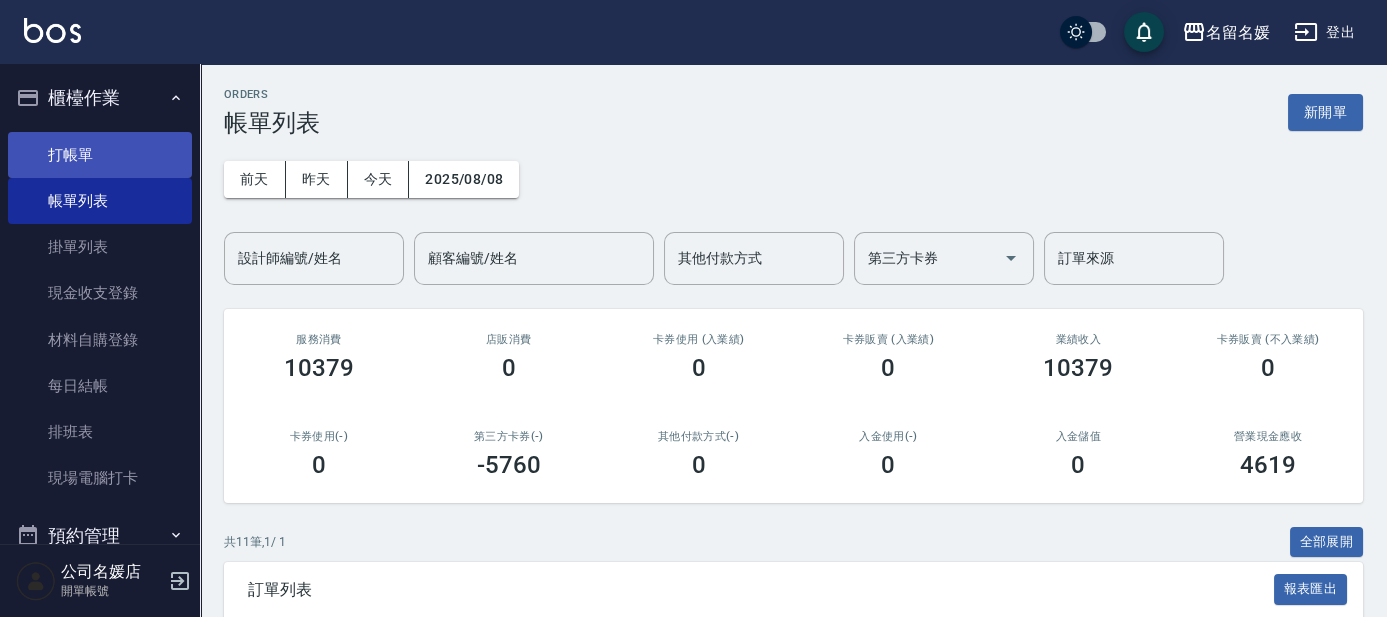 click on "打帳單" at bounding box center (100, 155) 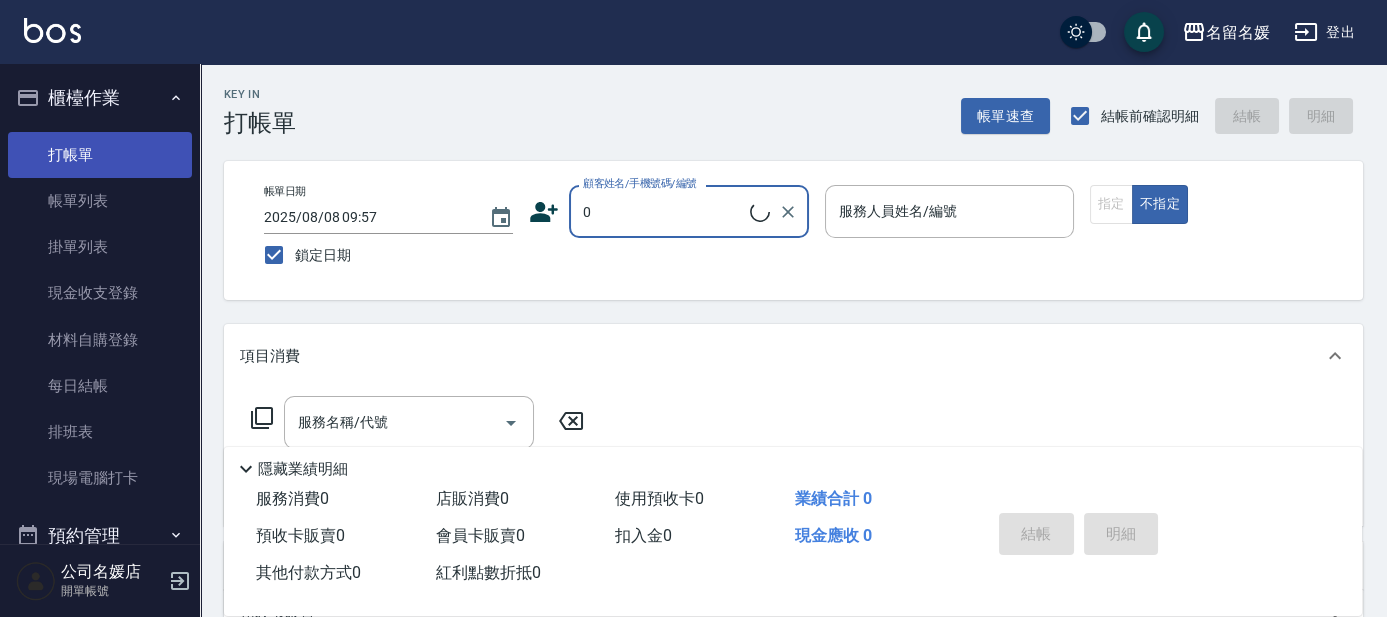 type on "0" 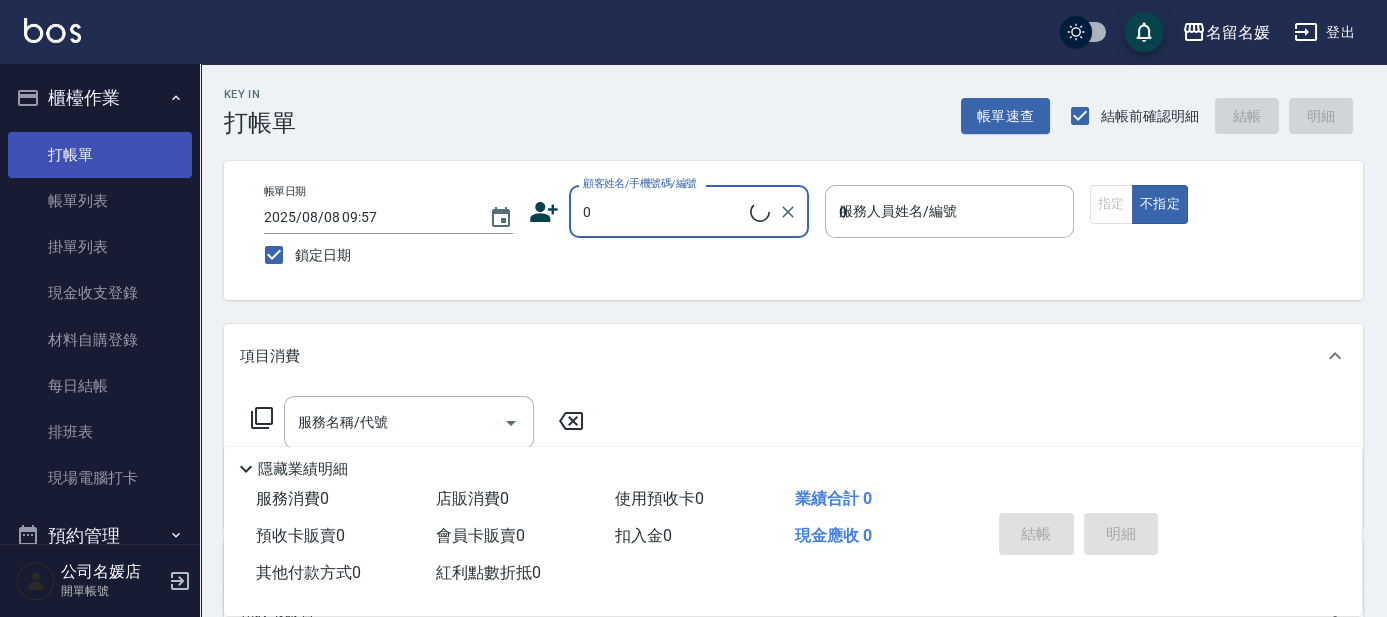 type on "新客人 姓名未設定/0/null" 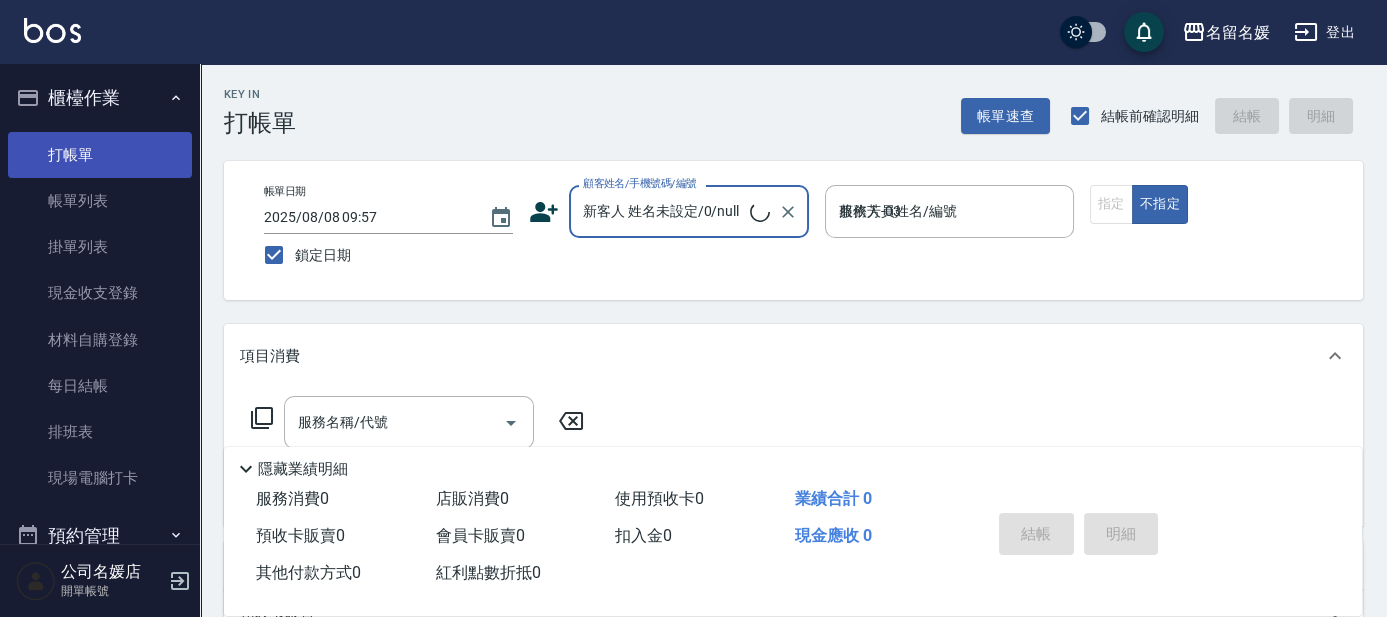 type on "蔡依芳-03" 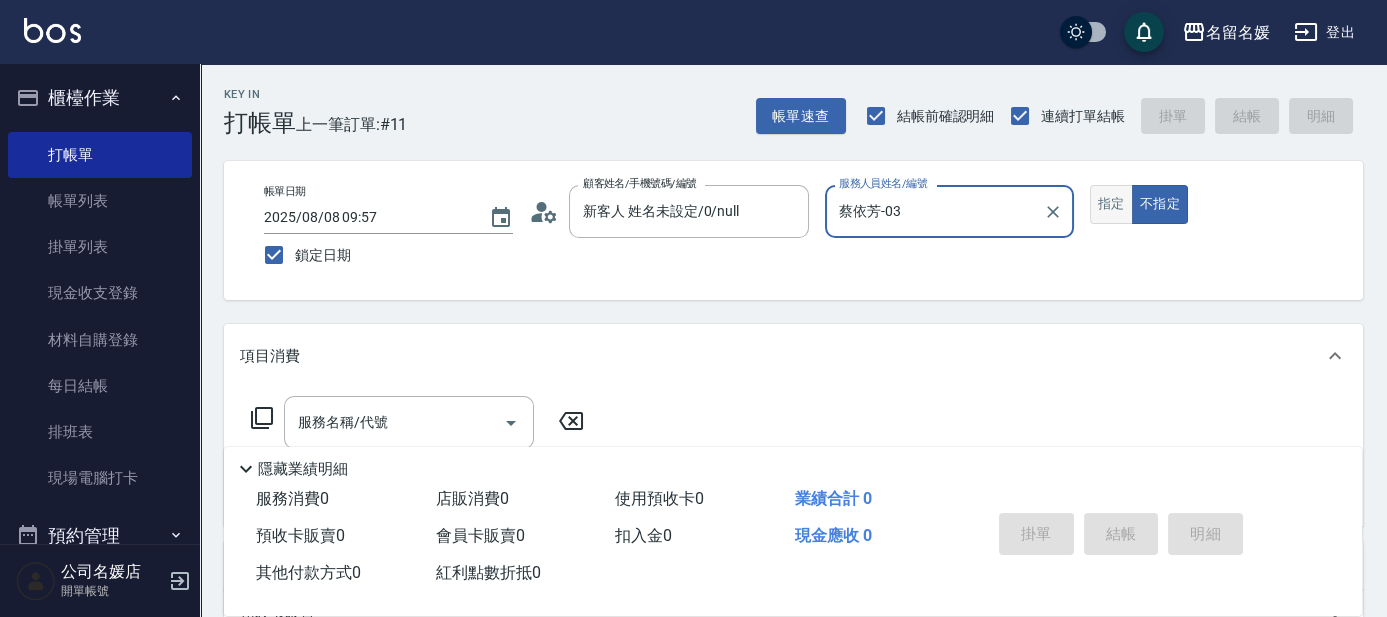 click on "指定" at bounding box center (1111, 204) 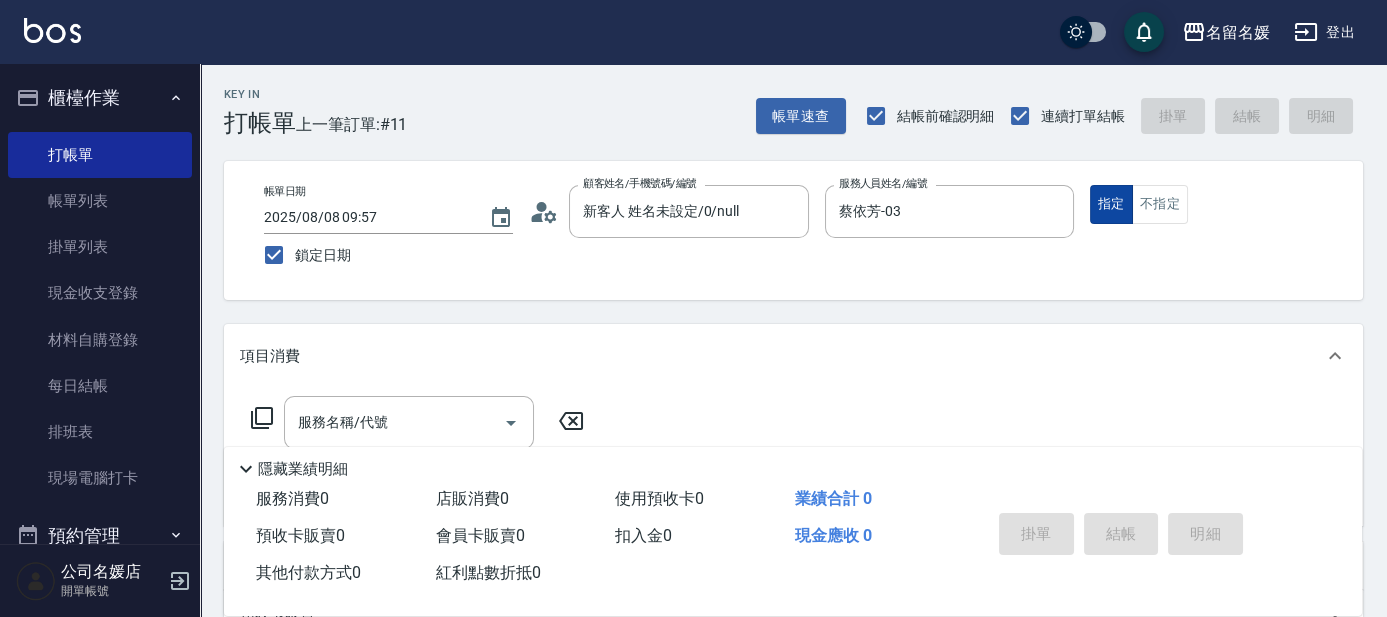 type on "true" 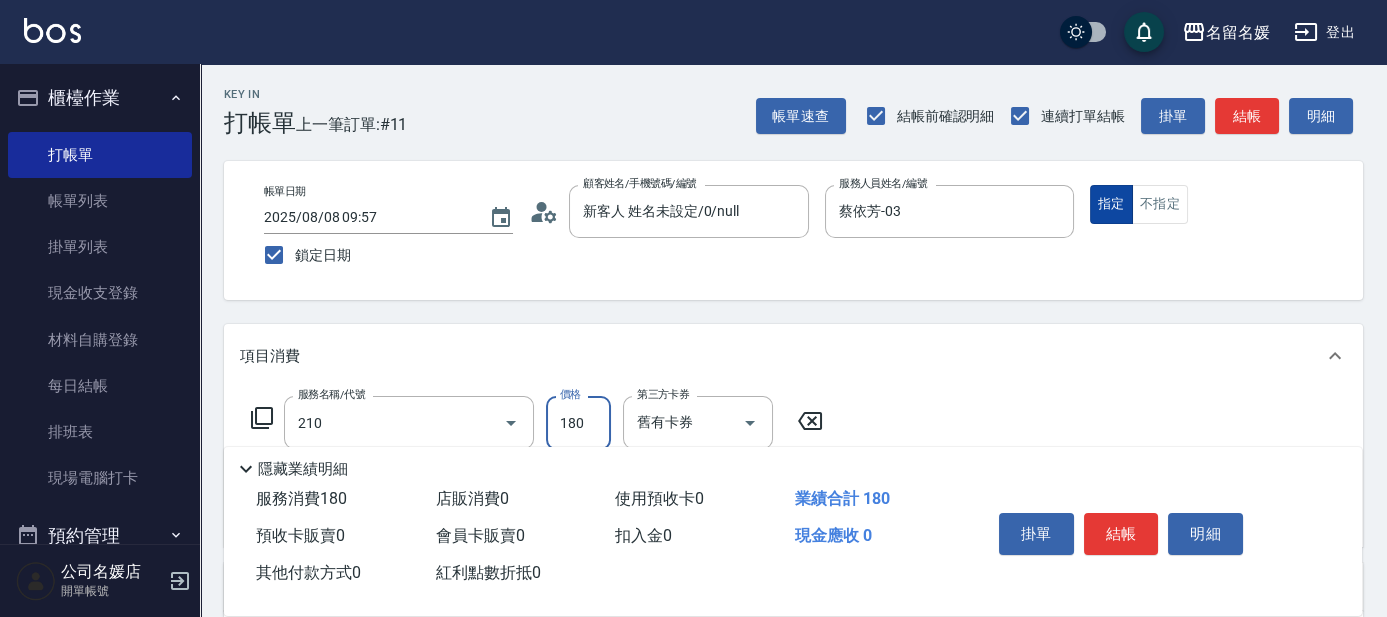 type on "洗券-(卡)180(210)" 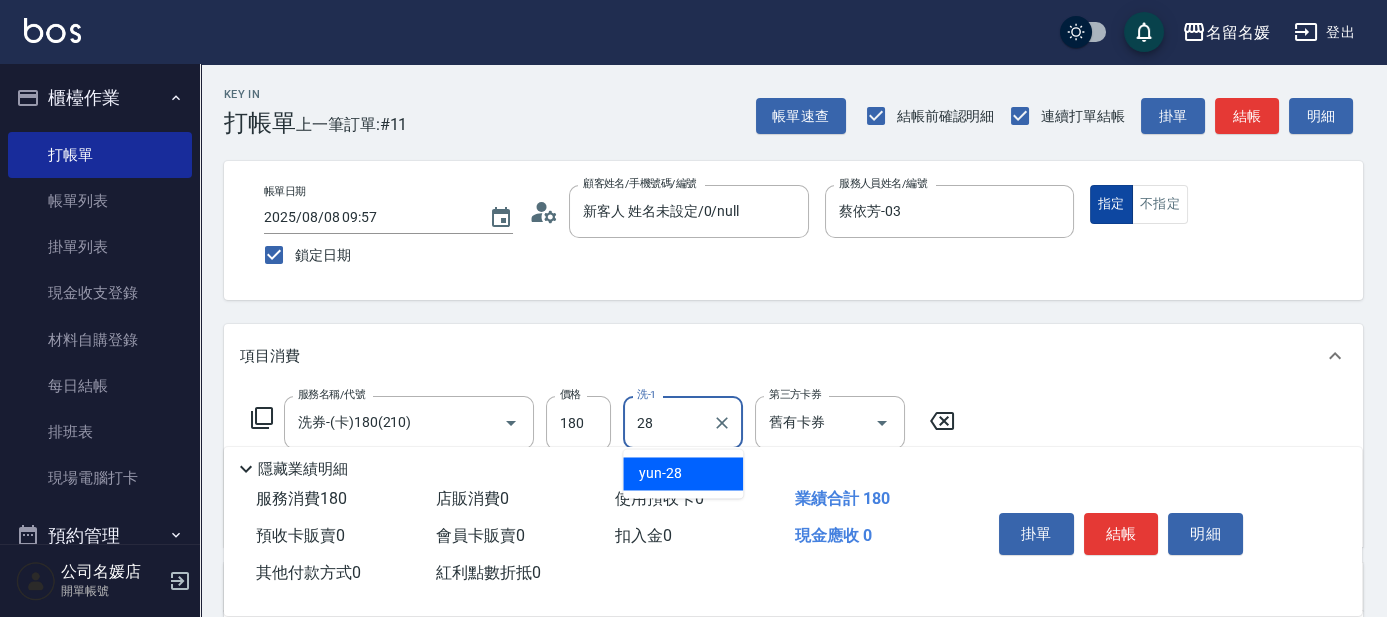 type on "yun-28" 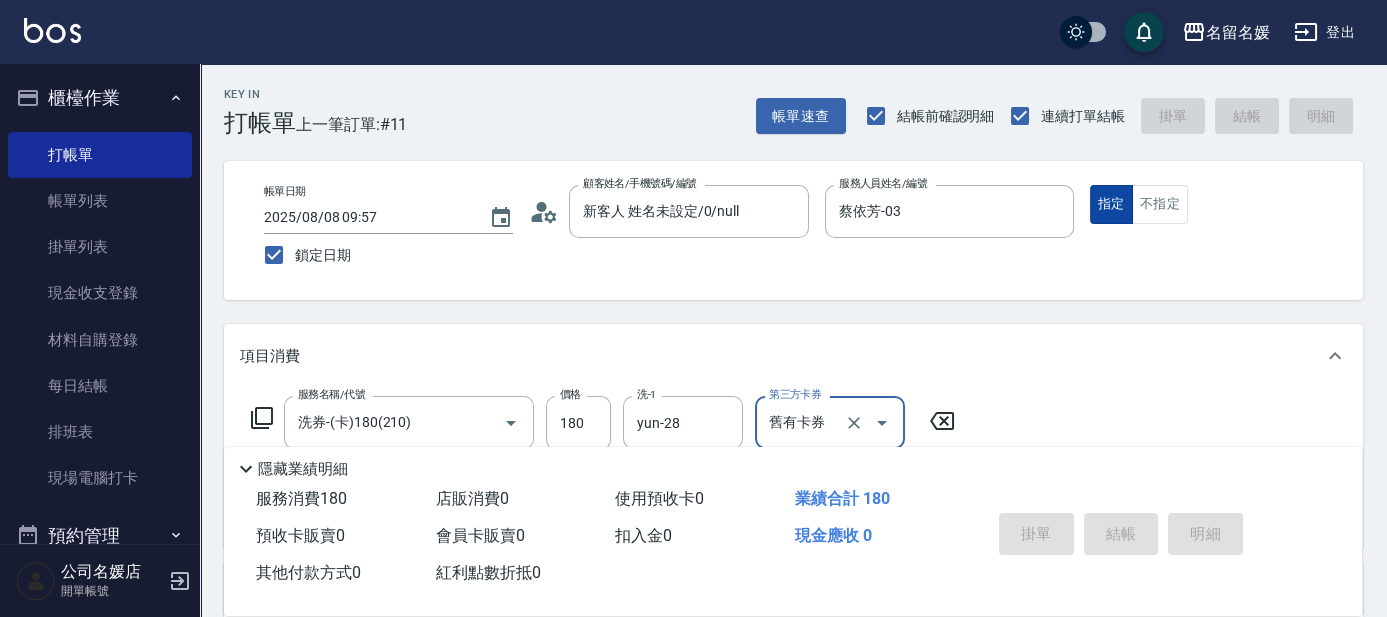 type 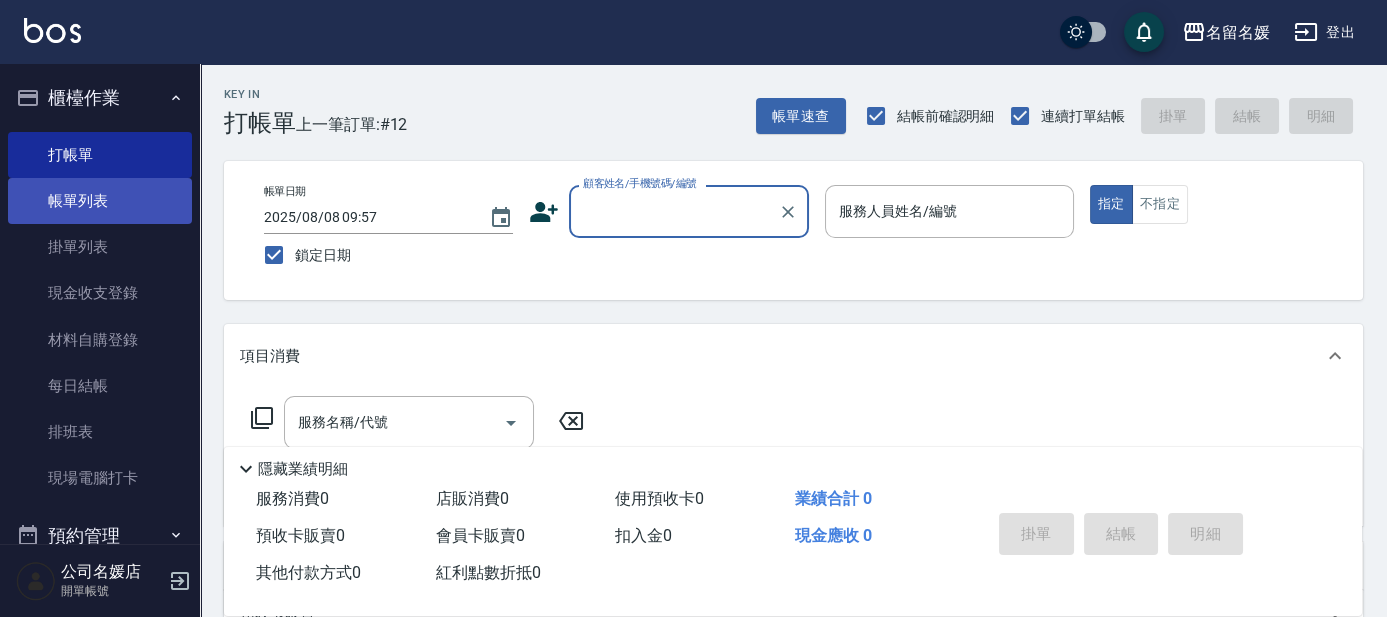 click on "帳單列表" at bounding box center (100, 201) 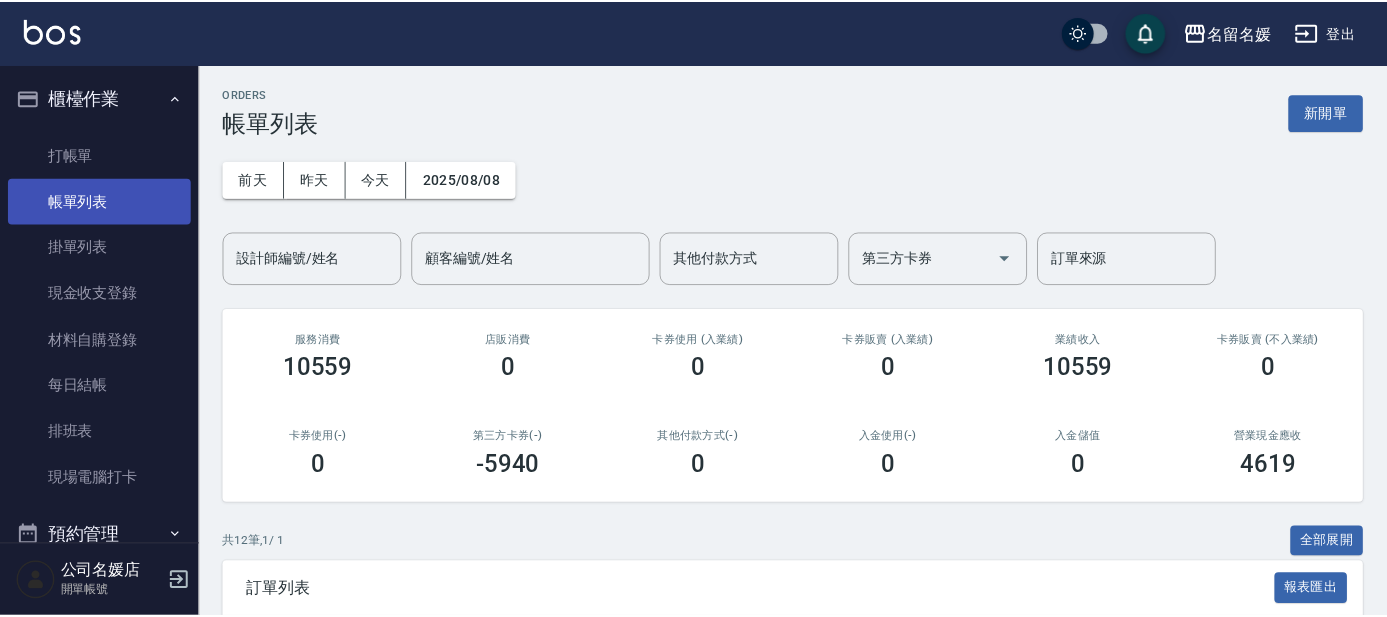 scroll, scrollTop: 367, scrollLeft: 0, axis: vertical 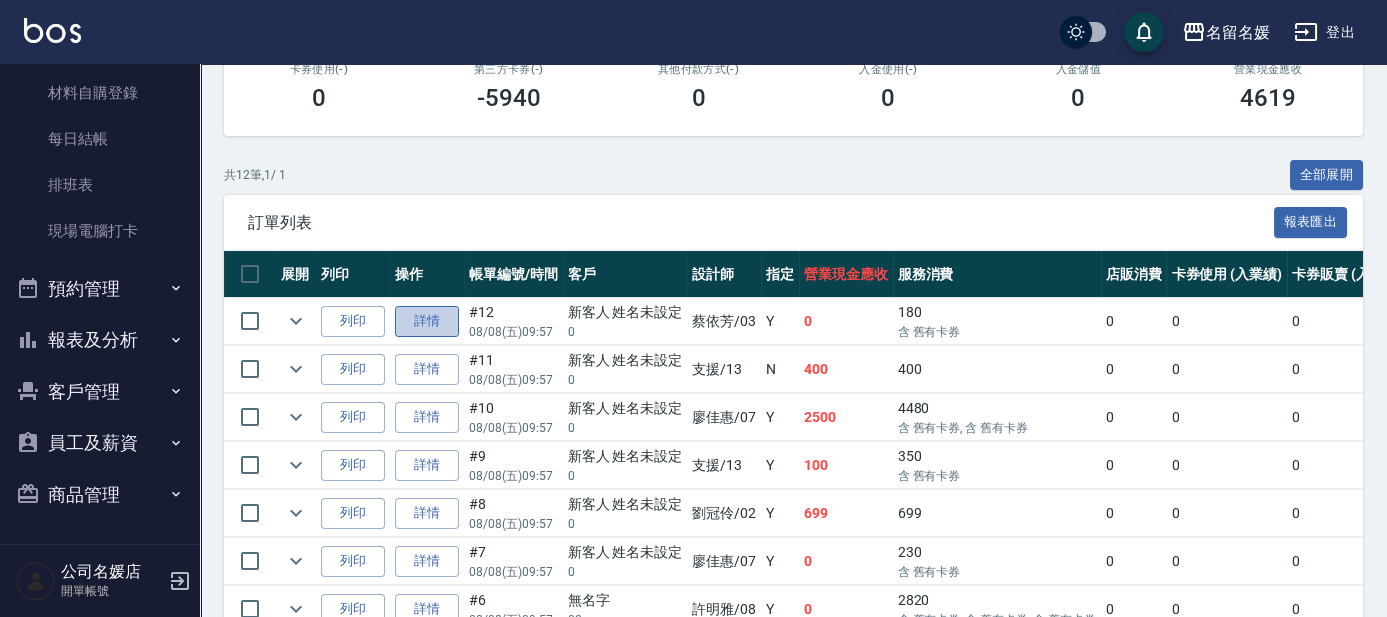 click on "詳情" at bounding box center [427, 321] 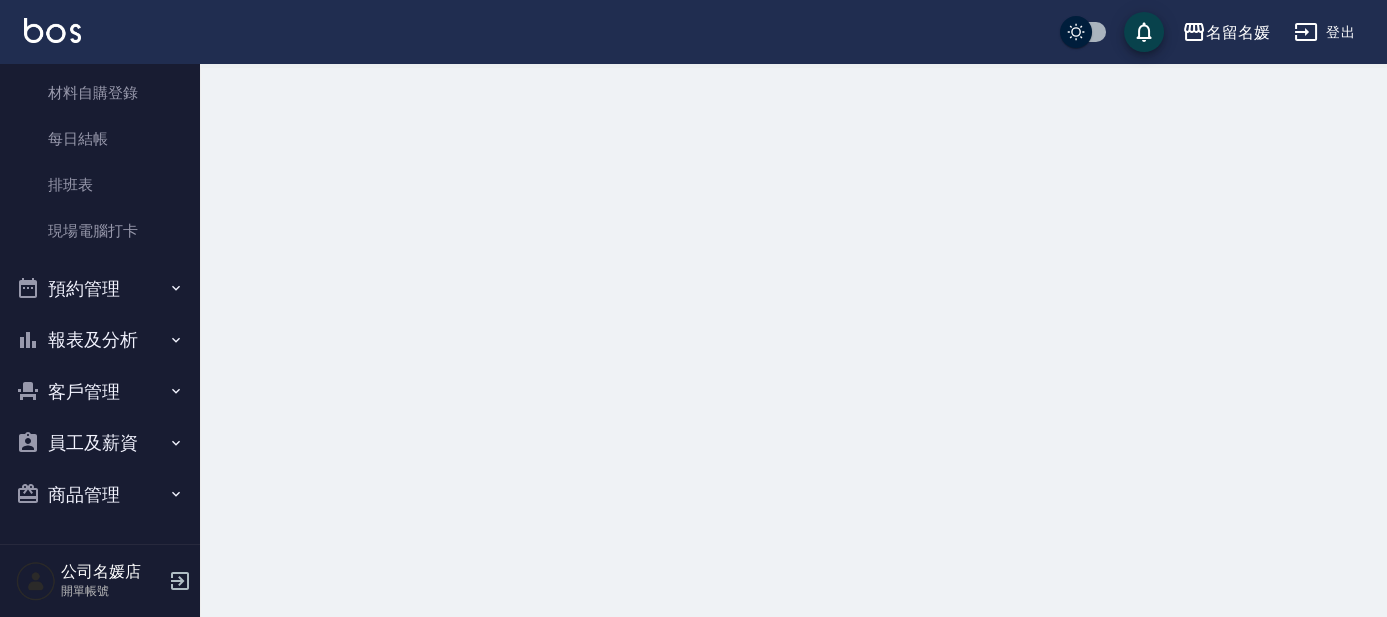 scroll, scrollTop: 0, scrollLeft: 0, axis: both 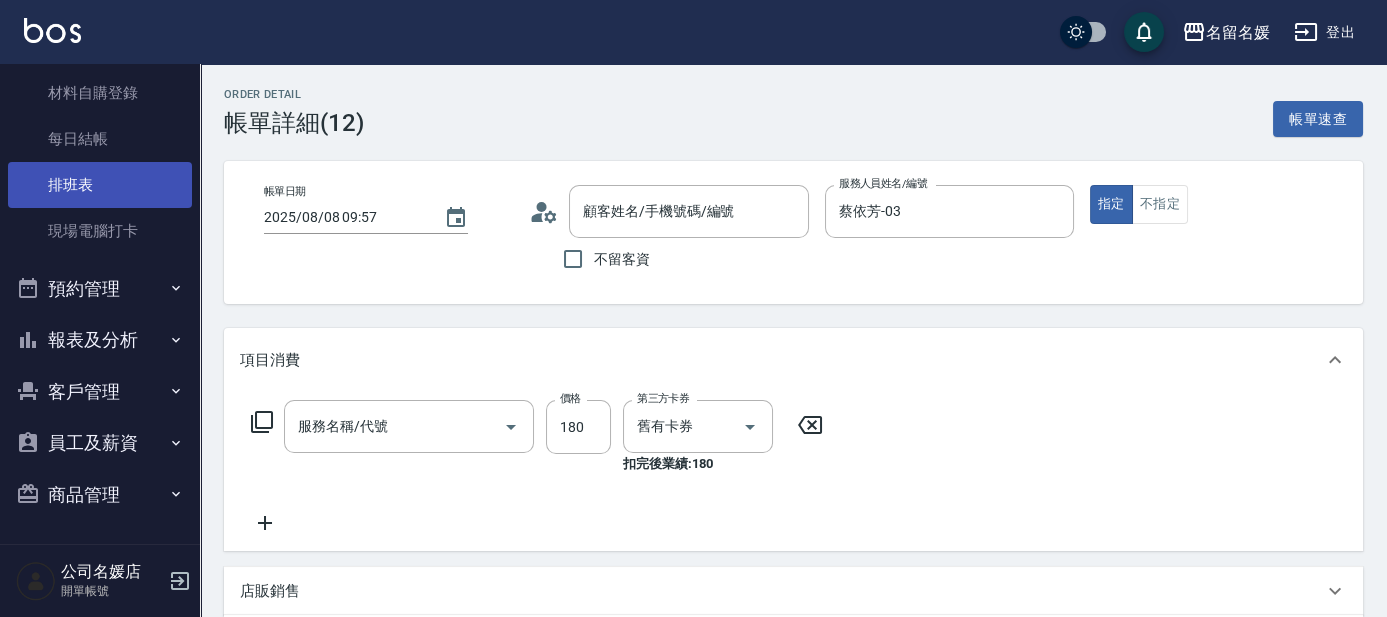 type on "2025/08/08 09:57" 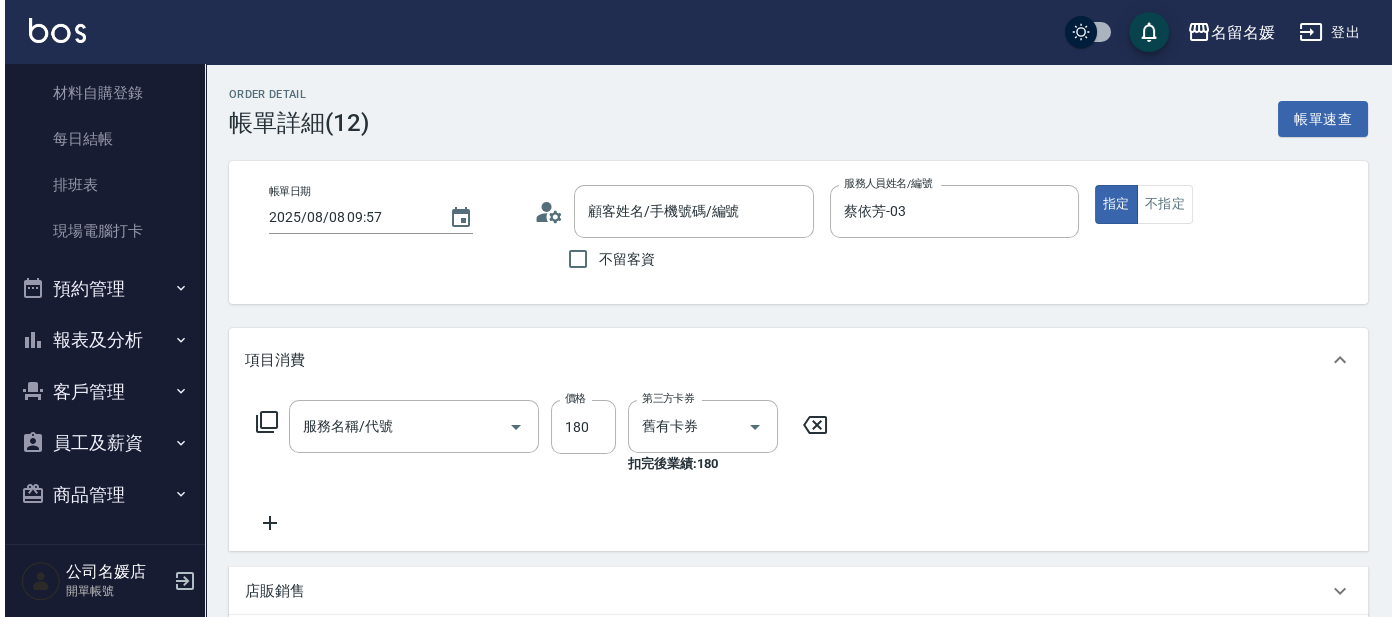 scroll, scrollTop: 0, scrollLeft: 0, axis: both 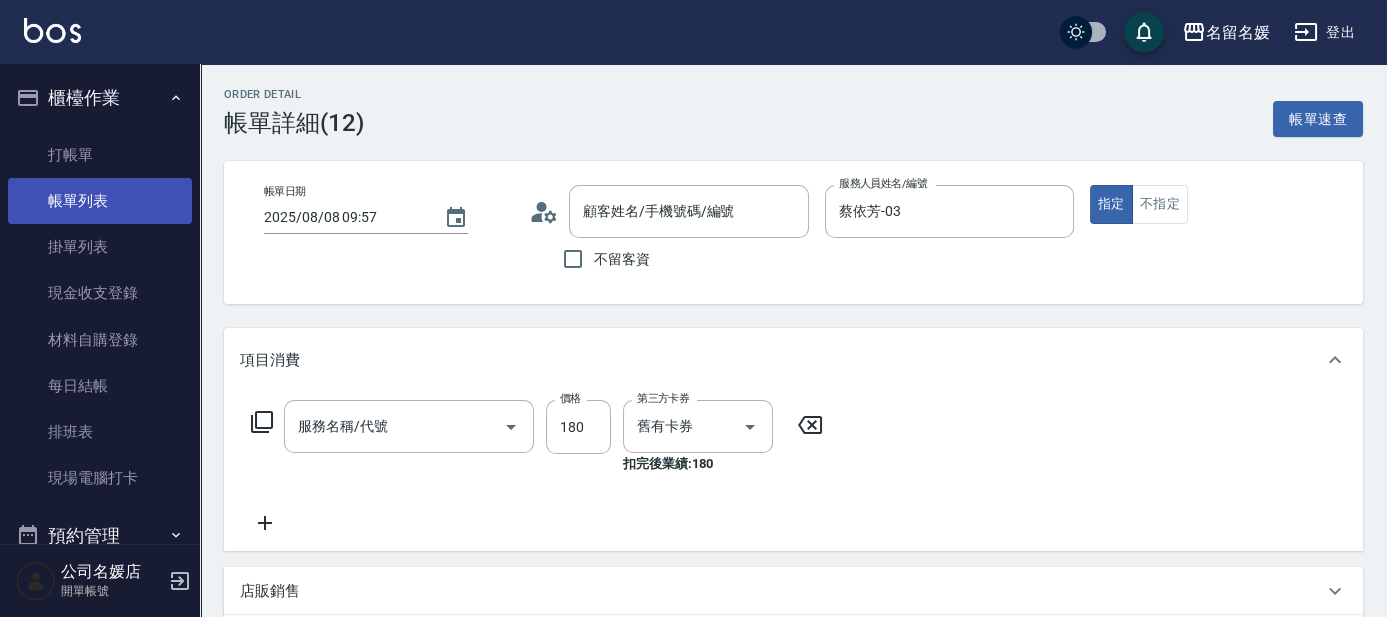 click on "帳單列表" at bounding box center (100, 201) 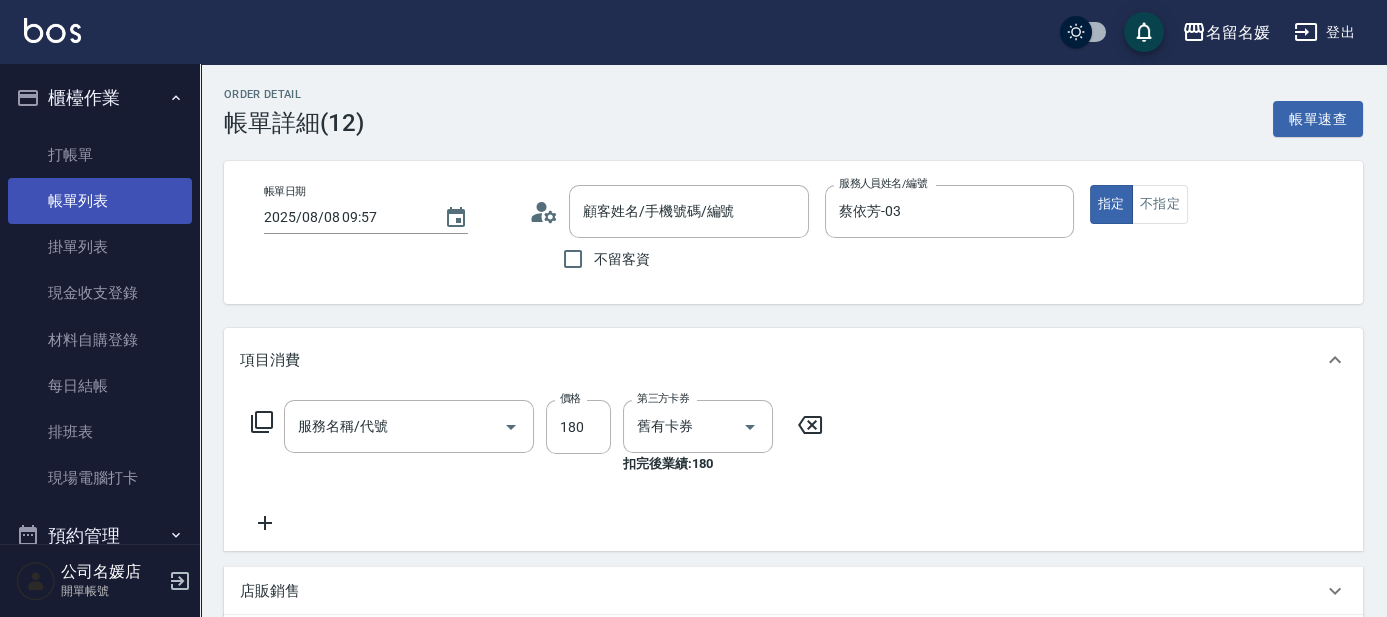 click on "帳單列表" at bounding box center [100, 201] 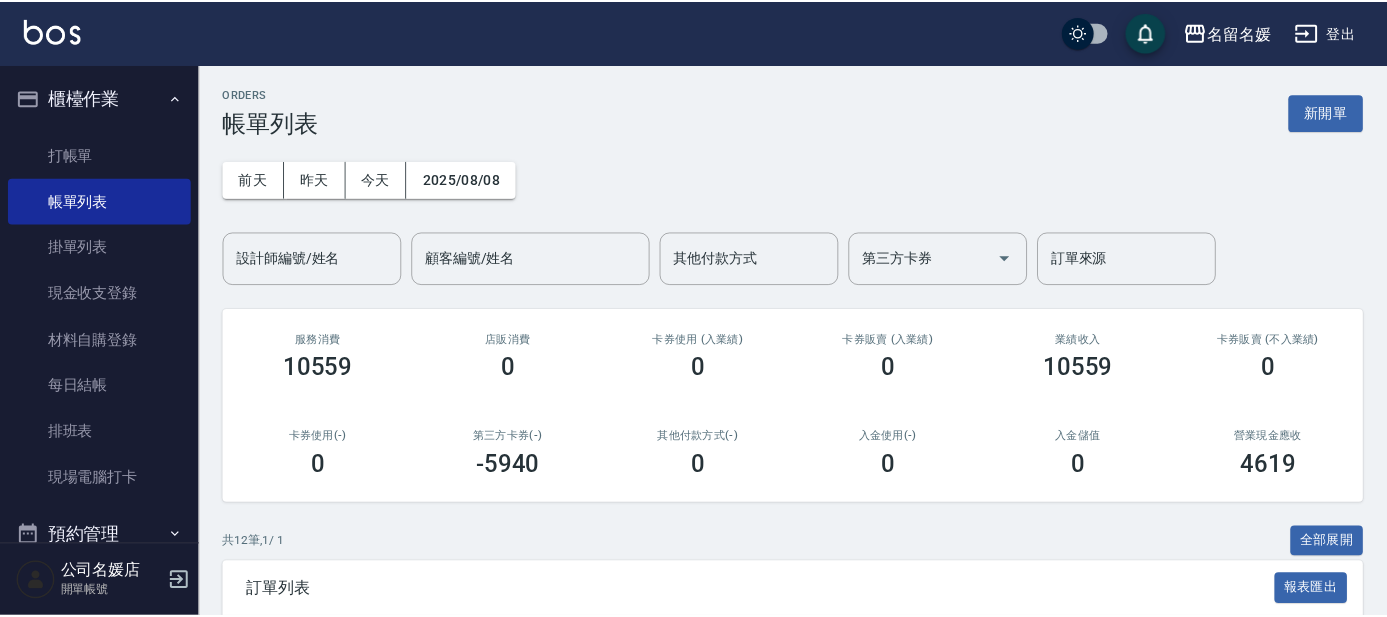 scroll, scrollTop: 545, scrollLeft: 0, axis: vertical 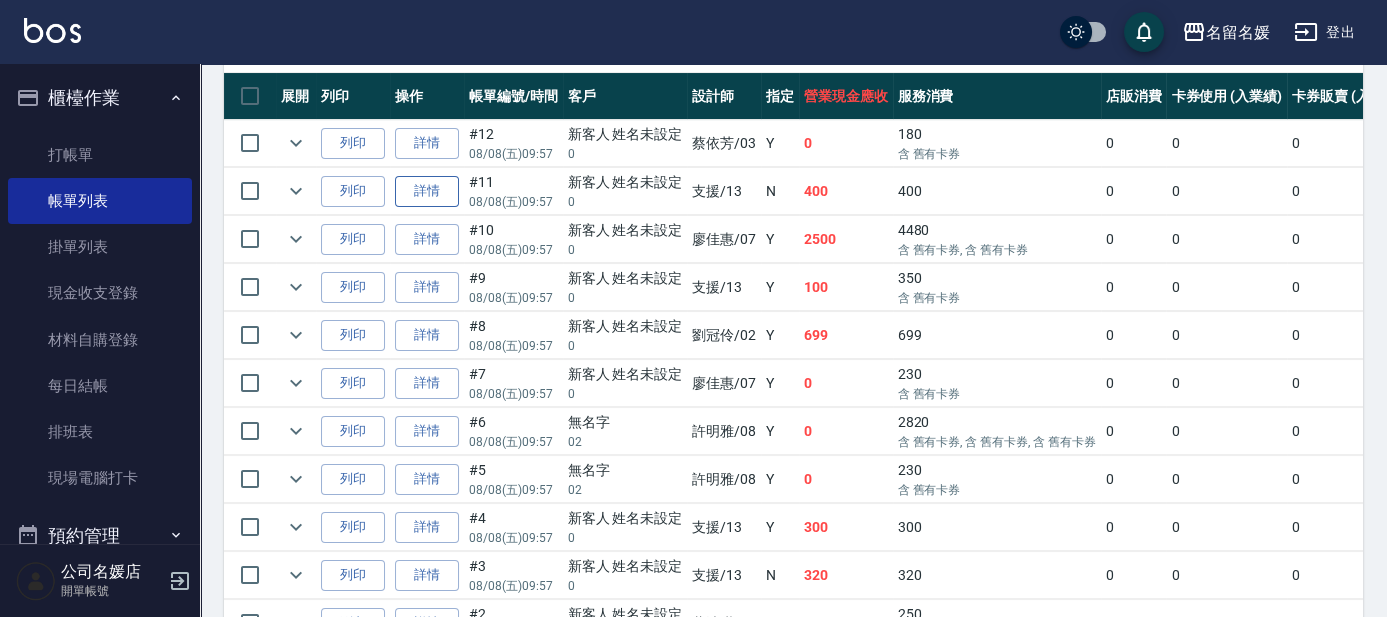 click on "詳情" at bounding box center [427, 191] 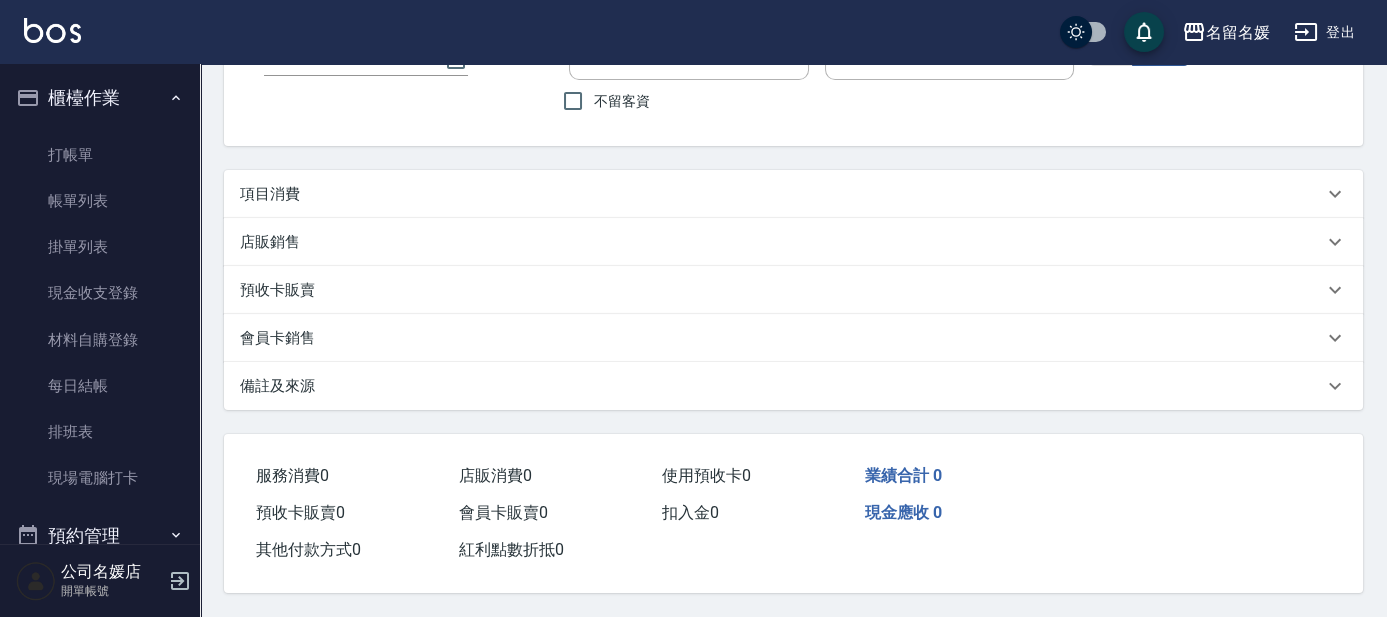 scroll, scrollTop: 0, scrollLeft: 0, axis: both 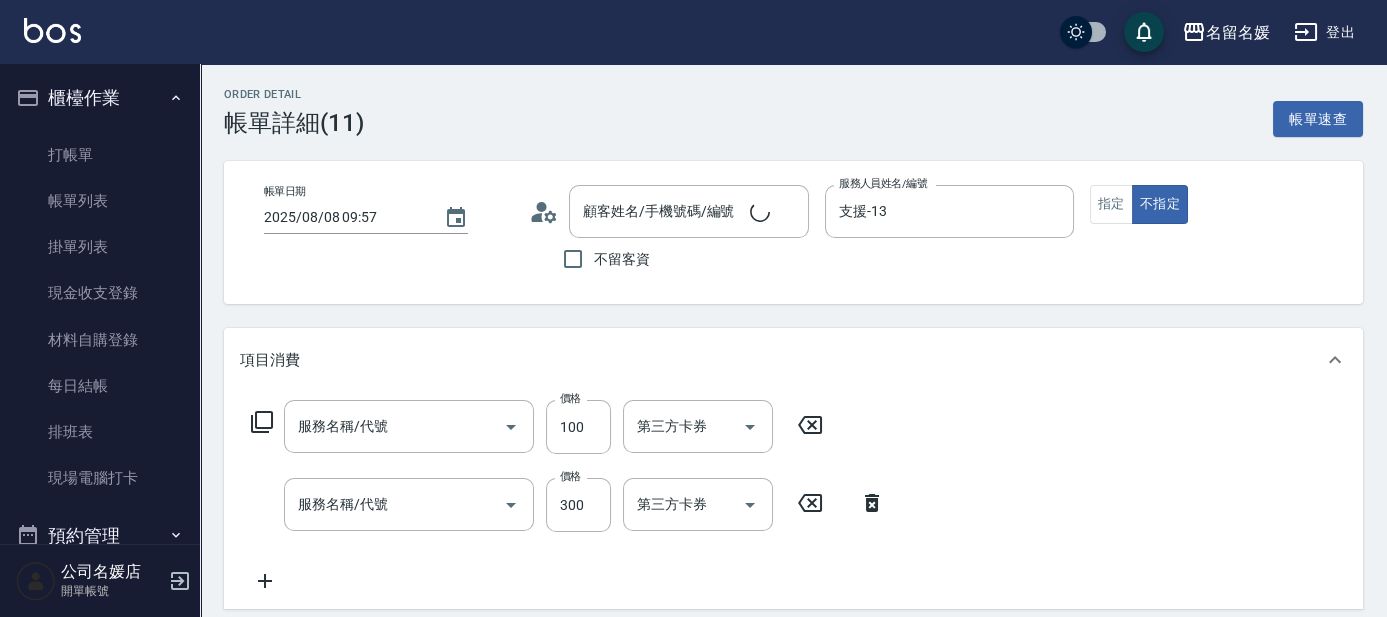 type on "2025/08/08 09:57" 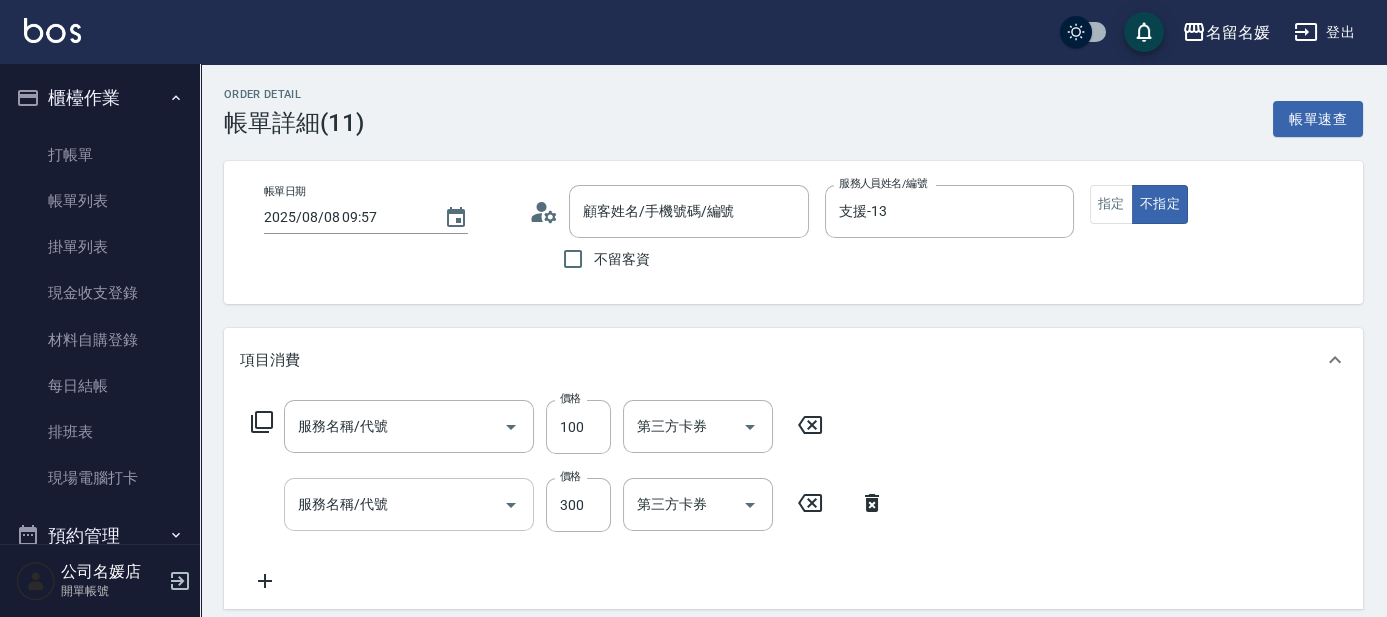 click on "服務名稱/代號" at bounding box center [394, 504] 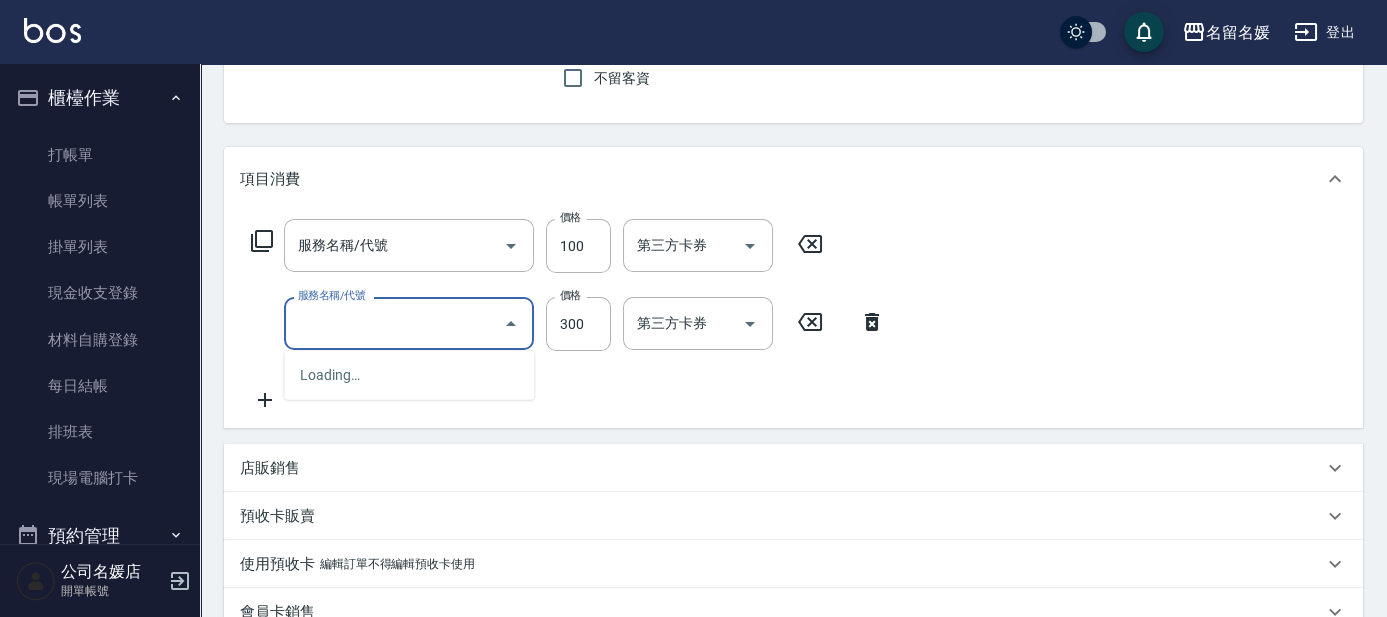 type on "煥彩.玻酸.晶膜.水療(635)" 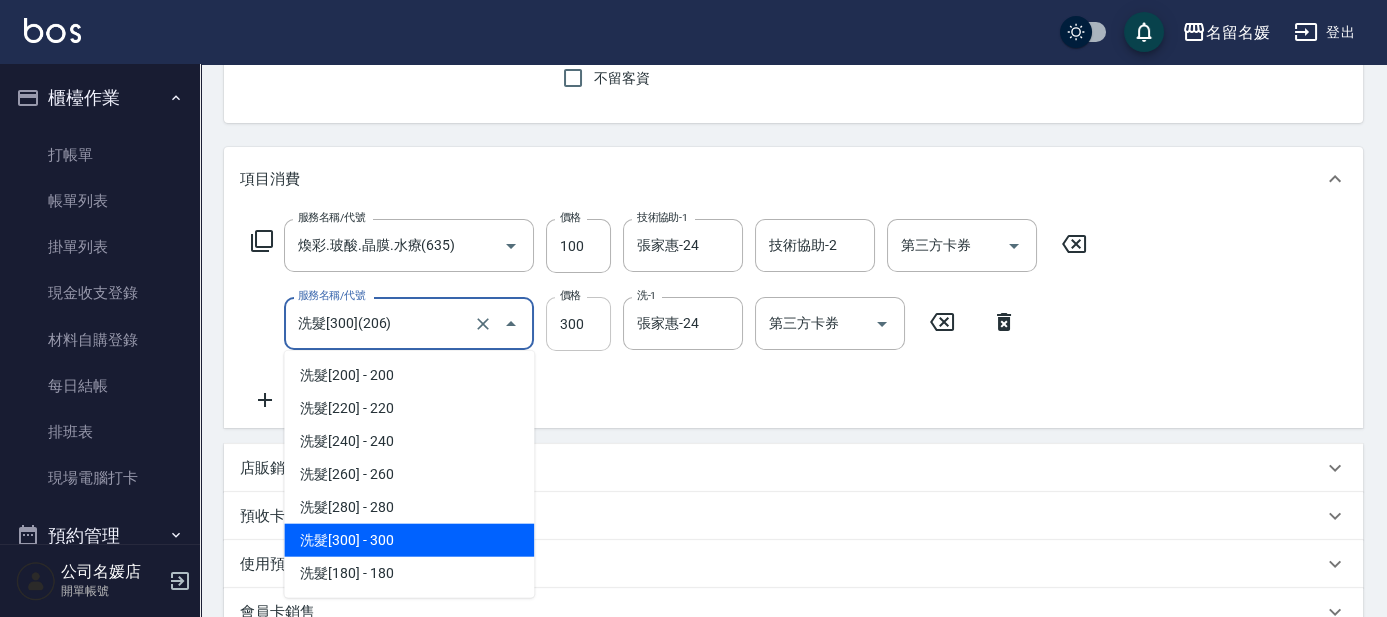 type on "新客人 姓名未設定/0/null" 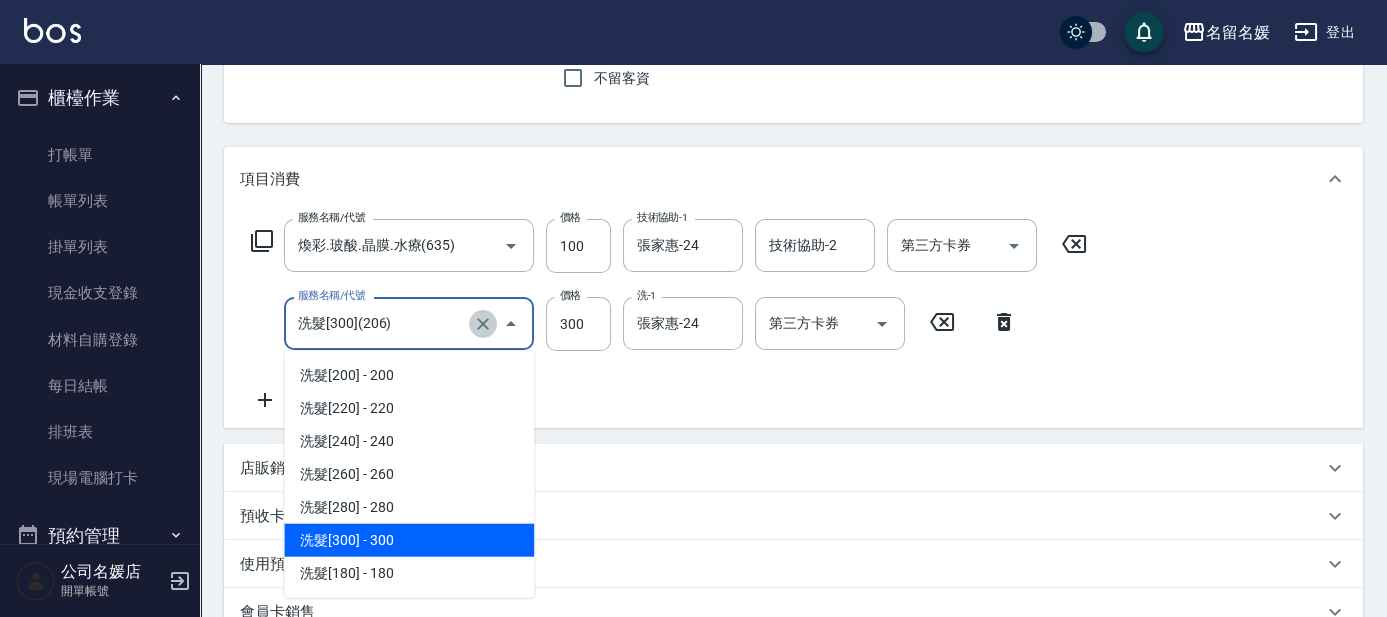 click 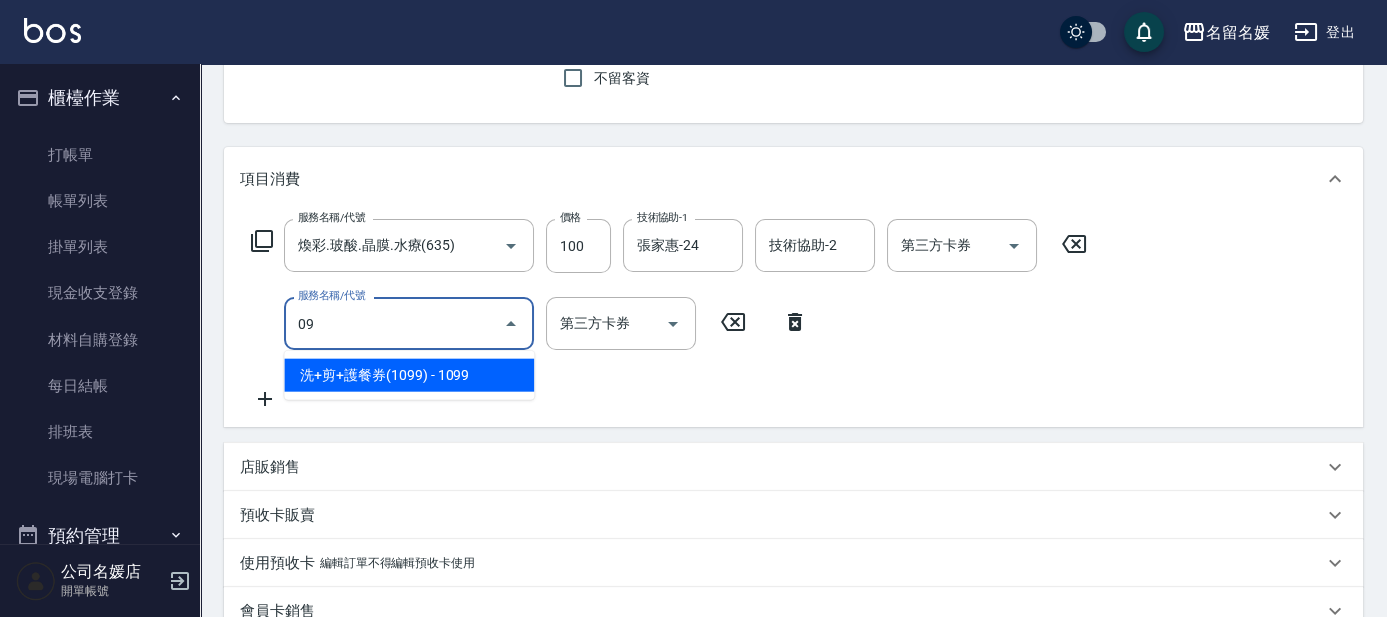 type on "洗+剪+護餐券(1099)(640)" 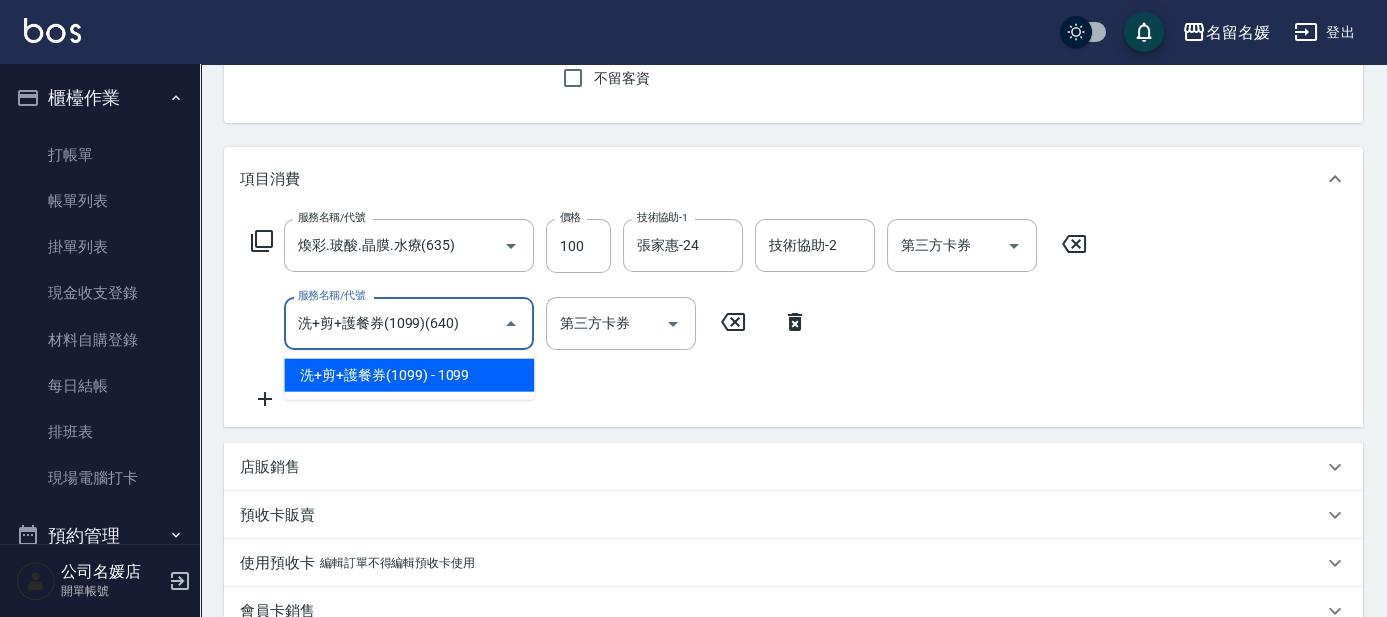 type on "舊有卡券" 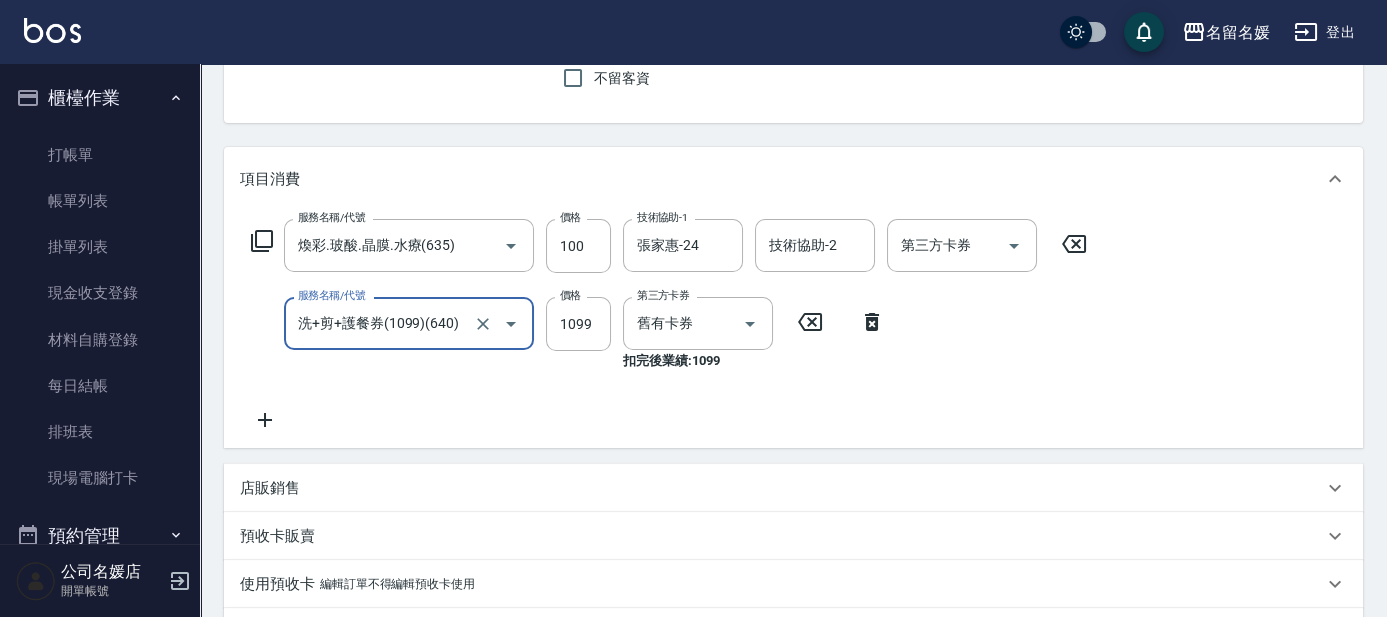 type on "洗+剪+護餐券(1099)(640)" 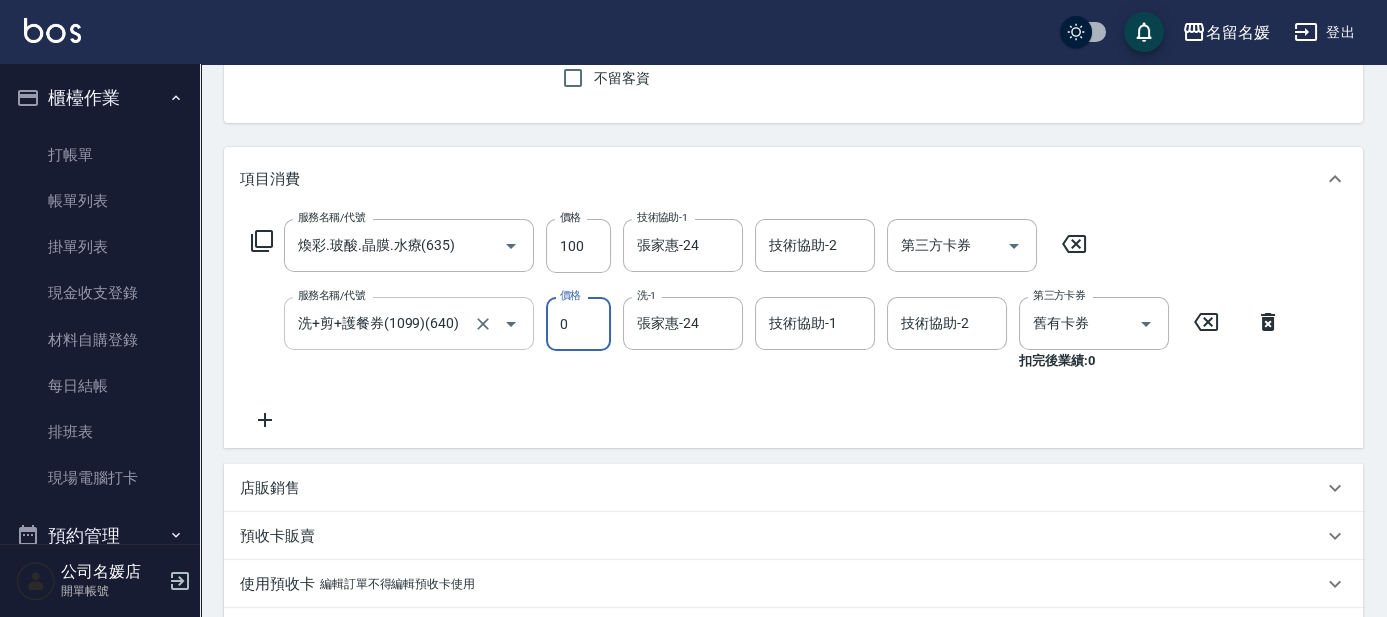 click 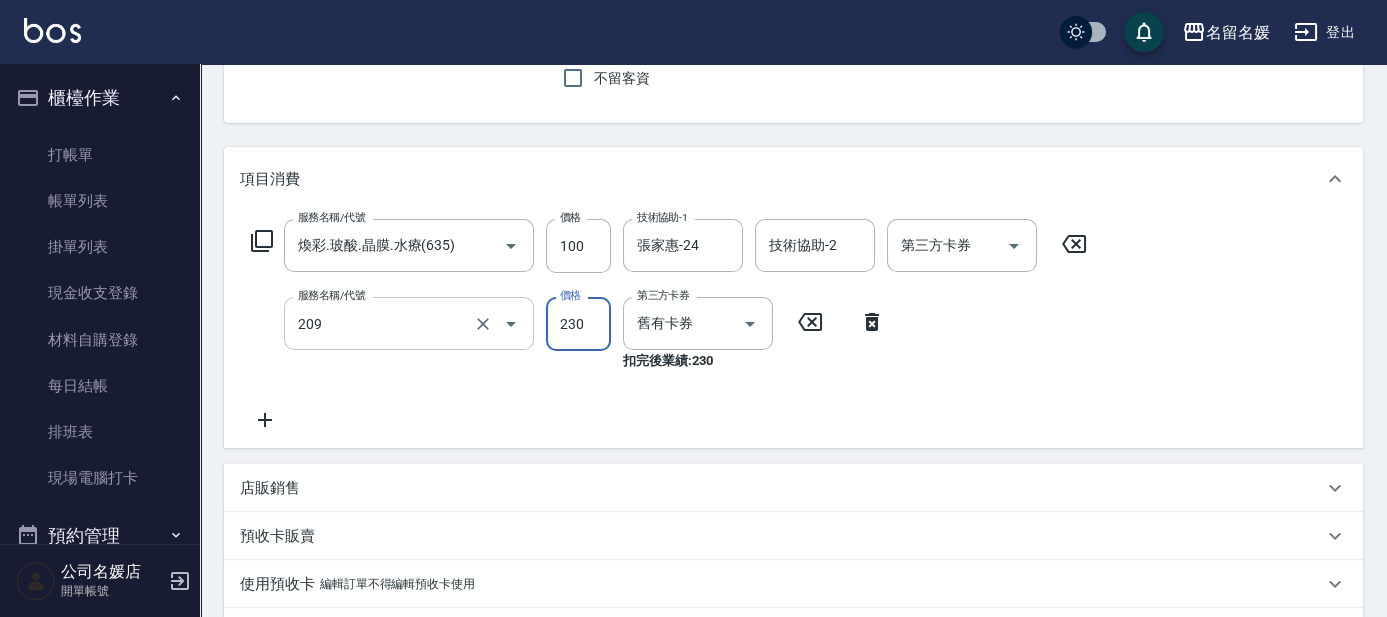 type on "洗髮券-(卡)230(209)" 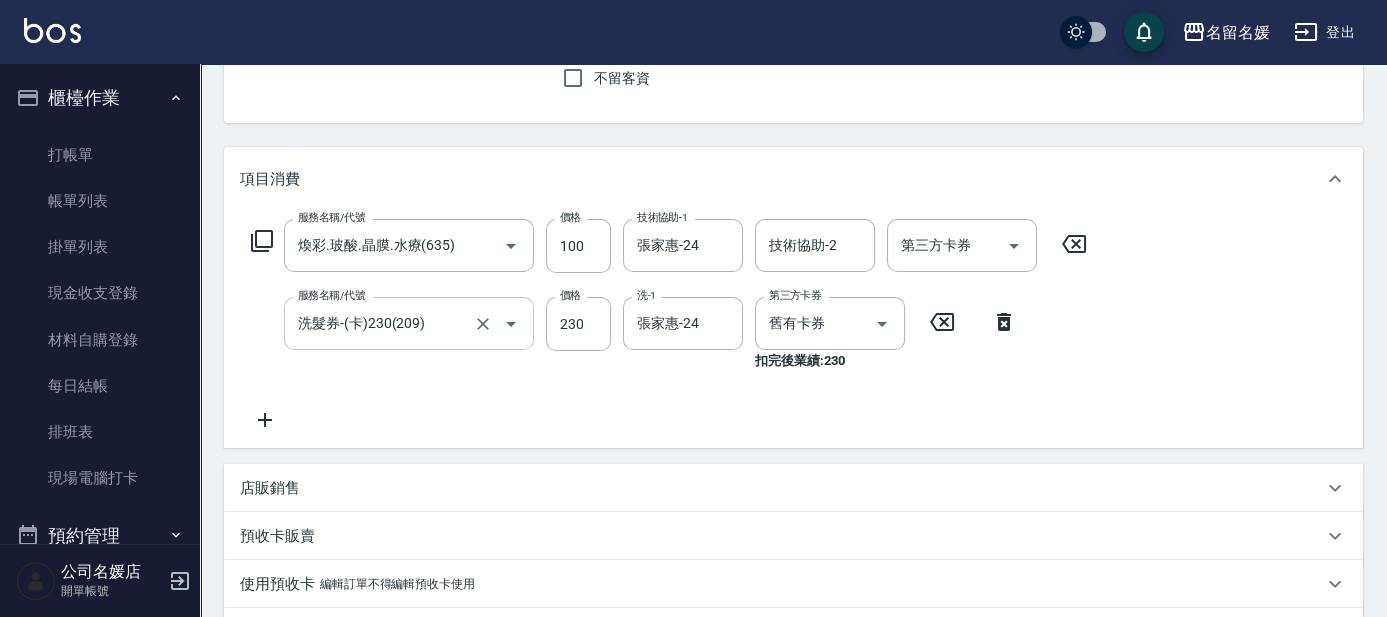 click on "Order detail 帳單詳細  (11) 帳單速查 帳單日期 2025/08/08 09:57 顧客姓名/手機號碼/編號 新客人 姓名未設定/0/null 顧客姓名/手機號碼/編號 不留客資 服務人員姓名/編號 支援-13 服務人員姓名/編號 指定 不指定 項目消費 服務名稱/代號 煥彩.玻酸.晶膜.水療(635) 服務名稱/代號 價格 100 價格 技術協助-1 張家惠-24 技術協助-1 技術協助-2 技術協助-2 第三方卡券 第三方卡券 服務名稱/代號 洗髮券-(卡)230(209) 服務名稱/代號 價格 230 價格 洗-1 張家惠-24 洗-1 第三方卡券 舊有卡券 第三方卡券 扣完後業績: 230 店販銷售 服務人員姓名/編號 服務人員姓名/編號 商品代號/名稱 商品代號/名稱 預收卡販賣 卡券名稱/代號 卡券名稱/代號 使用預收卡 編輯訂單不得編輯預收卡使用 卡券名稱/代號 卡券名稱/代號 會員卡銷售 服務人員姓名/編號 服務人員姓名/編號 會員卡名稱/代號 會員卡名稱/代號" at bounding box center (793, 421) 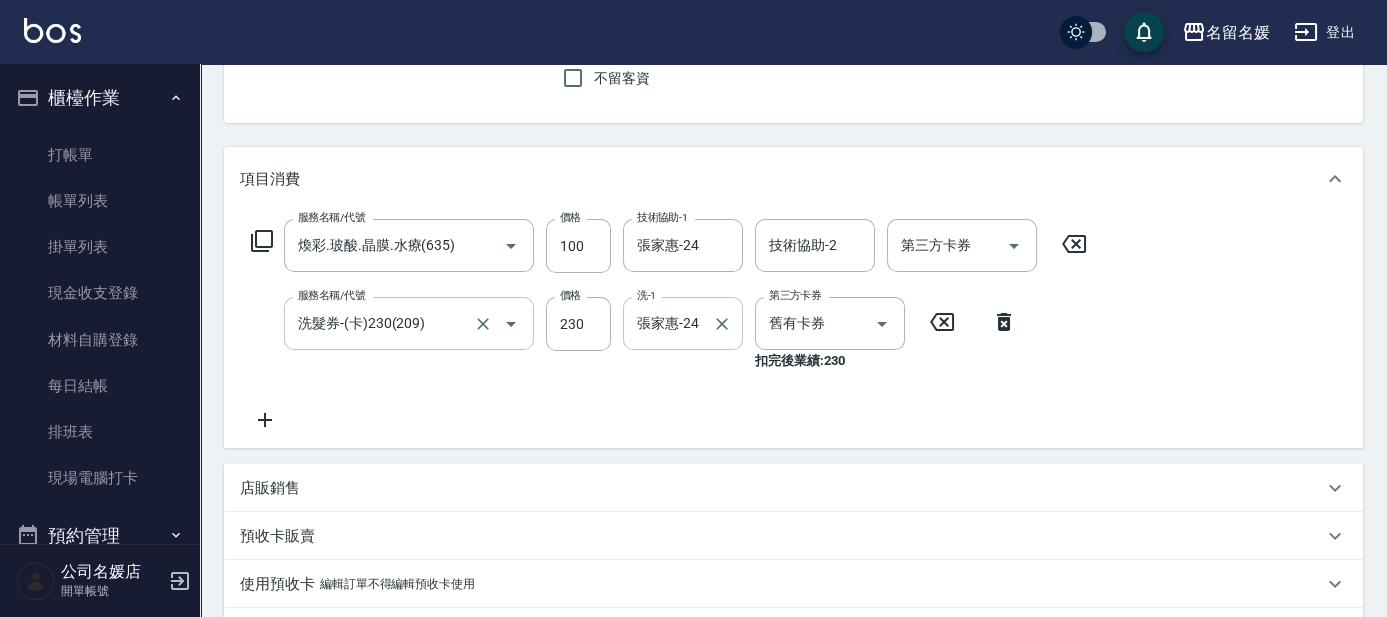 click on "張家惠-24" at bounding box center (668, 323) 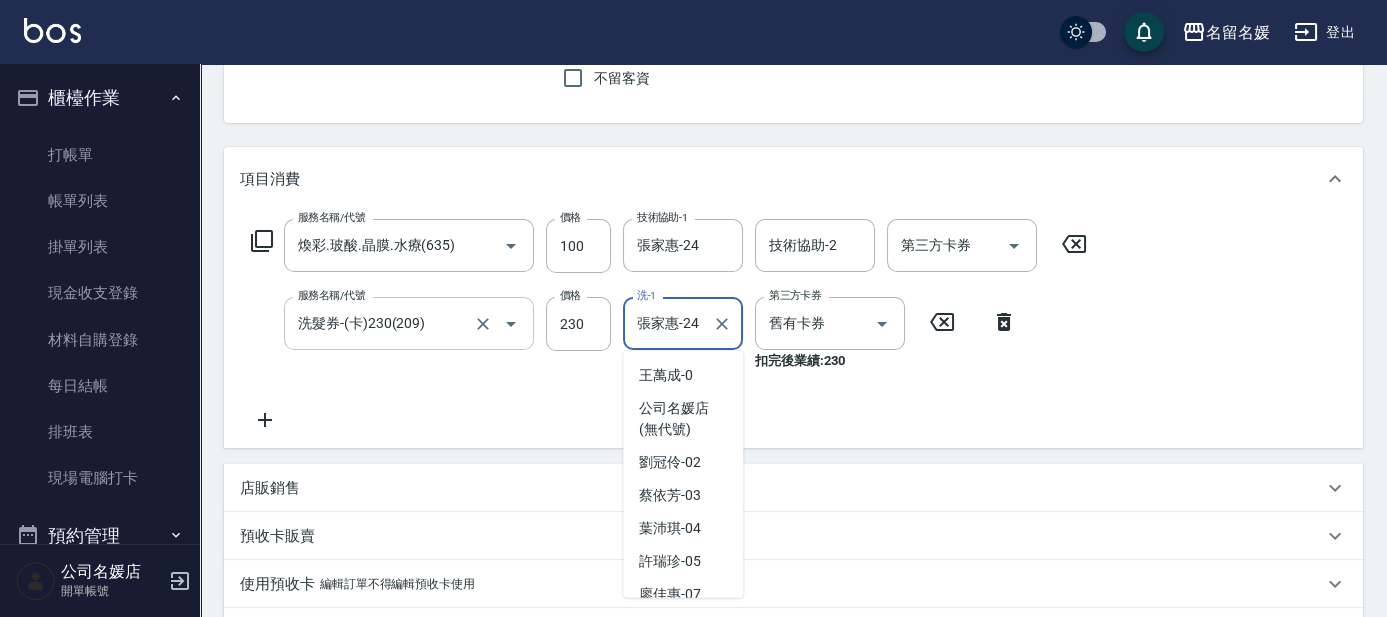 scroll, scrollTop: 177, scrollLeft: 0, axis: vertical 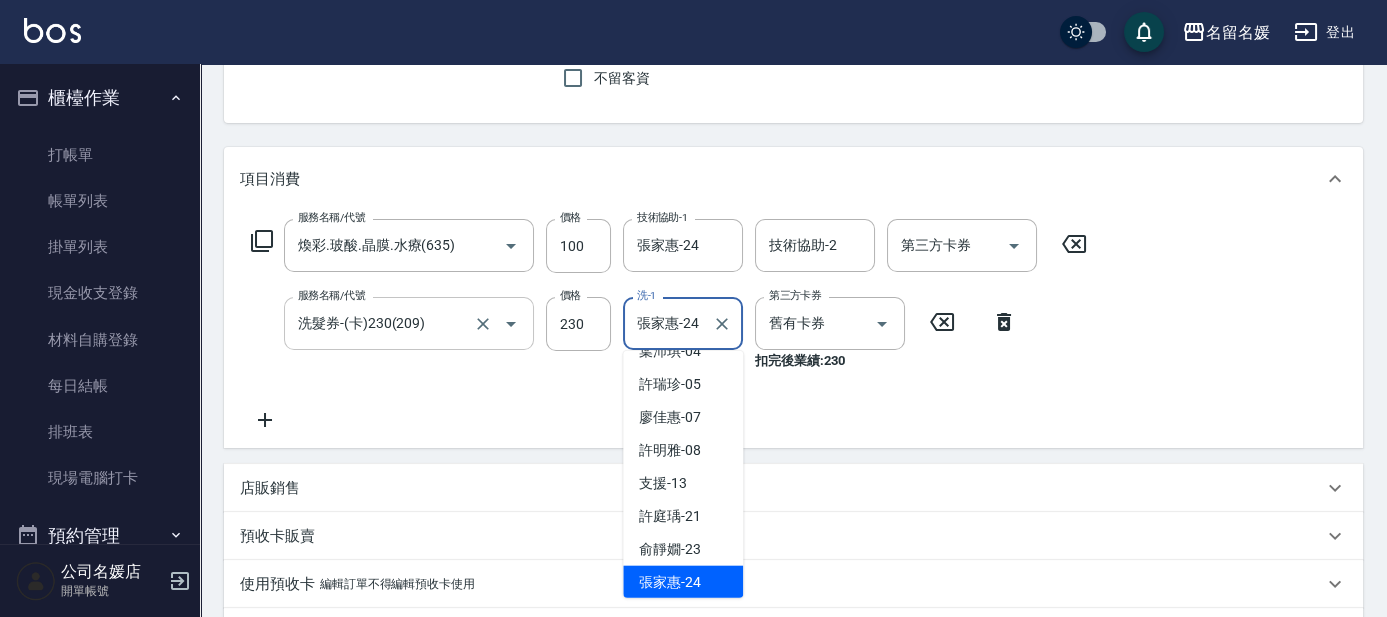 click on "張家惠 -24" at bounding box center [670, 582] 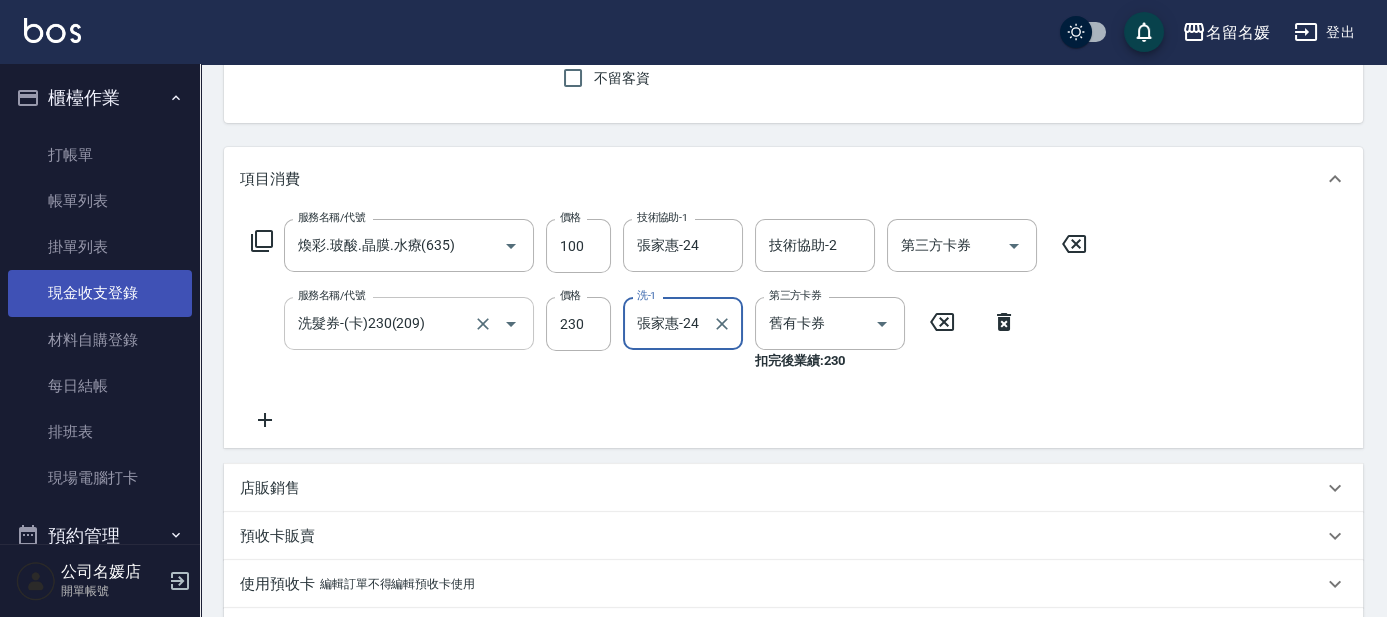 drag, startPoint x: 698, startPoint y: 574, endPoint x: 88, endPoint y: 275, distance: 679.3386 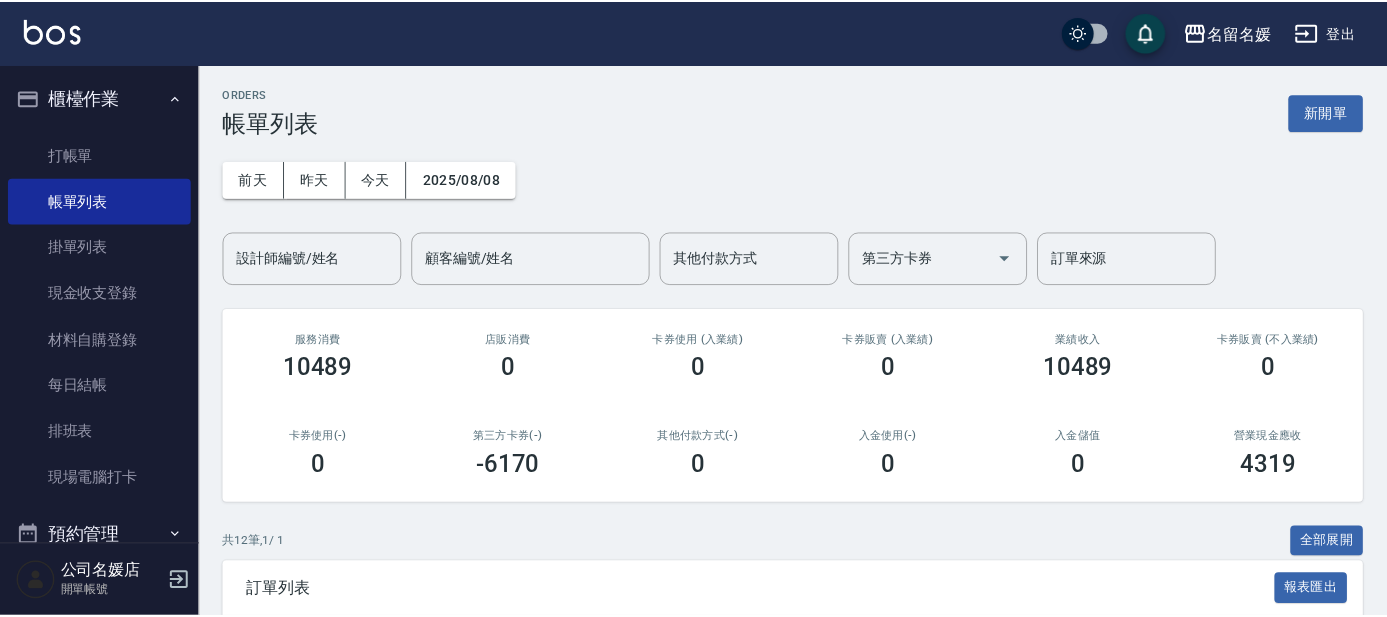 scroll, scrollTop: 458, scrollLeft: 0, axis: vertical 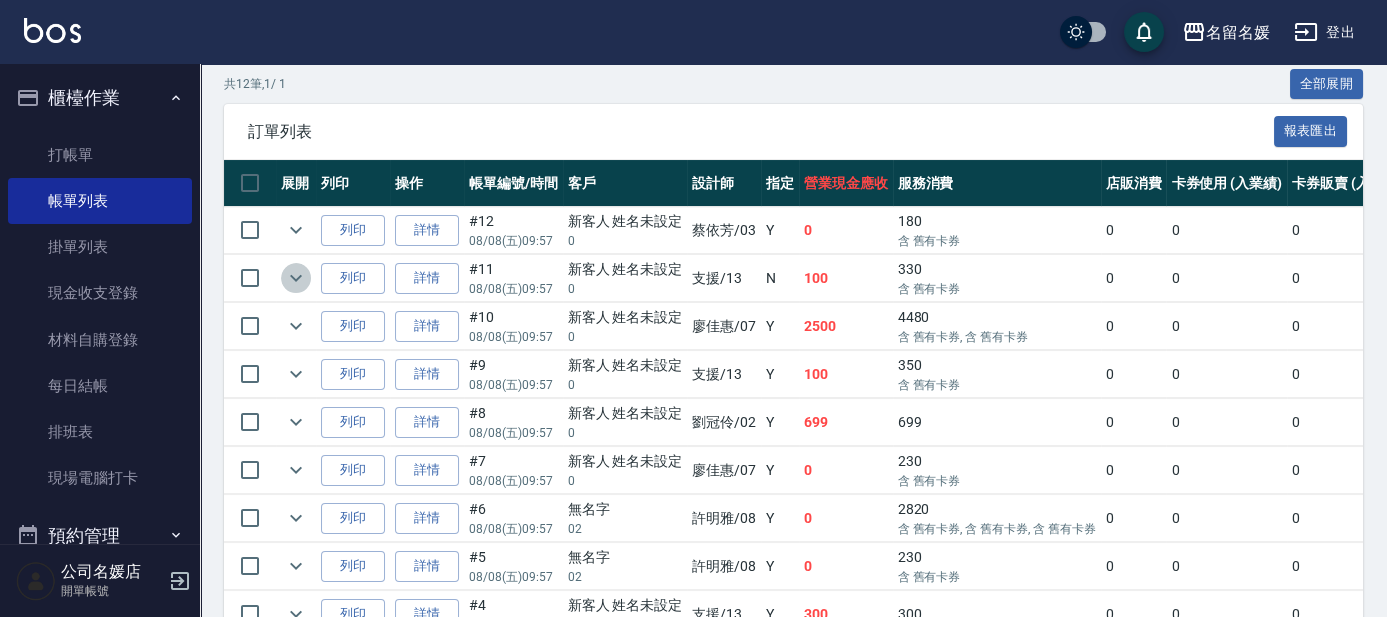 click 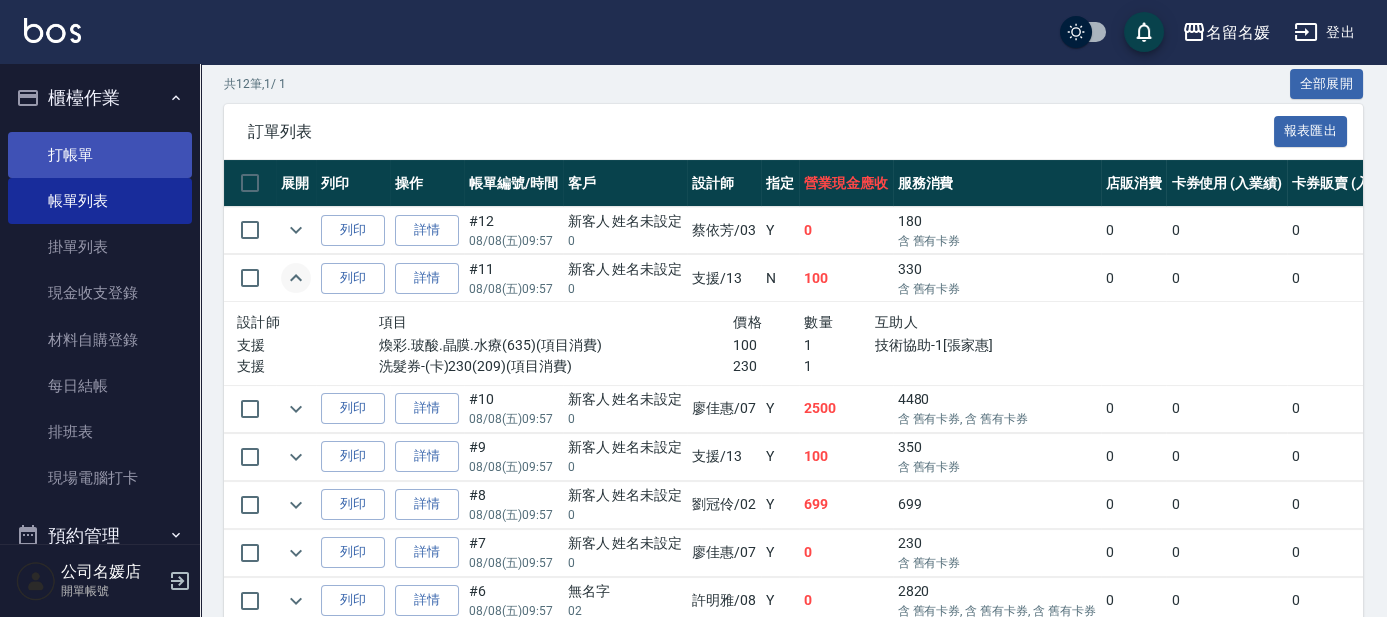 click on "打帳單" at bounding box center (100, 155) 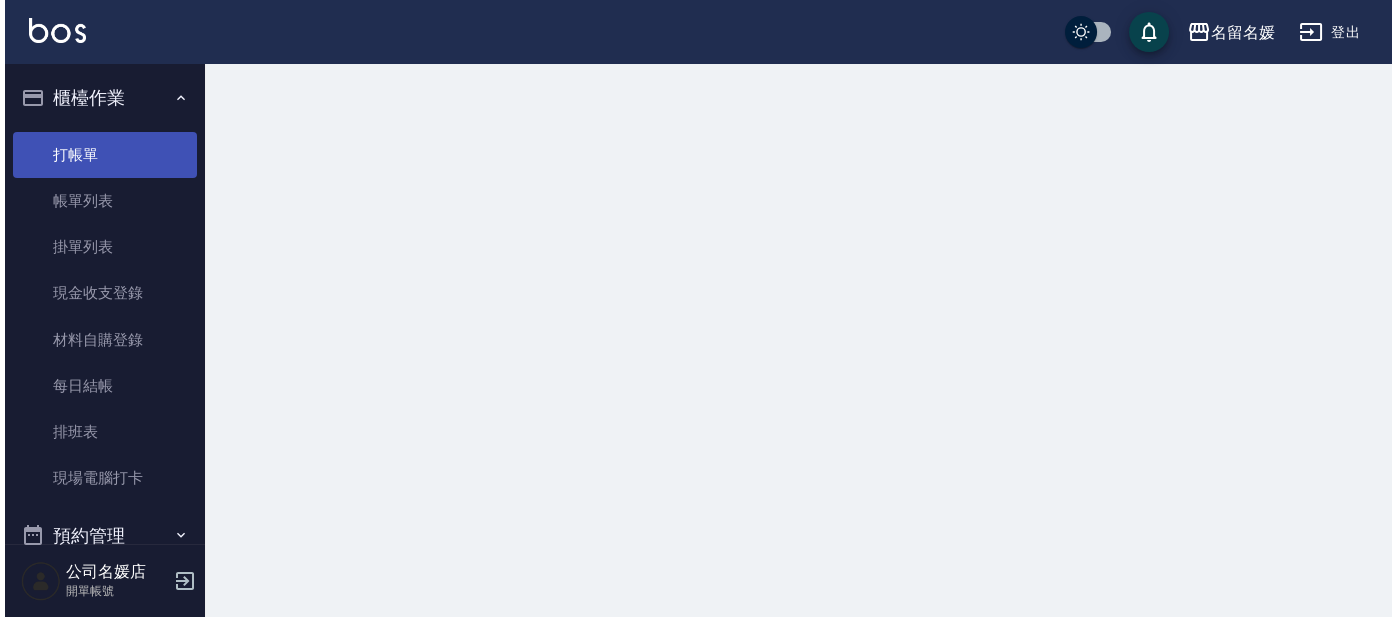 scroll, scrollTop: 0, scrollLeft: 0, axis: both 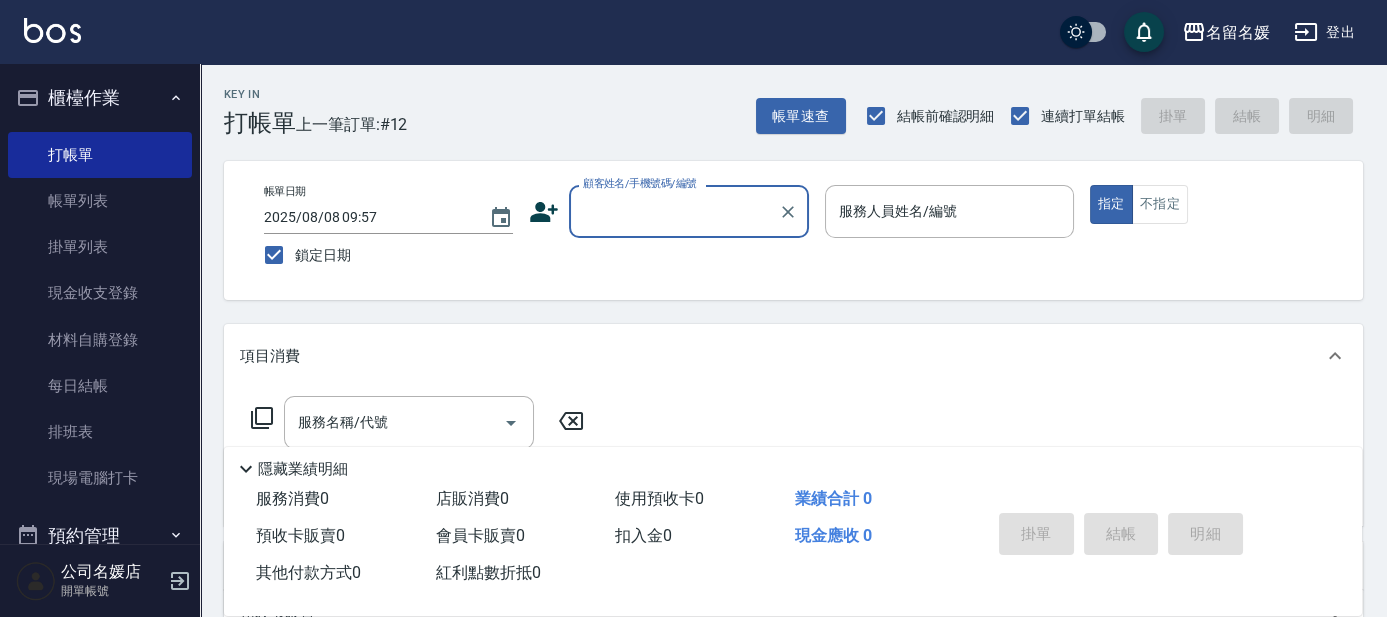 click on "顧客姓名/手機號碼/編號" at bounding box center [674, 211] 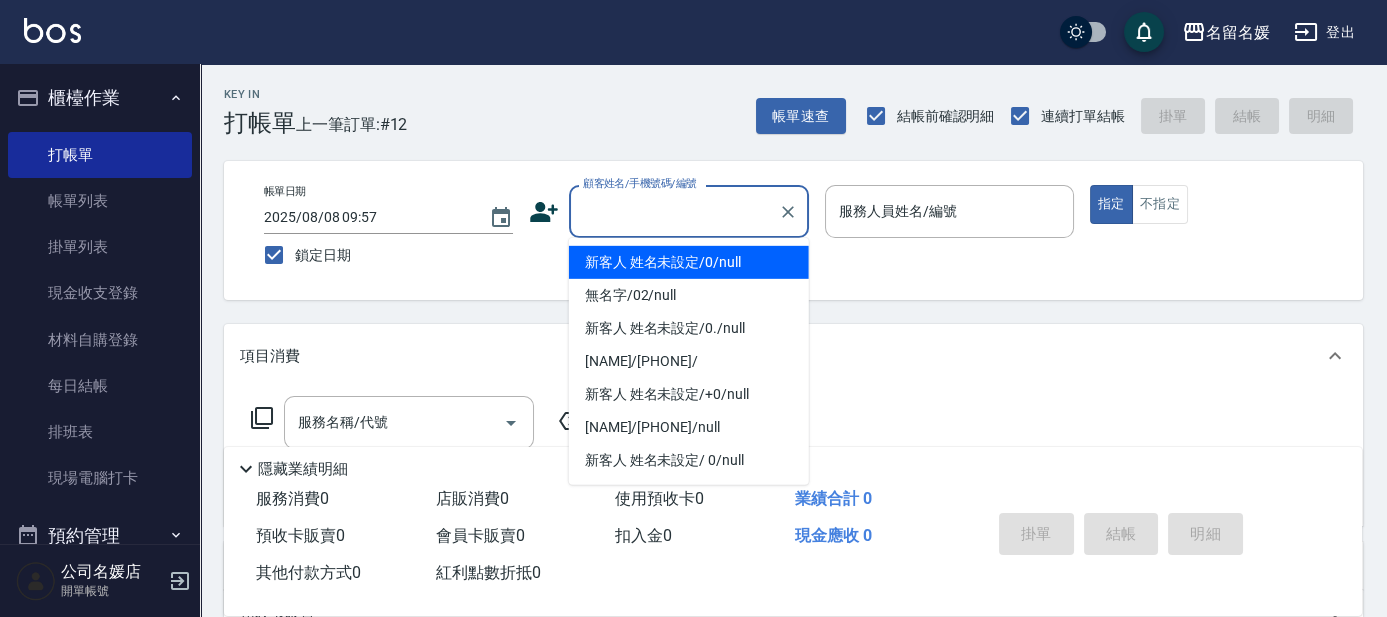 click on "新客人 姓名未設定/0/null" at bounding box center (689, 262) 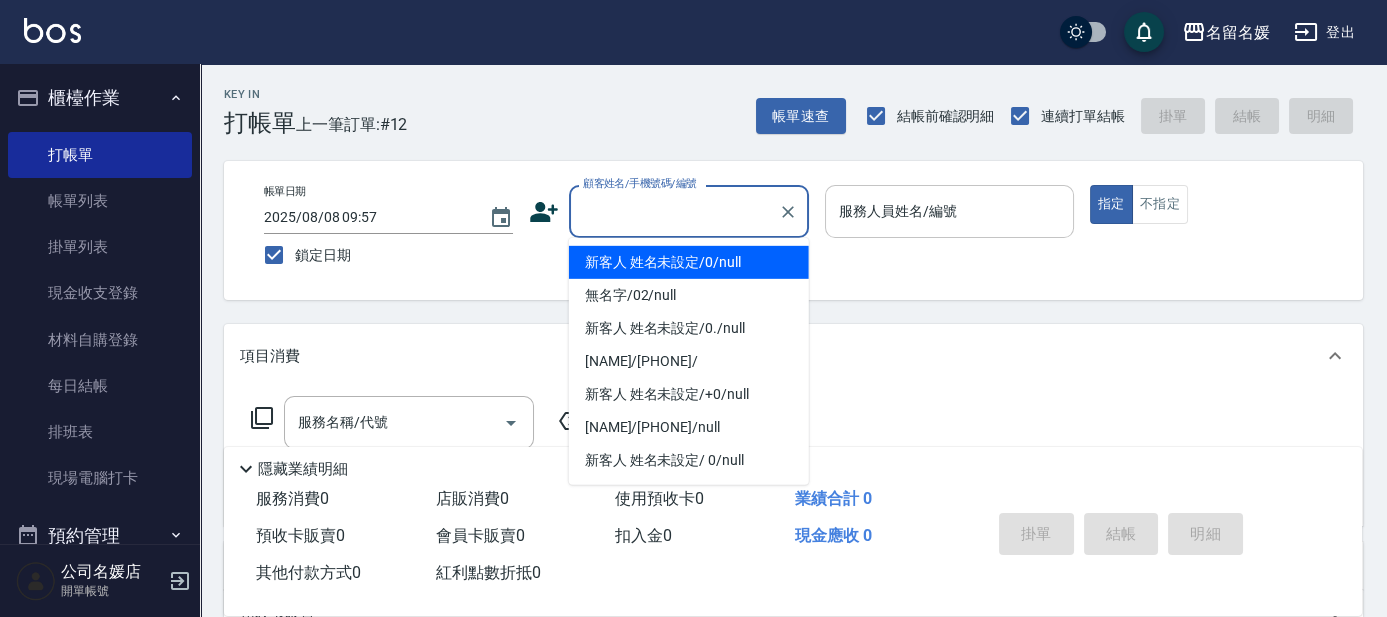 type on "新客人 姓名未設定/0/null" 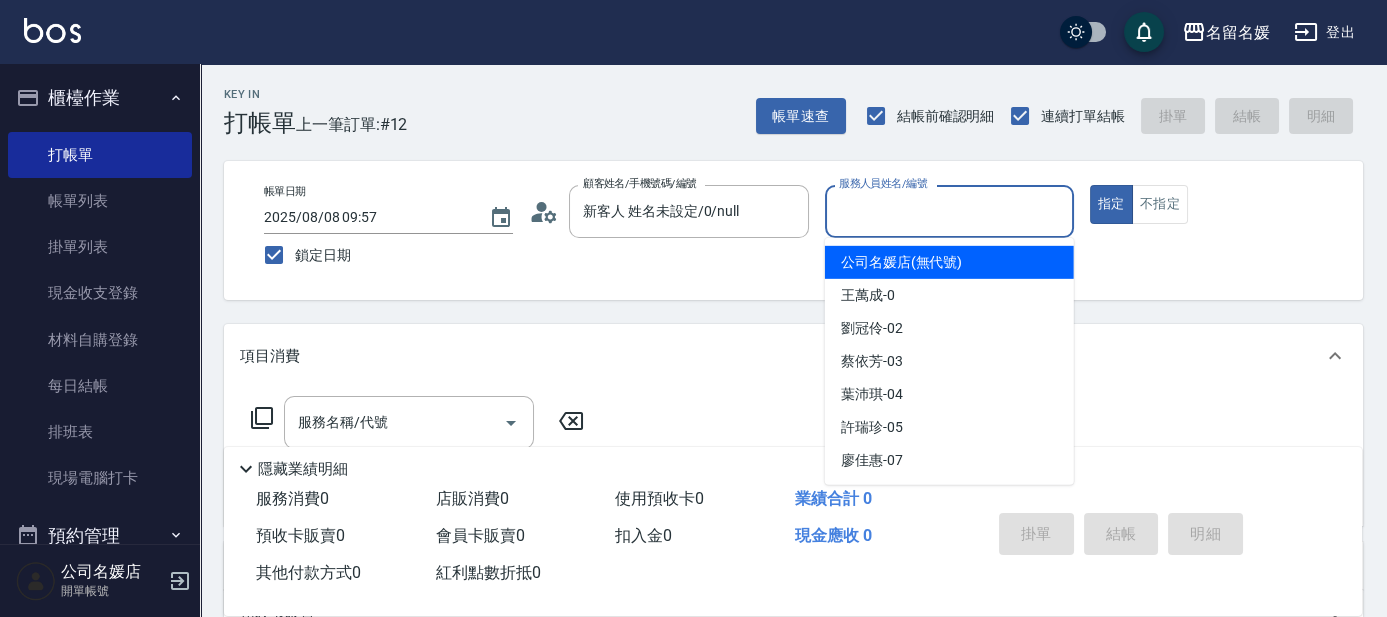 drag, startPoint x: 866, startPoint y: 214, endPoint x: 868, endPoint y: 240, distance: 26.076809 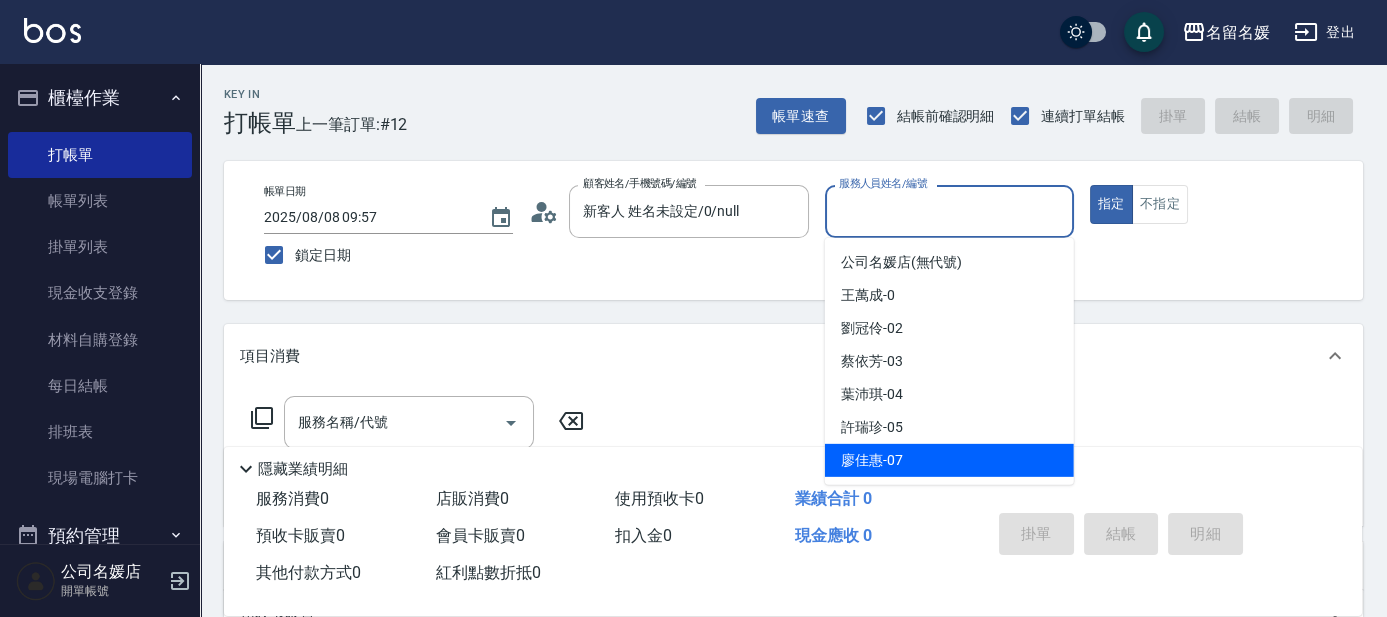 click on "廖佳惠 -07" at bounding box center (872, 460) 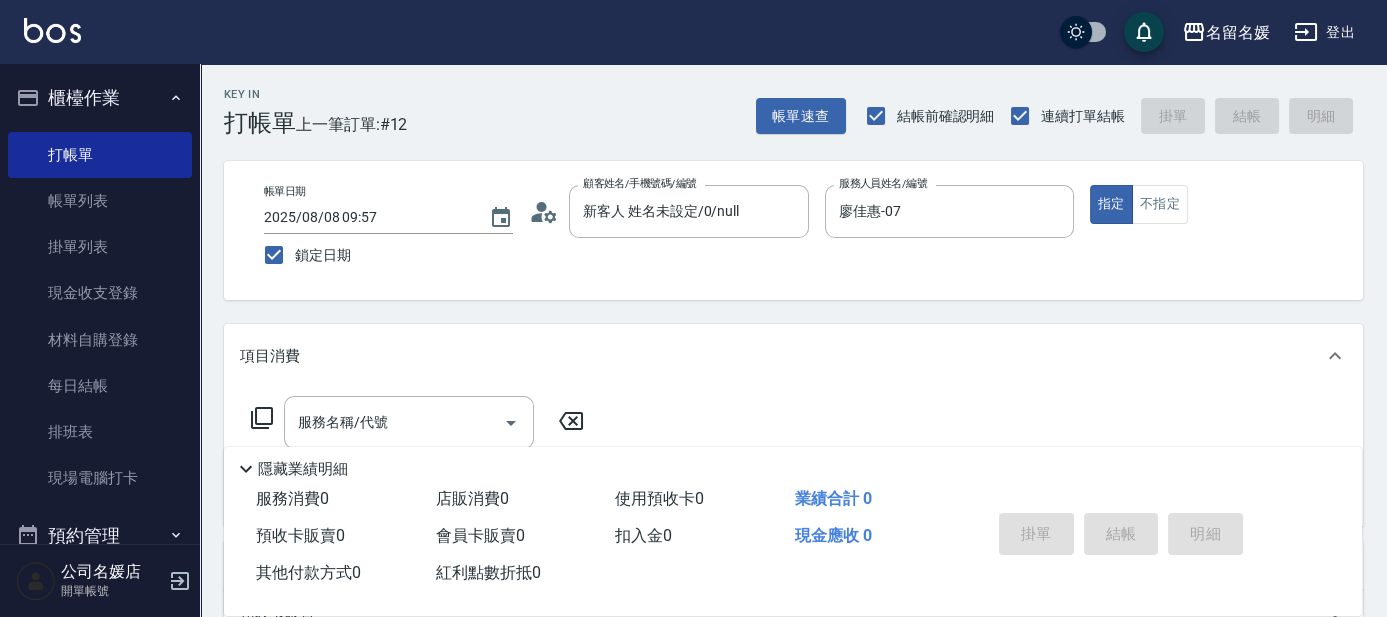 click 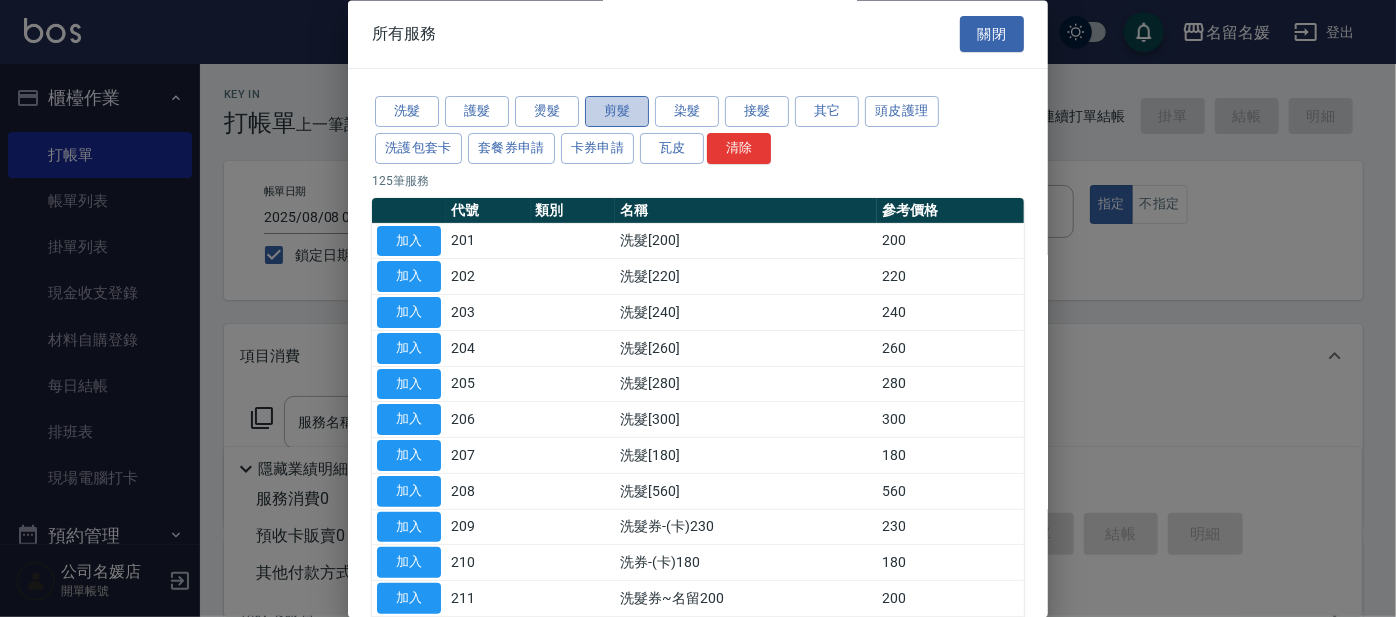 click on "剪髮" at bounding box center (617, 112) 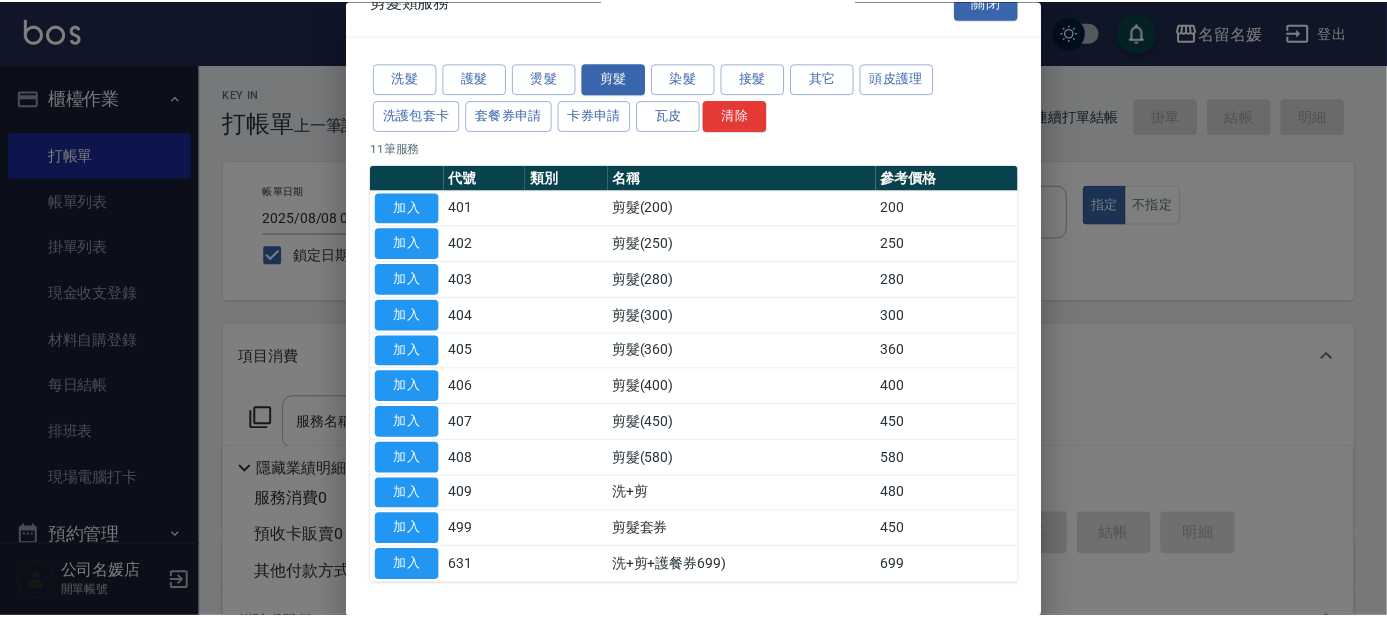 scroll, scrollTop: 16, scrollLeft: 0, axis: vertical 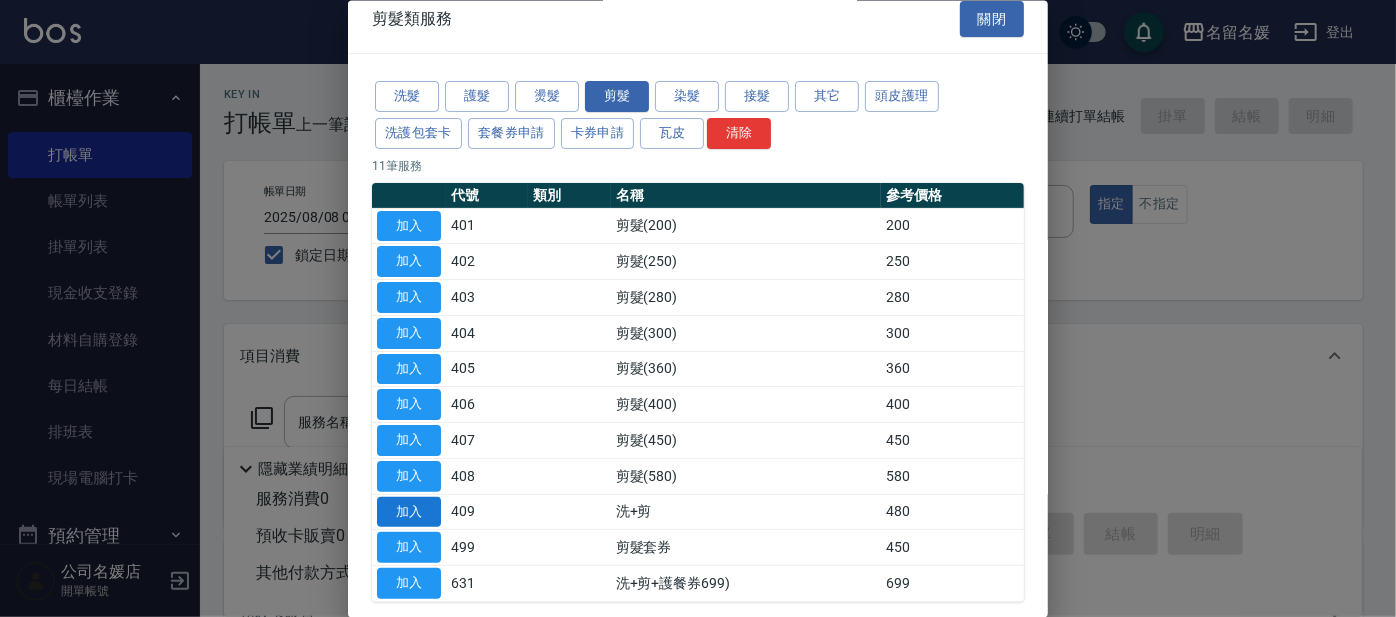 click on "加入" at bounding box center (409, 511) 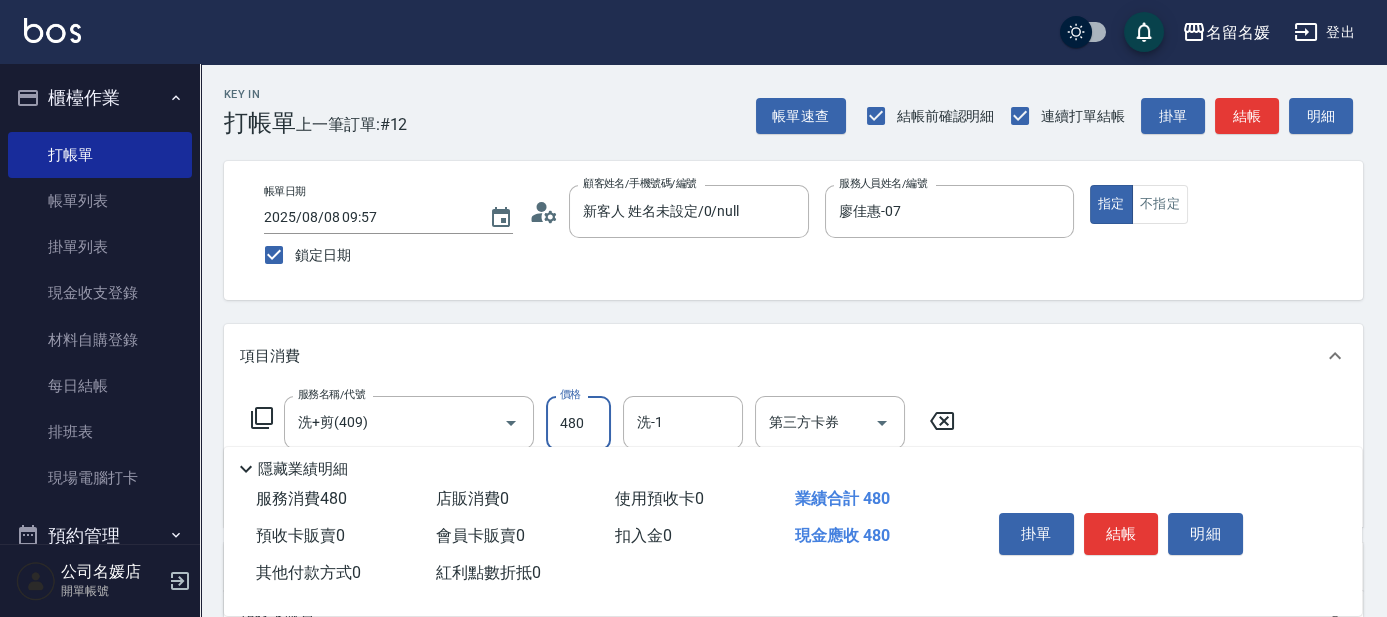 click on "480" at bounding box center [578, 423] 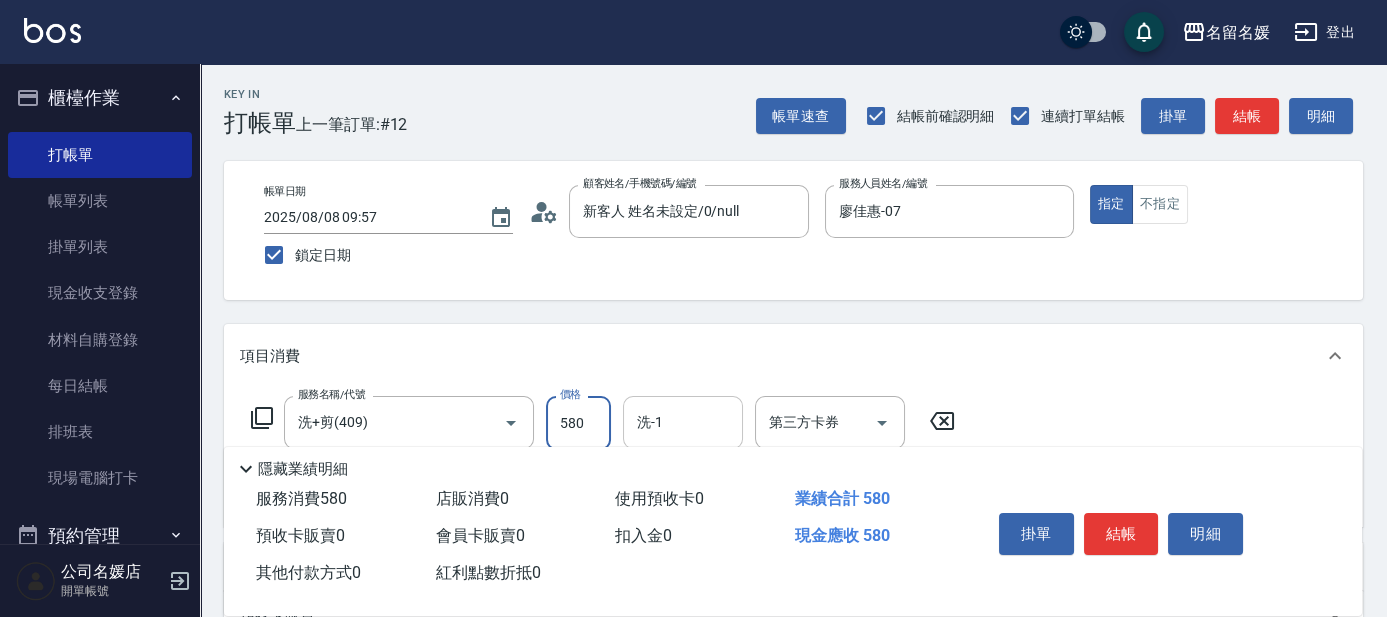 type on "580" 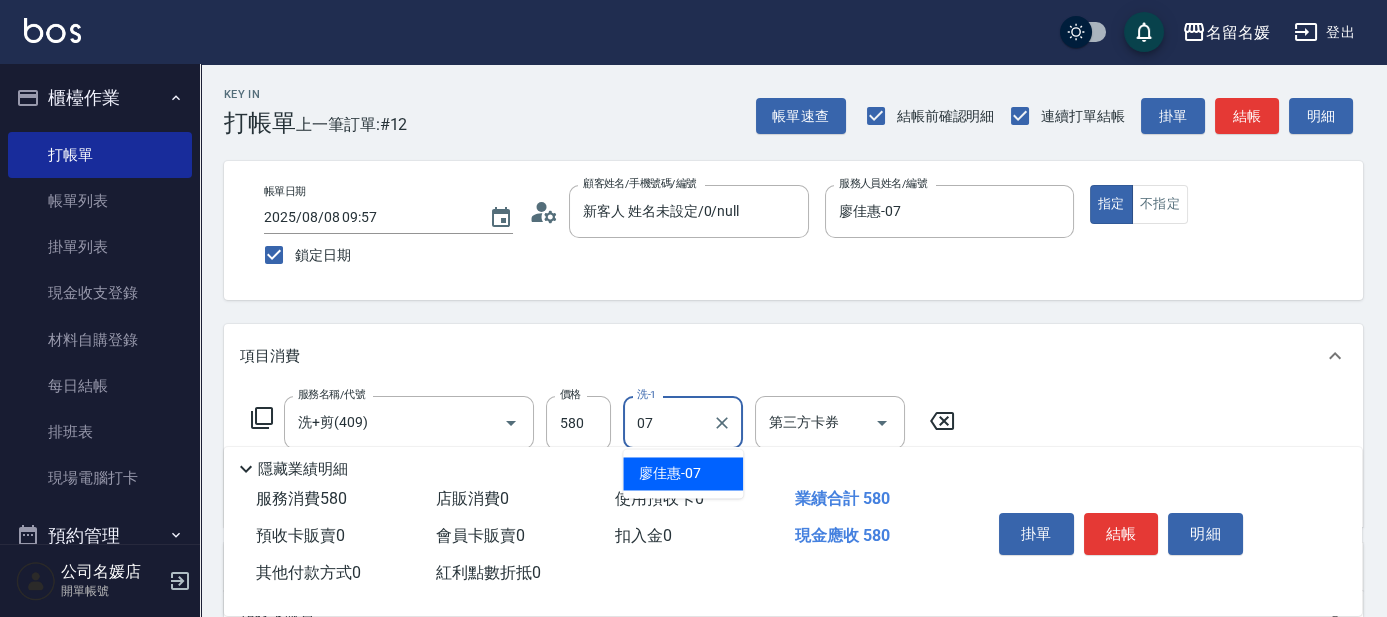 click on "廖佳惠 -07" at bounding box center (683, 473) 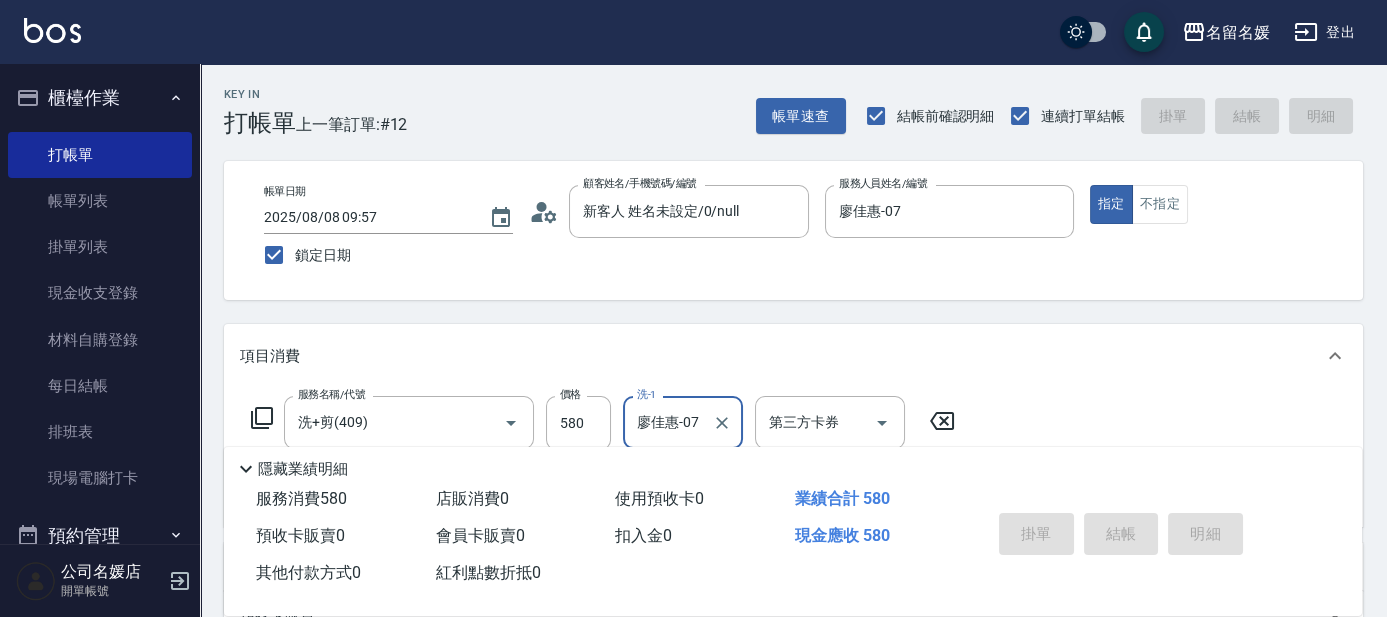 type 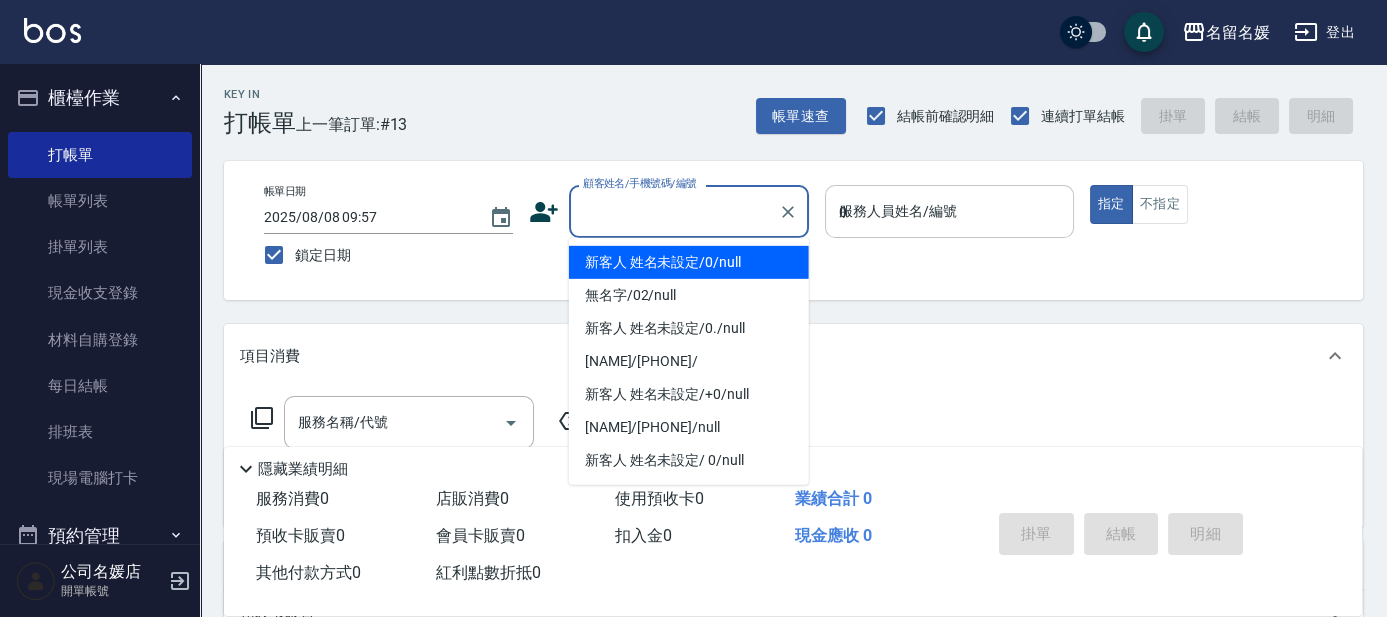 type on "04" 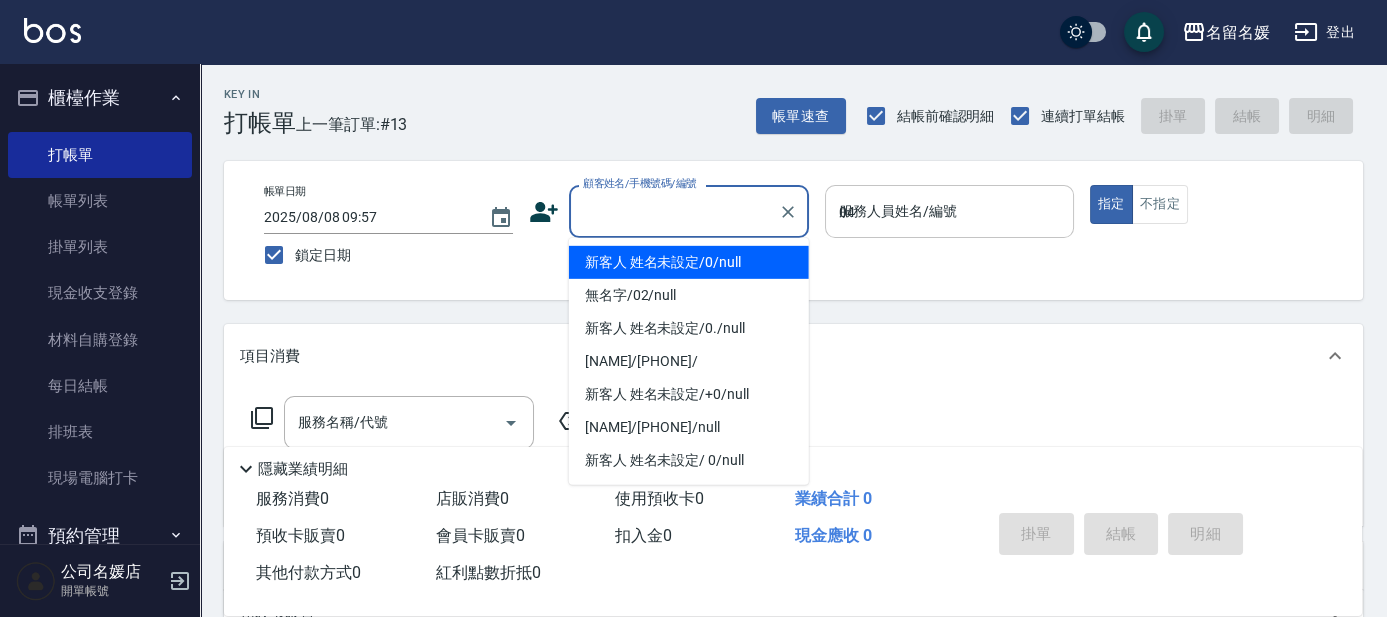 type on "新客人 姓名未設定/0/null" 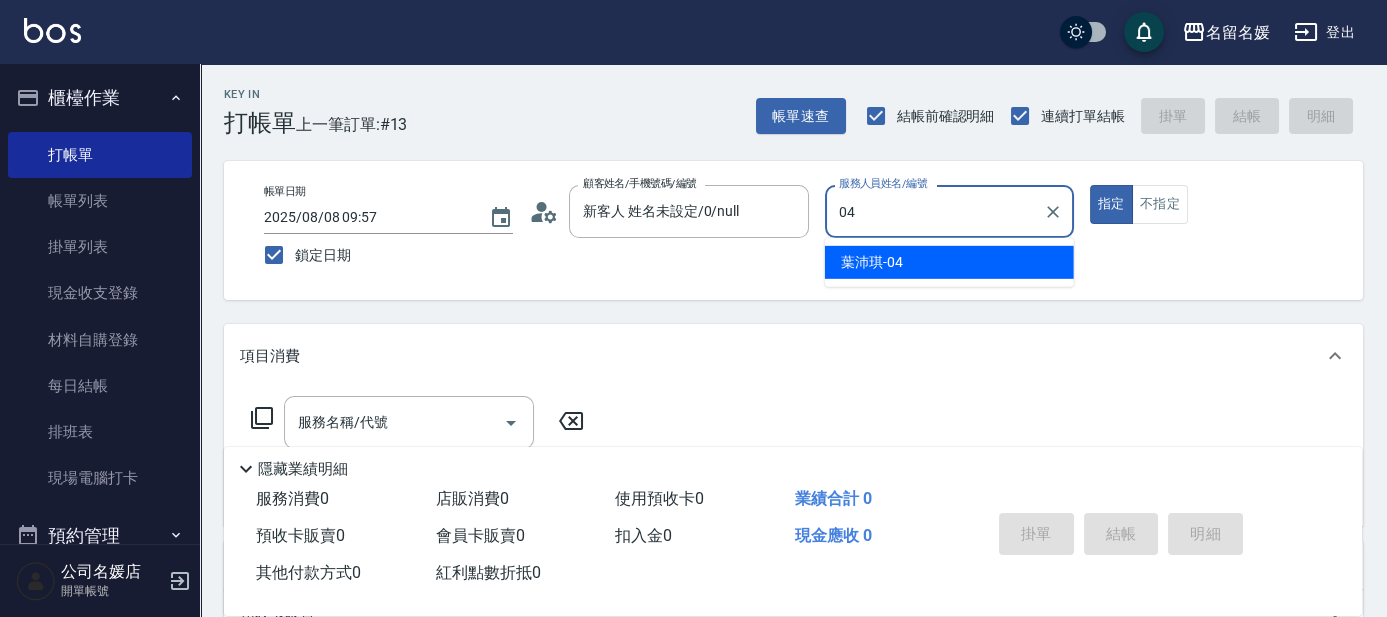 type on "04" 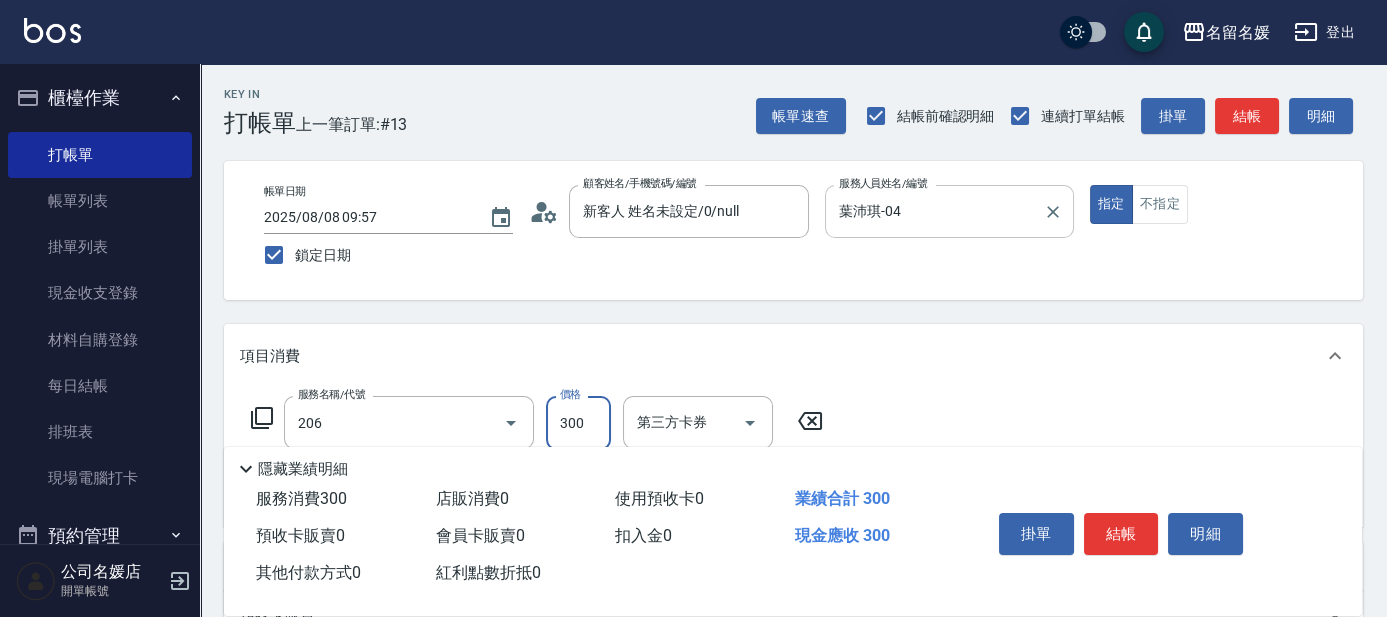 type on "洗髮[300](206)" 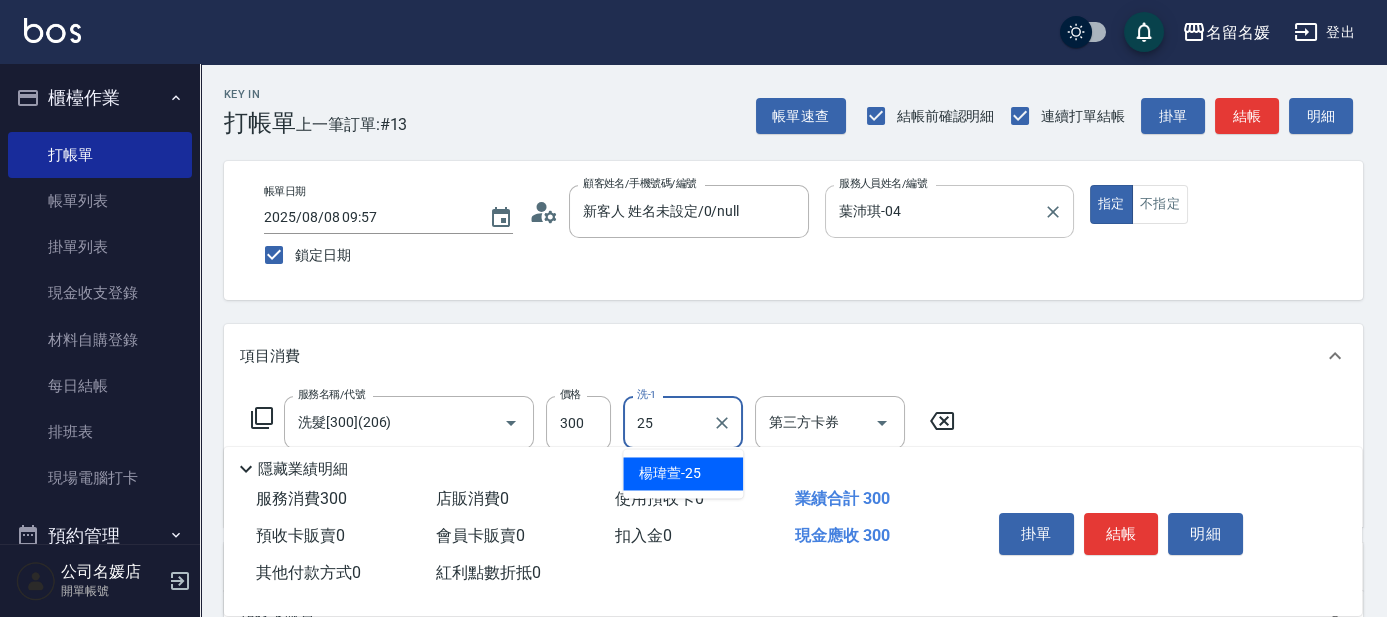 type on "楊瑋萱-25" 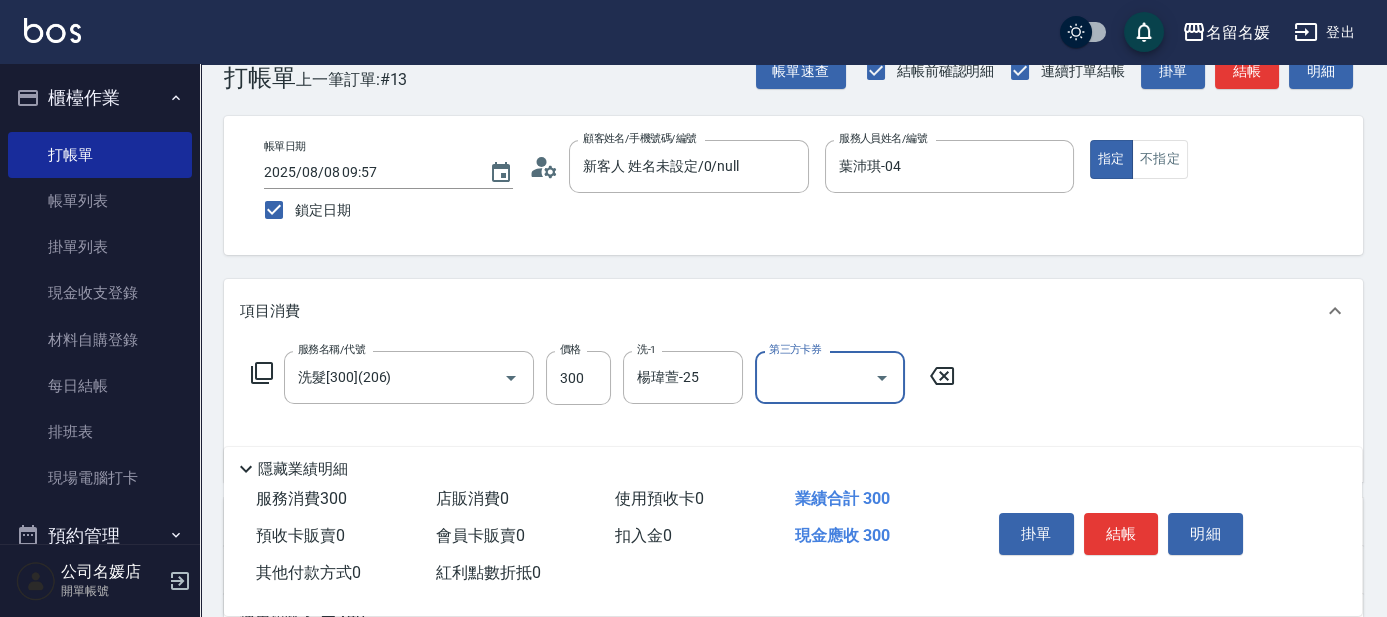 scroll, scrollTop: 90, scrollLeft: 0, axis: vertical 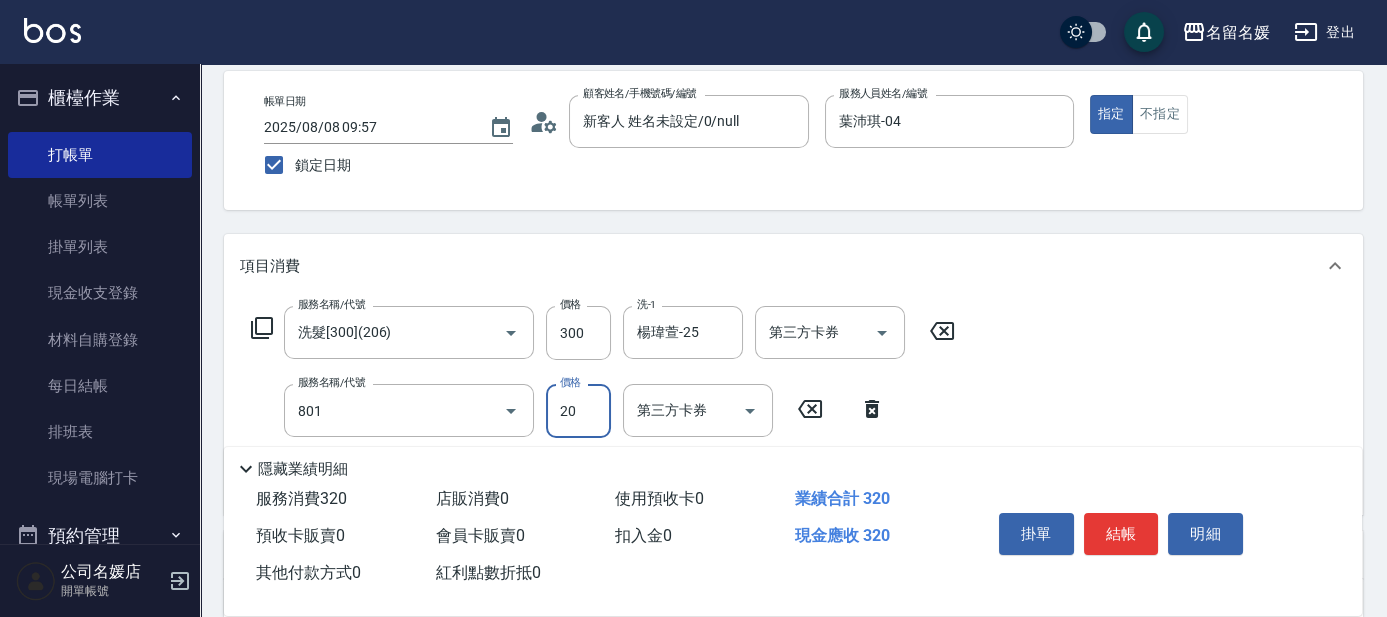 type on "潤絲(801)" 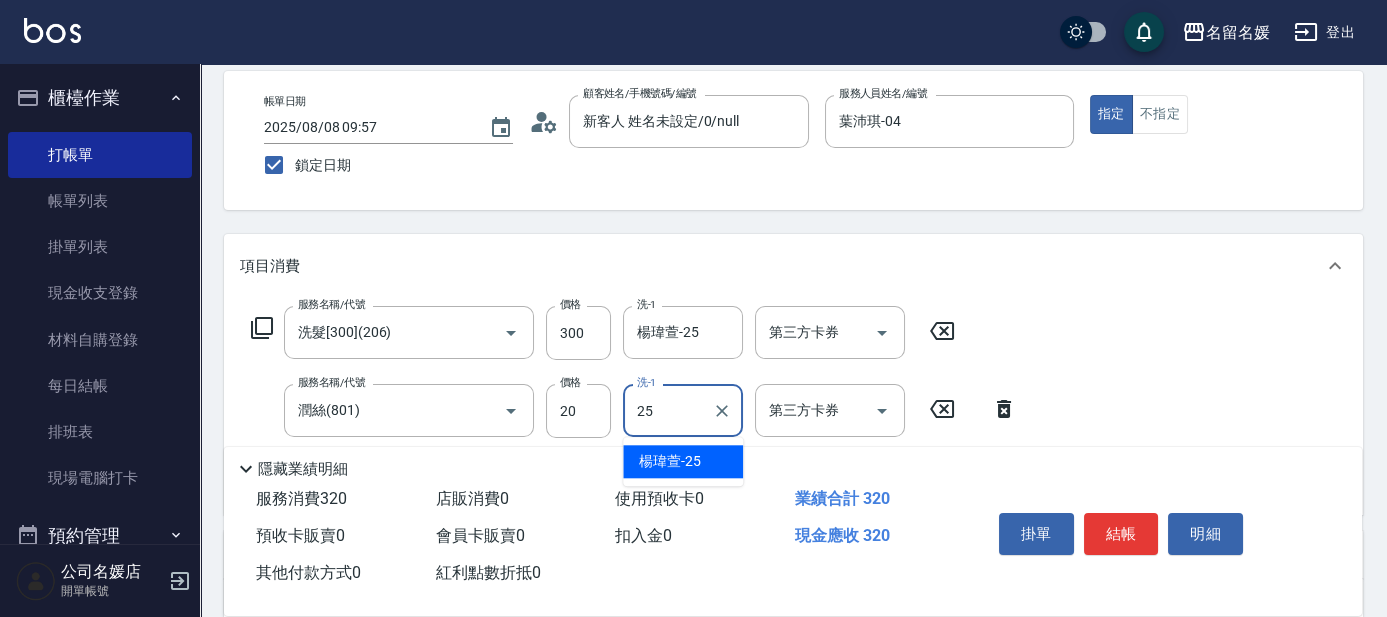 type on "楊瑋萱-25" 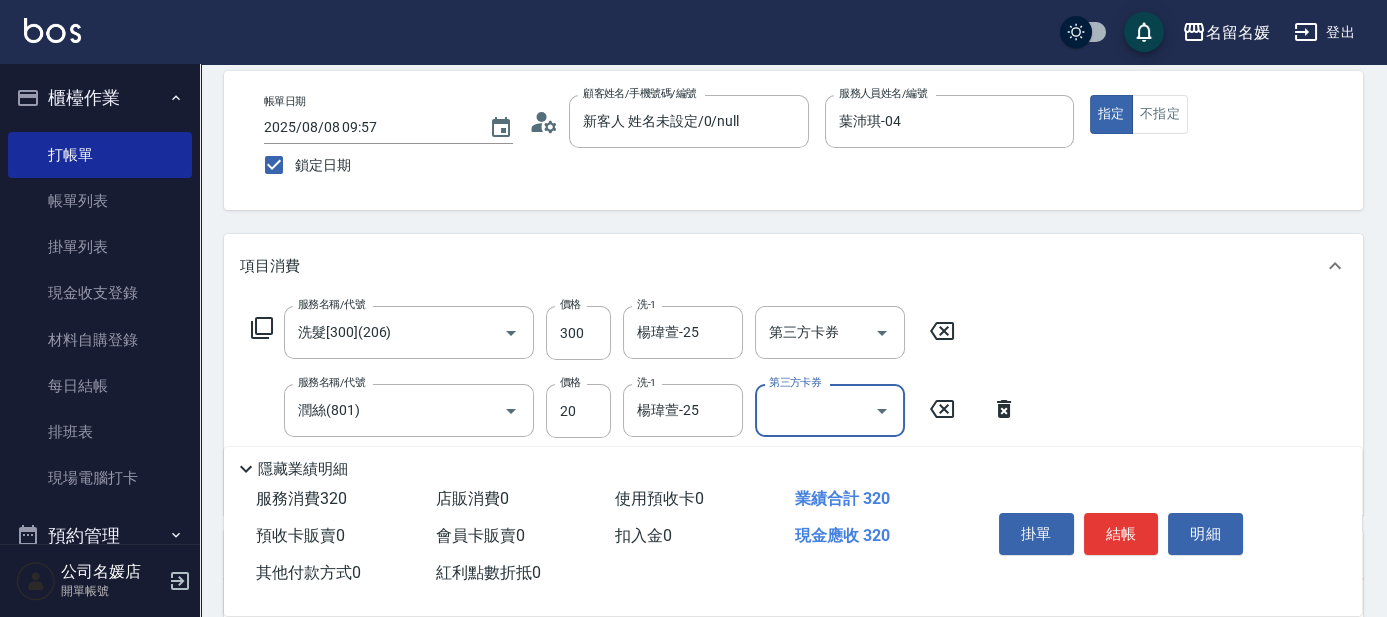 drag, startPoint x: 1150, startPoint y: 203, endPoint x: 818, endPoint y: 233, distance: 333.35266 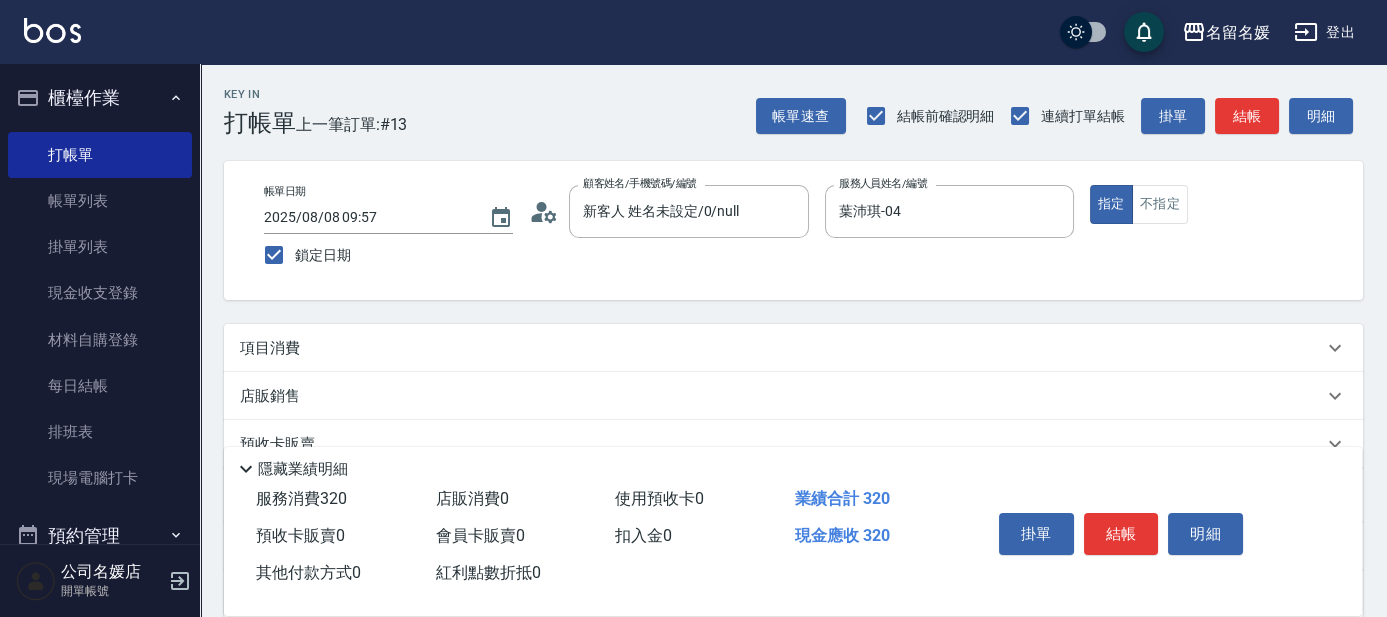 scroll, scrollTop: 0, scrollLeft: 0, axis: both 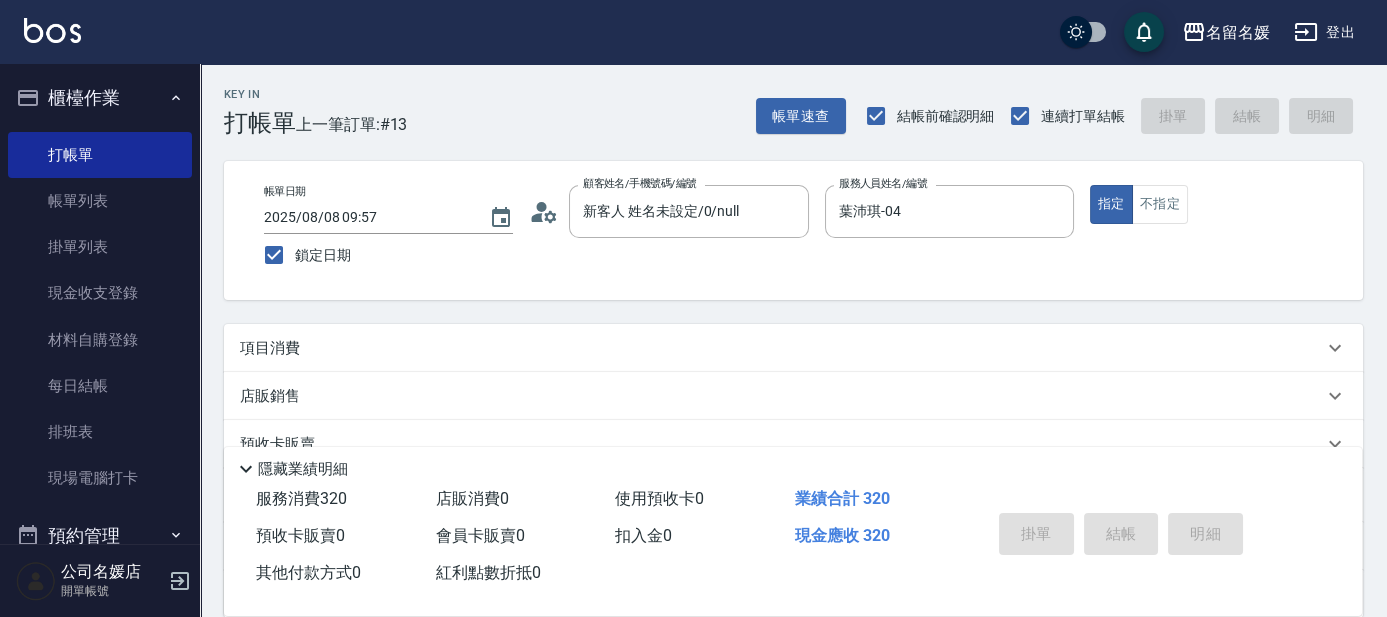 type 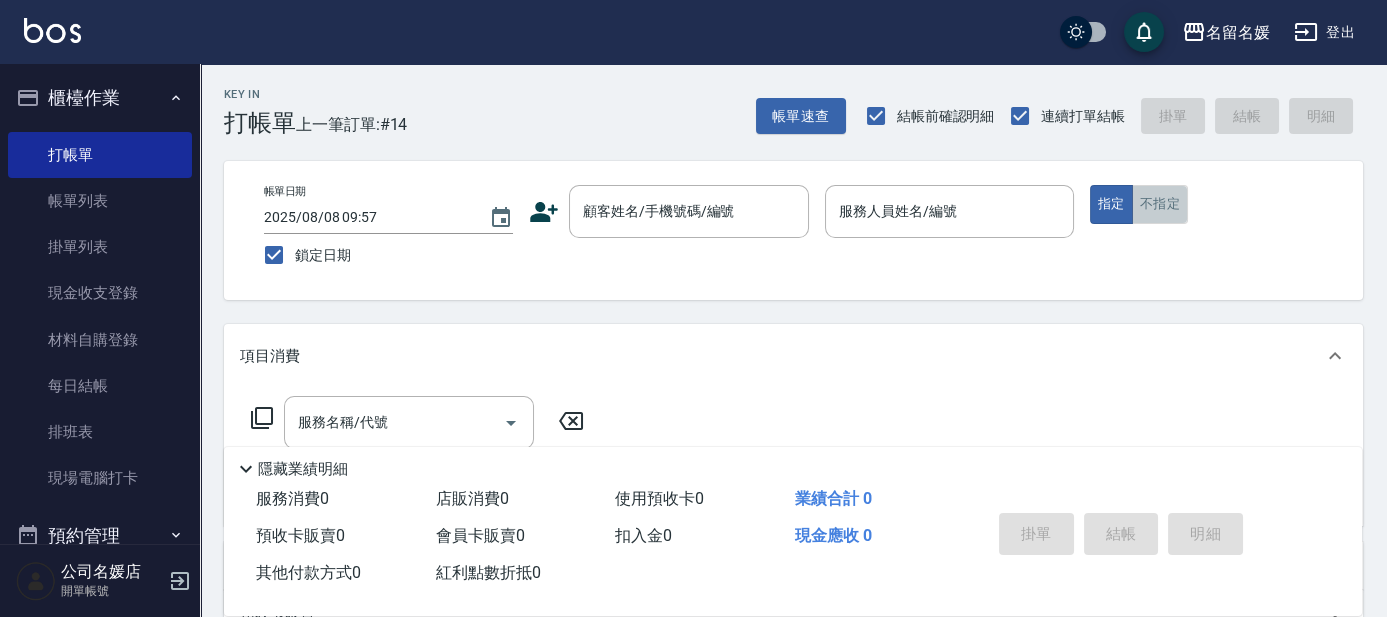 click on "不指定" at bounding box center [1160, 204] 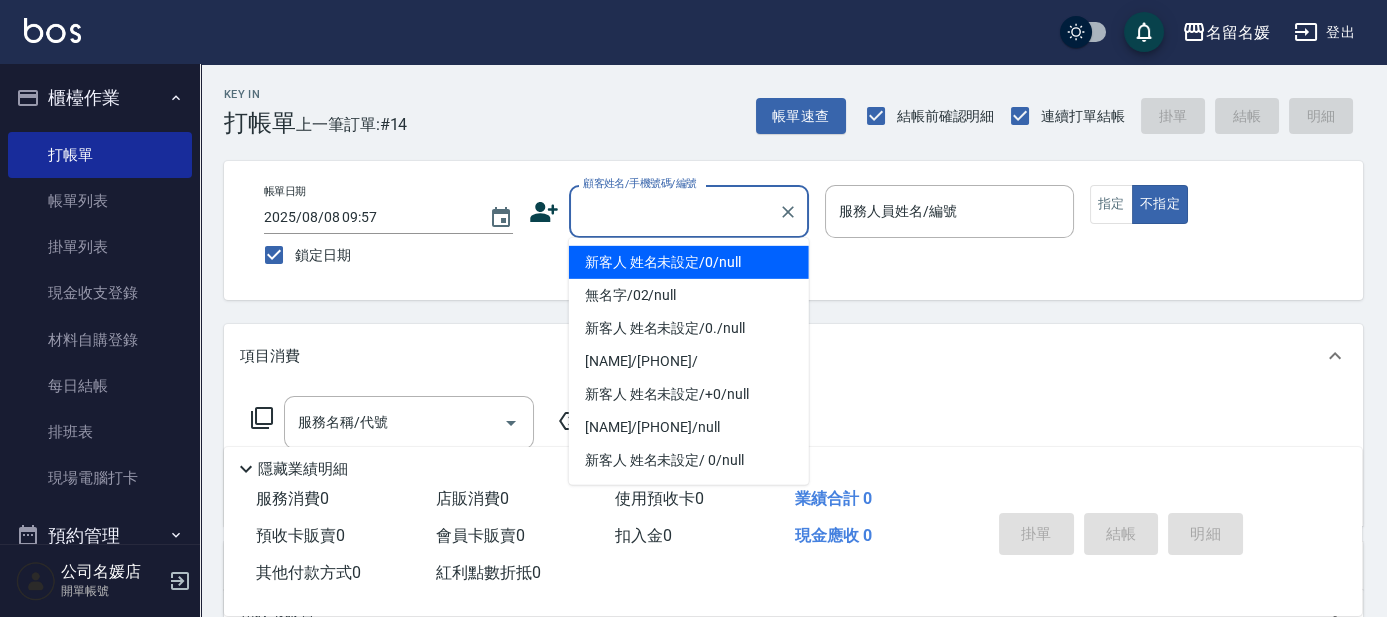 click on "顧客姓名/手機號碼/編號" at bounding box center [674, 211] 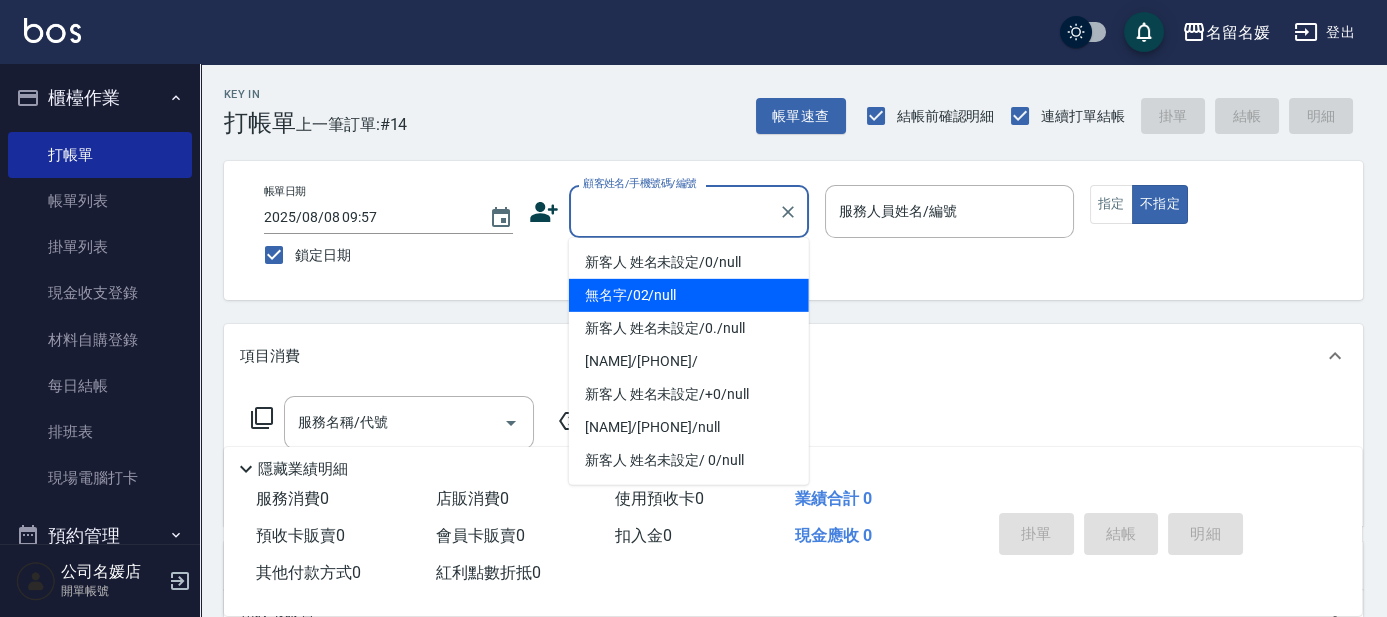 click on "無名字/02/null" at bounding box center [689, 295] 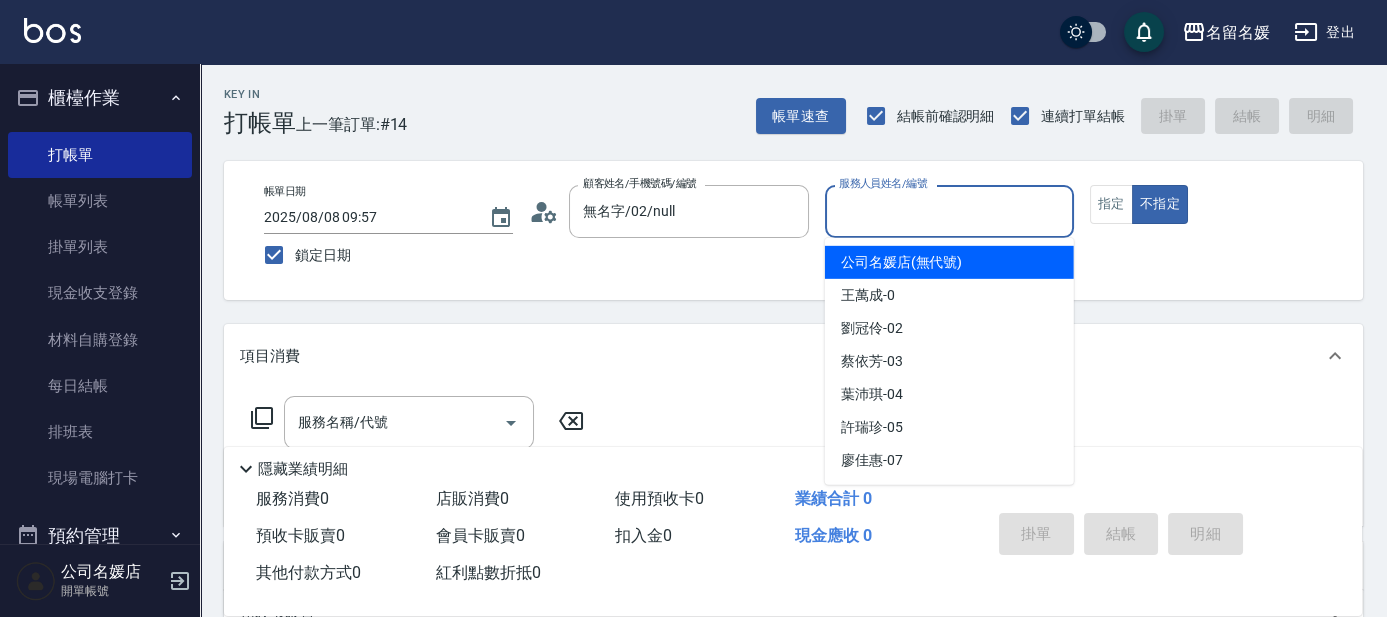 click on "服務人員姓名/編號" at bounding box center [949, 211] 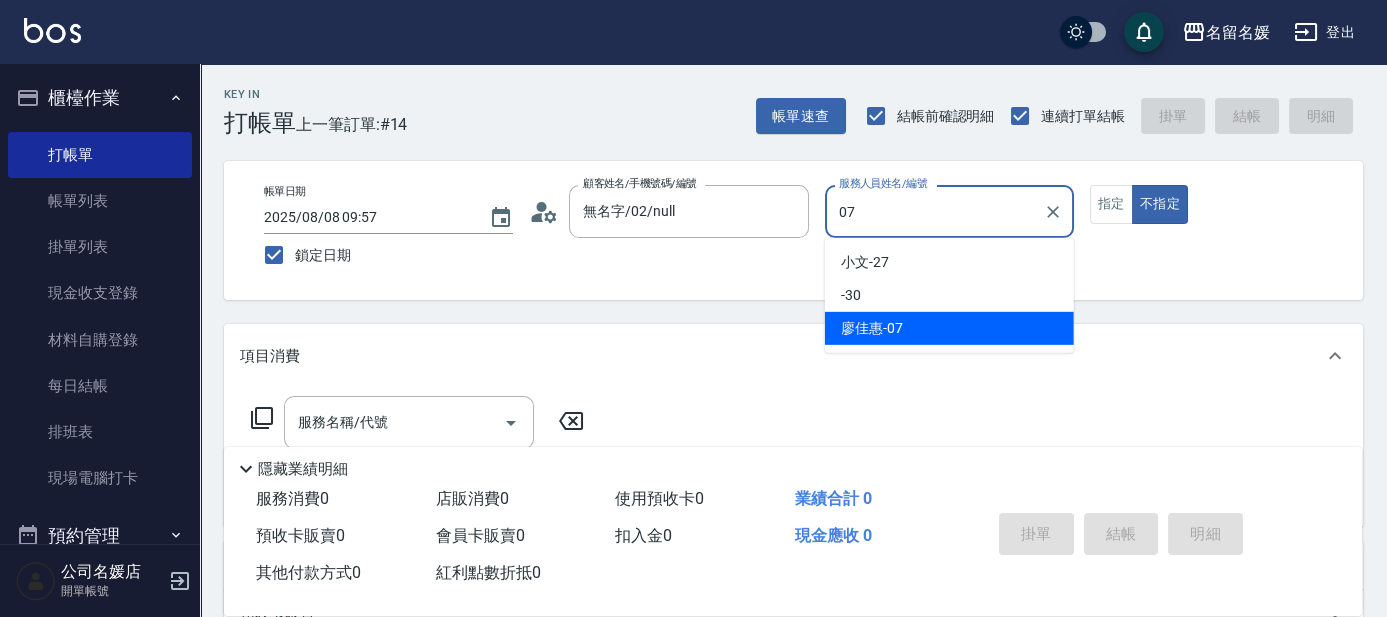 type on "07" 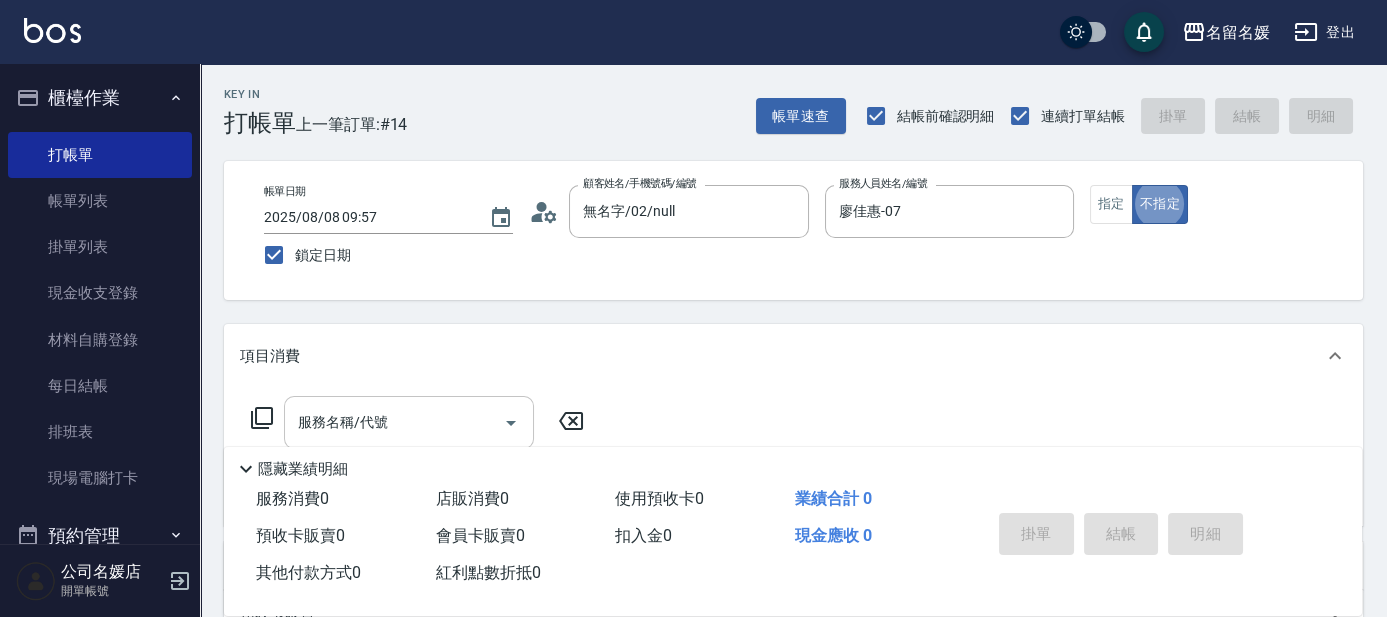 click on "服務名稱/代號" at bounding box center (394, 422) 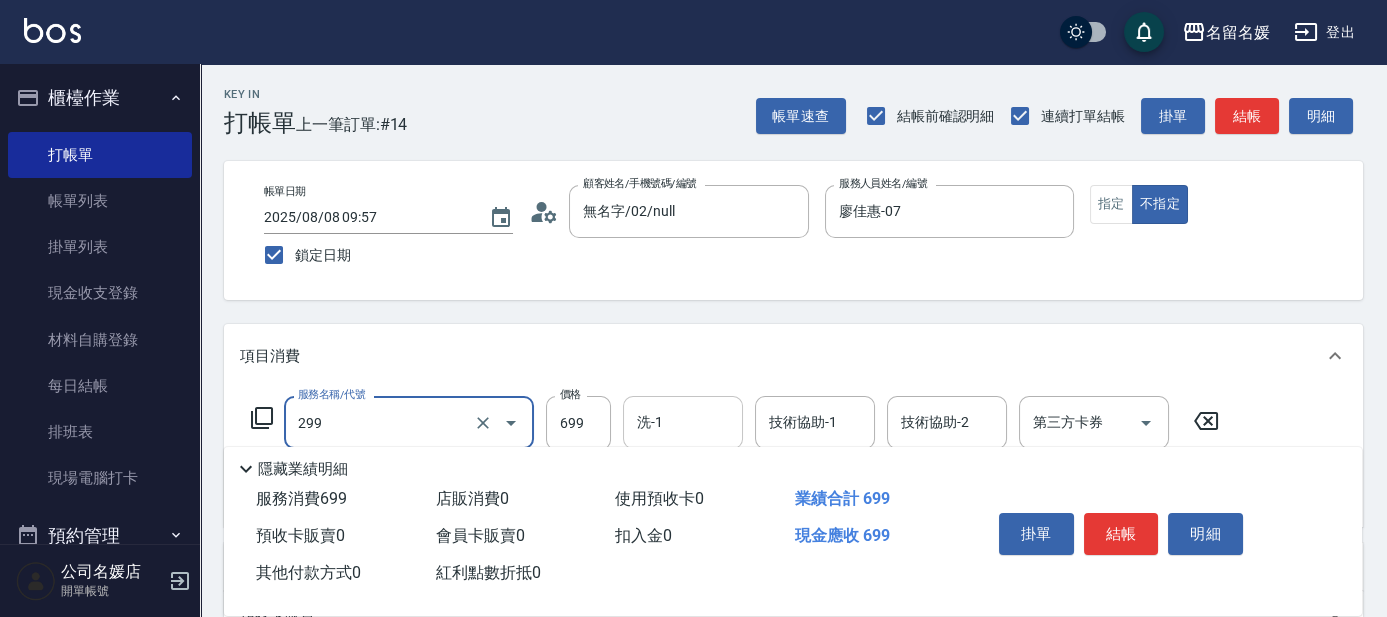 click on "洗-1" at bounding box center [683, 422] 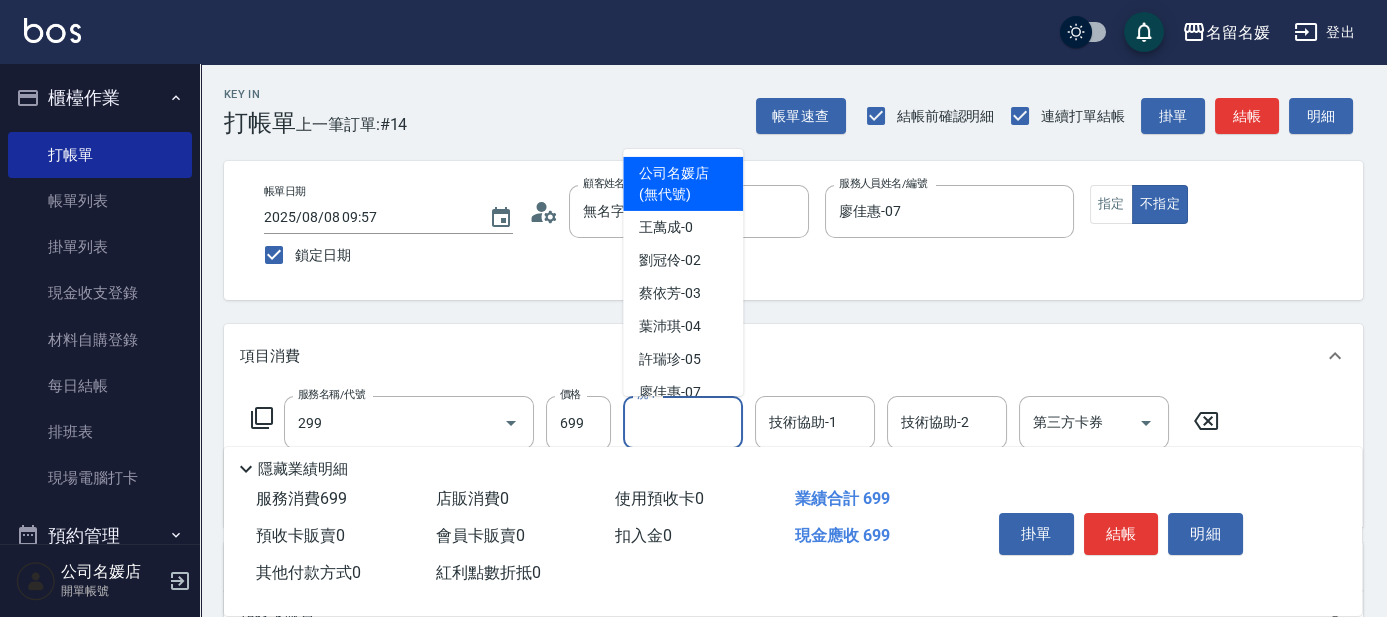 type on "滾珠洗髮699(299)" 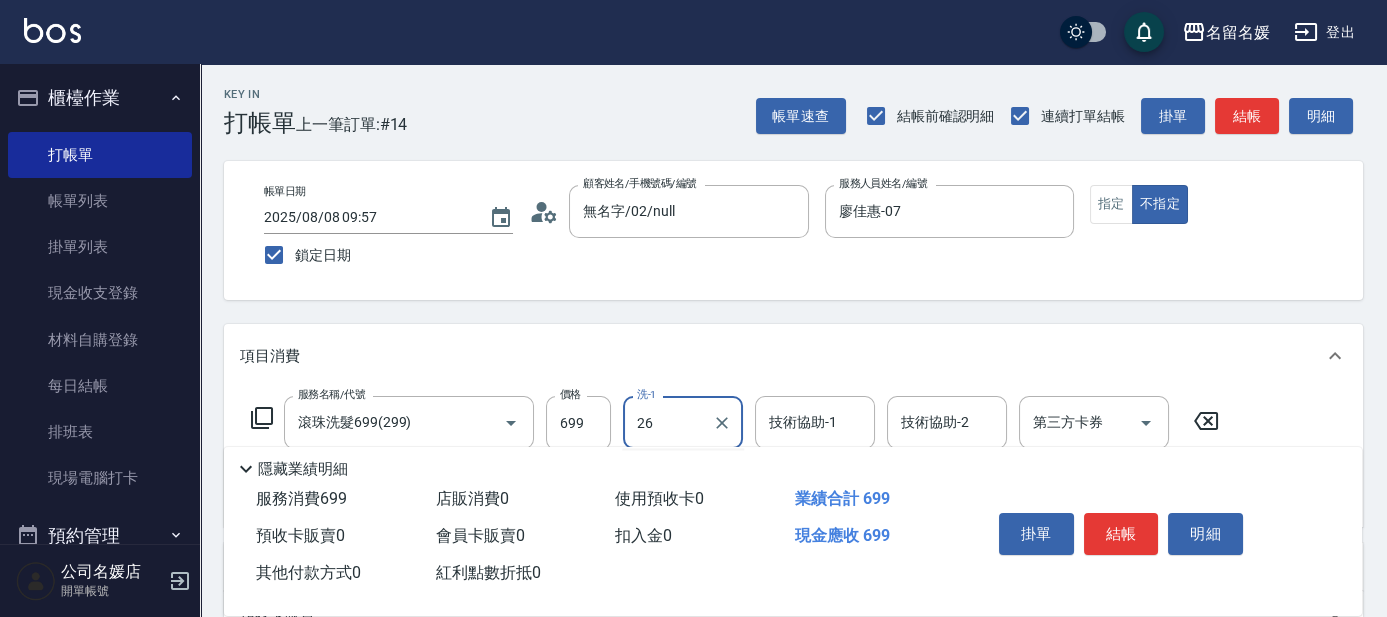 type on "蔡愛陵-26" 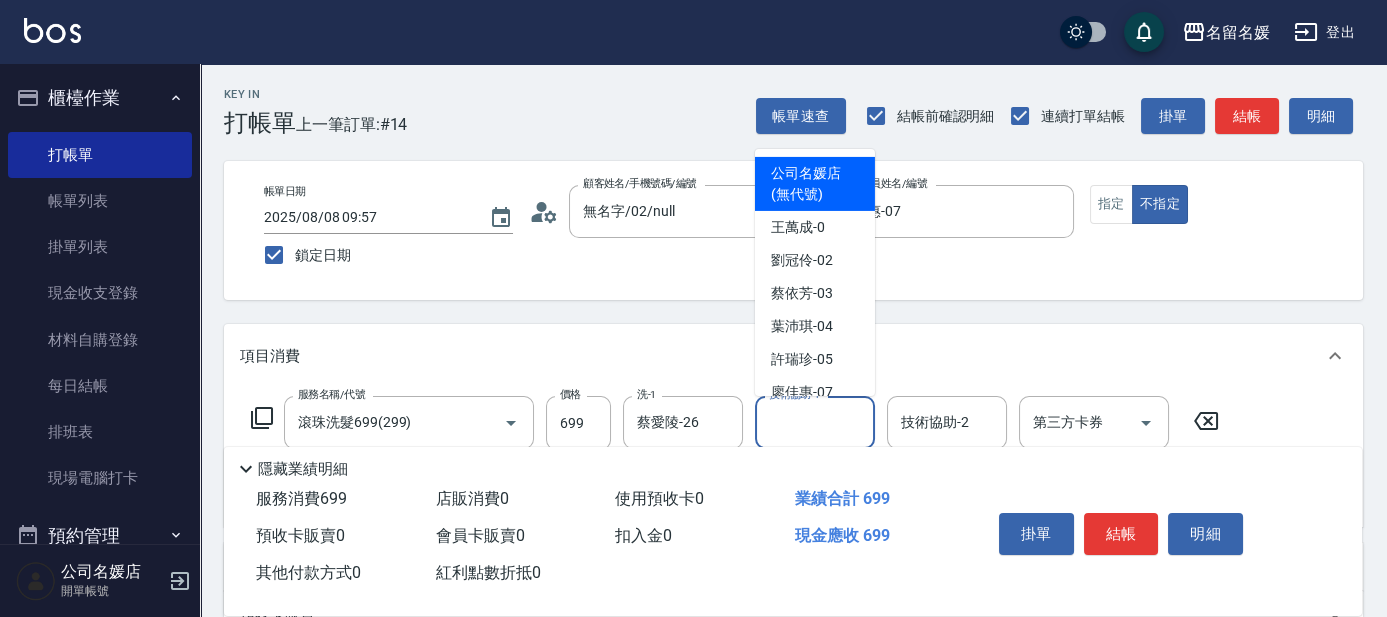 click on "技術協助-1" at bounding box center [815, 422] 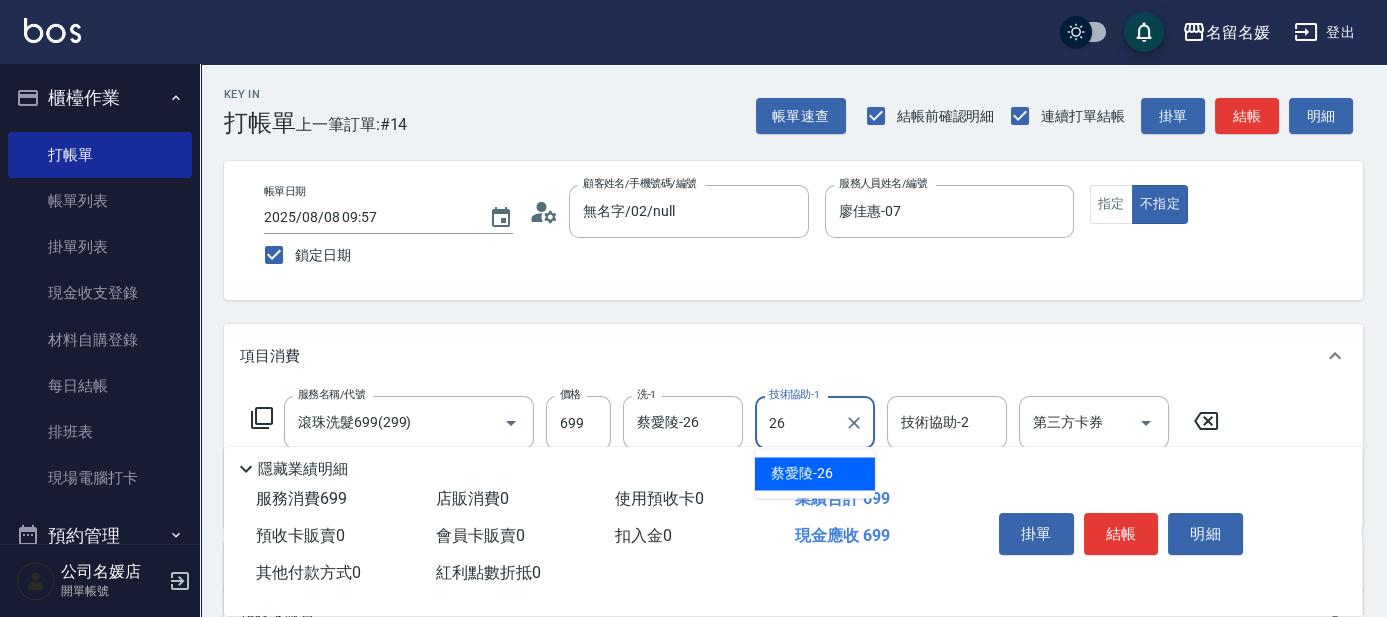 type on "蔡愛陵-26" 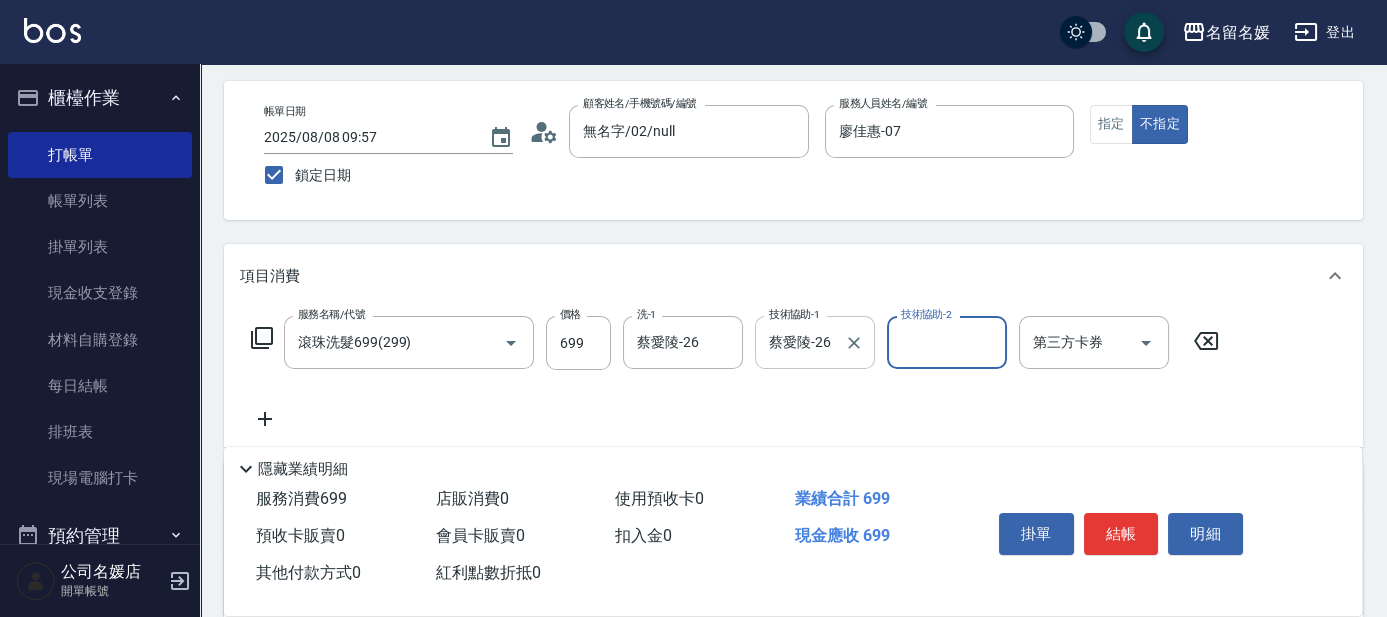 scroll, scrollTop: 90, scrollLeft: 0, axis: vertical 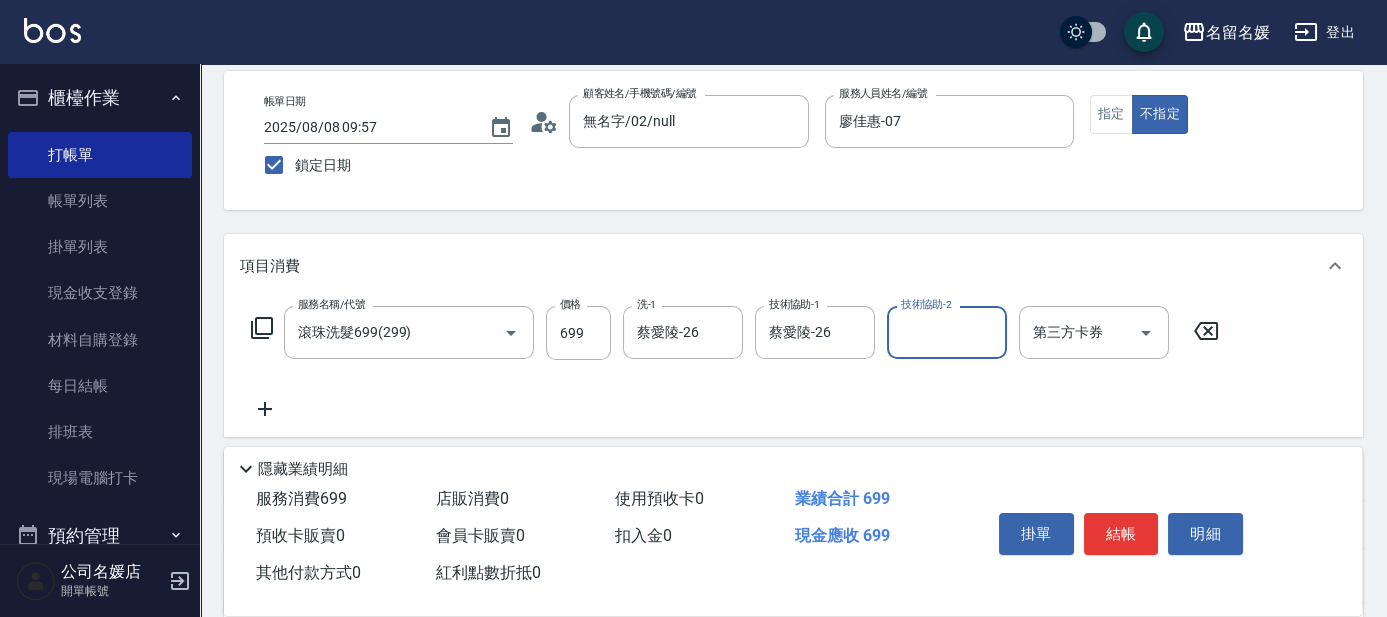 click 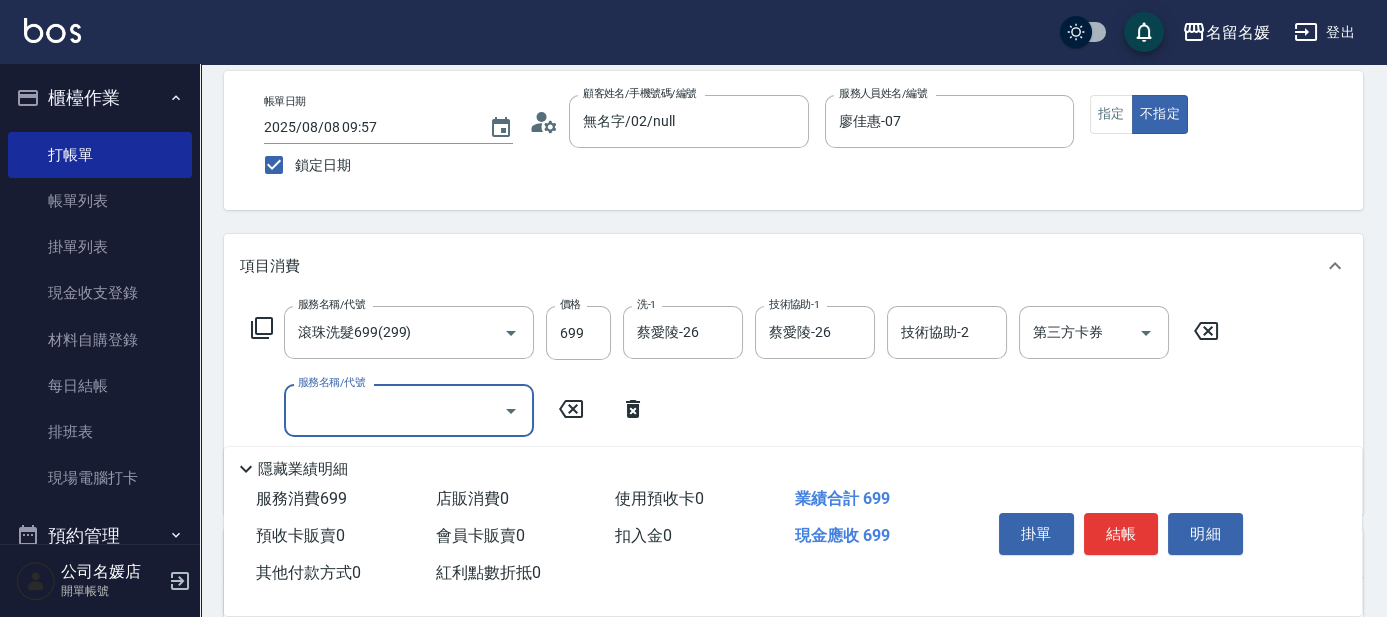 click on "服務名稱/代號" at bounding box center [394, 410] 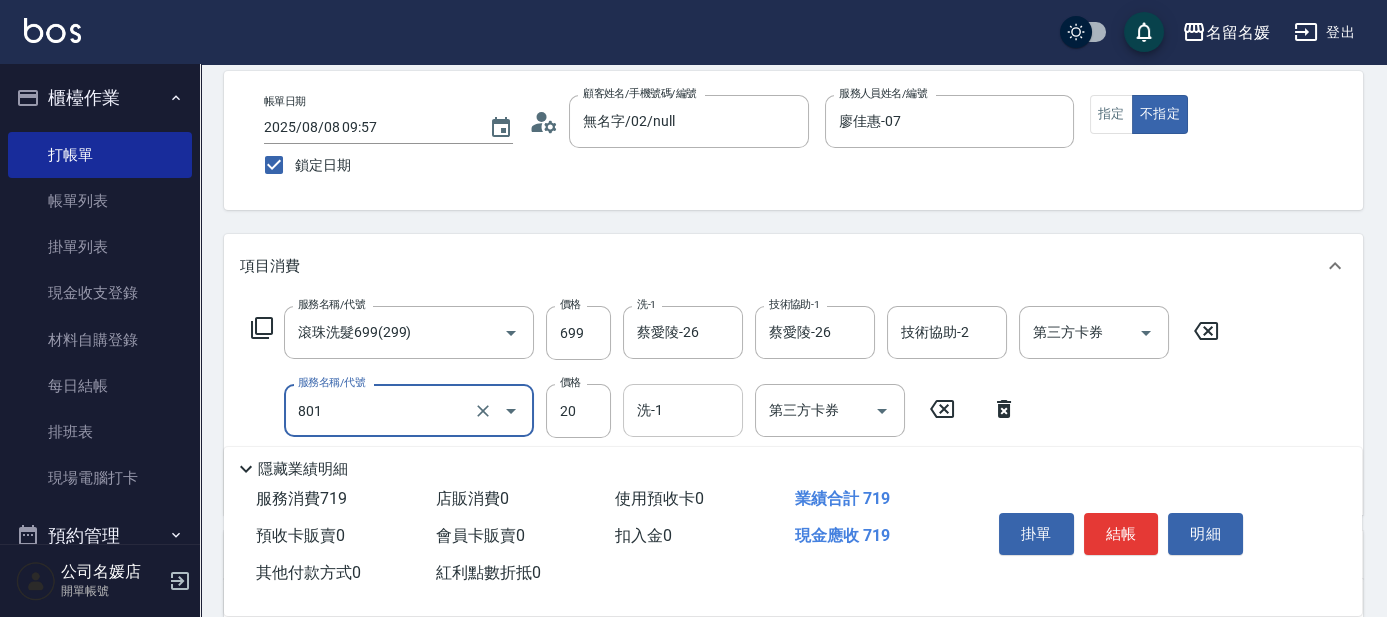 click on "洗-1" at bounding box center (683, 410) 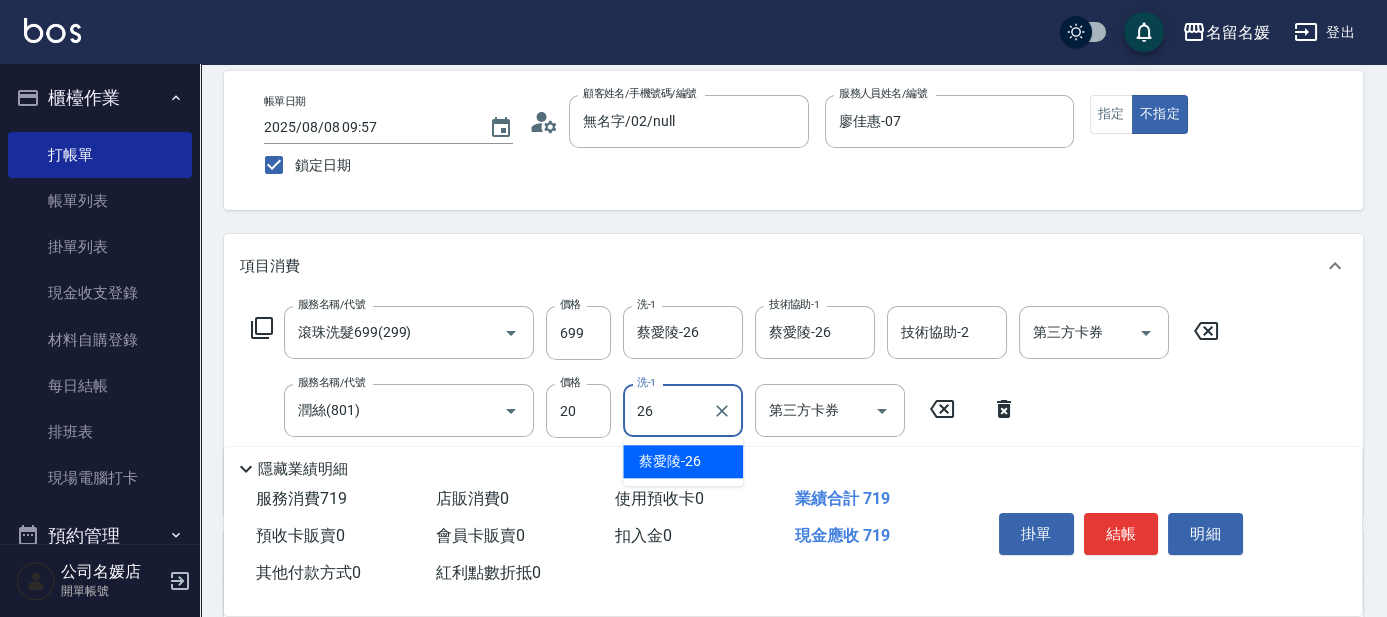 type on "蔡愛陵-26" 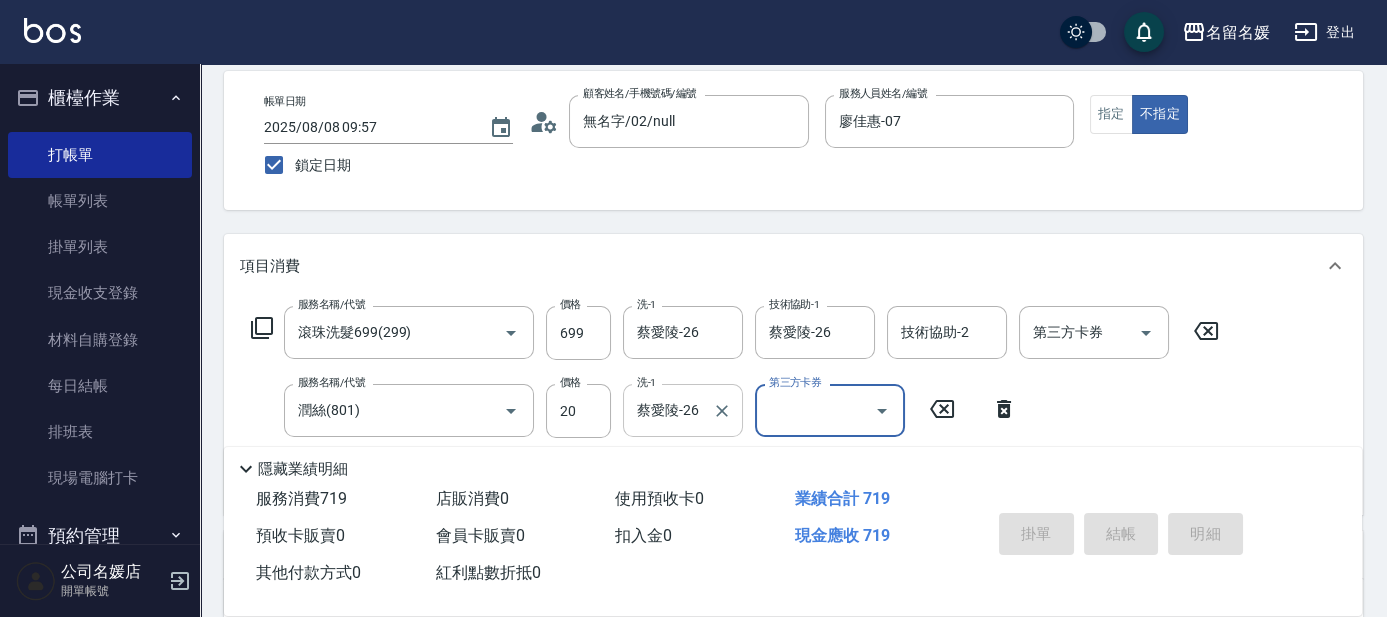type 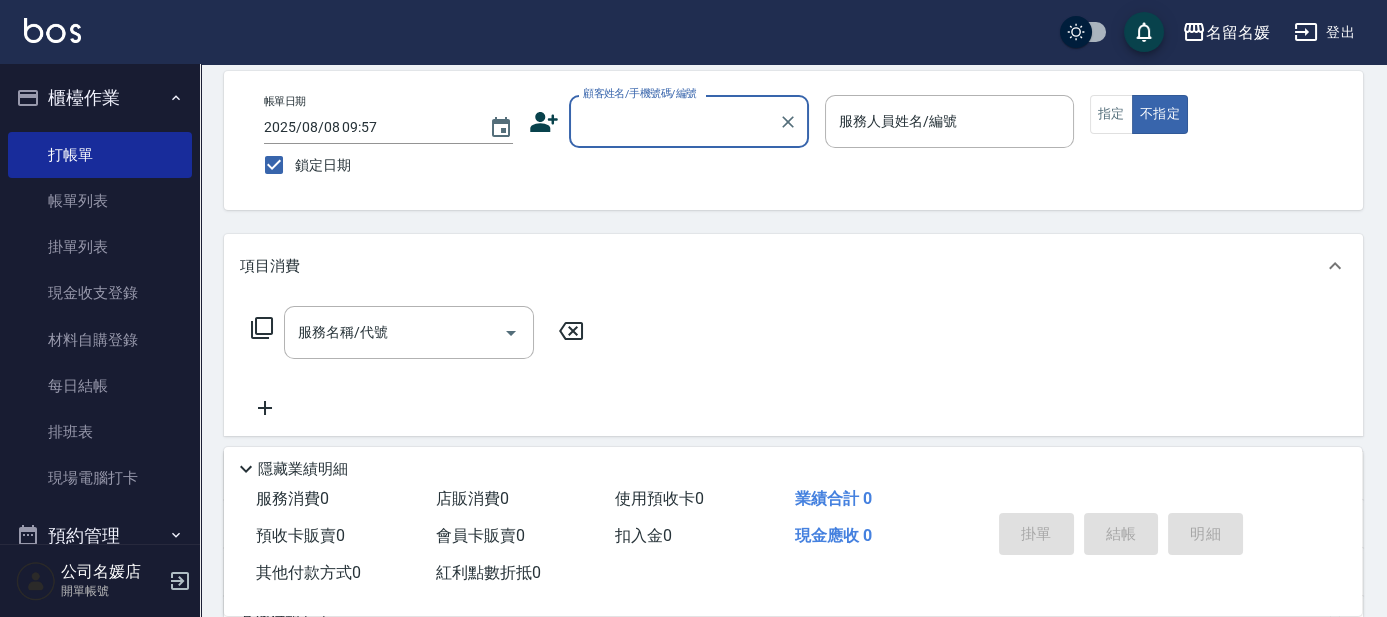 scroll, scrollTop: 0, scrollLeft: 0, axis: both 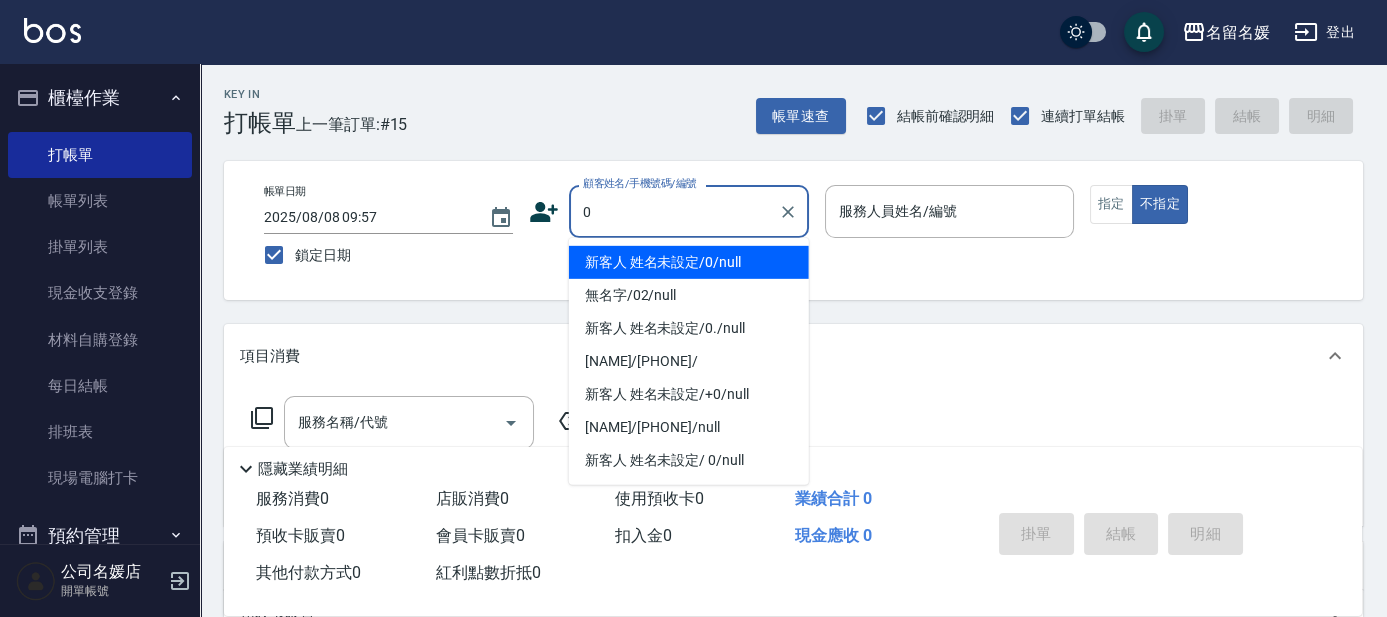 type on "0" 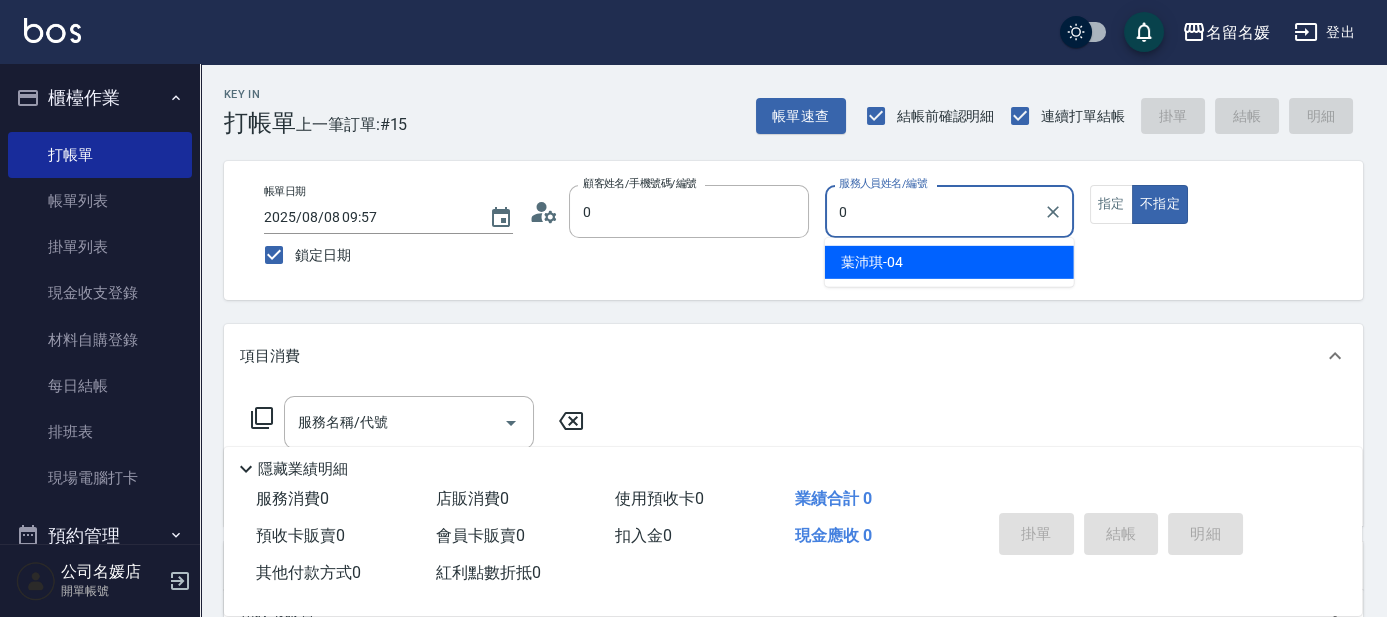 type on "新客人 姓名未設定/0/null" 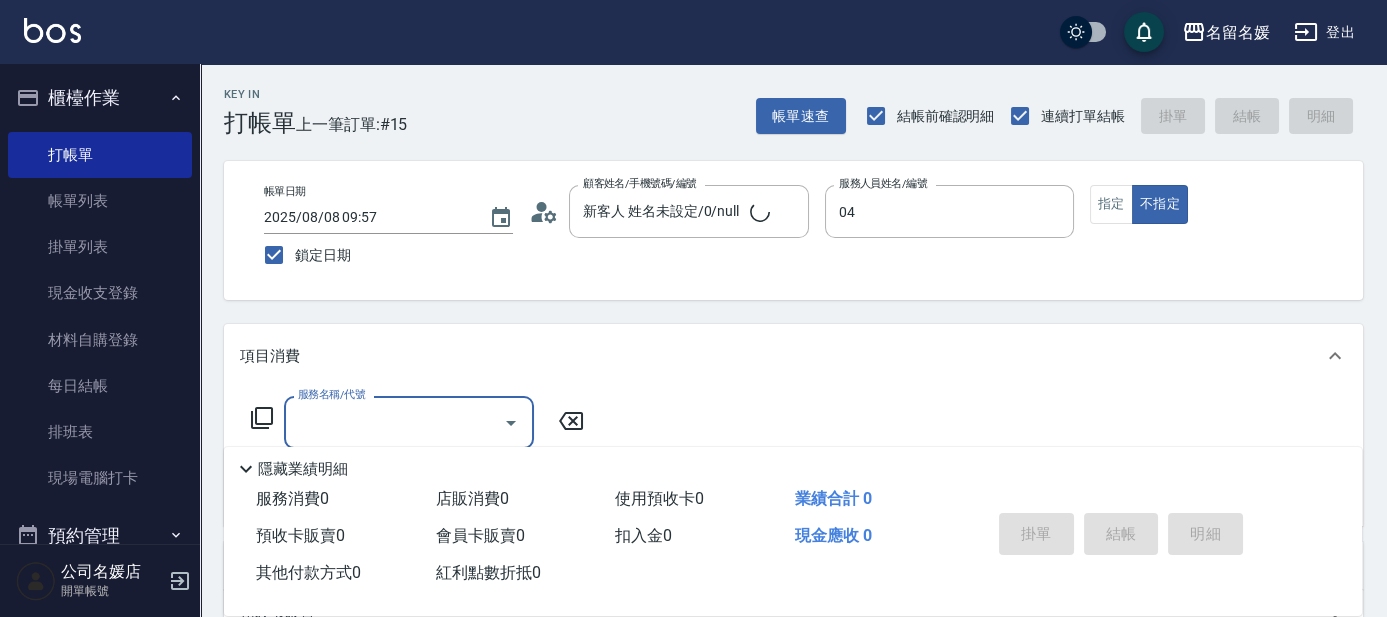 type on "葉沛琪-04" 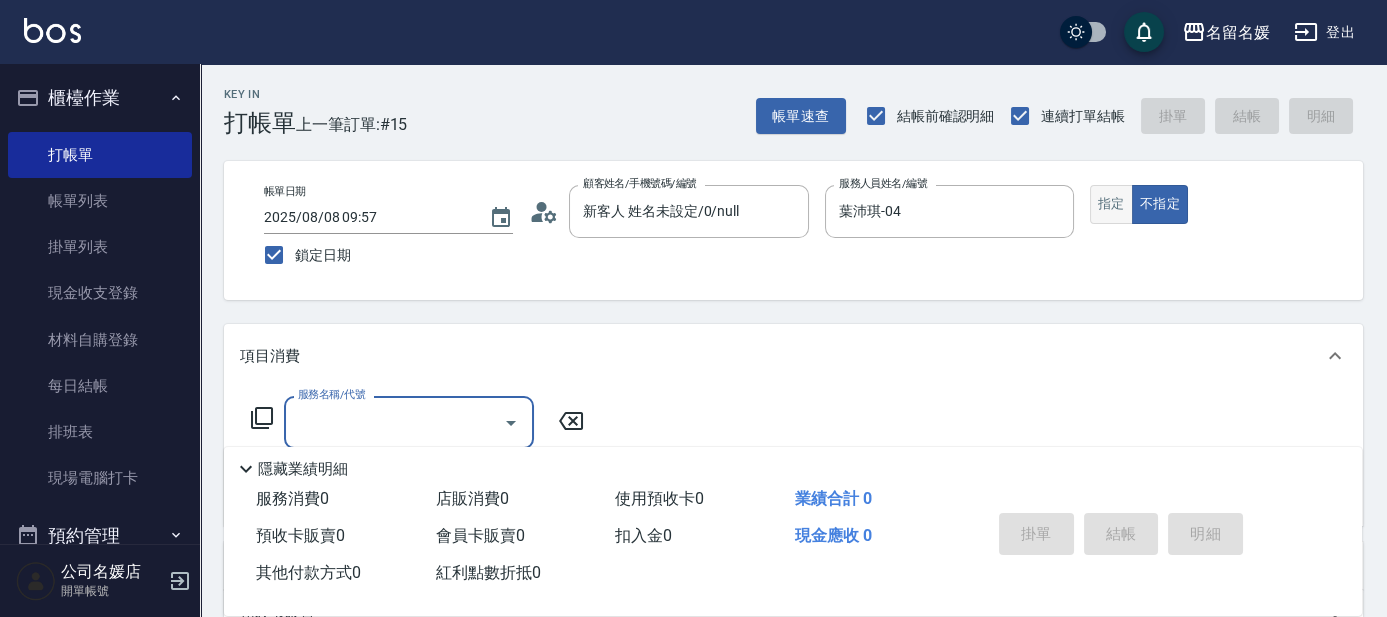 drag, startPoint x: 1114, startPoint y: 185, endPoint x: 1114, endPoint y: 202, distance: 17 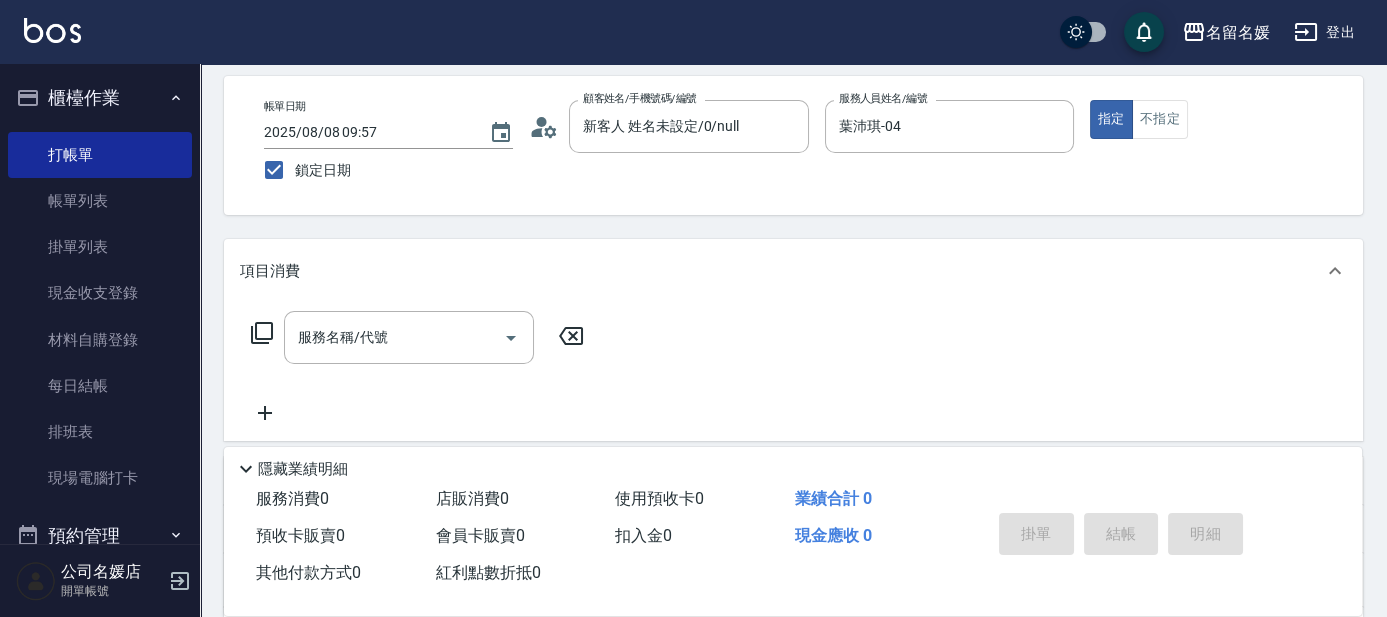 scroll, scrollTop: 90, scrollLeft: 0, axis: vertical 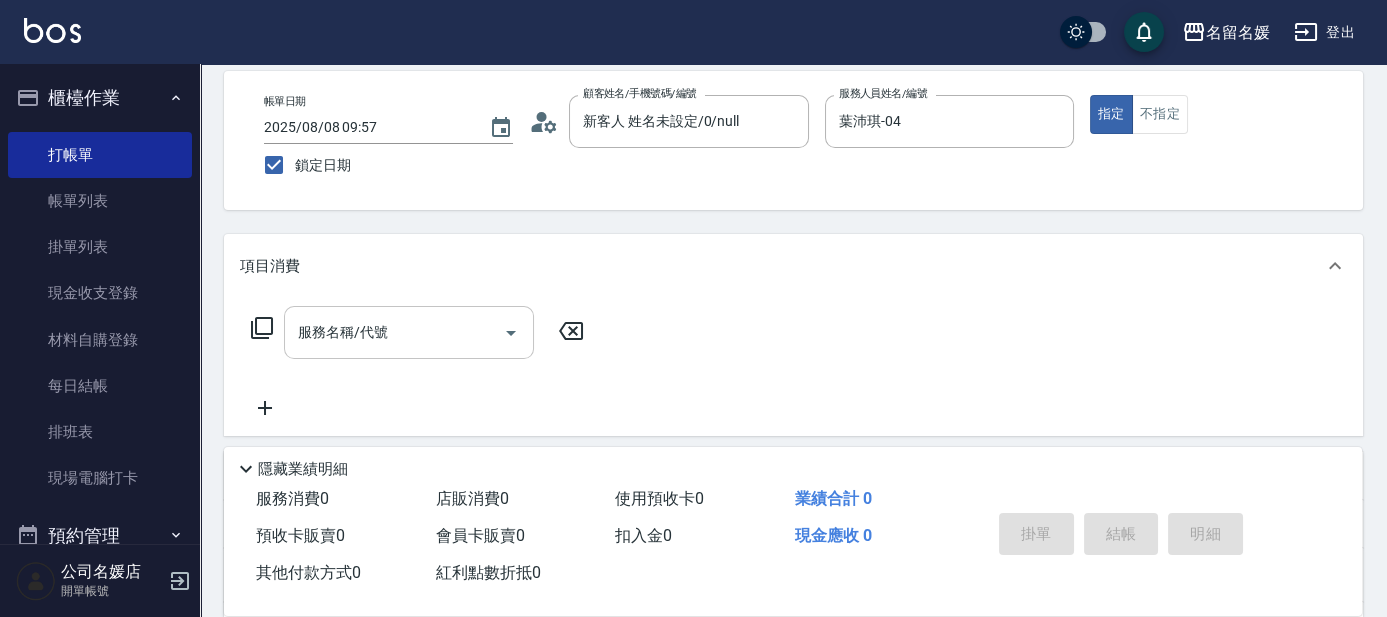 click on "服務名稱/代號 服務名稱/代號" at bounding box center (409, 332) 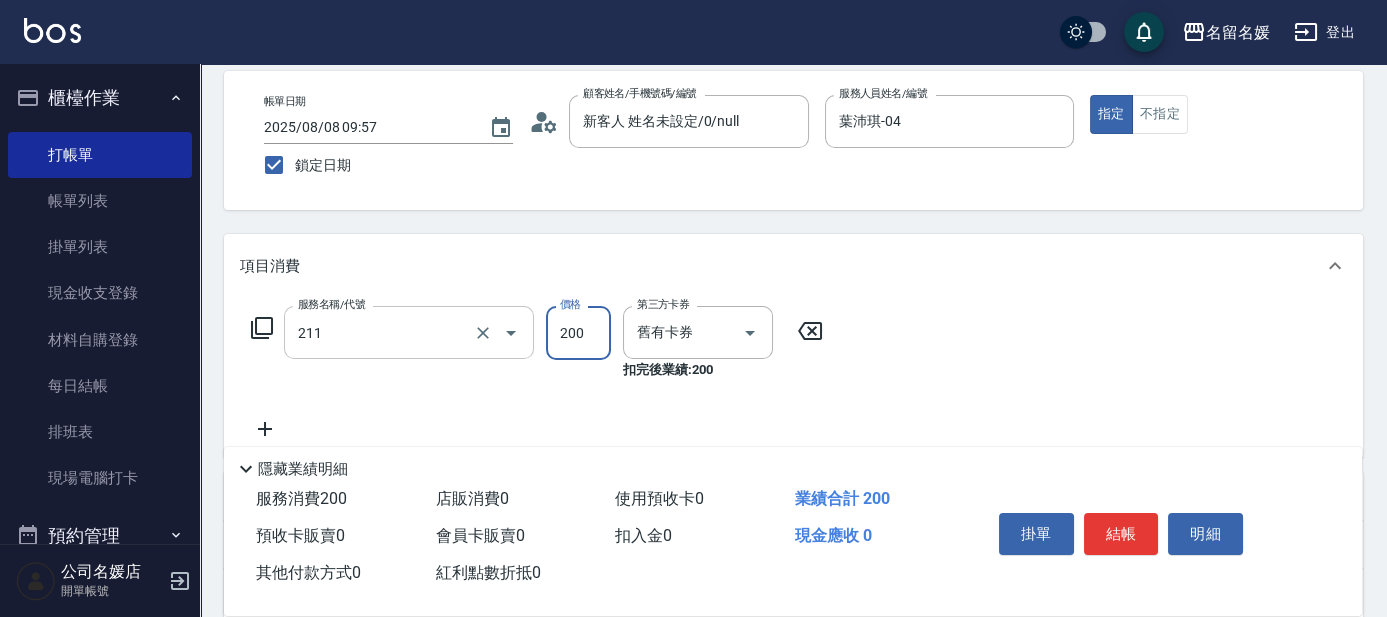 type on "洗髮券~名留200(211)" 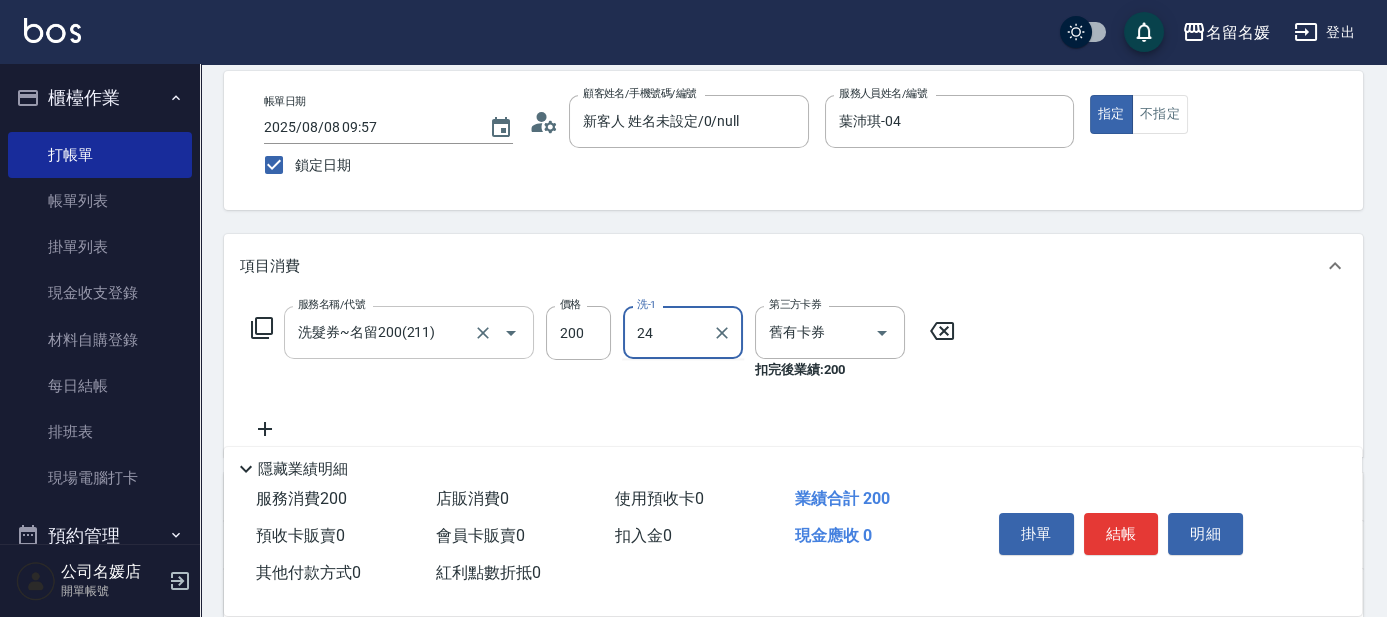 type on "張家惠-24" 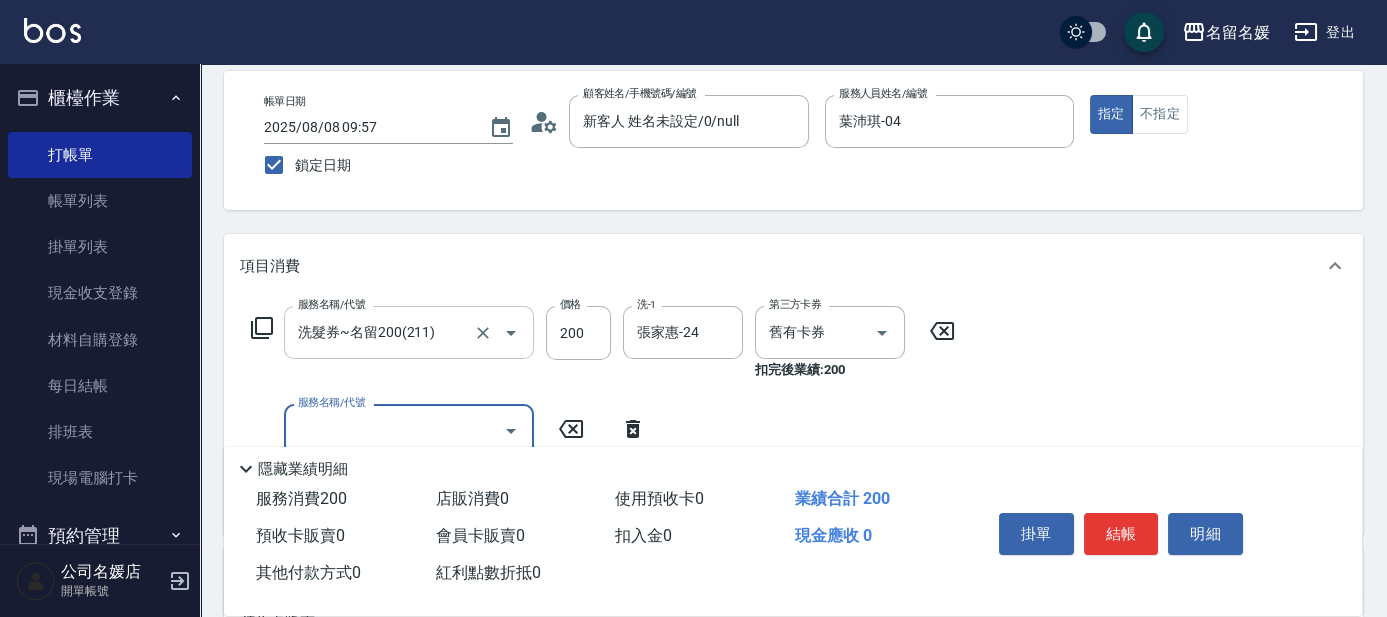 type on "2" 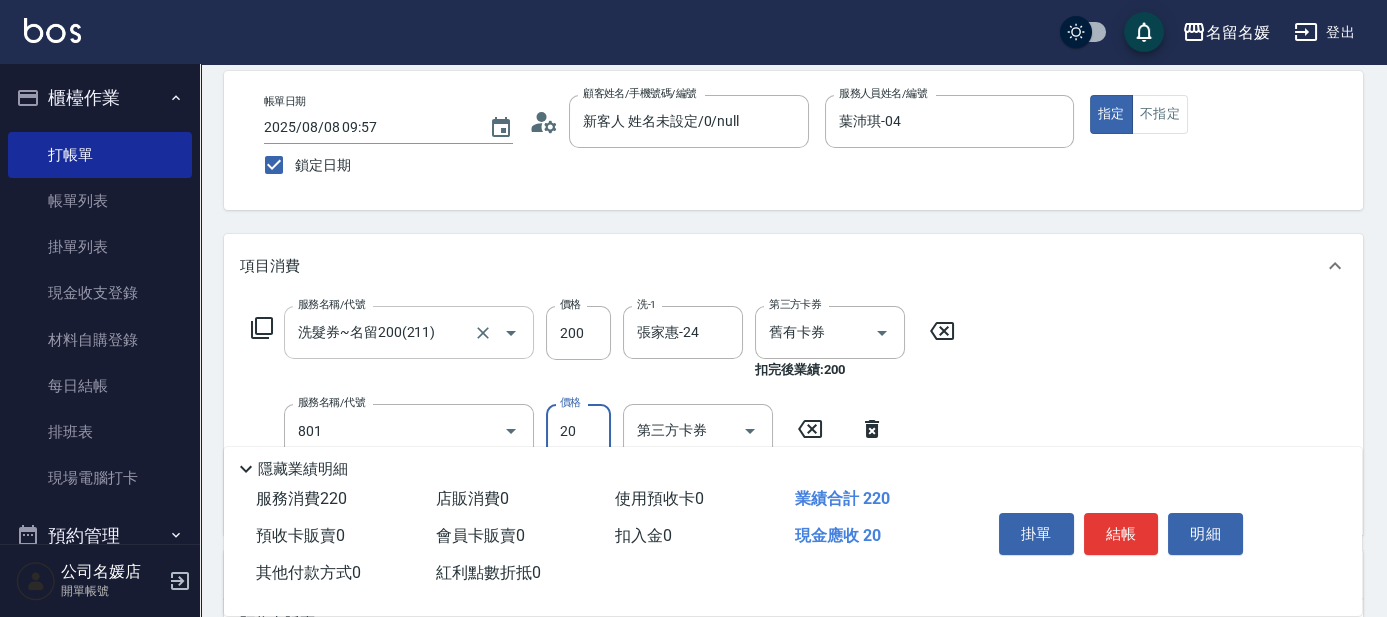 type on "潤絲(801)" 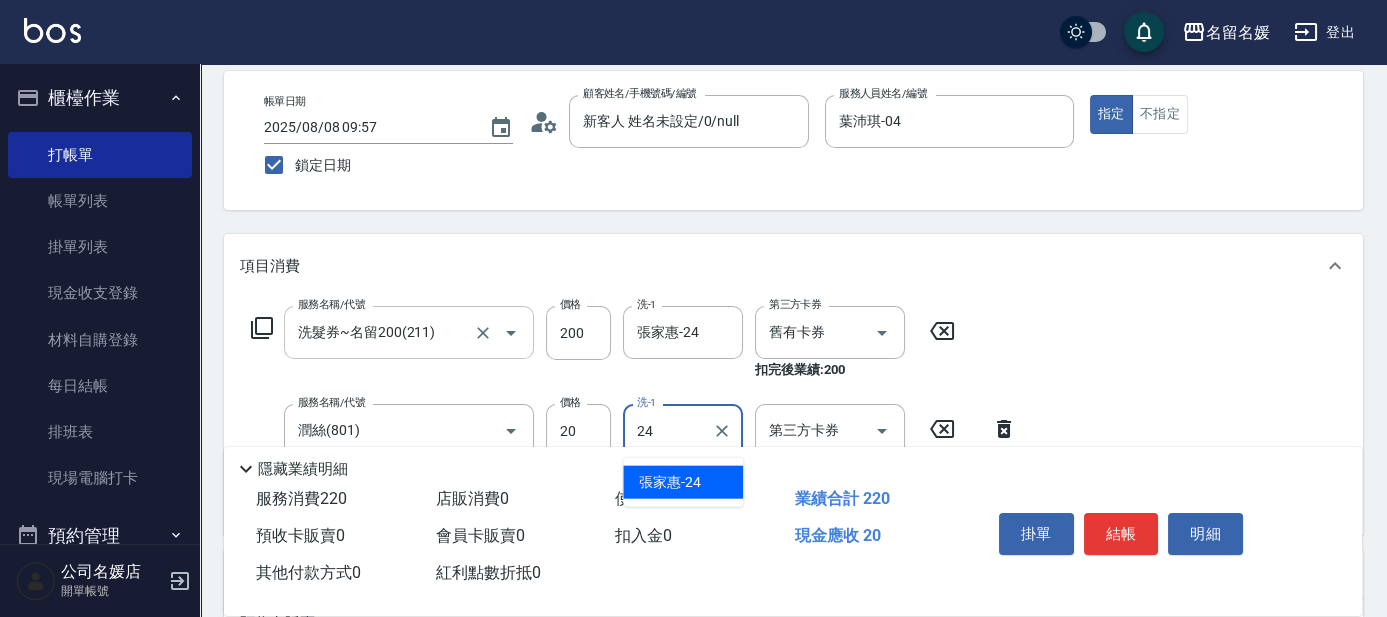 type on "張家惠-24" 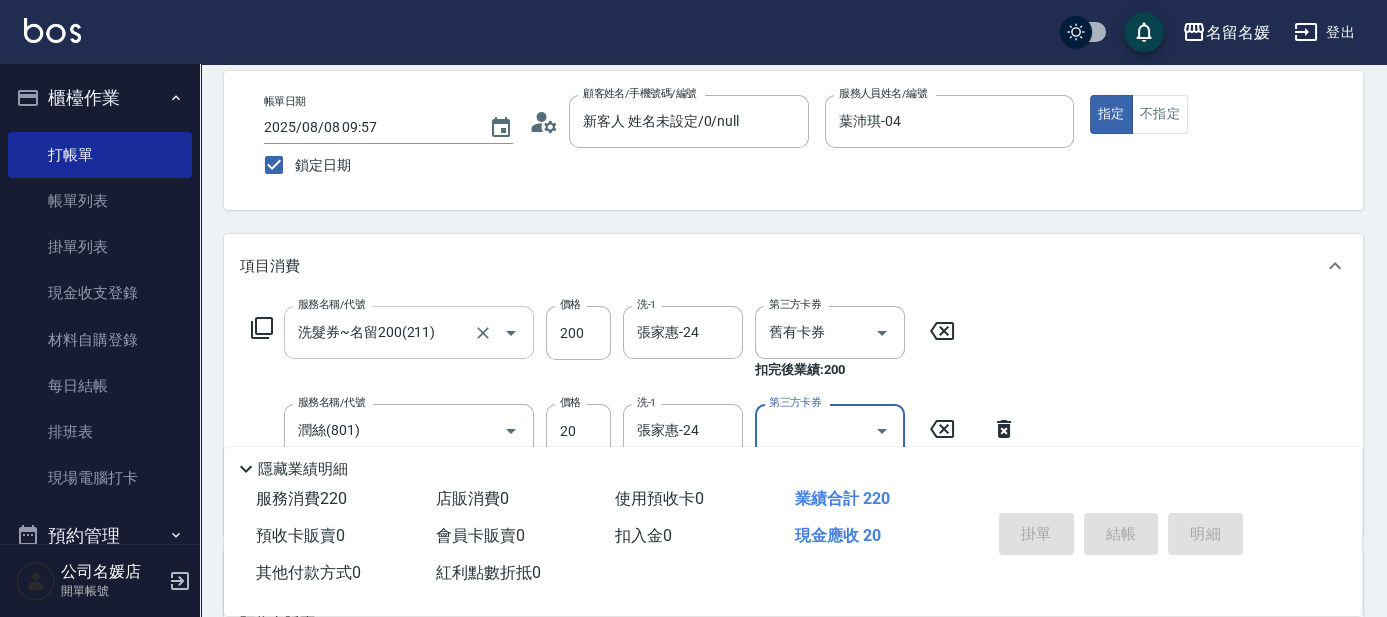 type 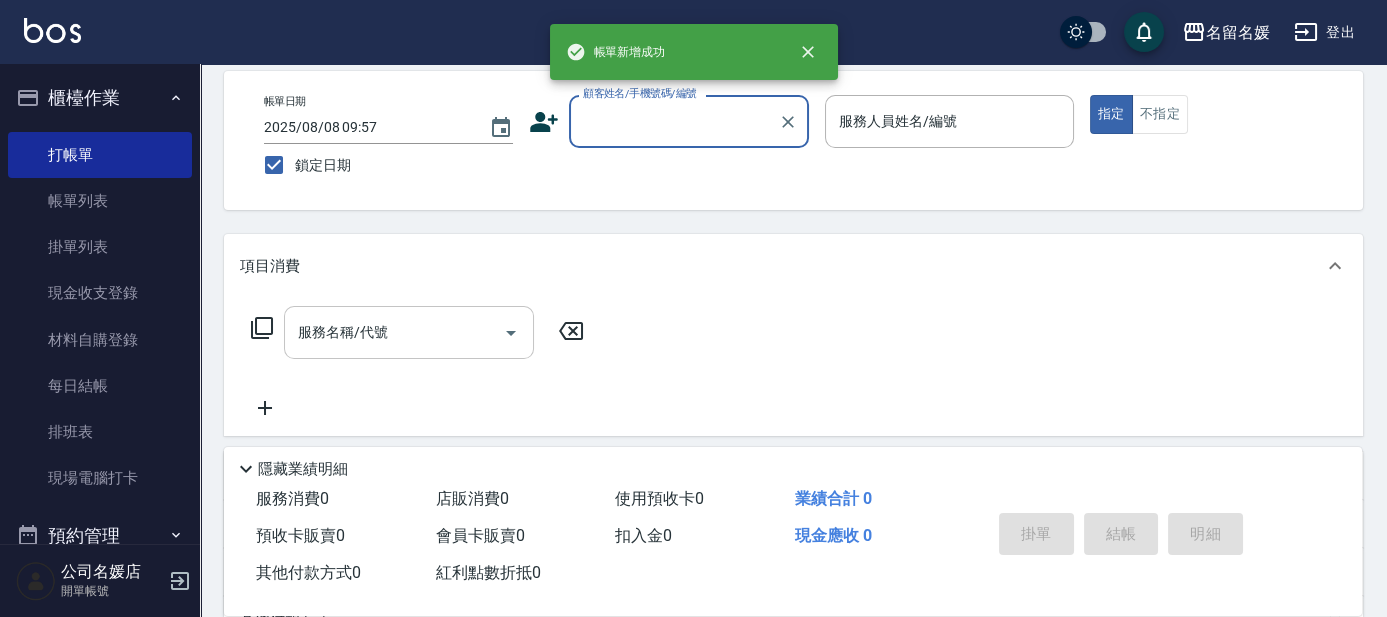 scroll, scrollTop: 0, scrollLeft: 0, axis: both 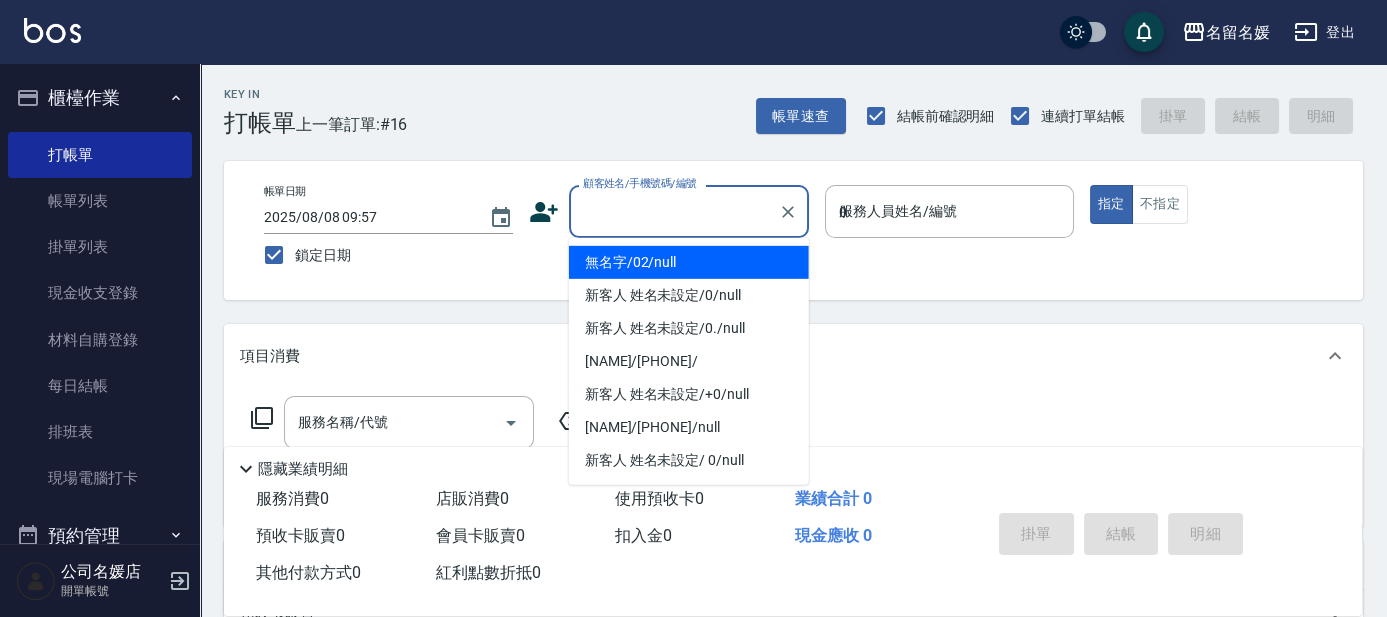 type on "04" 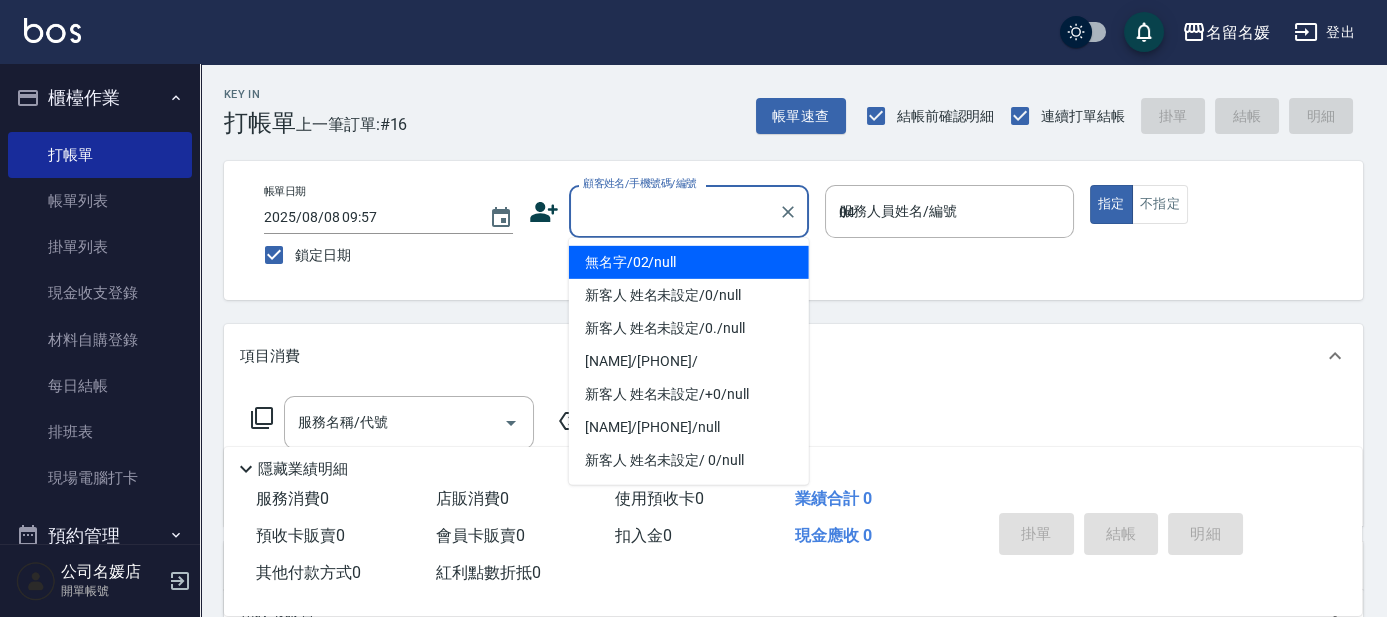 type on "無名字/02/null" 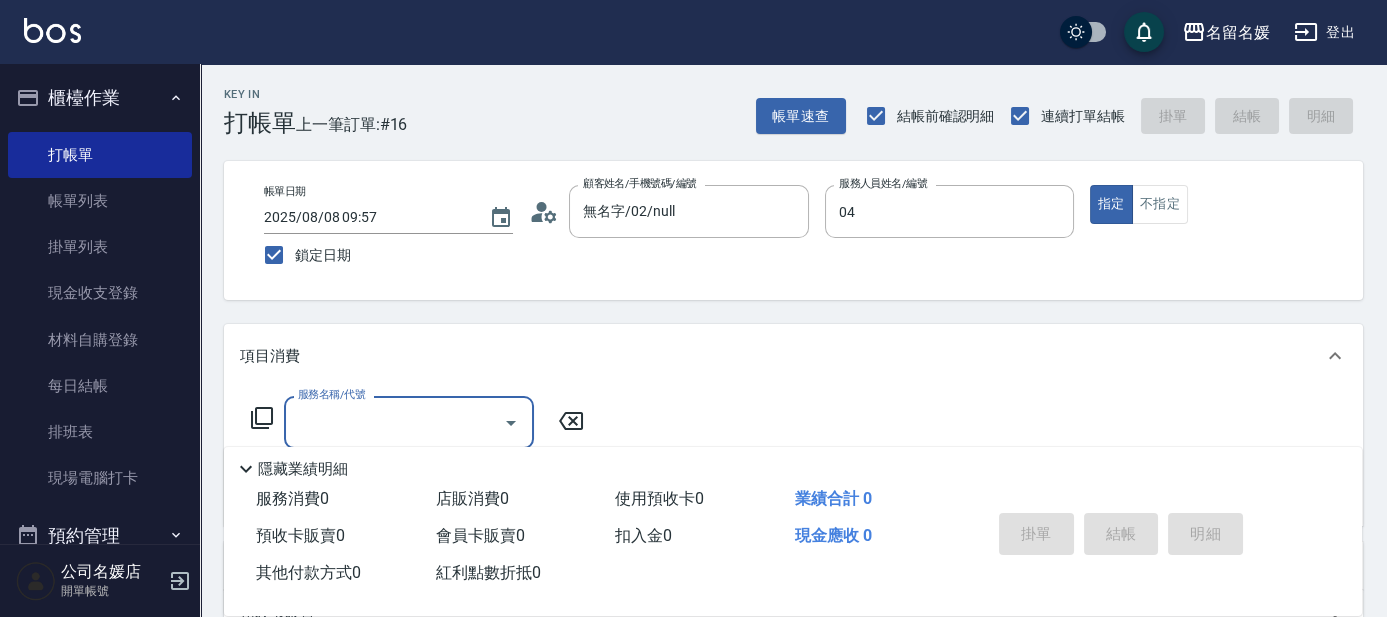 type on "葉沛琪-04" 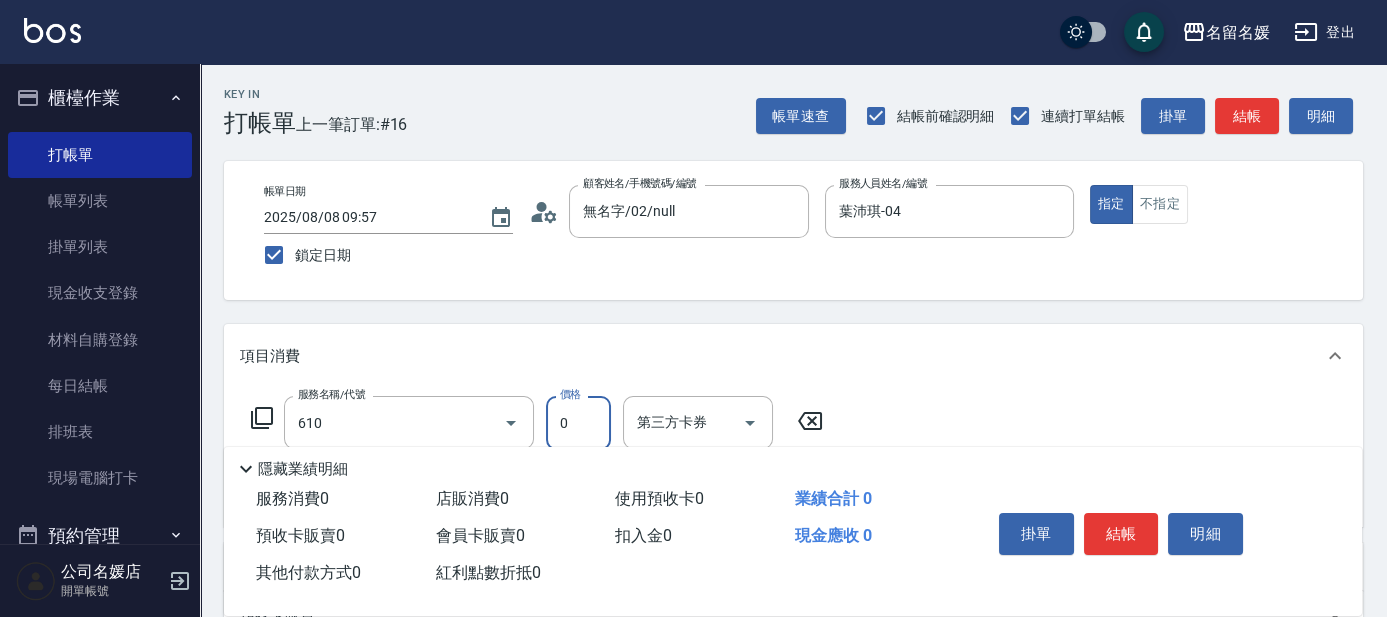 type on "免費護髮(20)(610)" 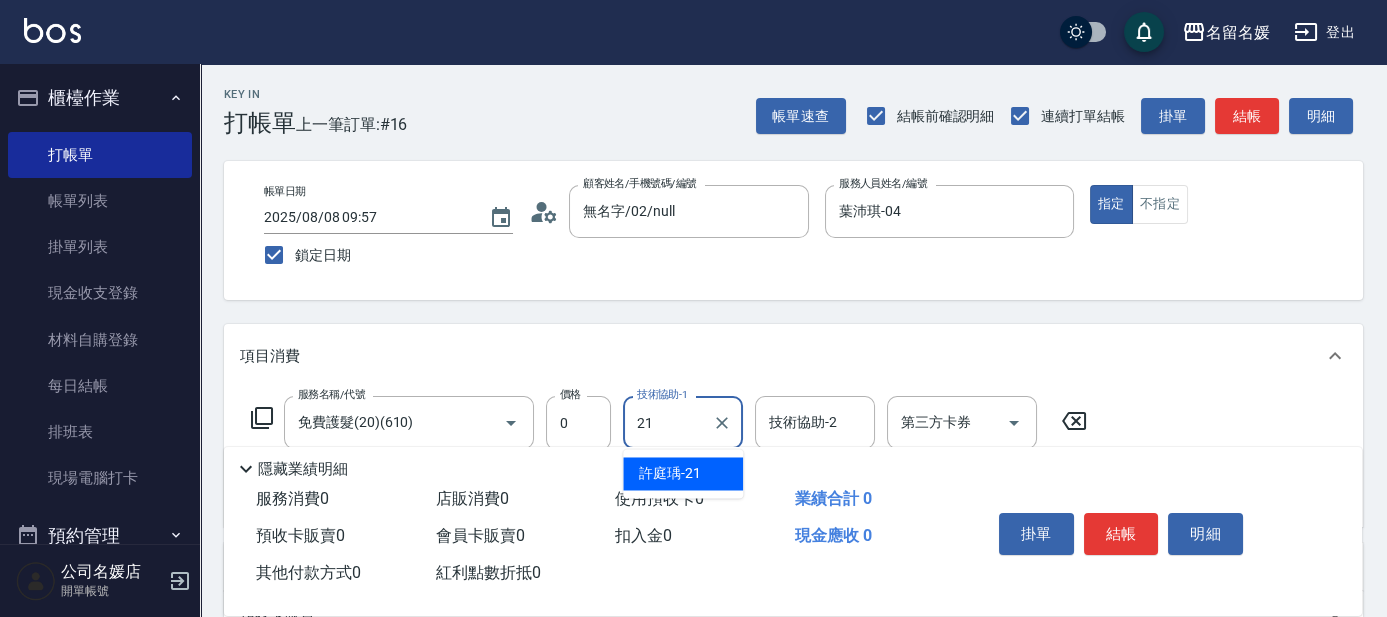 type on "許庭瑀-21" 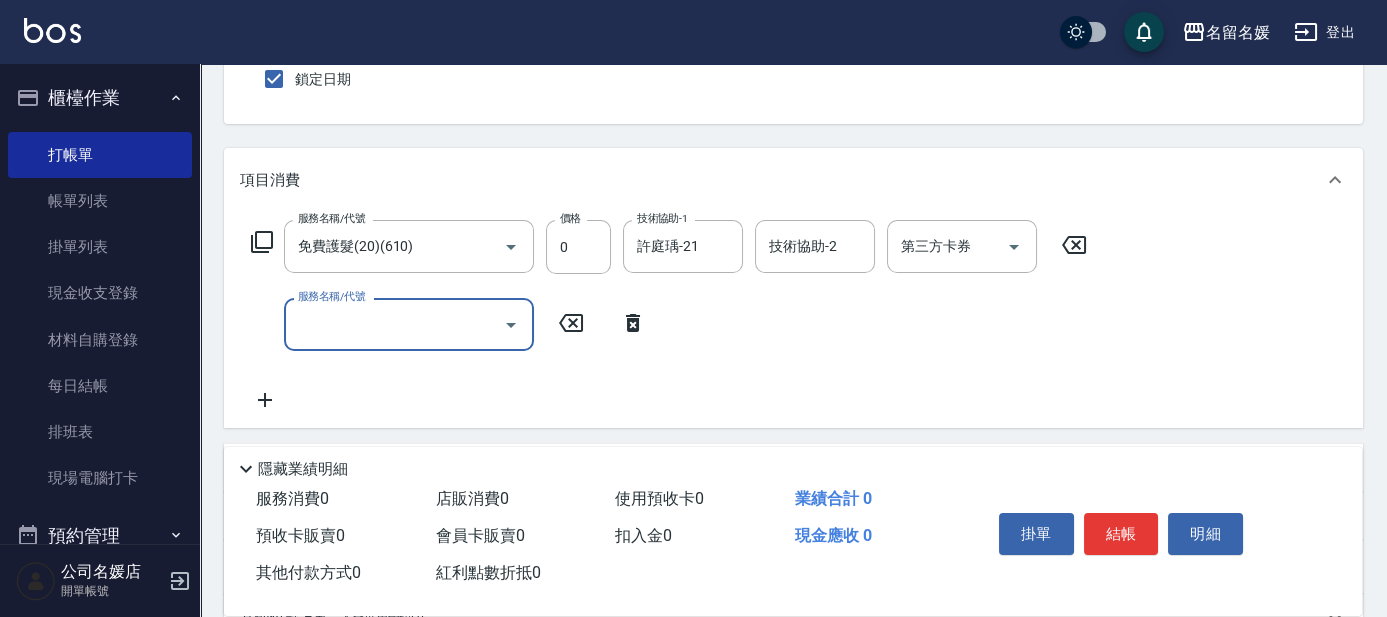 scroll, scrollTop: 181, scrollLeft: 0, axis: vertical 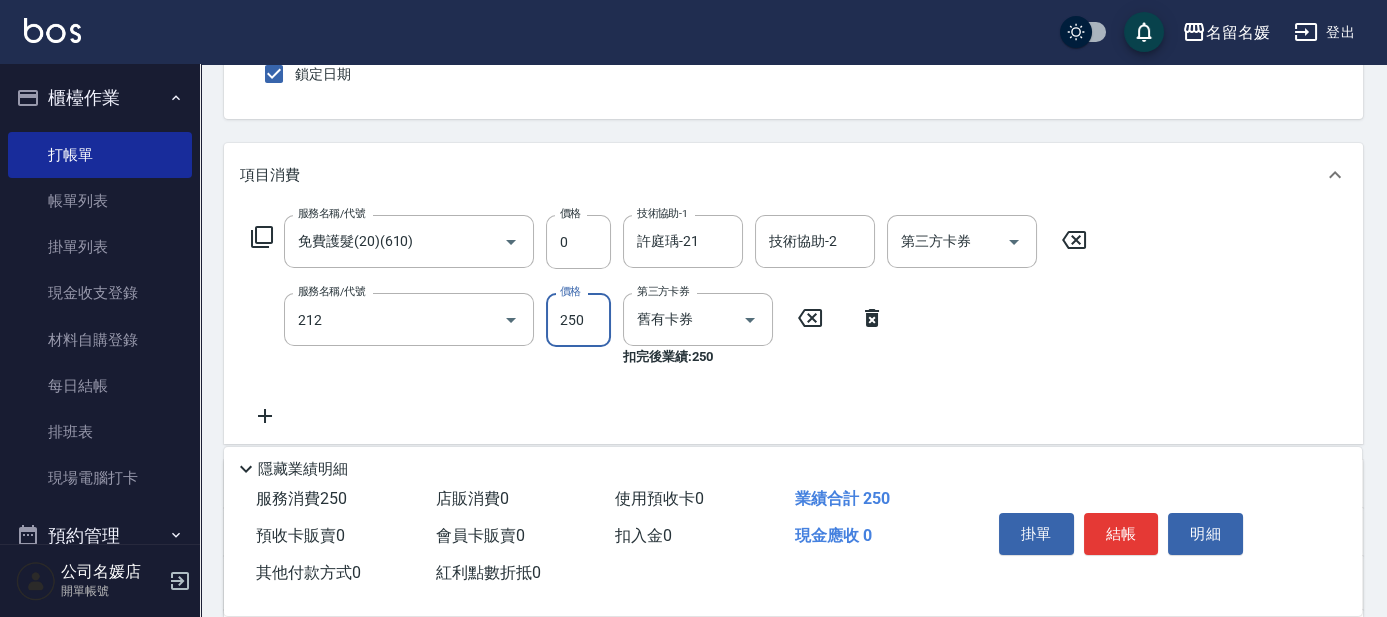 type on "洗髮券-(卡)250(212)" 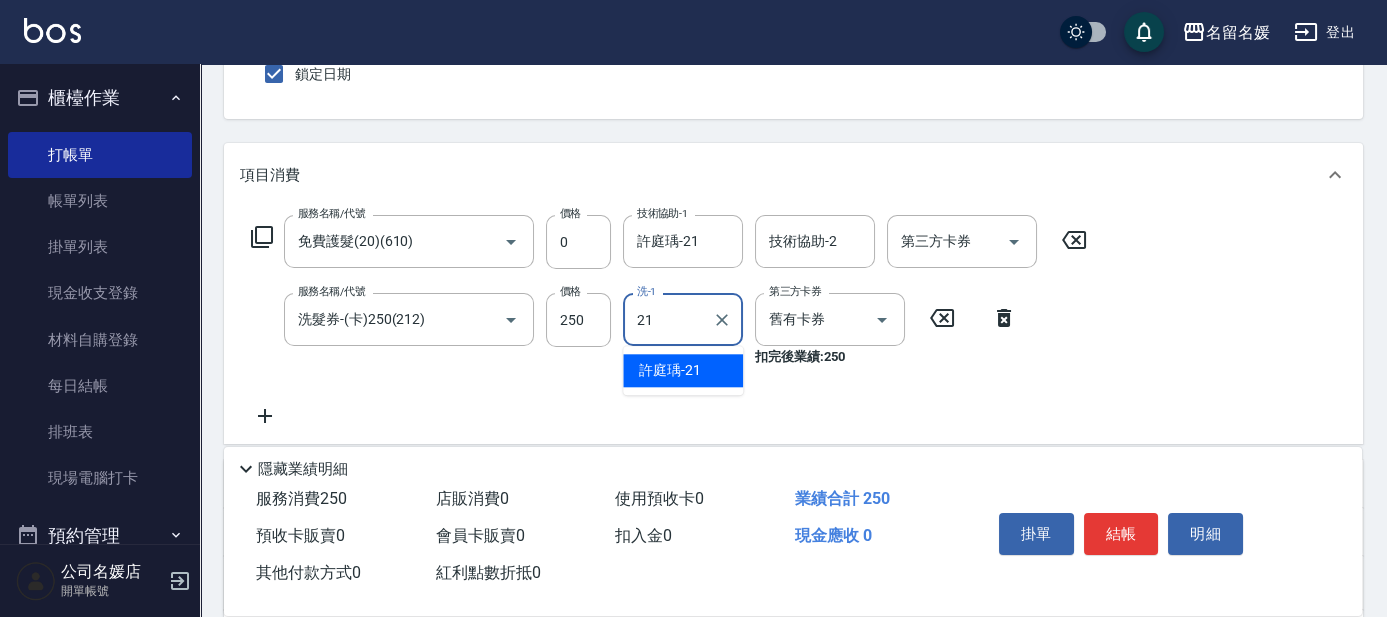 type on "許庭瑀-21" 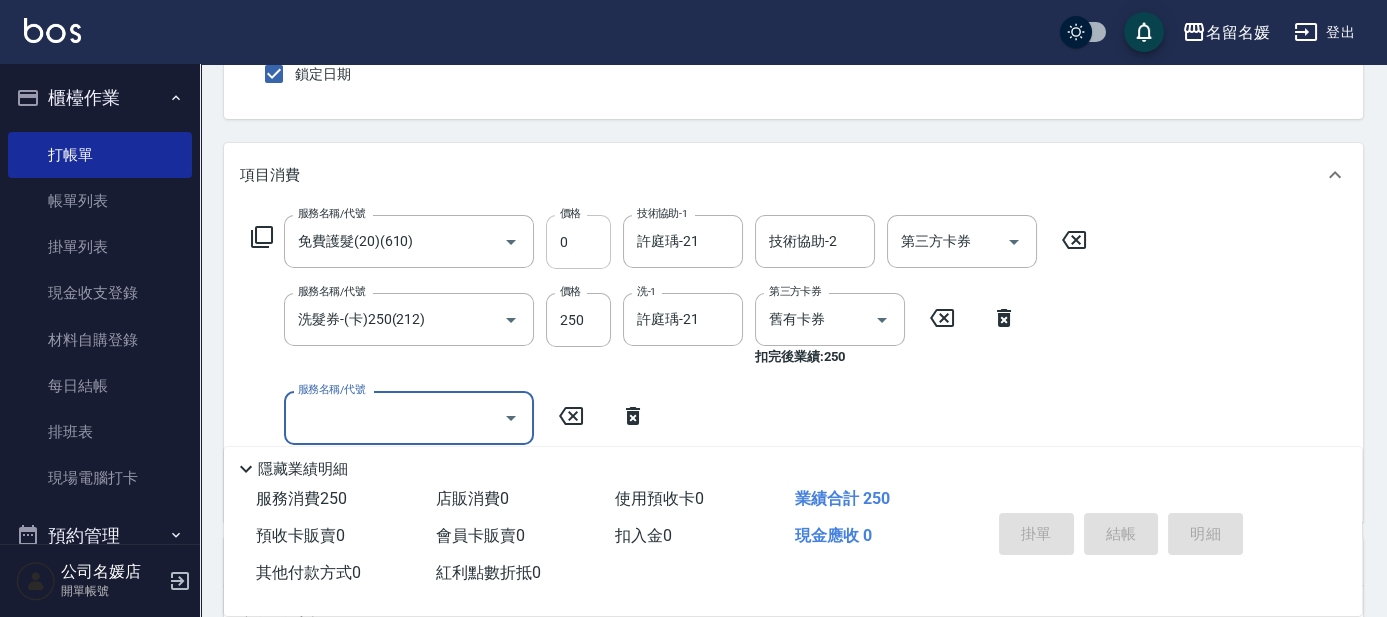 type 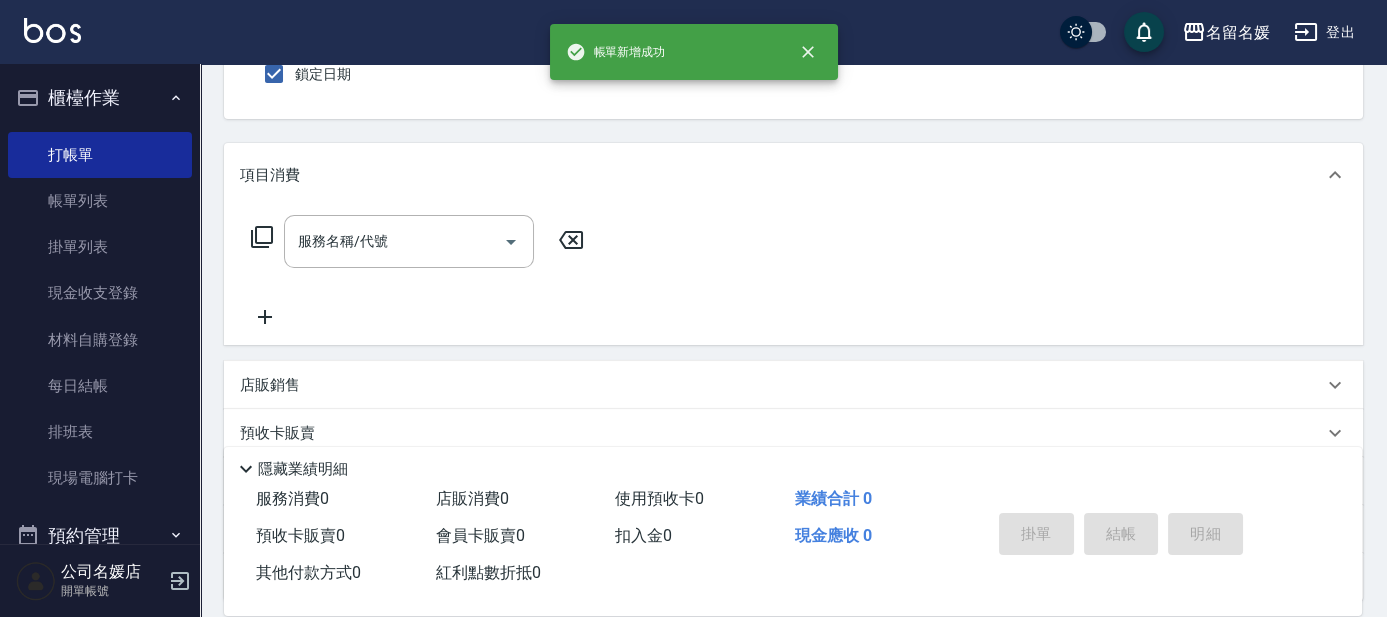 scroll, scrollTop: 0, scrollLeft: 0, axis: both 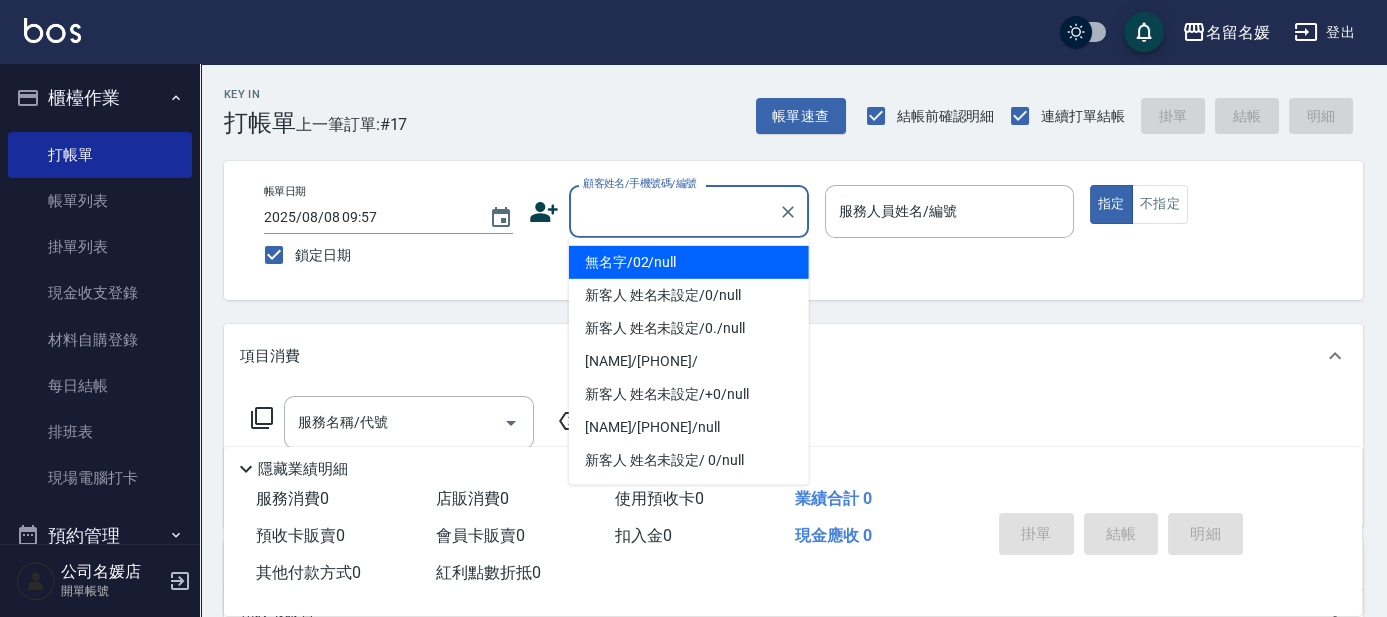 click on "顧客姓名/手機號碼/編號" at bounding box center (674, 211) 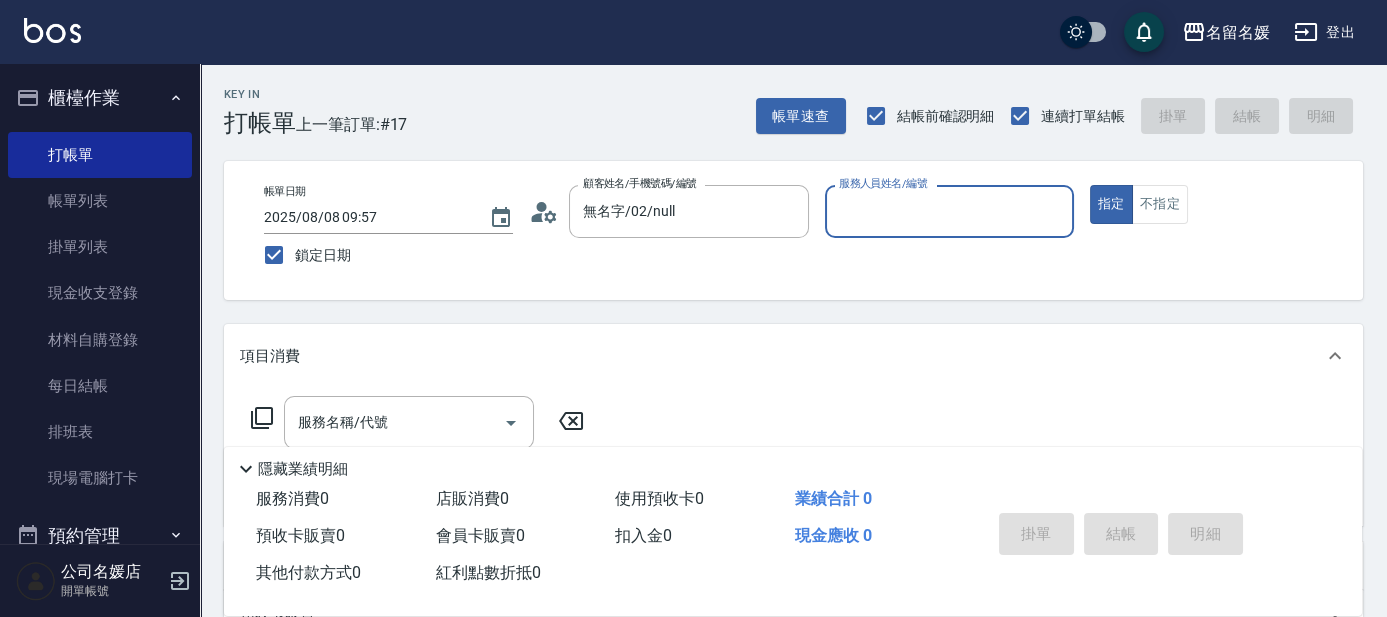 click on "服務人員姓名/編號" at bounding box center [949, 211] 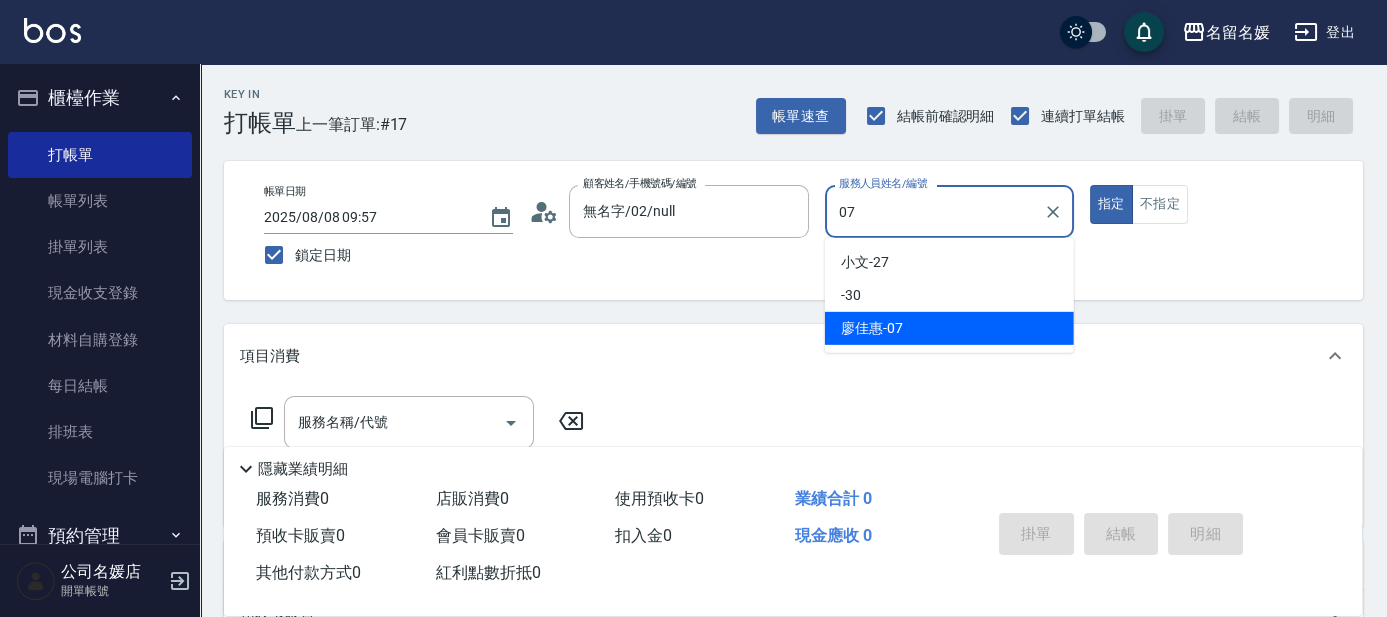 type on "廖佳惠-07" 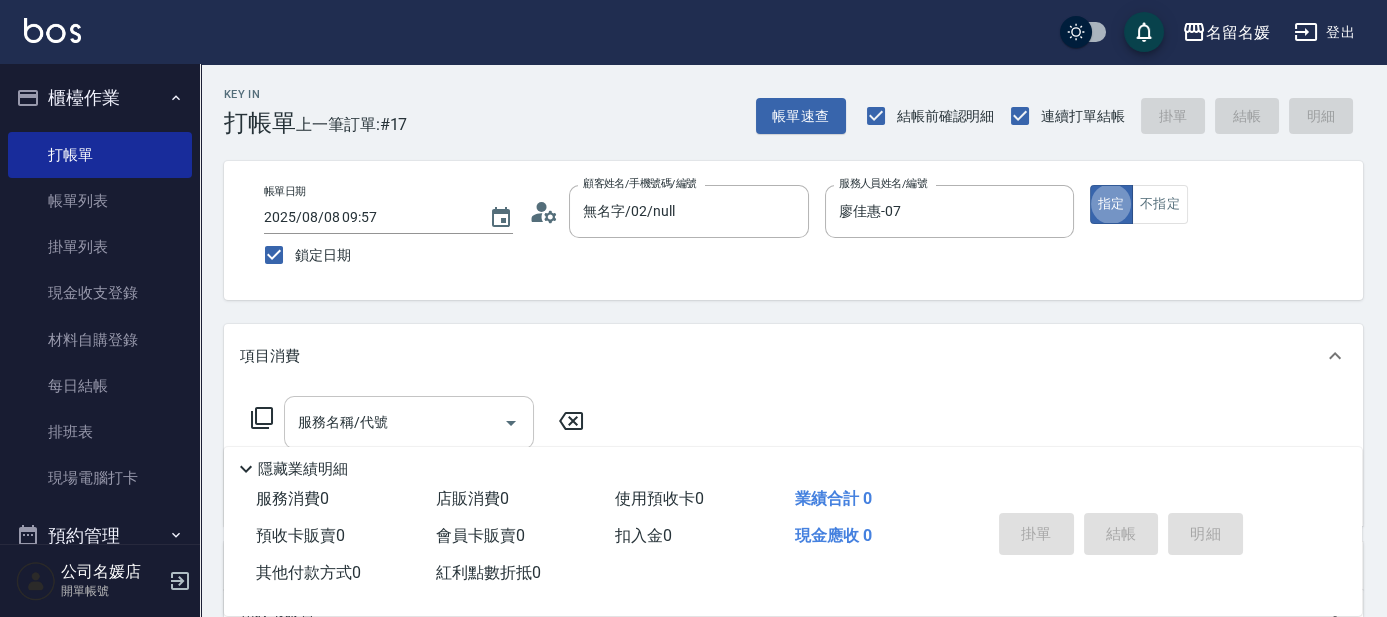 click on "服務名稱/代號" at bounding box center (394, 422) 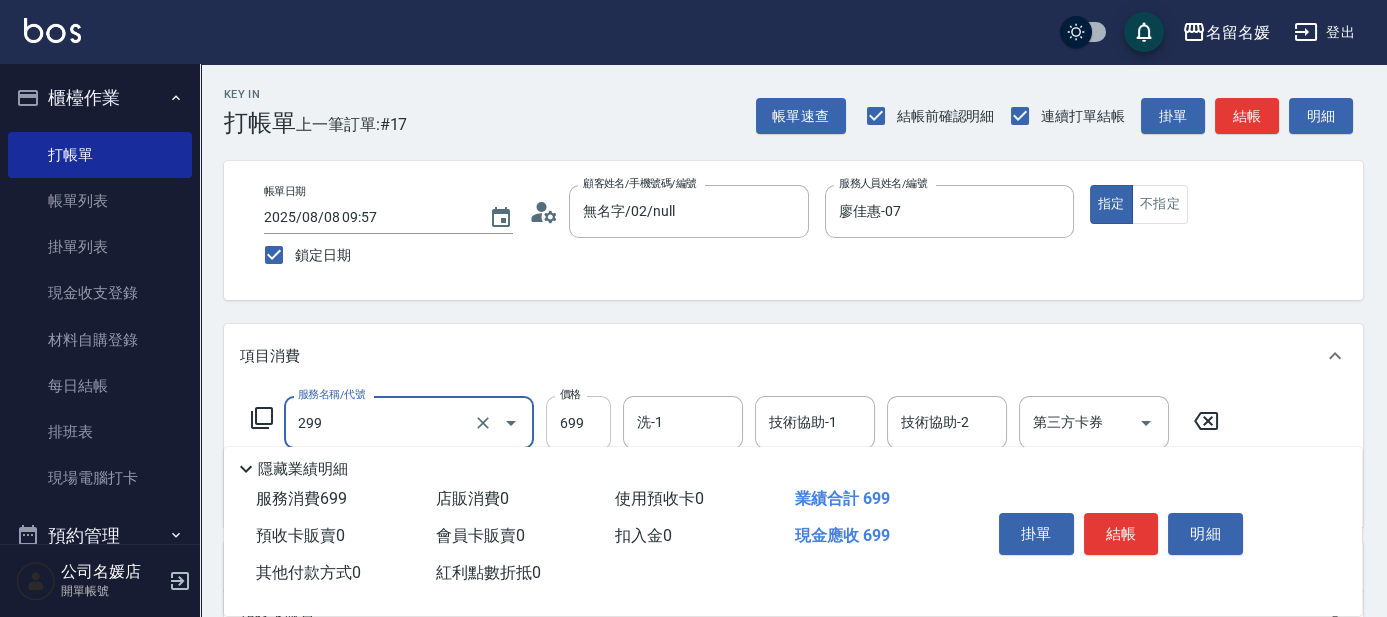 type on "滾珠洗髮699(299)" 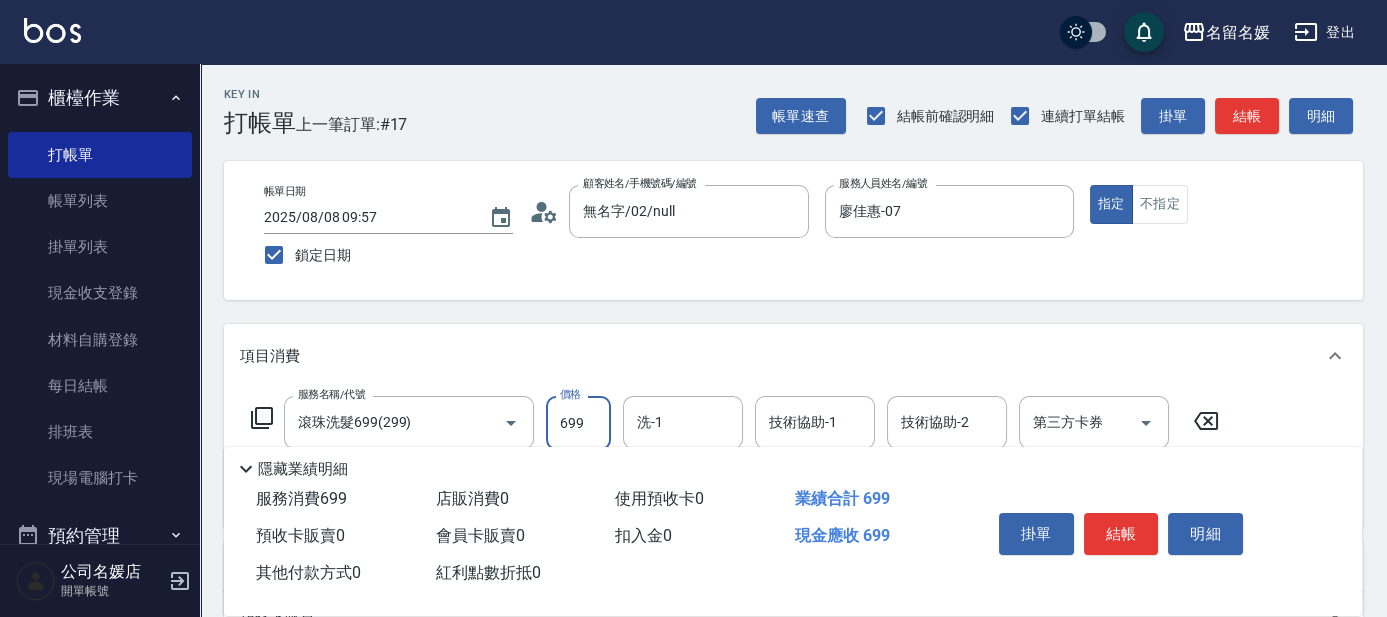 click on "699" at bounding box center (578, 423) 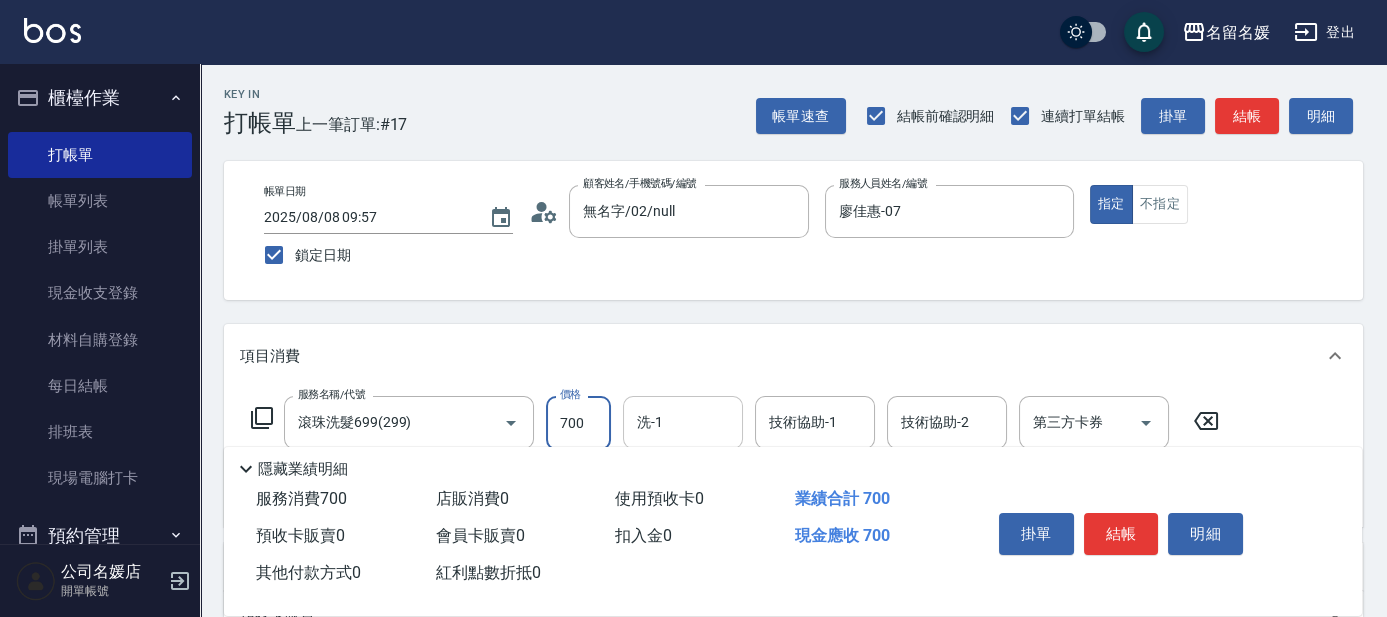 type on "700" 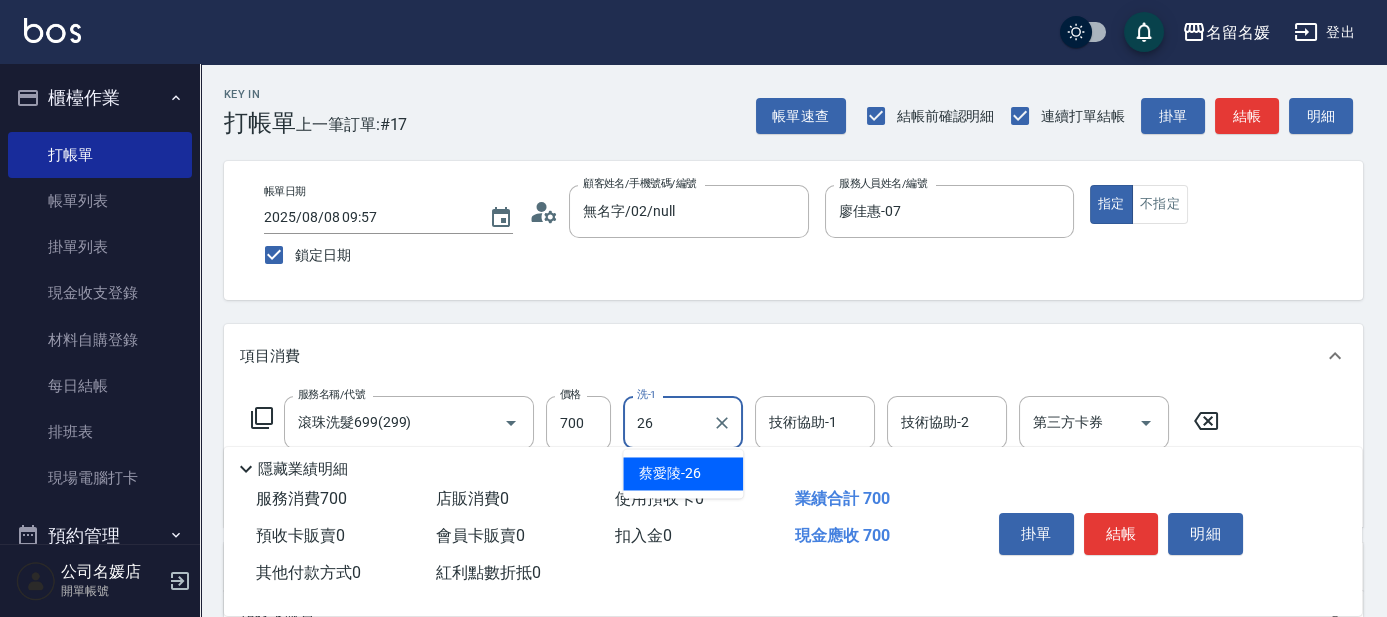 type on "蔡愛陵-26" 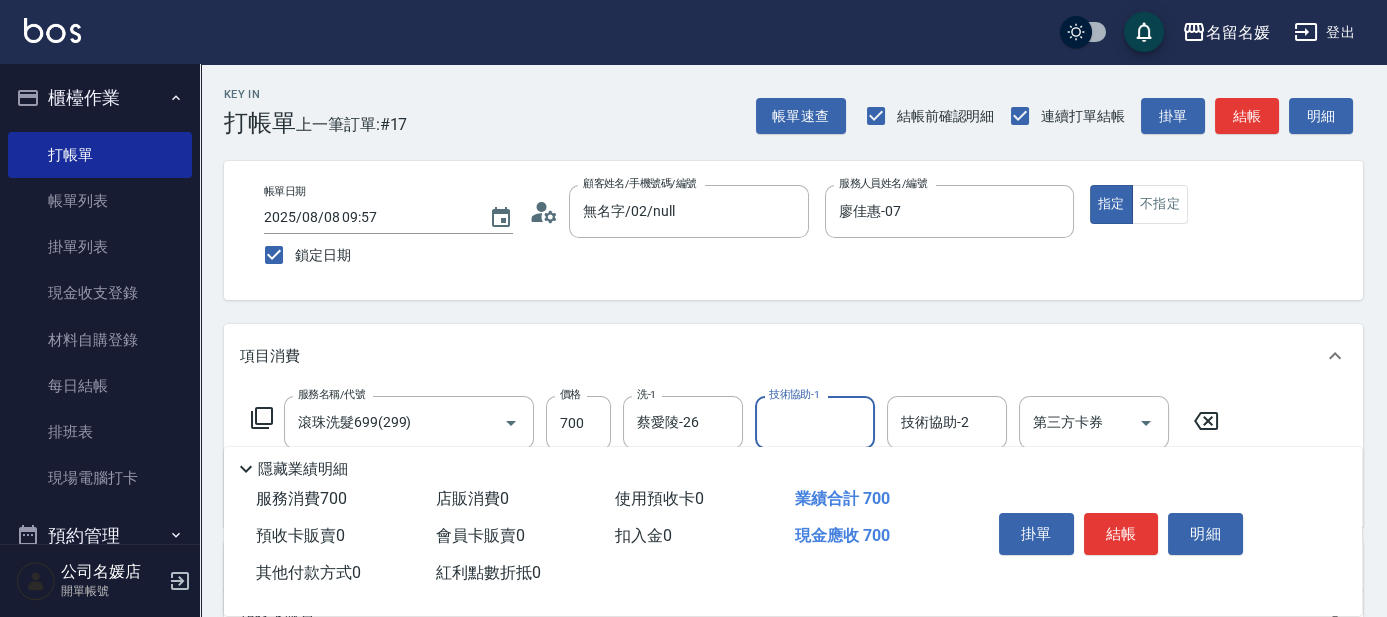 click on "技術協助-1" at bounding box center (815, 422) 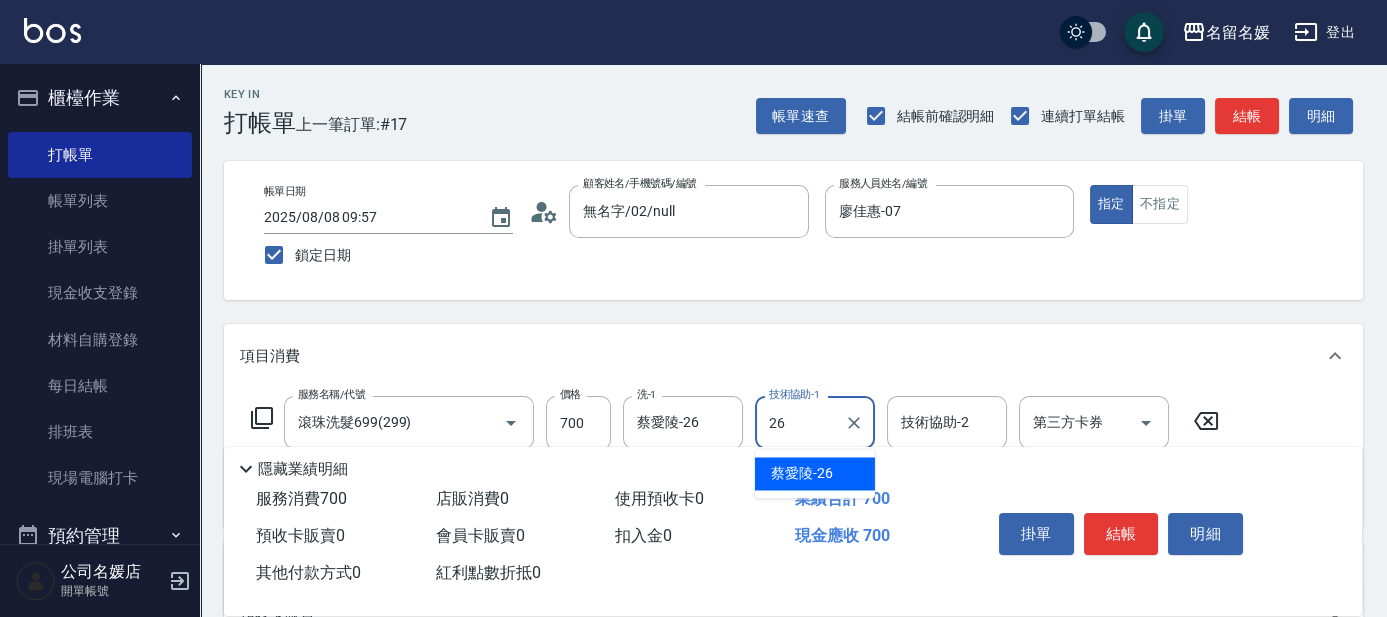 type on "蔡愛陵-26" 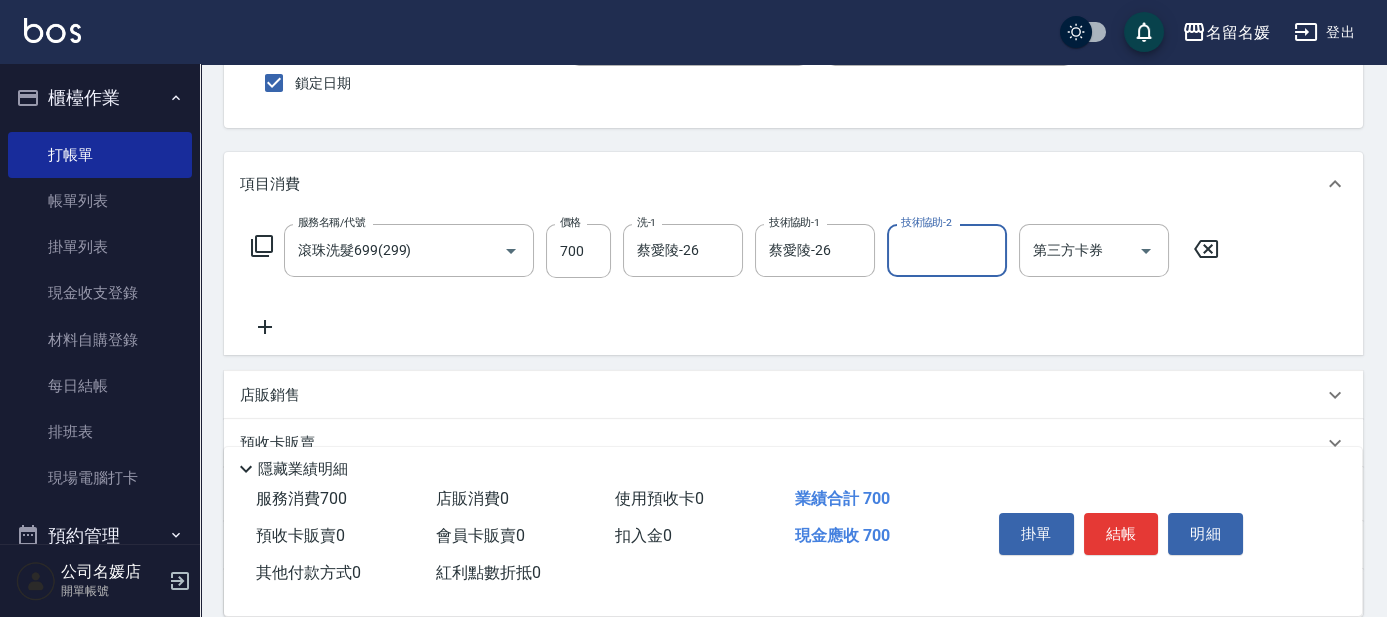 scroll, scrollTop: 181, scrollLeft: 0, axis: vertical 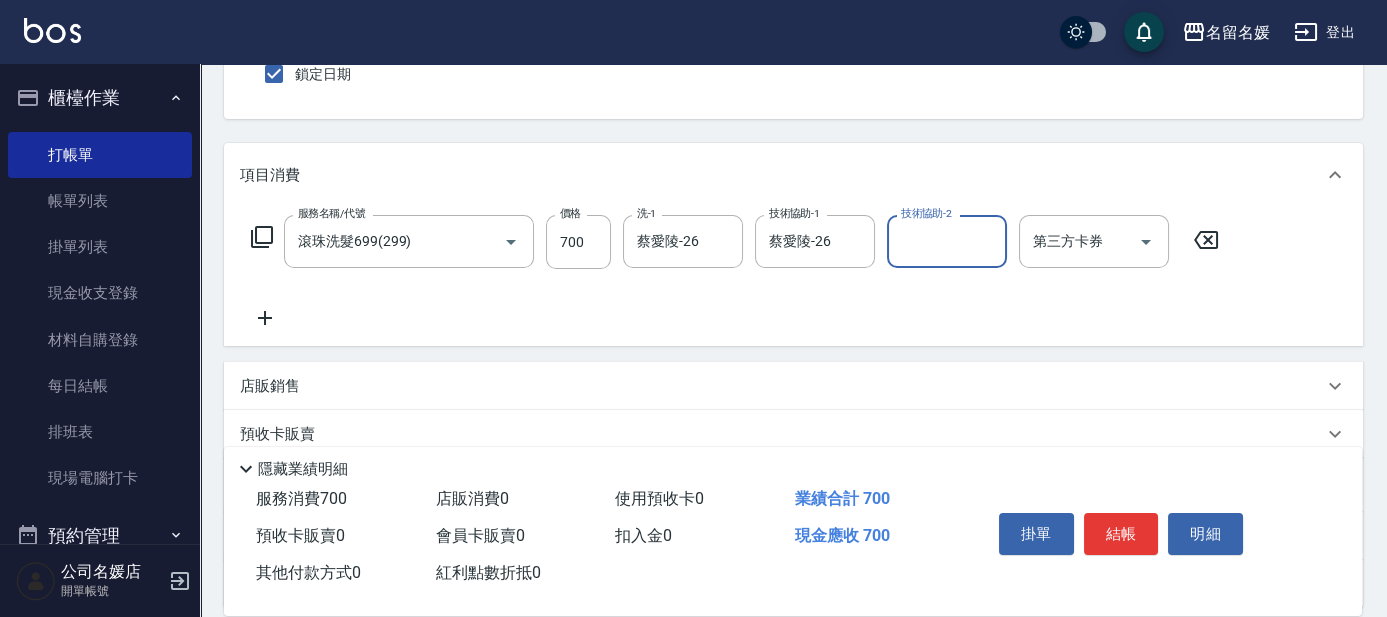 click 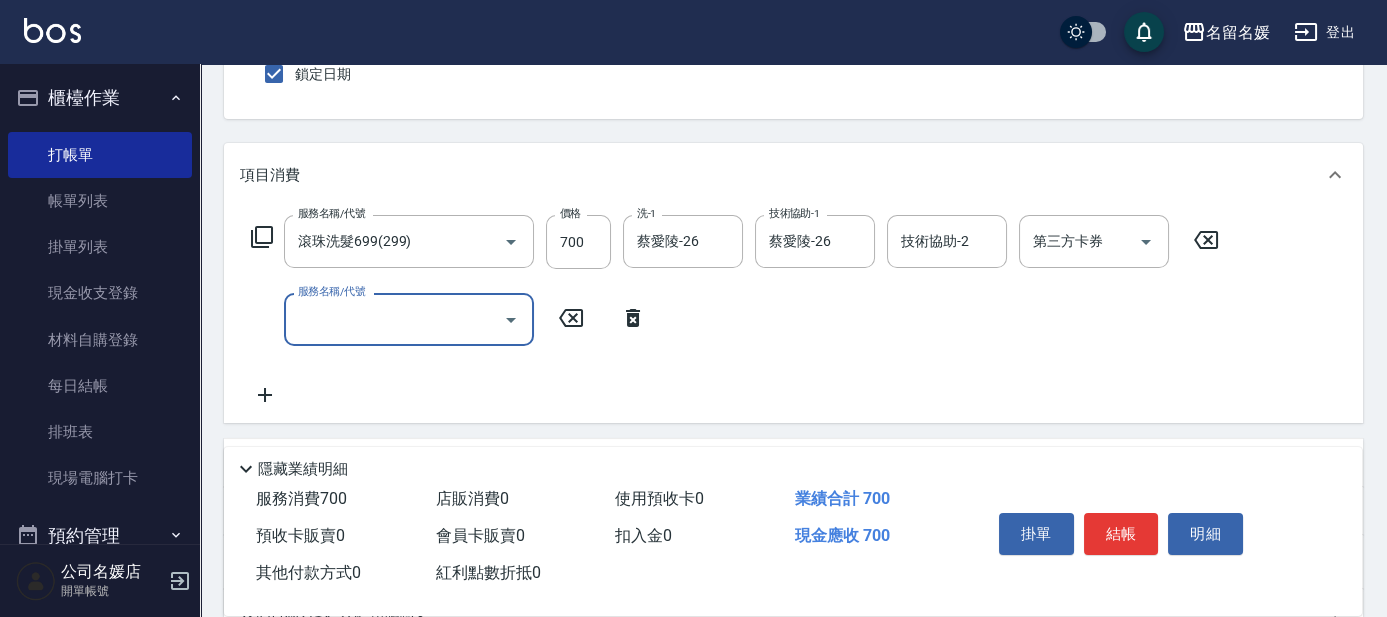 click on "服務名稱/代號" at bounding box center [394, 319] 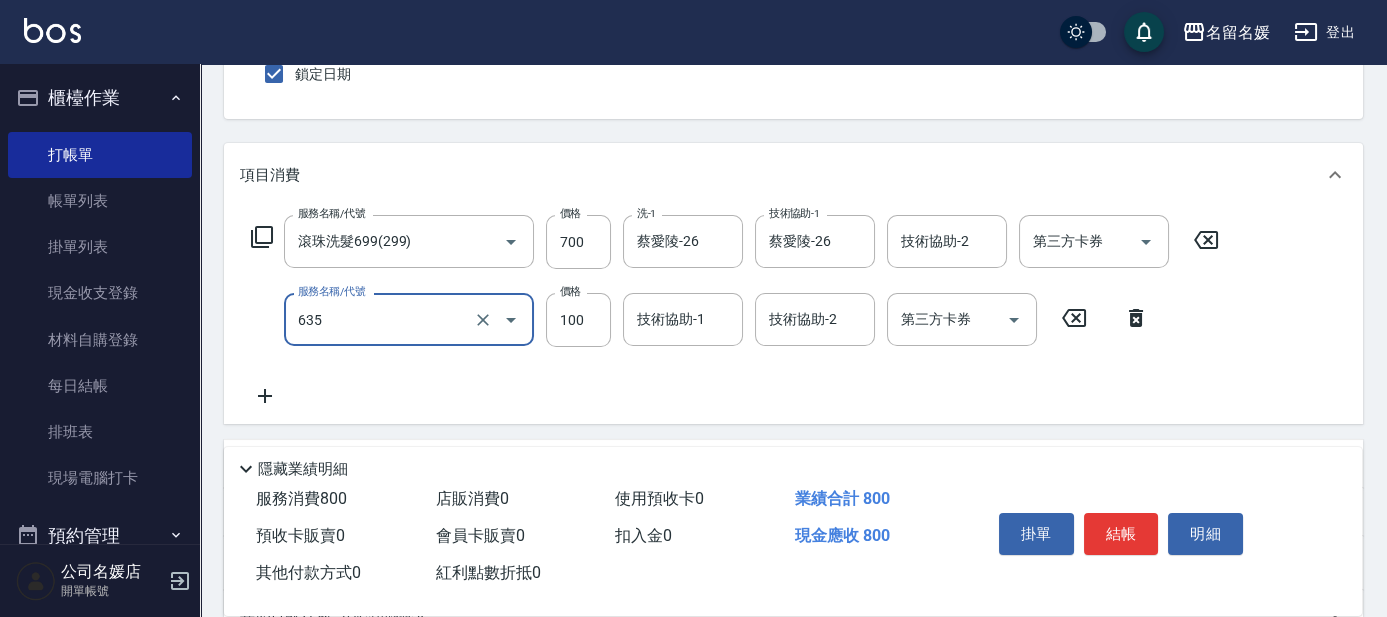 type on "煥彩.玻酸.晶膜.水療(635)" 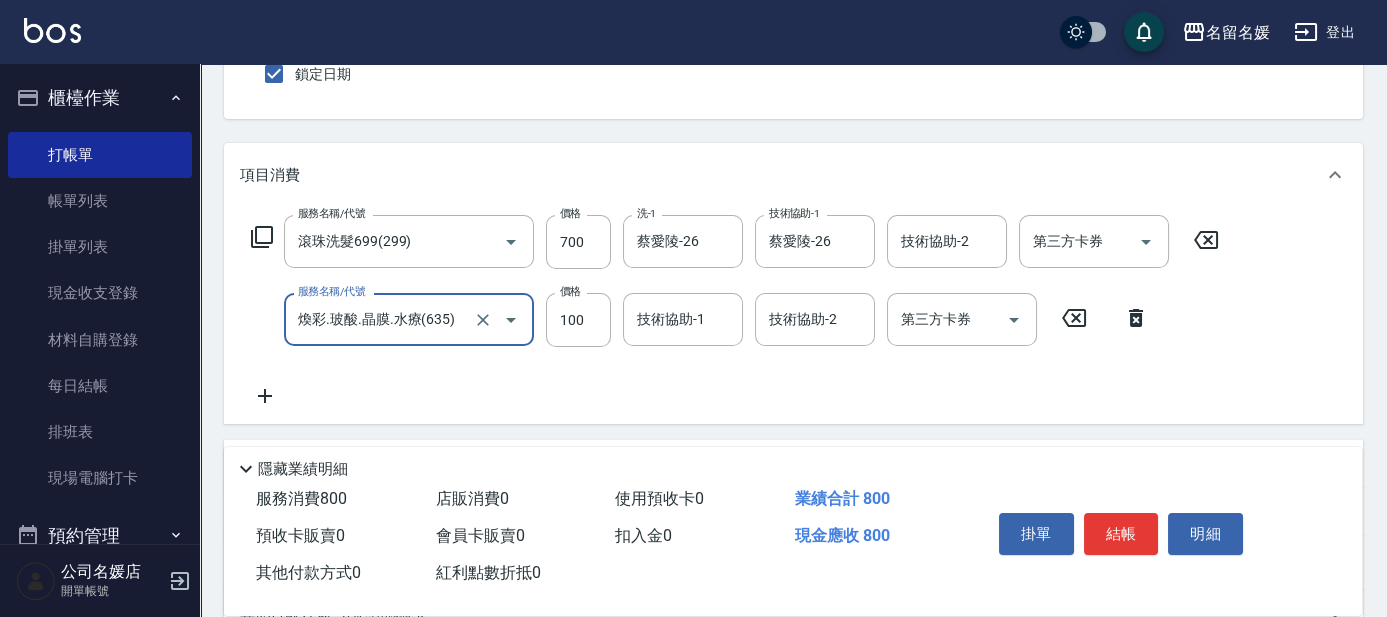 drag, startPoint x: 1134, startPoint y: 314, endPoint x: 798, endPoint y: 319, distance: 336.0372 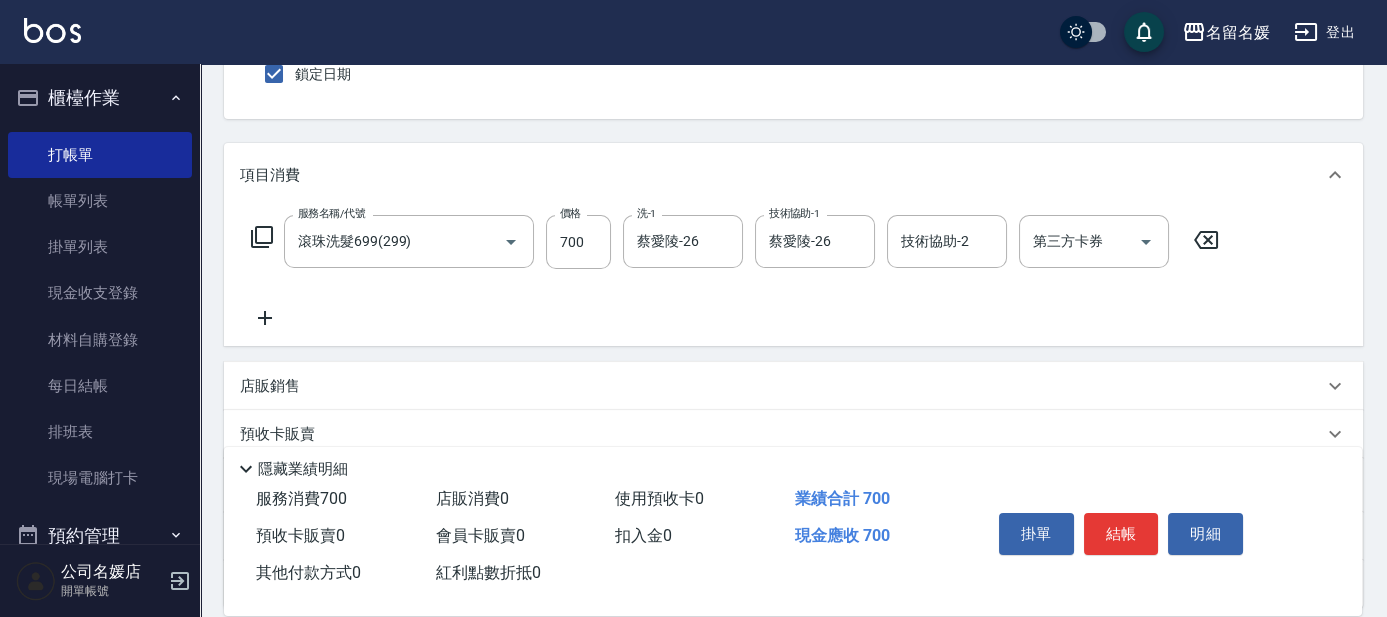 click 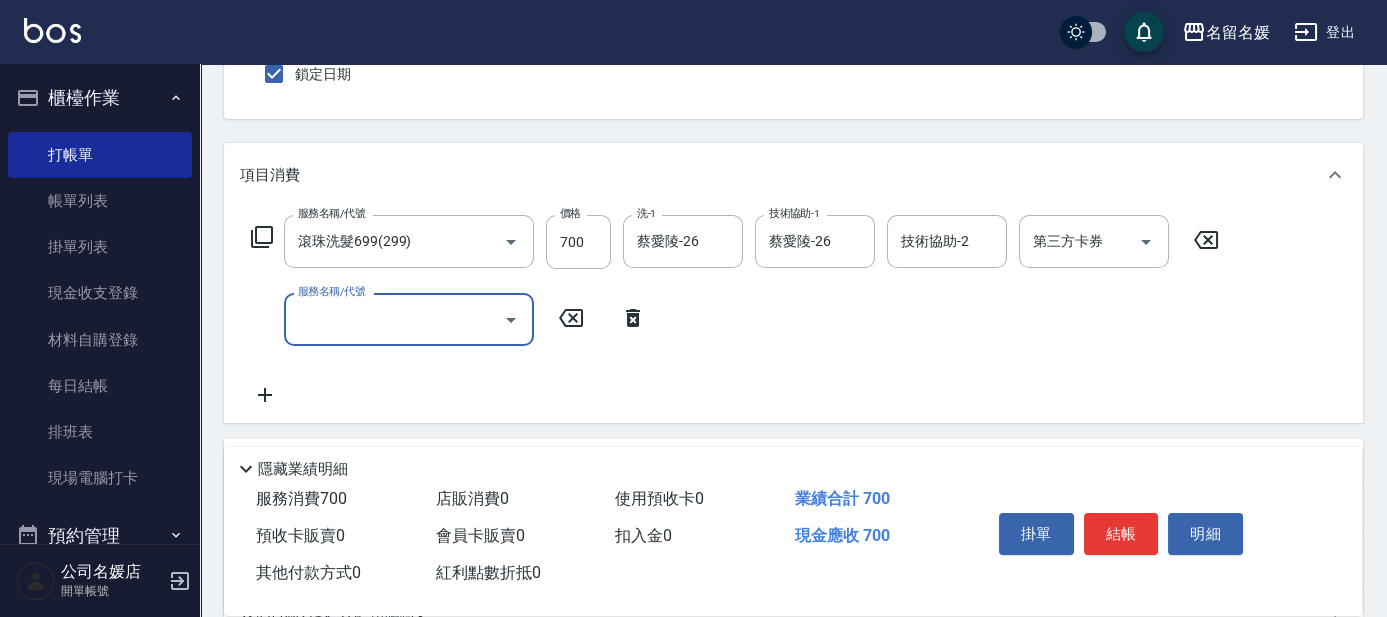 click on "服務名稱/代號" at bounding box center [394, 319] 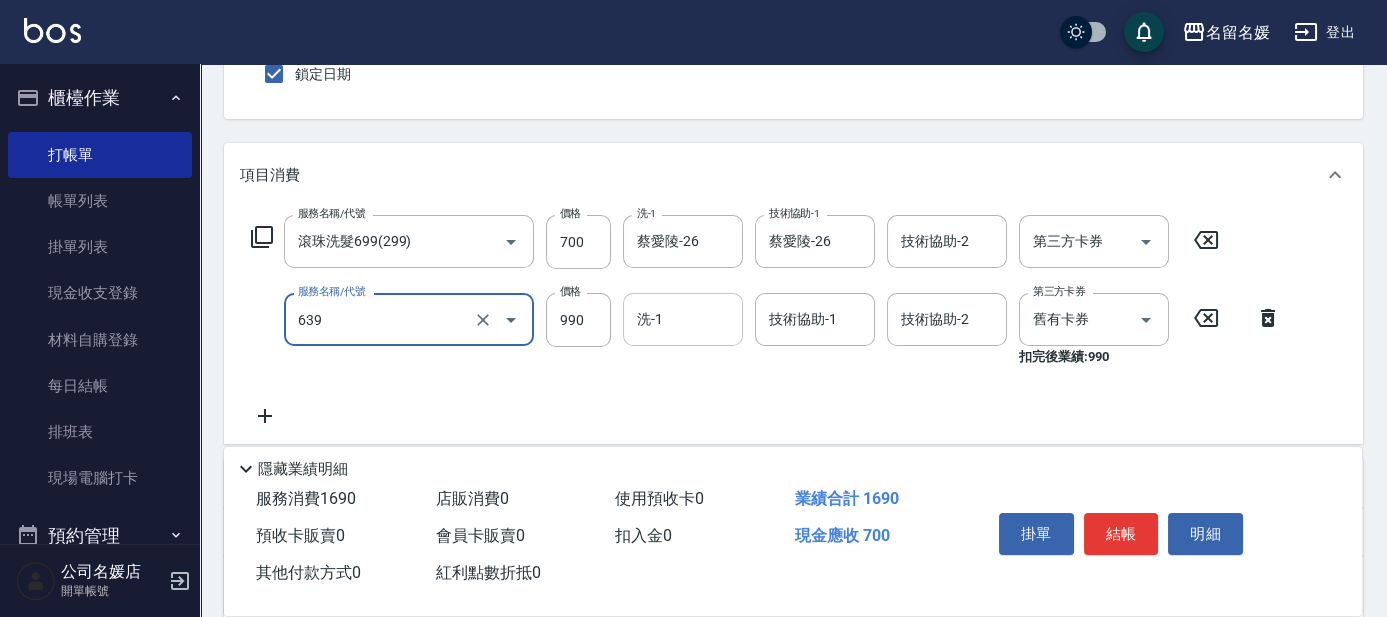 click on "洗-1" at bounding box center (683, 319) 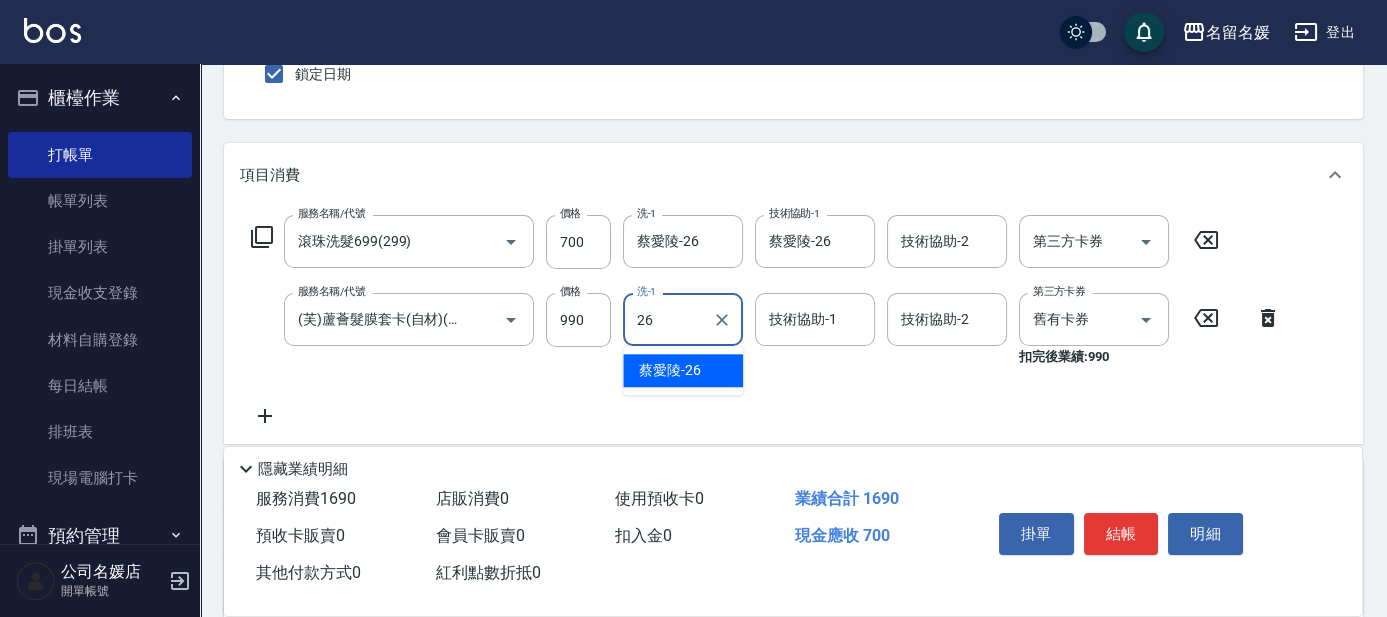 type on "蔡愛陵-26" 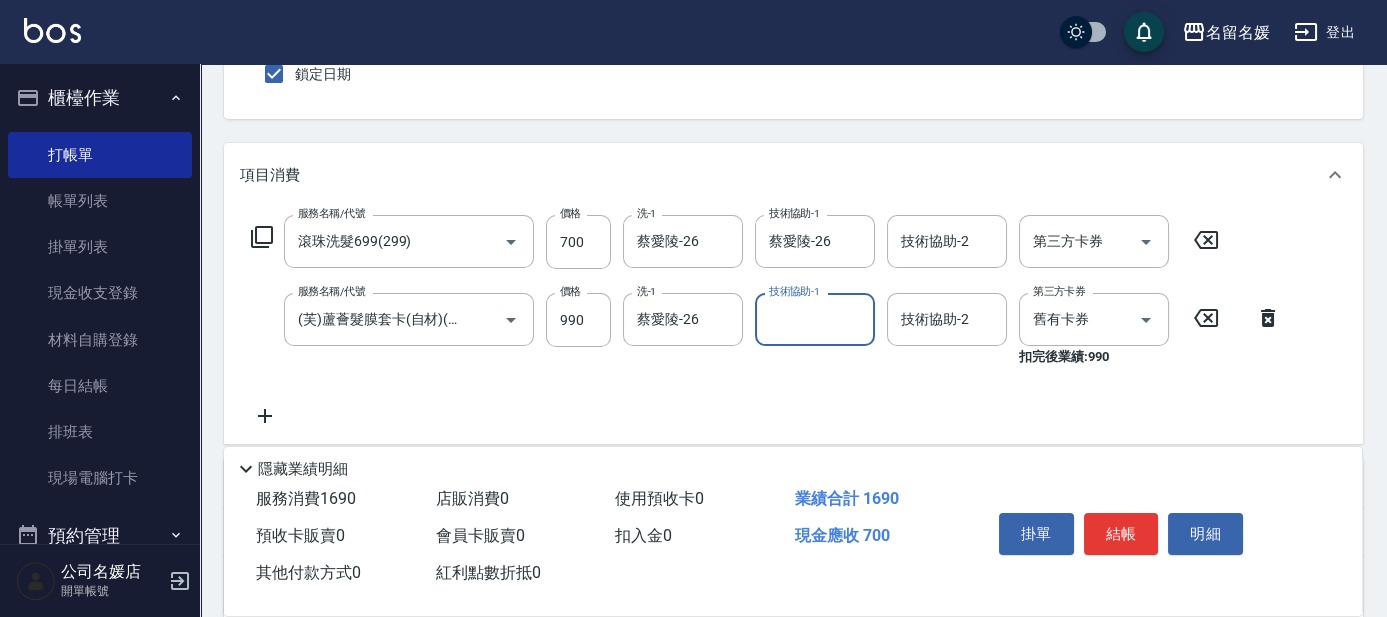 click on "技術協助-1" at bounding box center (815, 319) 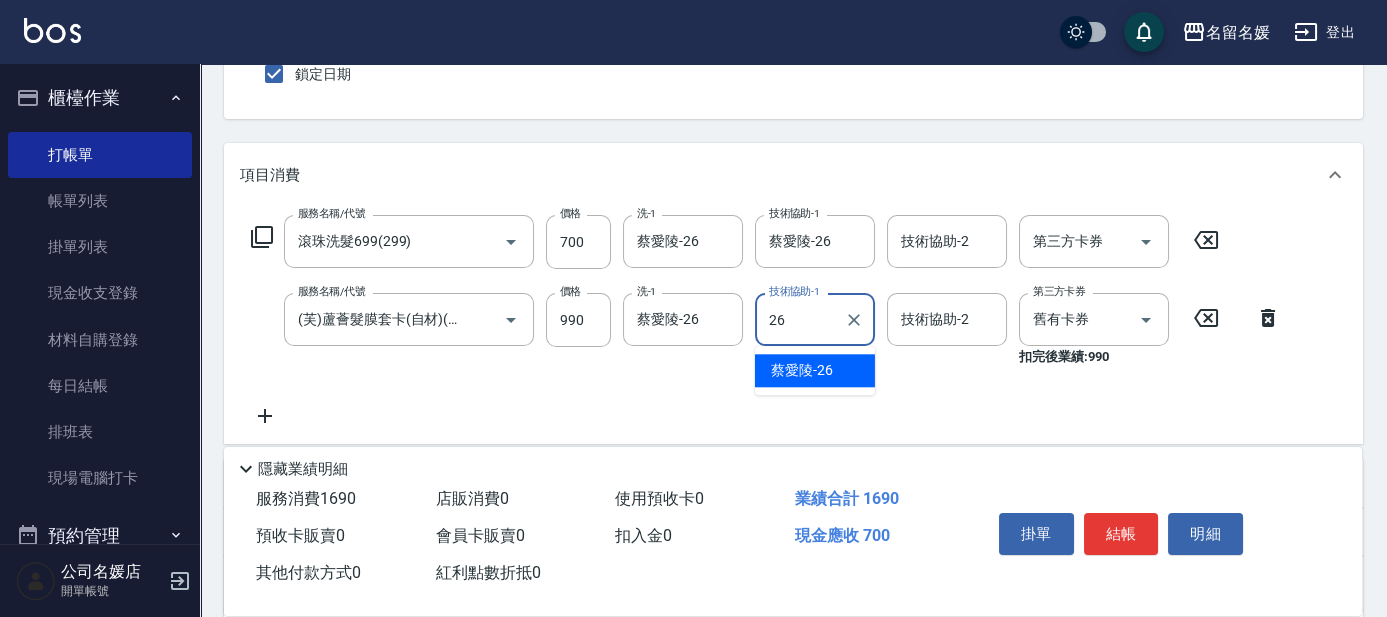 type on "蔡愛陵-26" 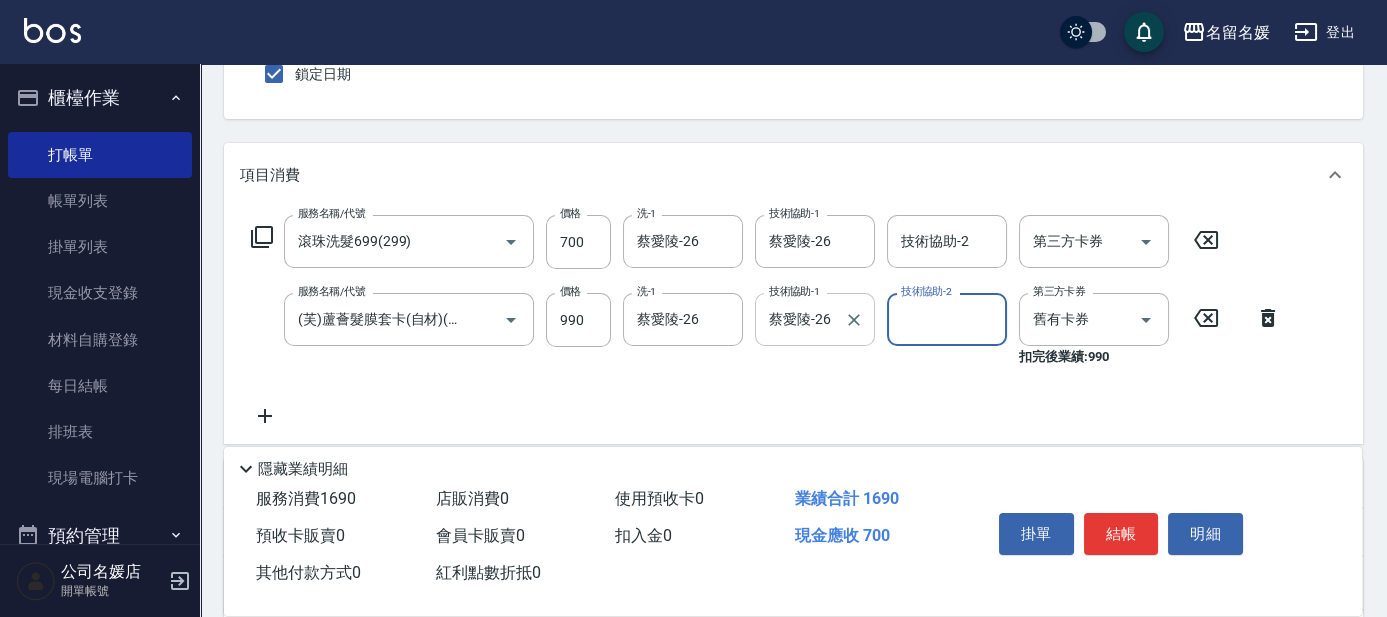 scroll, scrollTop: 0, scrollLeft: 0, axis: both 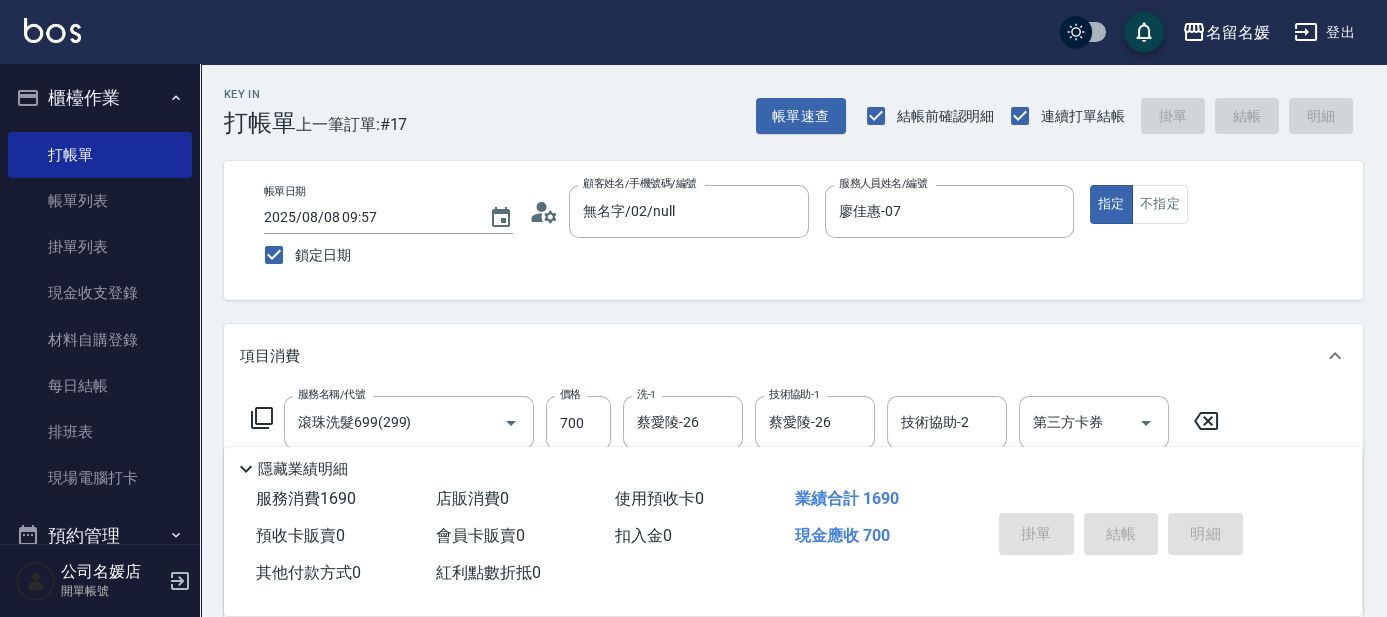 type 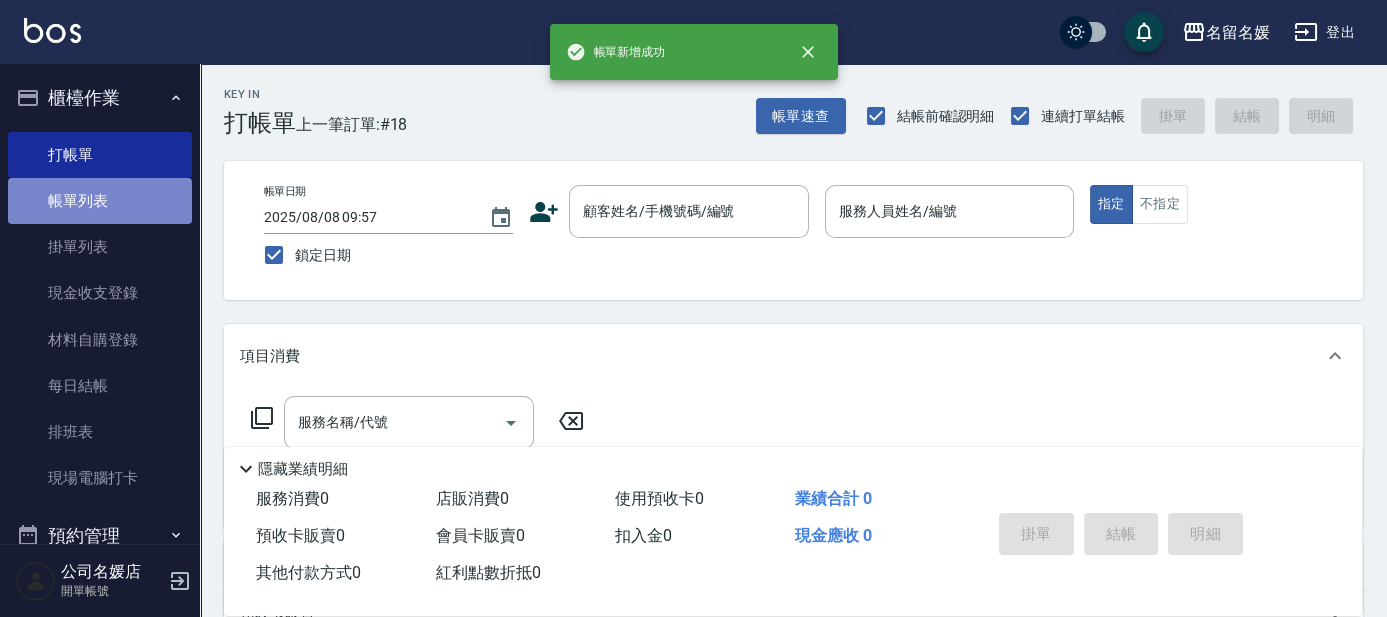 click on "帳單列表" at bounding box center [100, 201] 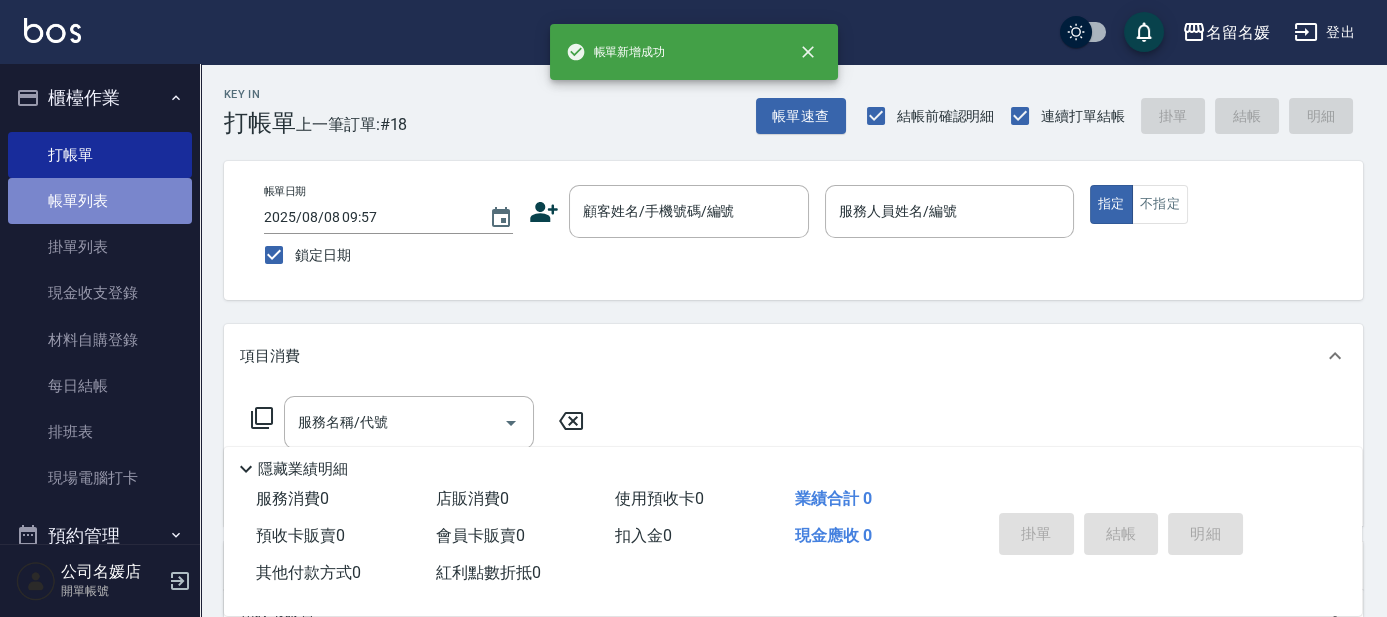 click on "帳單列表" at bounding box center [100, 201] 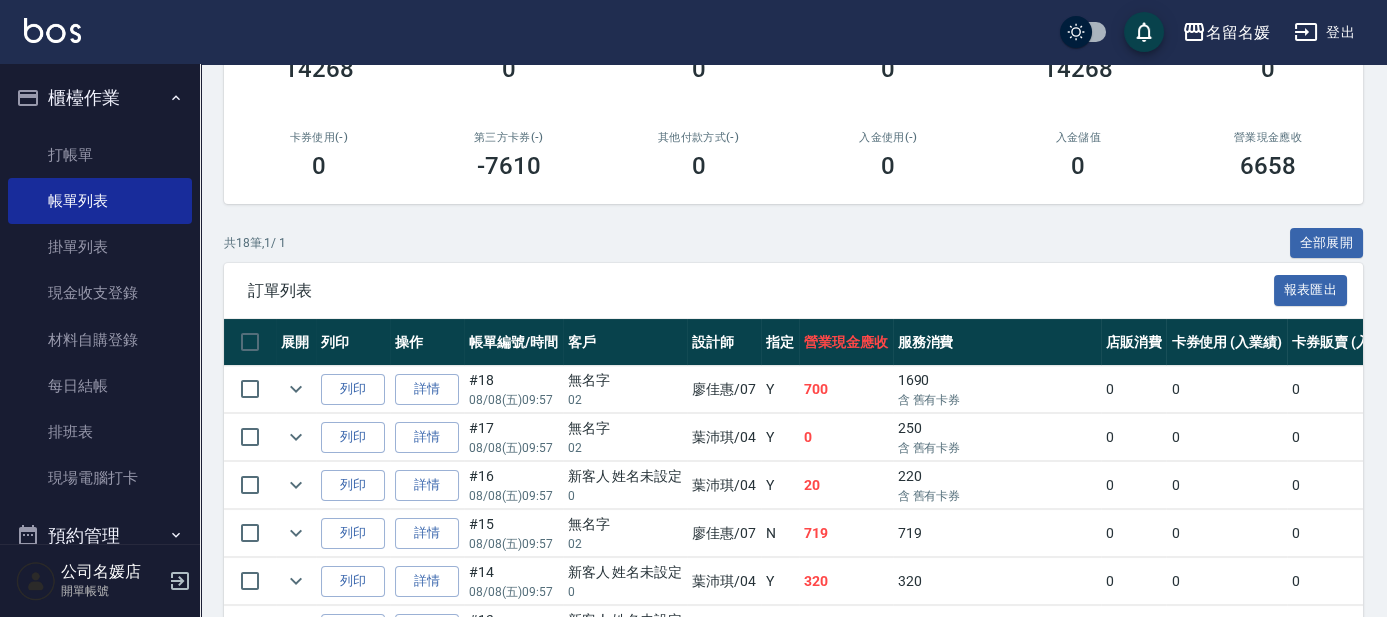 scroll, scrollTop: 363, scrollLeft: 0, axis: vertical 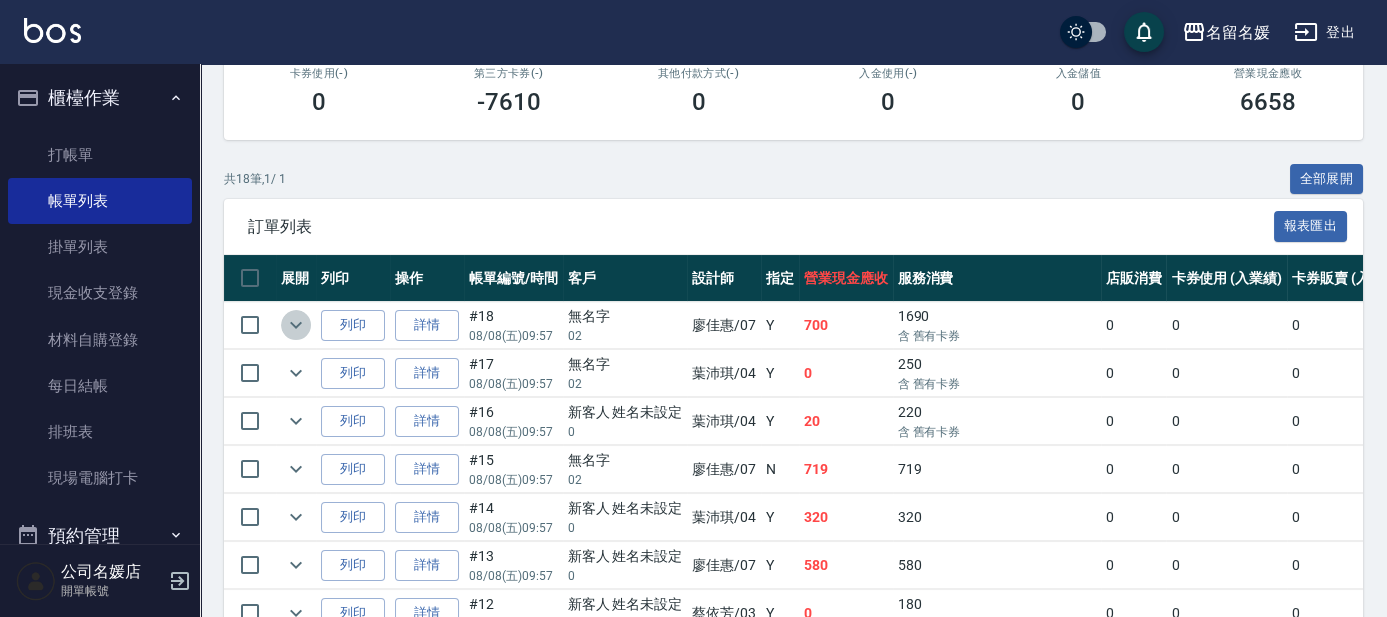 click 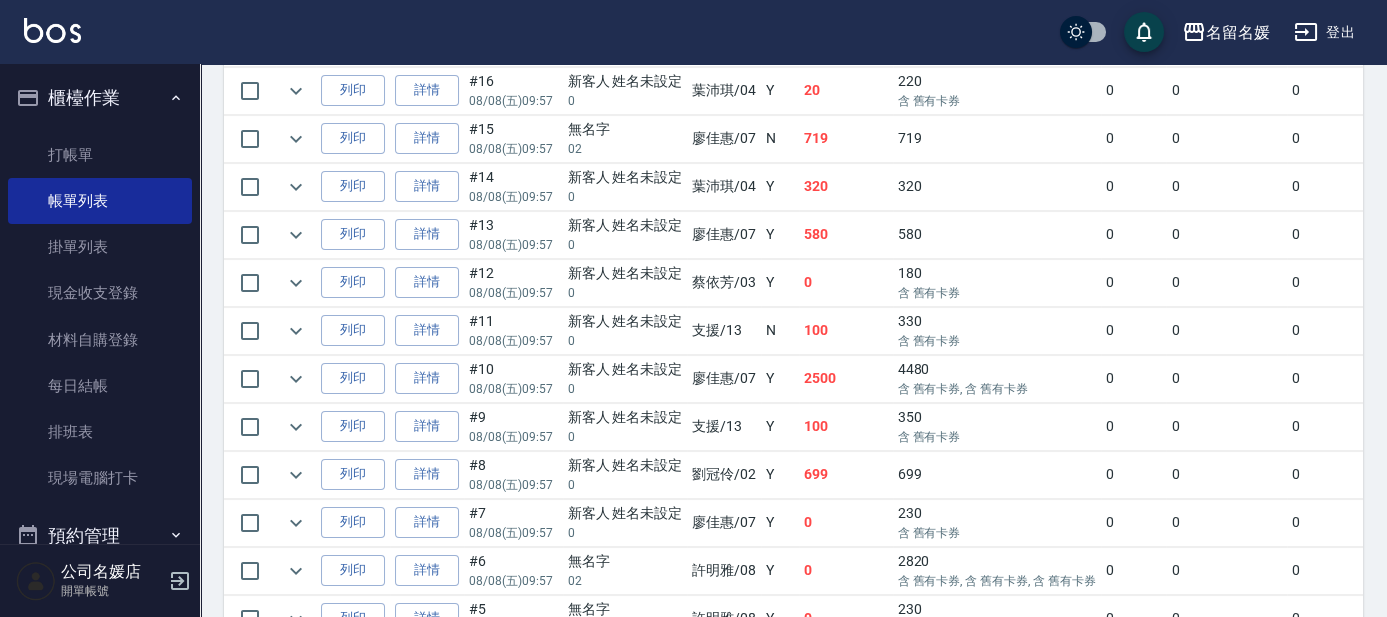 scroll, scrollTop: 1000, scrollLeft: 0, axis: vertical 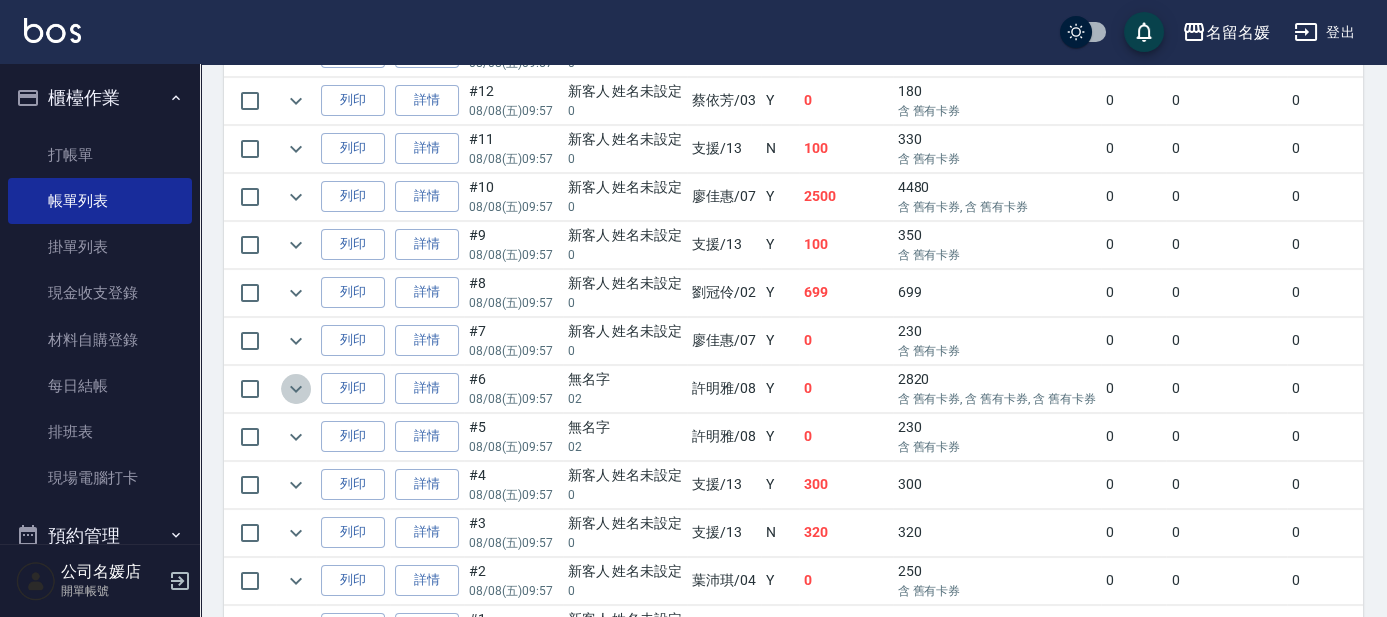 click 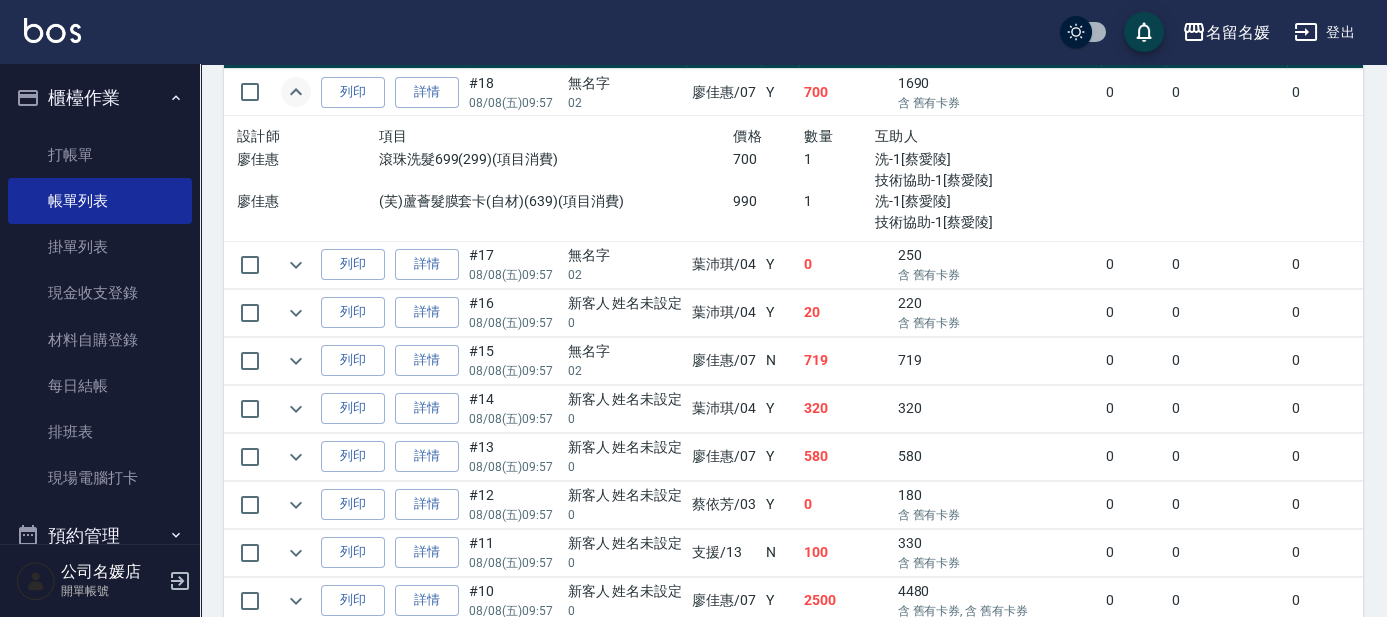 scroll, scrollTop: 545, scrollLeft: 0, axis: vertical 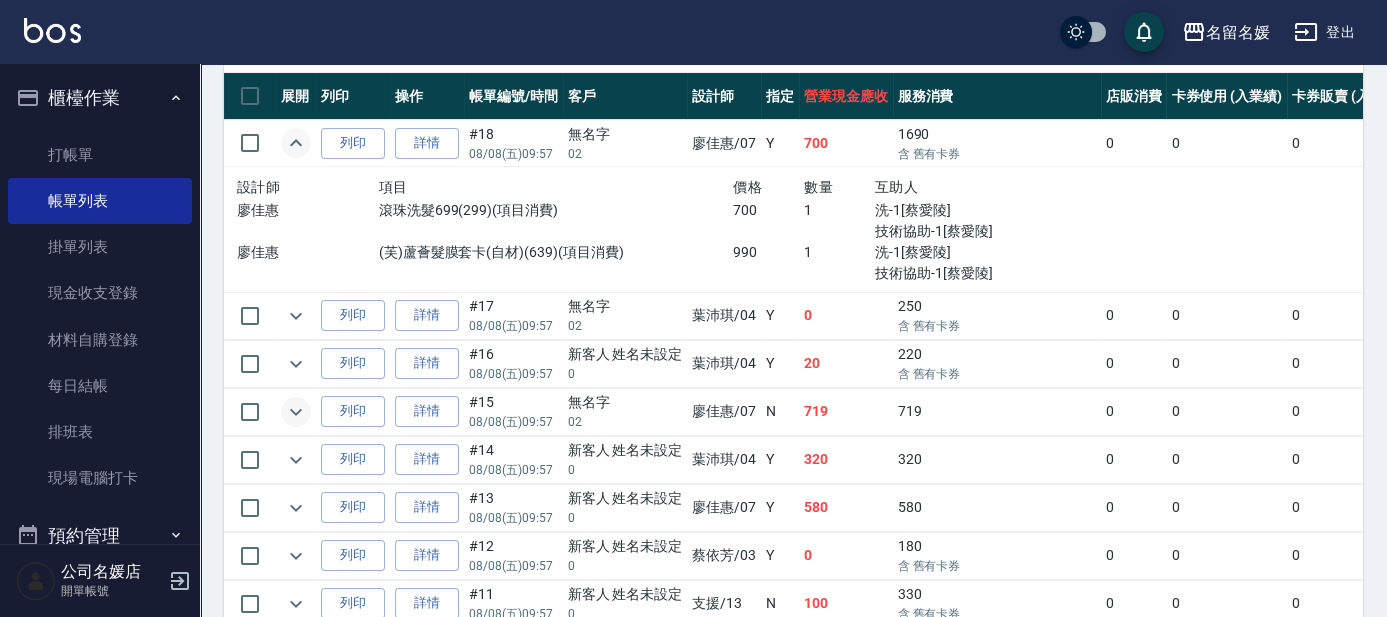 click 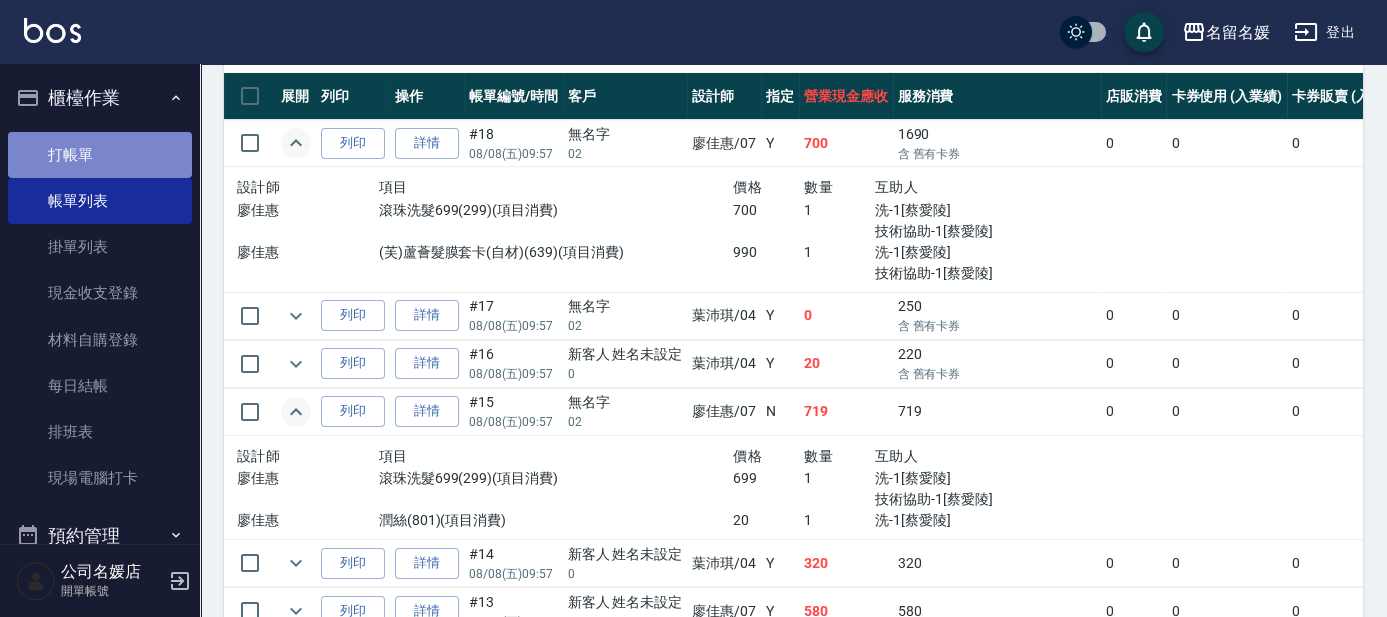click on "打帳單" at bounding box center (100, 155) 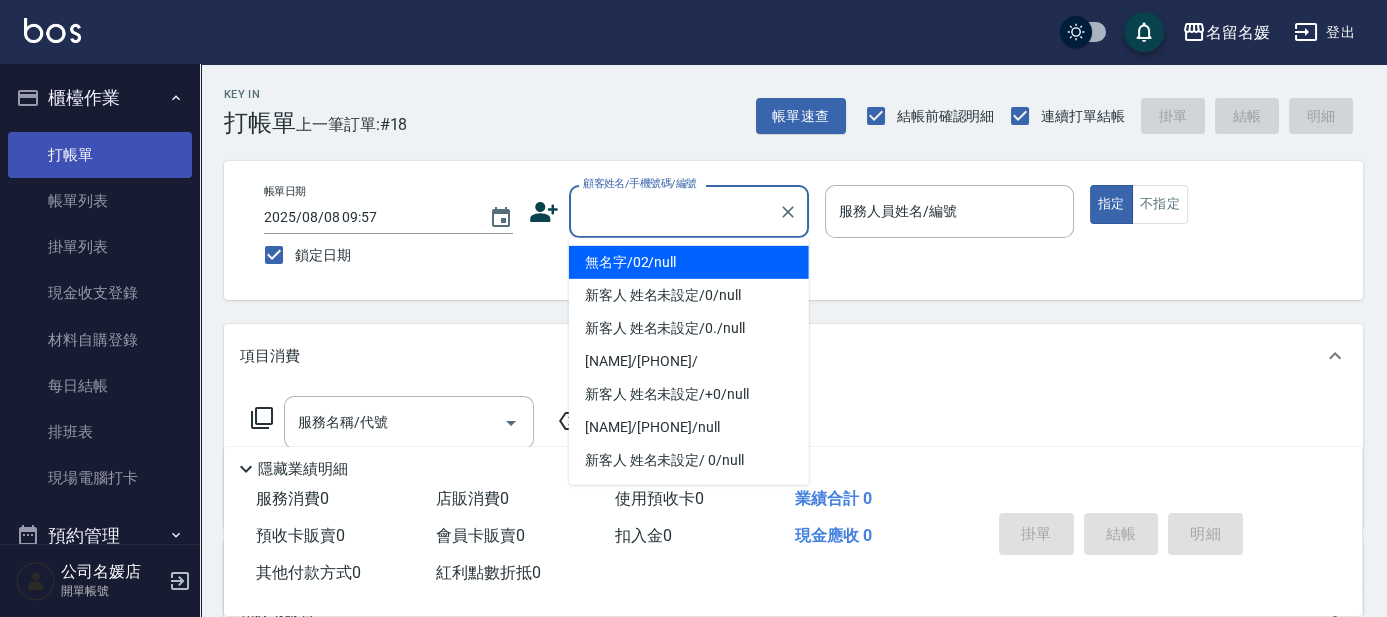 type on "0" 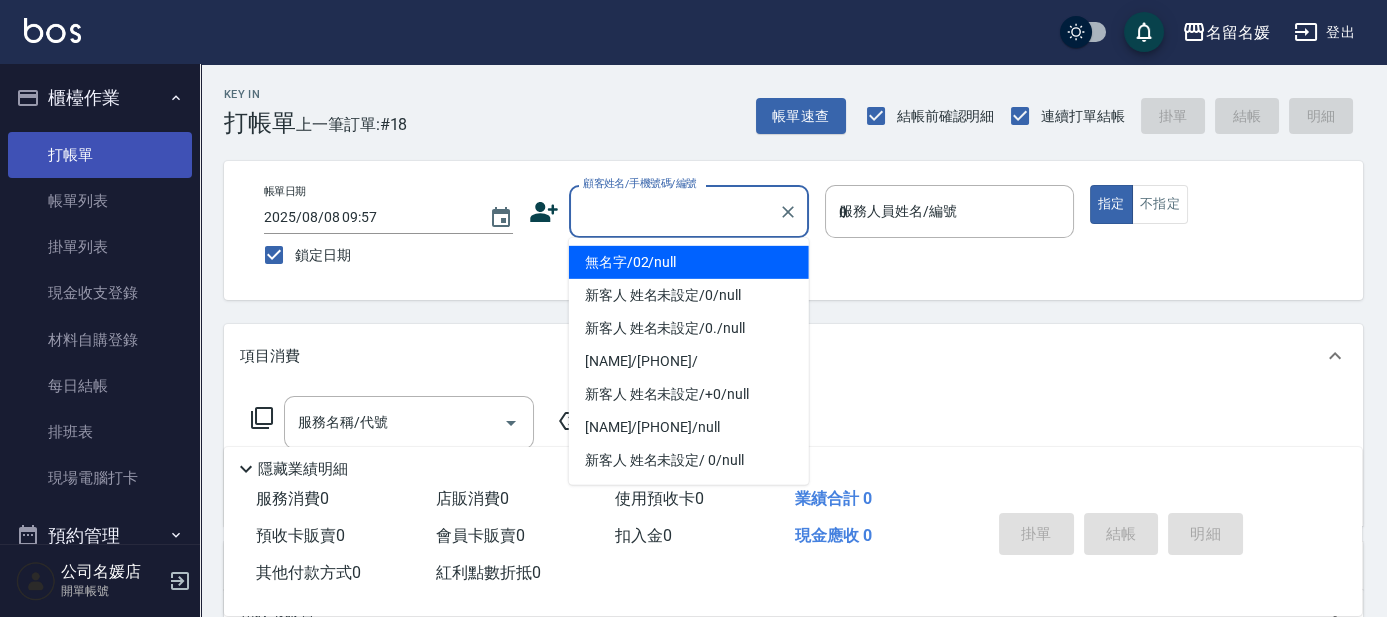 type on "無名字/02/null" 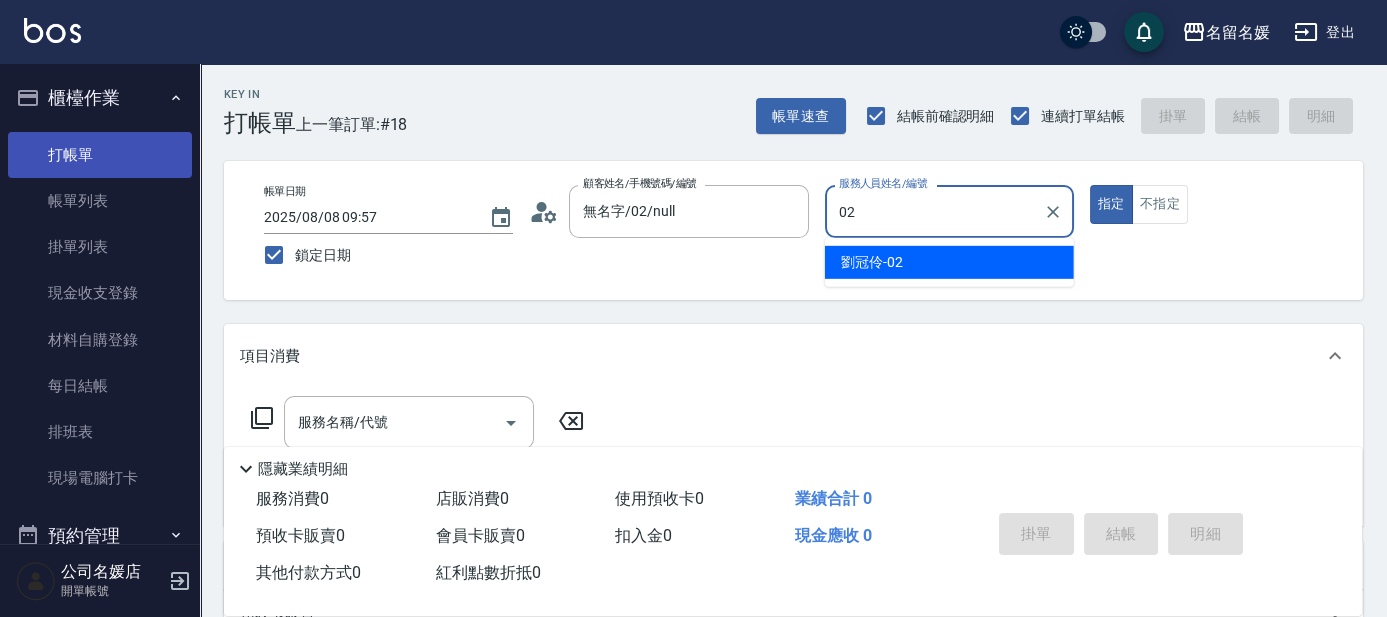 type on "02" 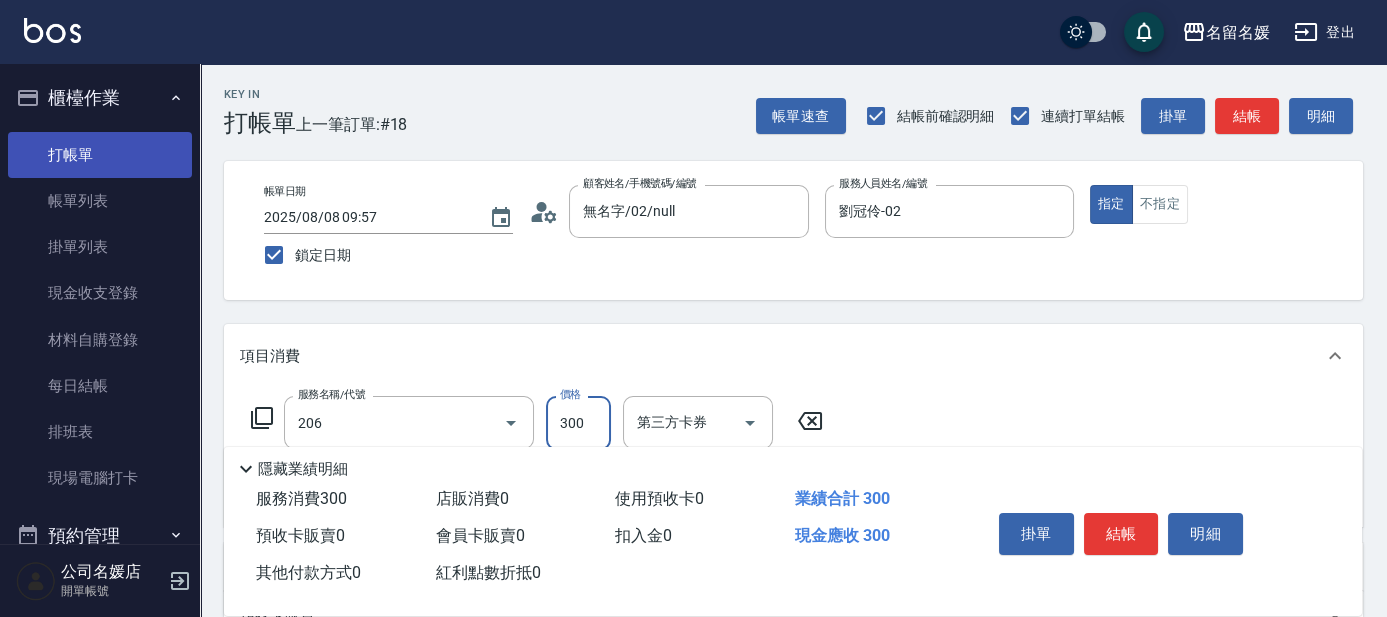 type on "洗髮[300](206)" 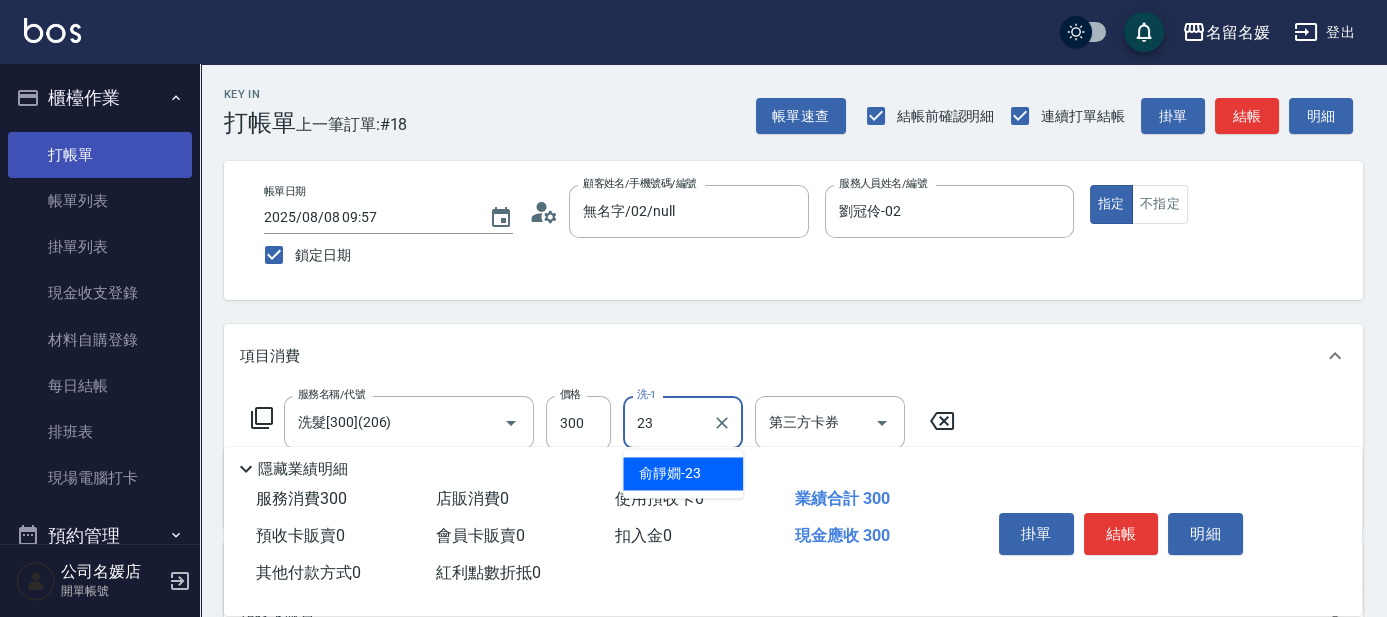 type on "俞靜嫺-23" 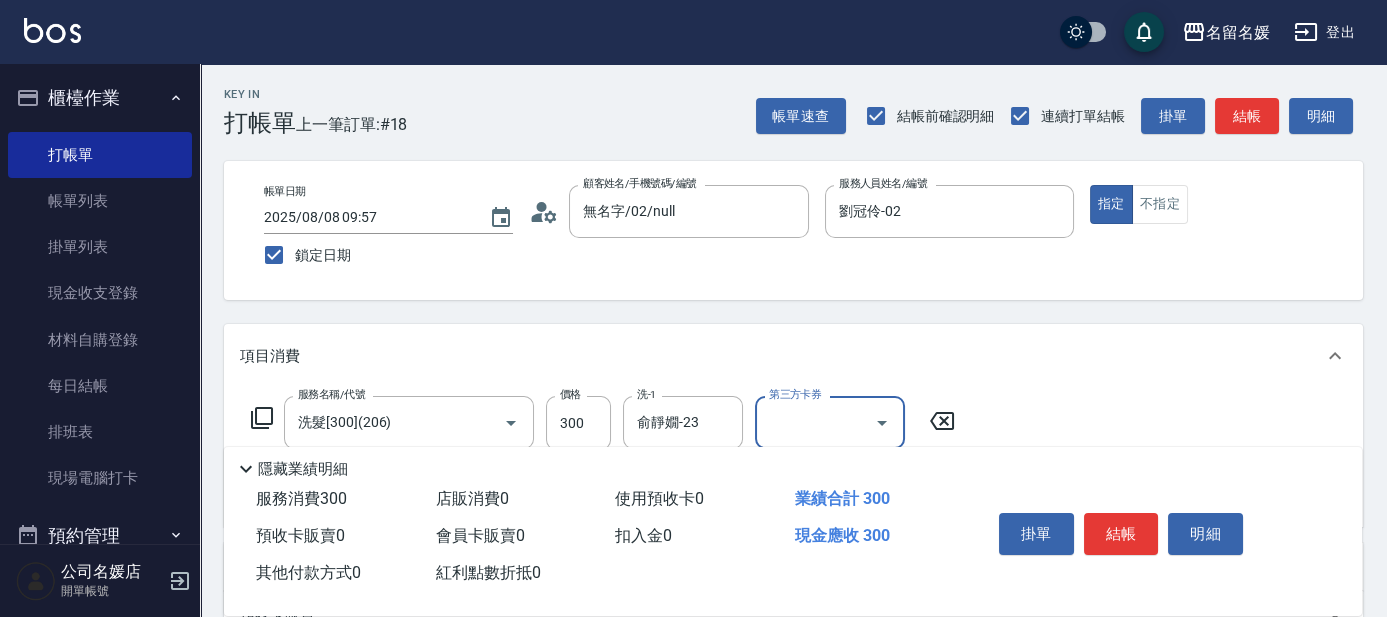 scroll, scrollTop: 90, scrollLeft: 0, axis: vertical 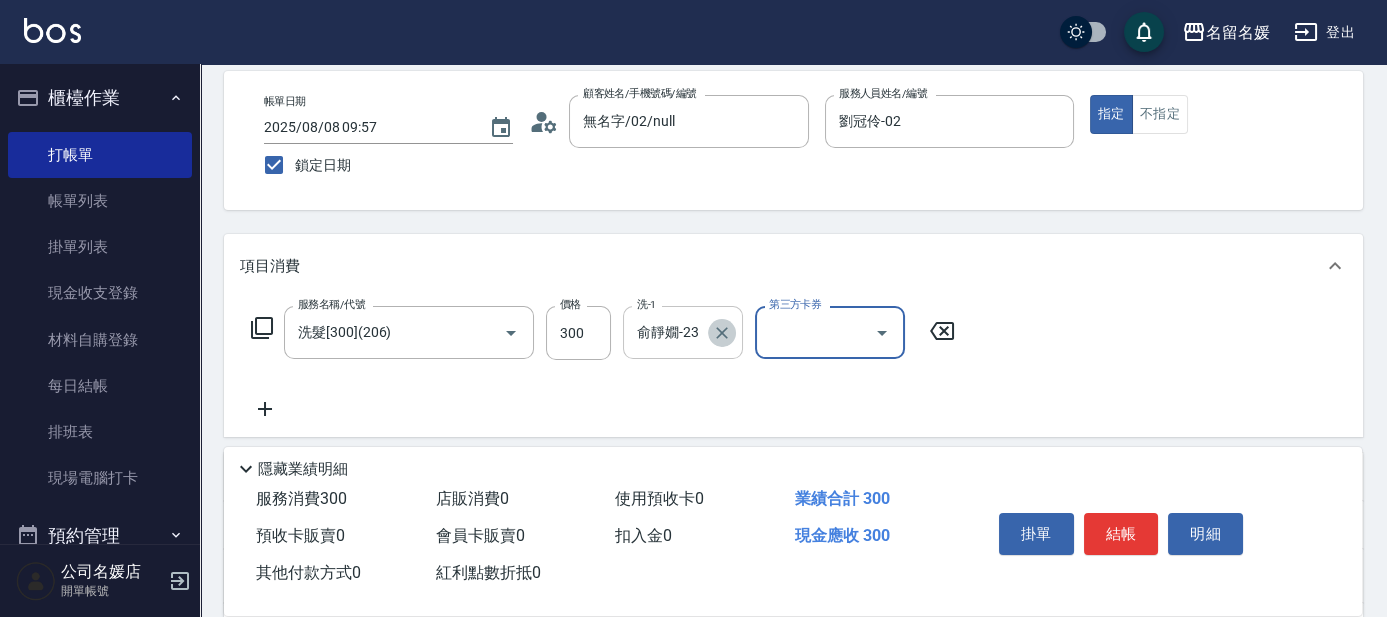 click at bounding box center (722, 333) 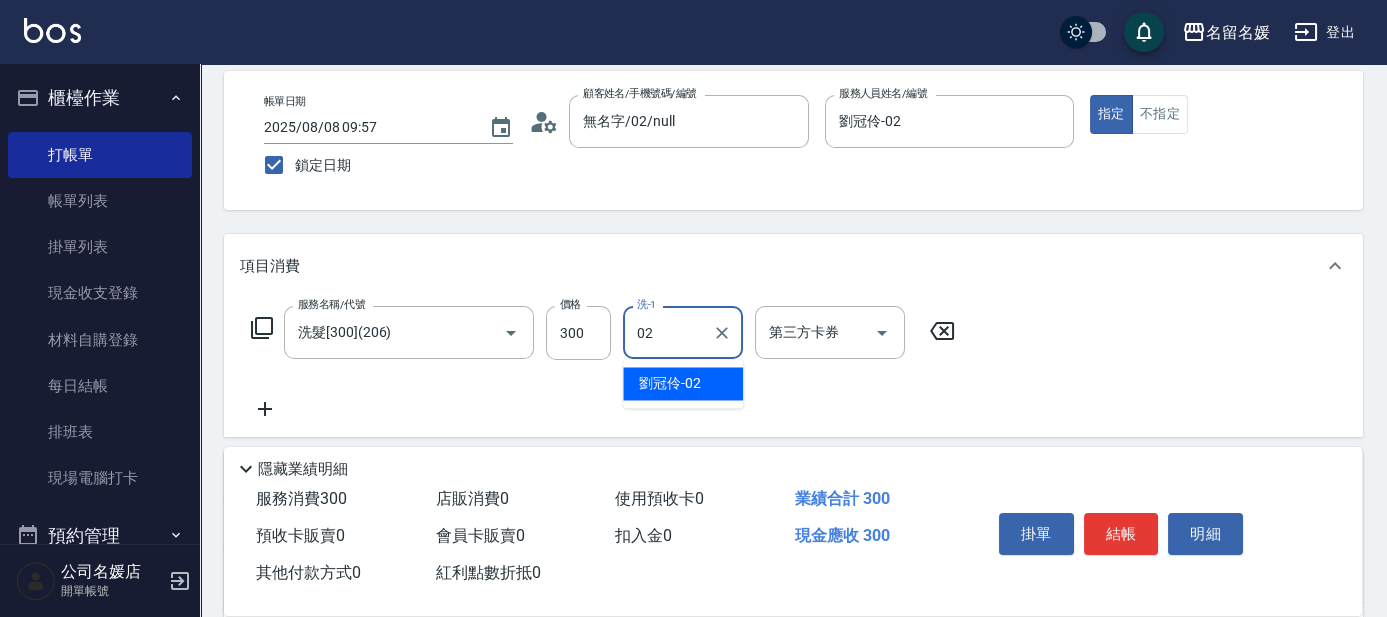 type on "劉冠伶-02" 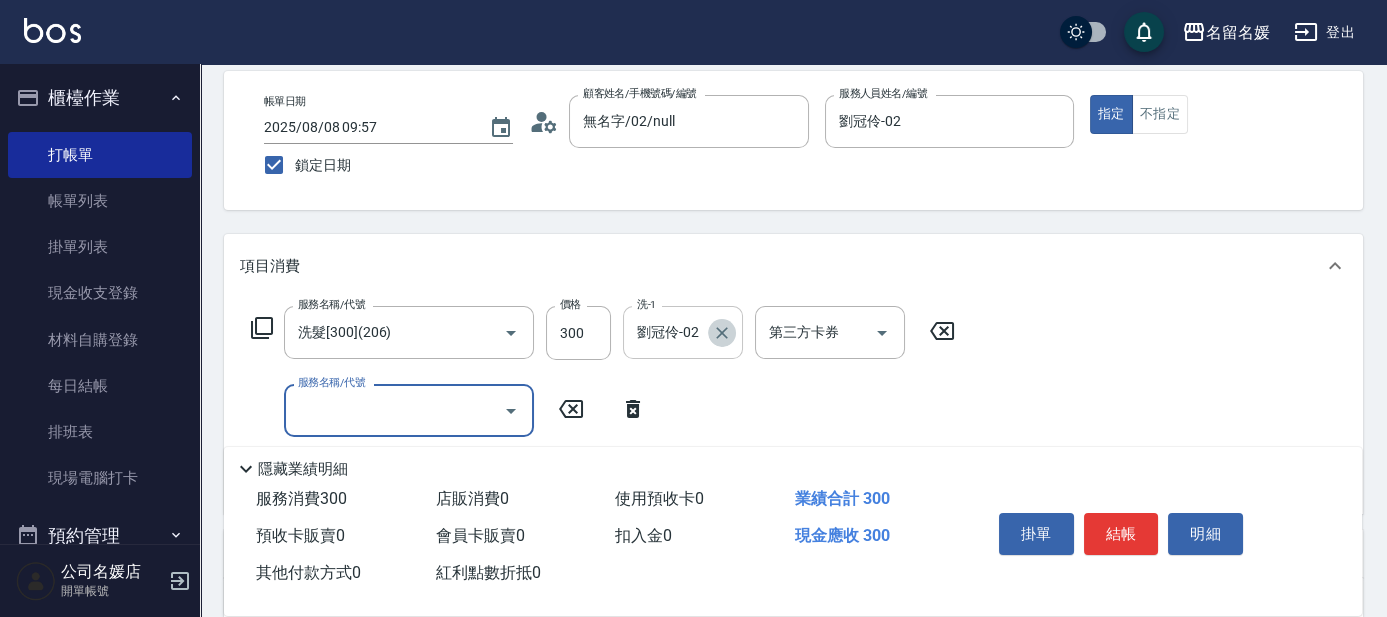 click 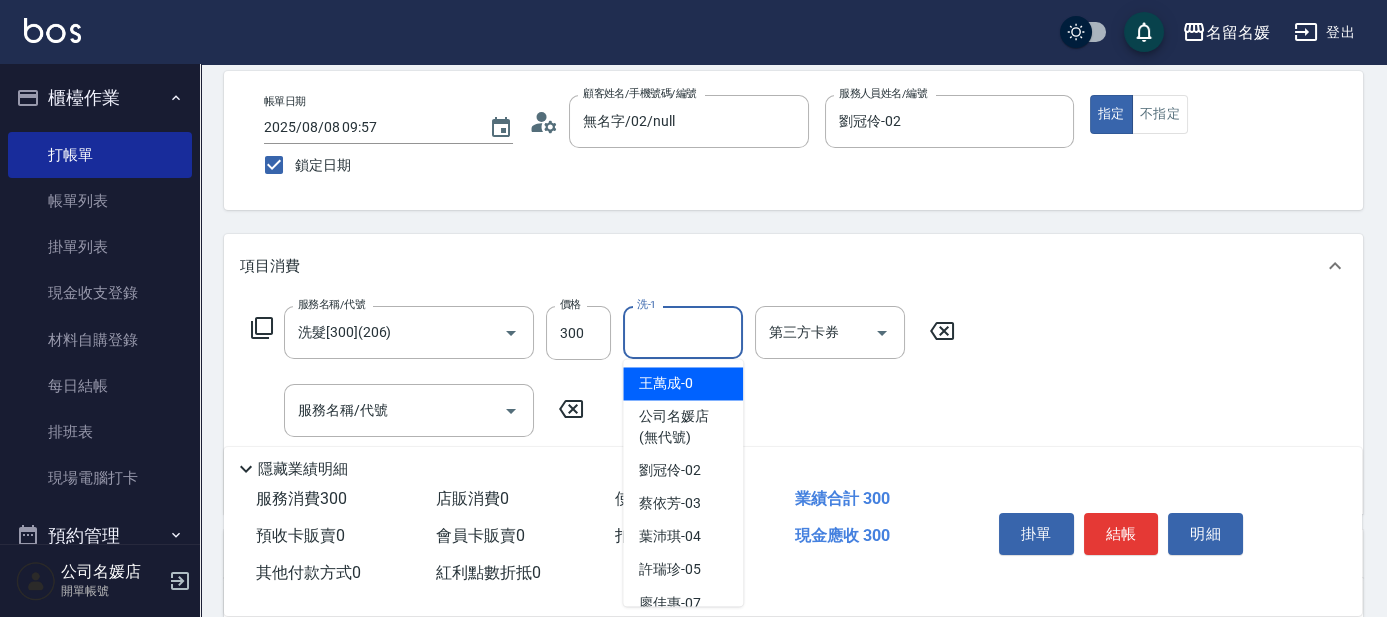 click on "洗-1" at bounding box center (683, 332) 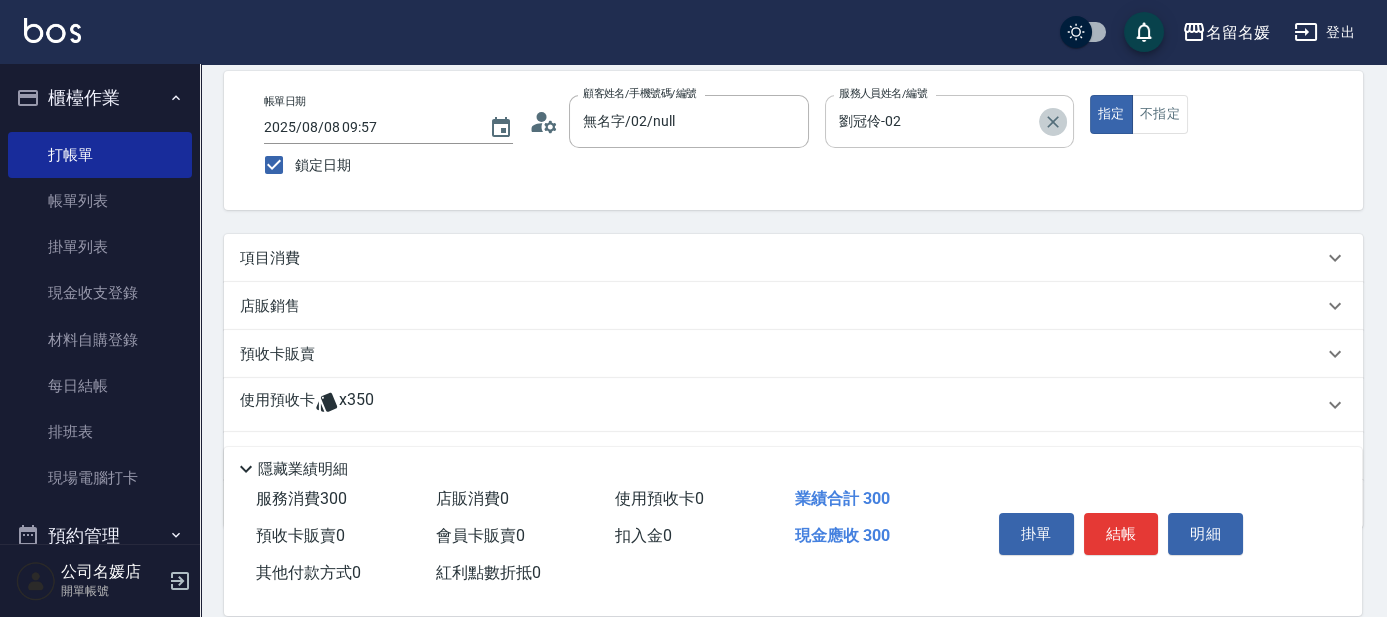 click 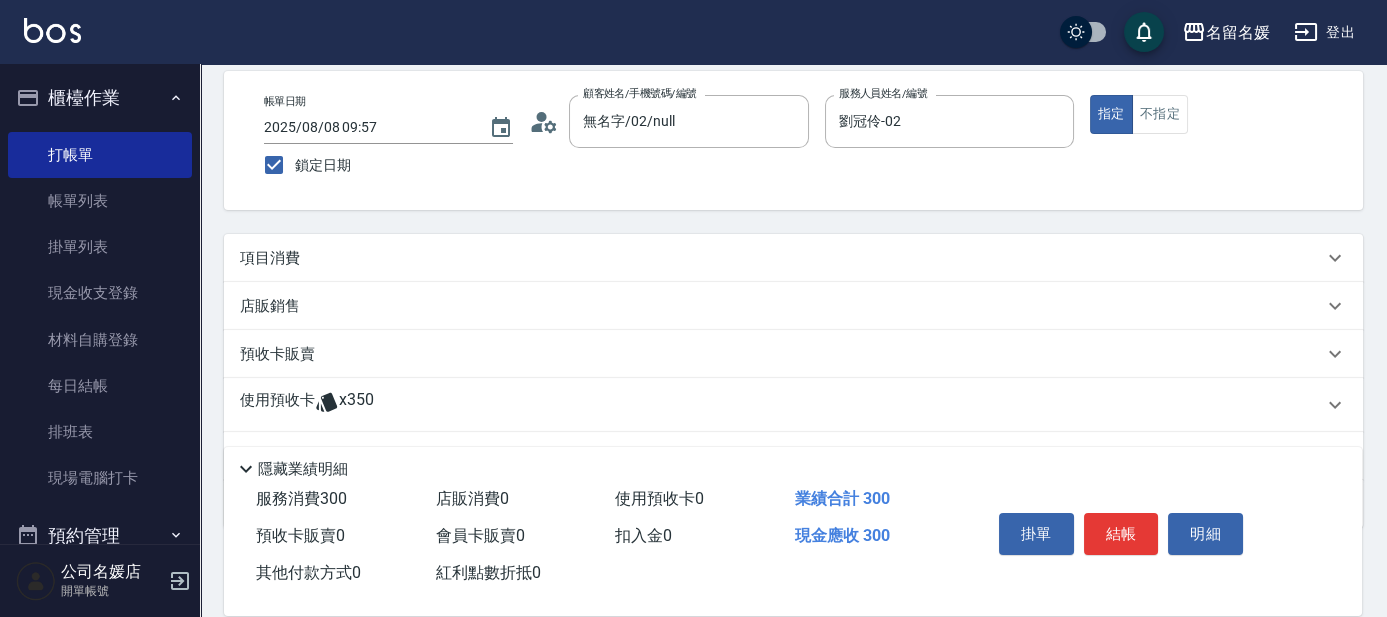 type 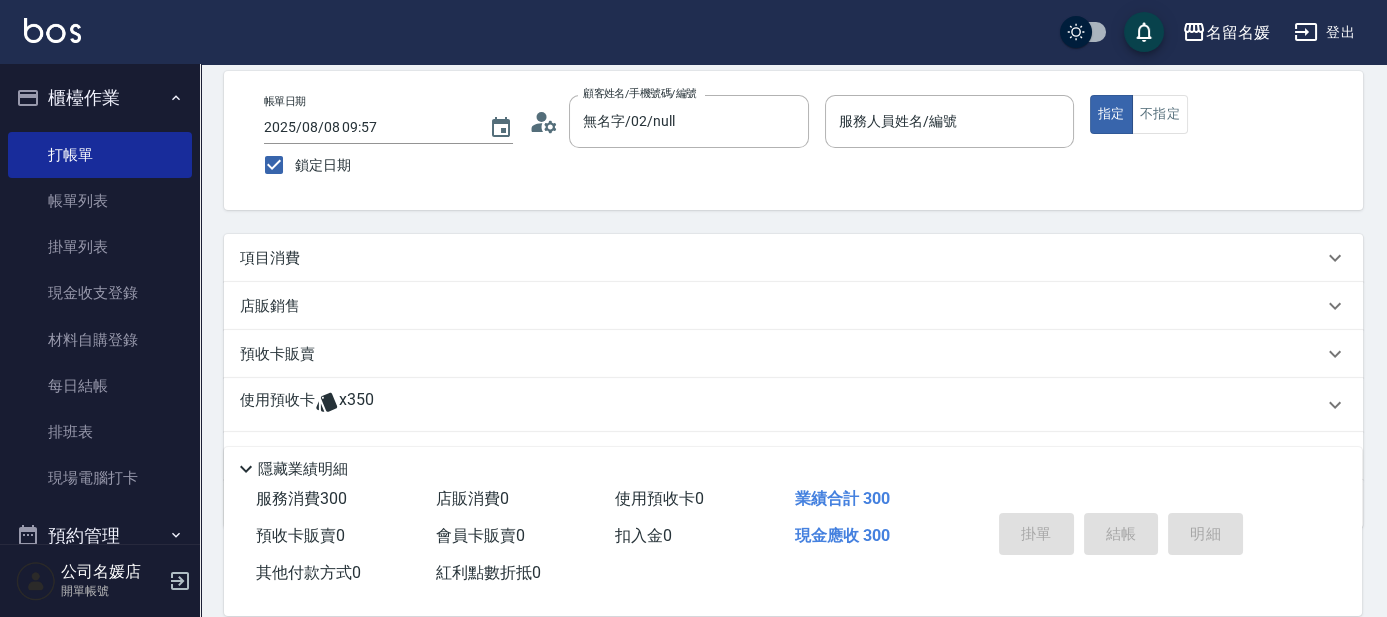 click on "項目消費" at bounding box center (781, 258) 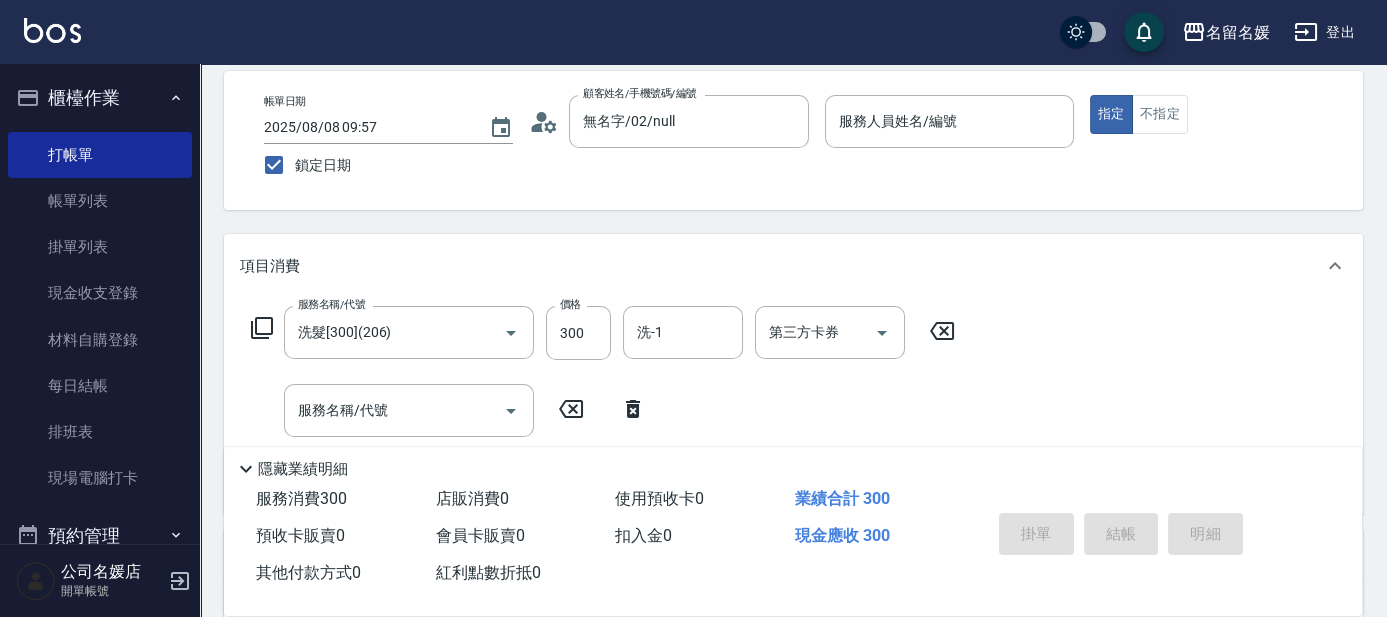 click 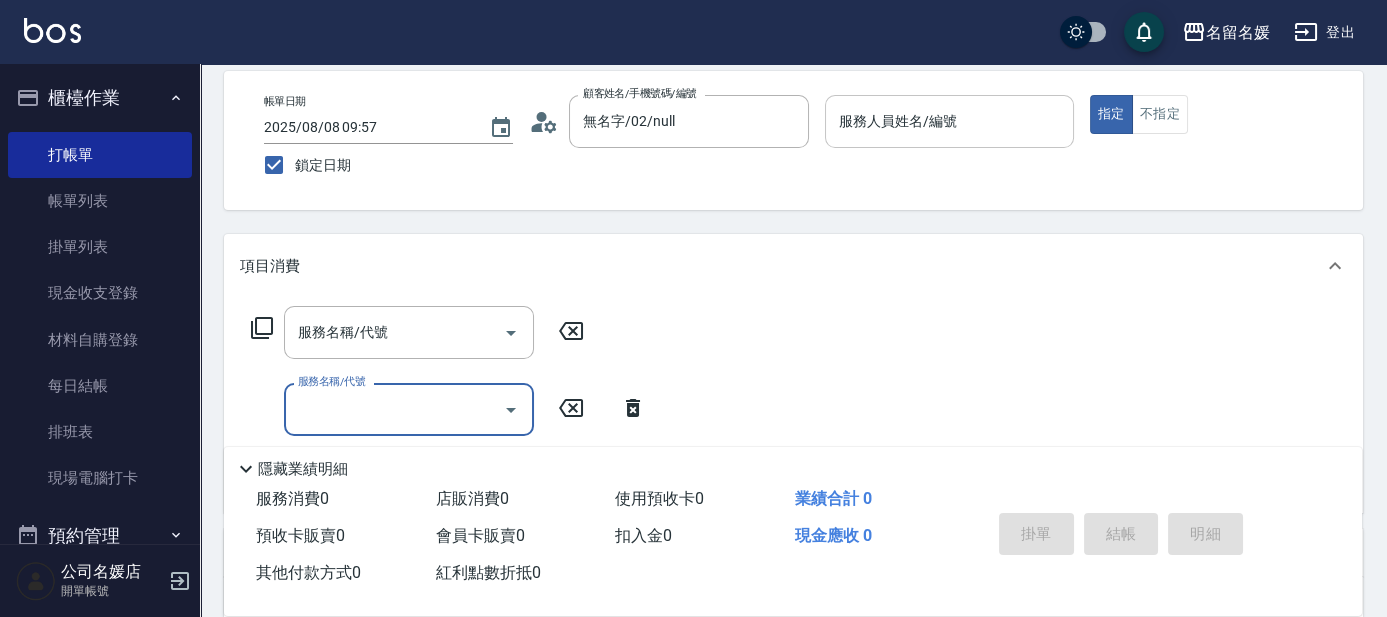 click on "服務人員姓名/編號 服務人員姓名/編號" at bounding box center (949, 121) 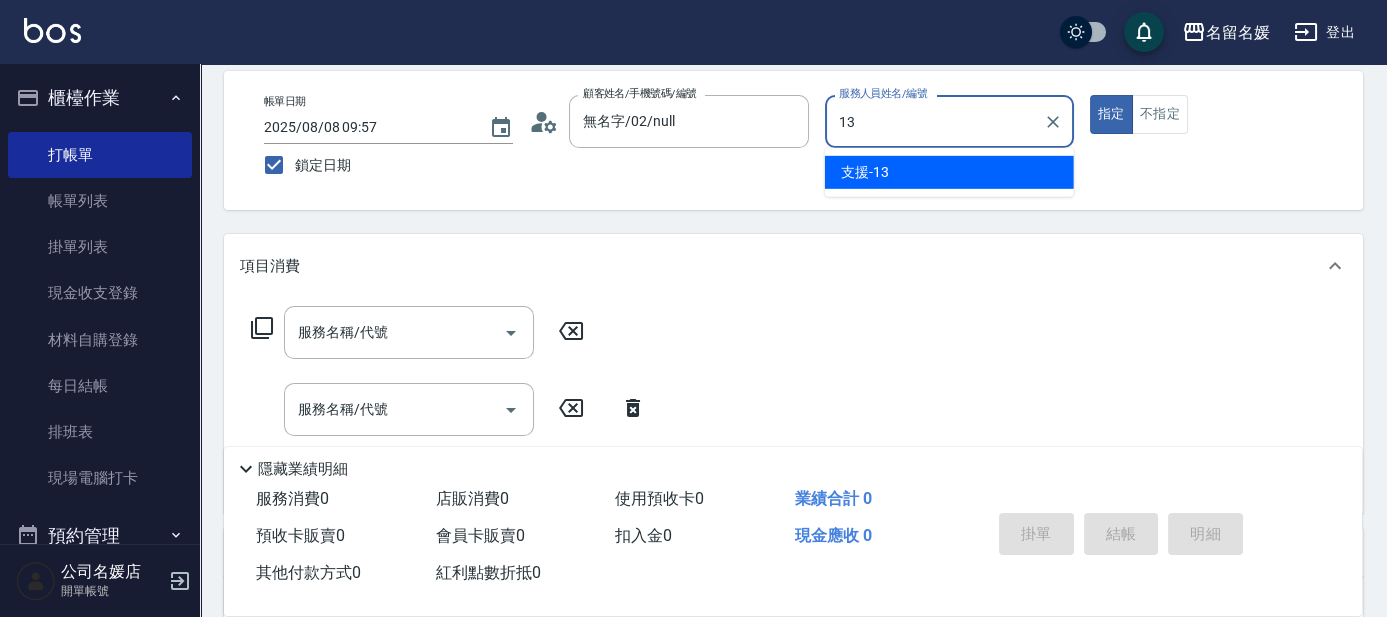 type on "支援-13" 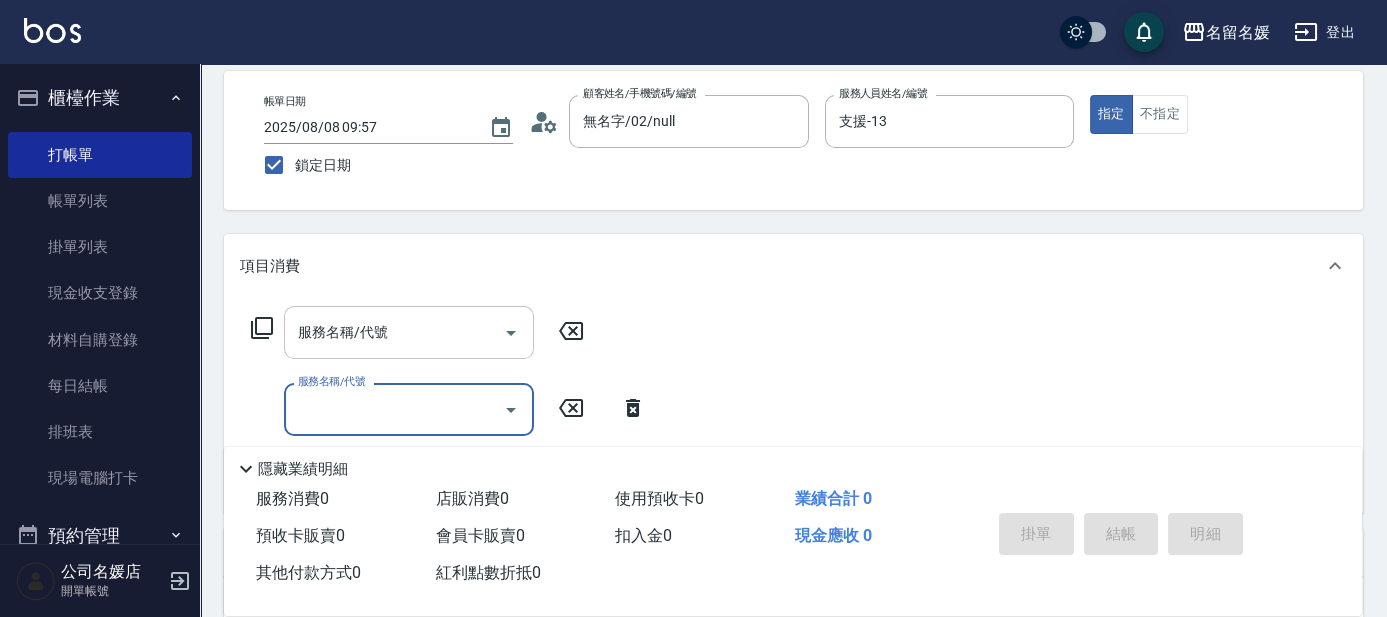 click on "服務名稱/代號" at bounding box center (394, 332) 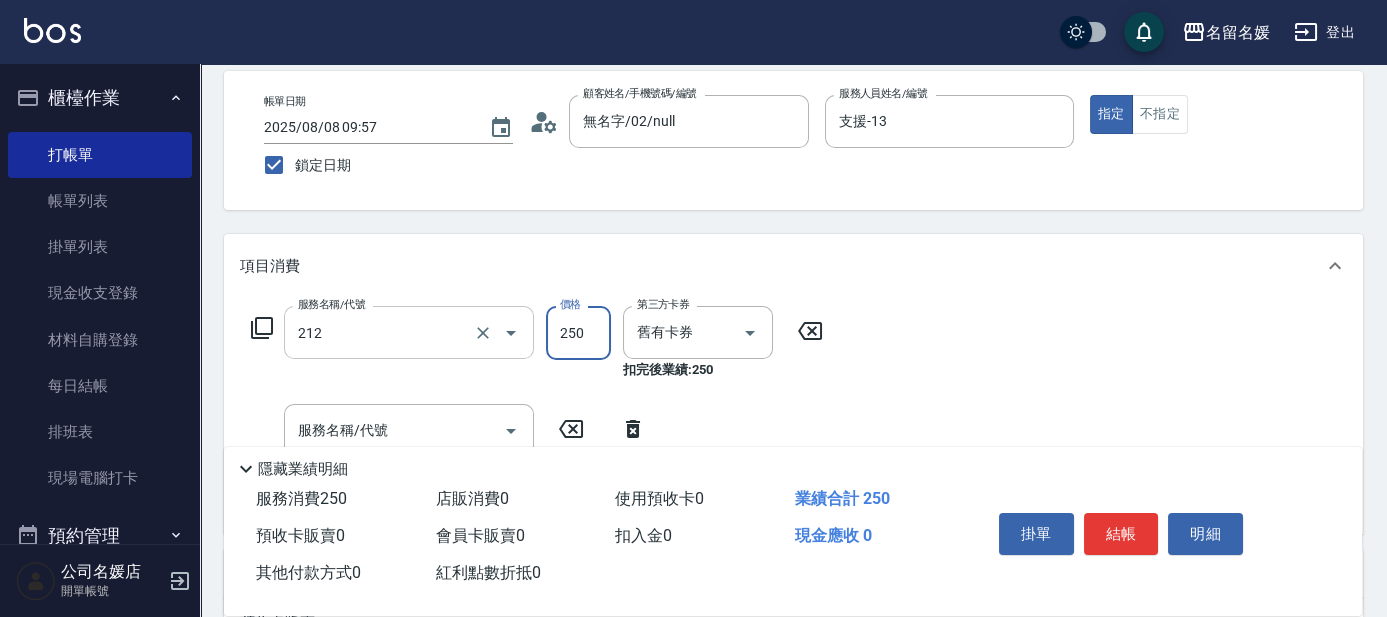 type on "洗髮券-(卡)250(212)" 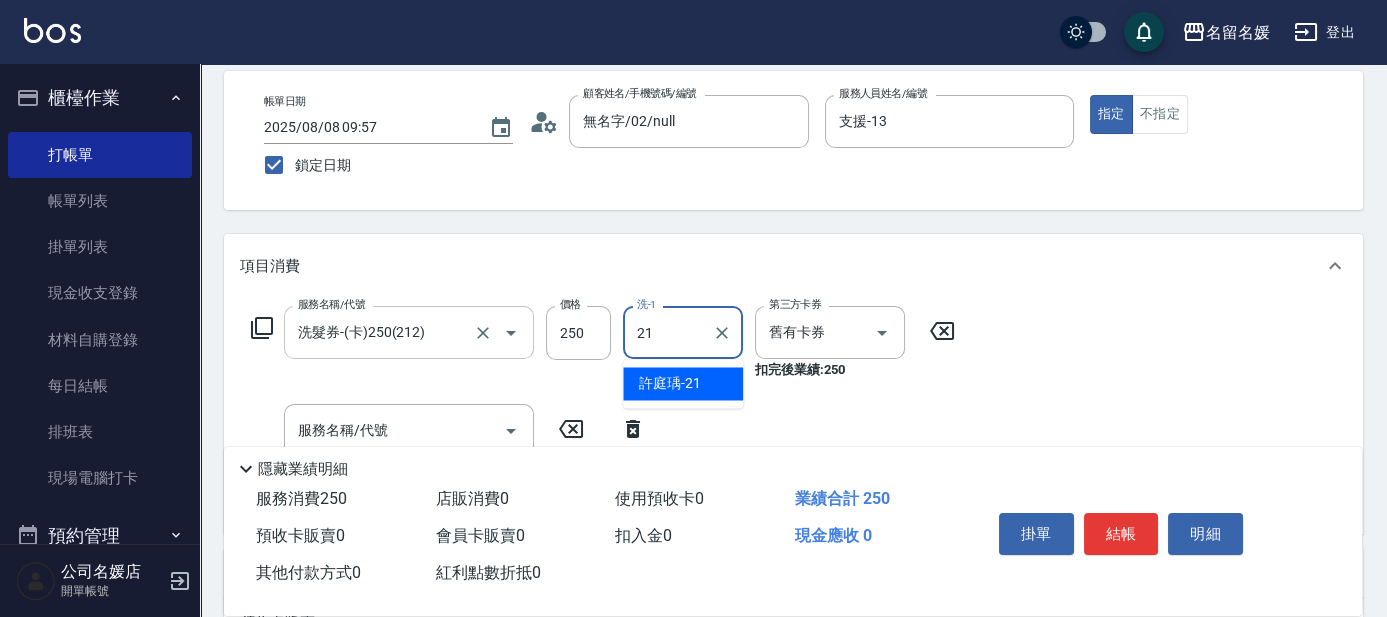 type on "許庭瑀-21" 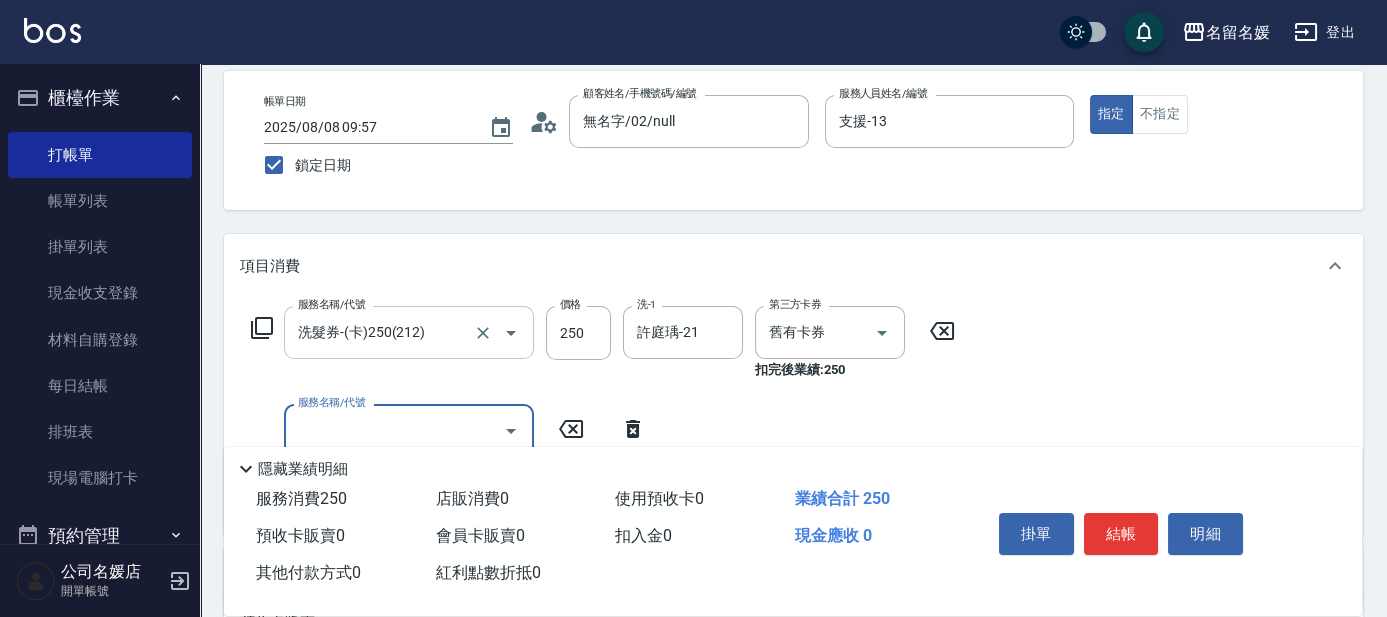 type on "6" 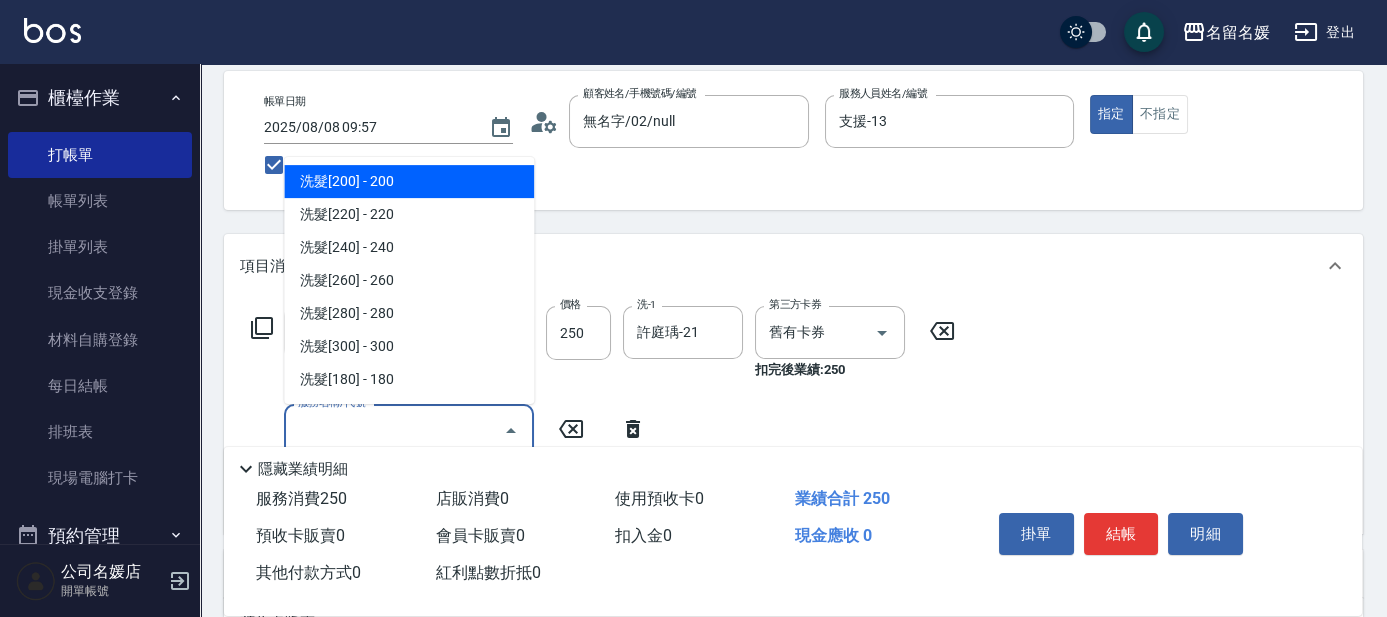 type on "8" 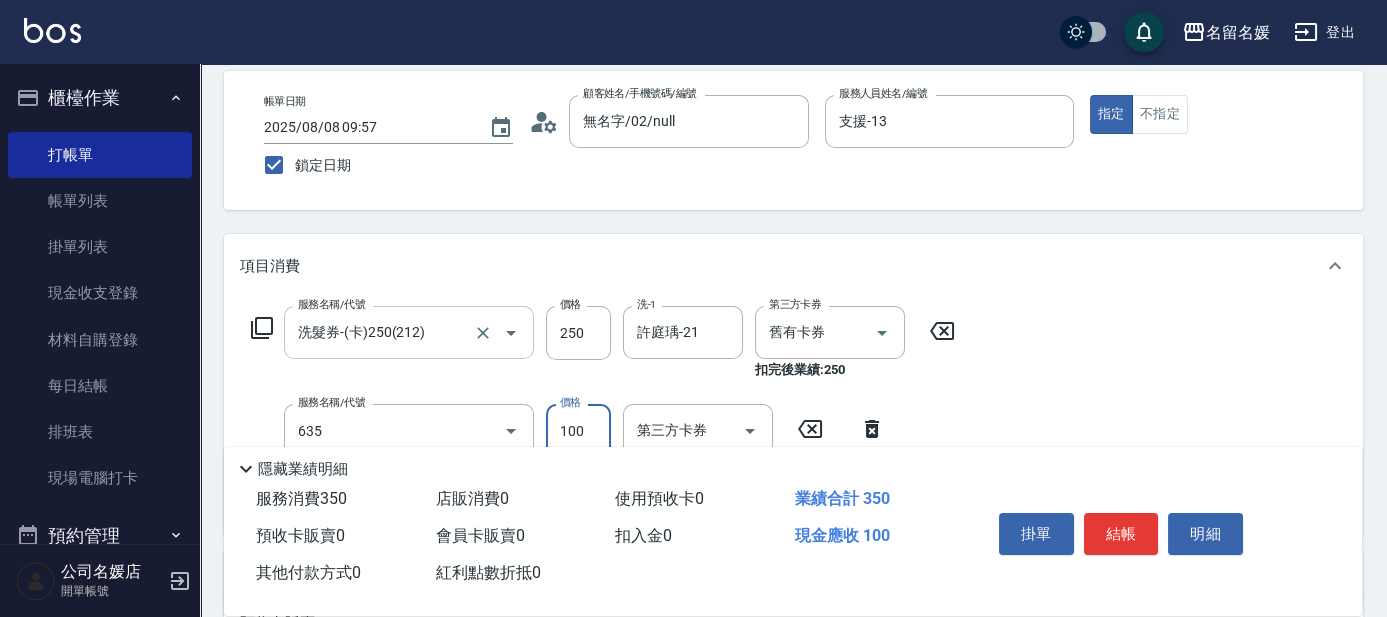 type on "煥彩.玻酸.晶膜.水療(635)" 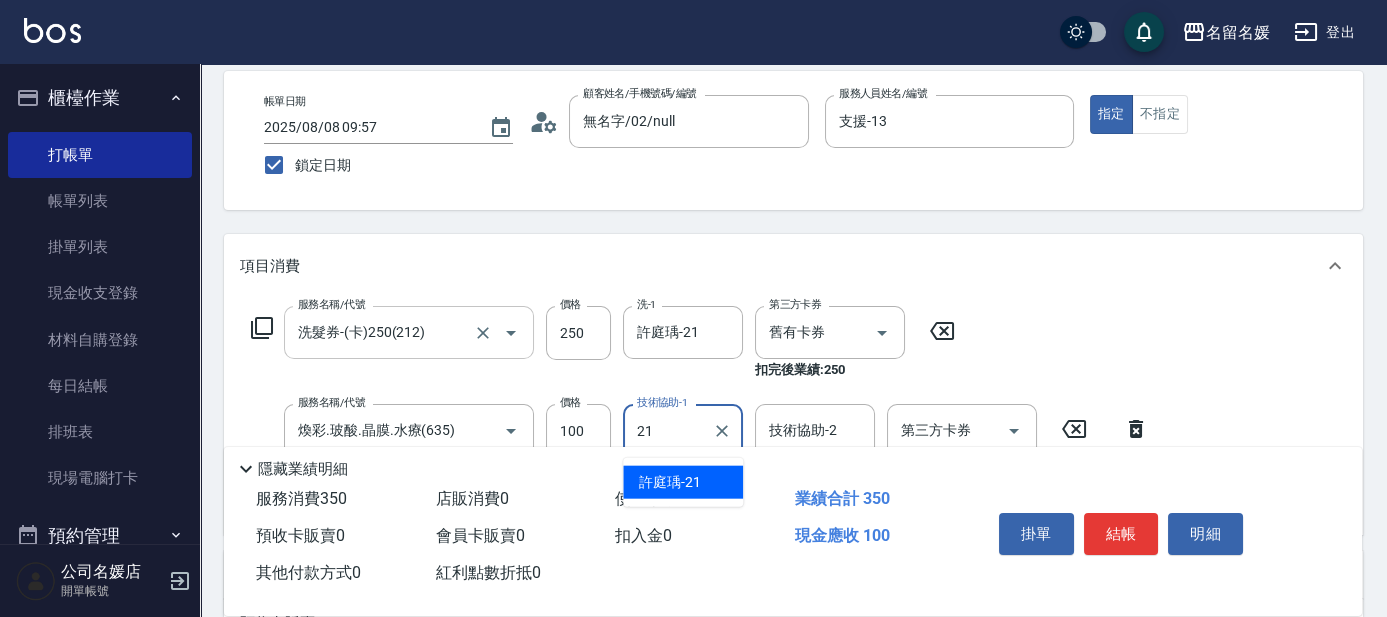 type on "許庭瑀-21" 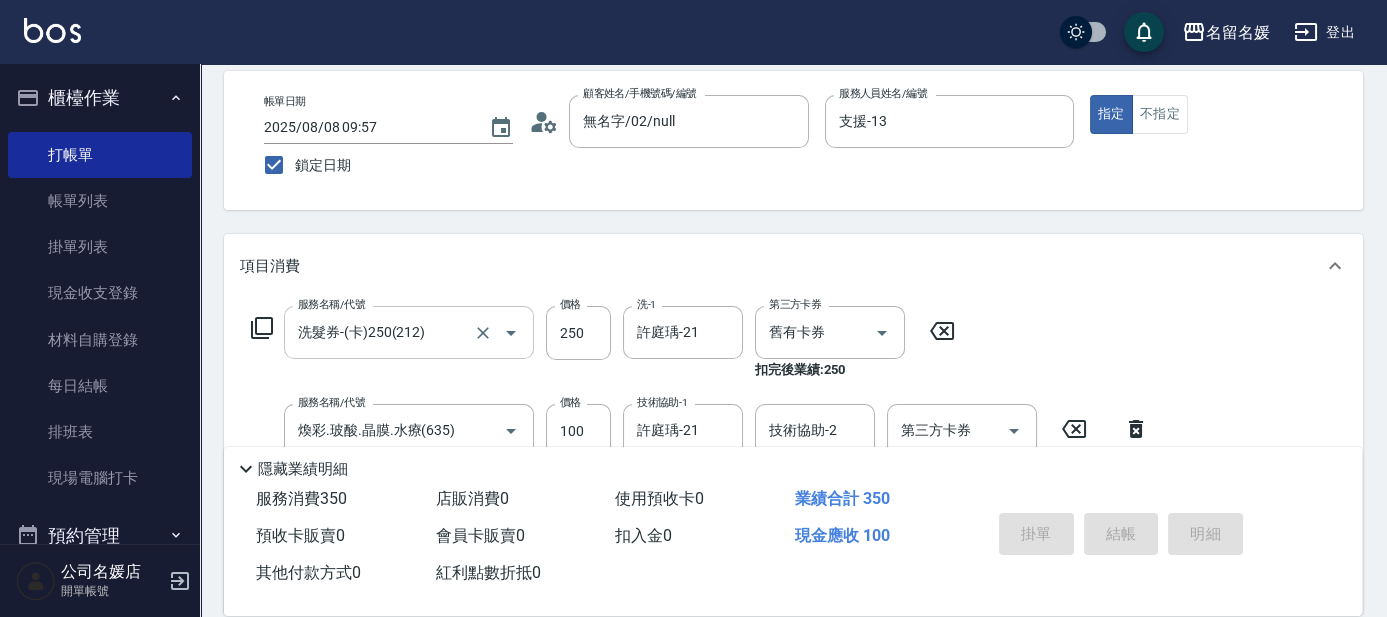 type 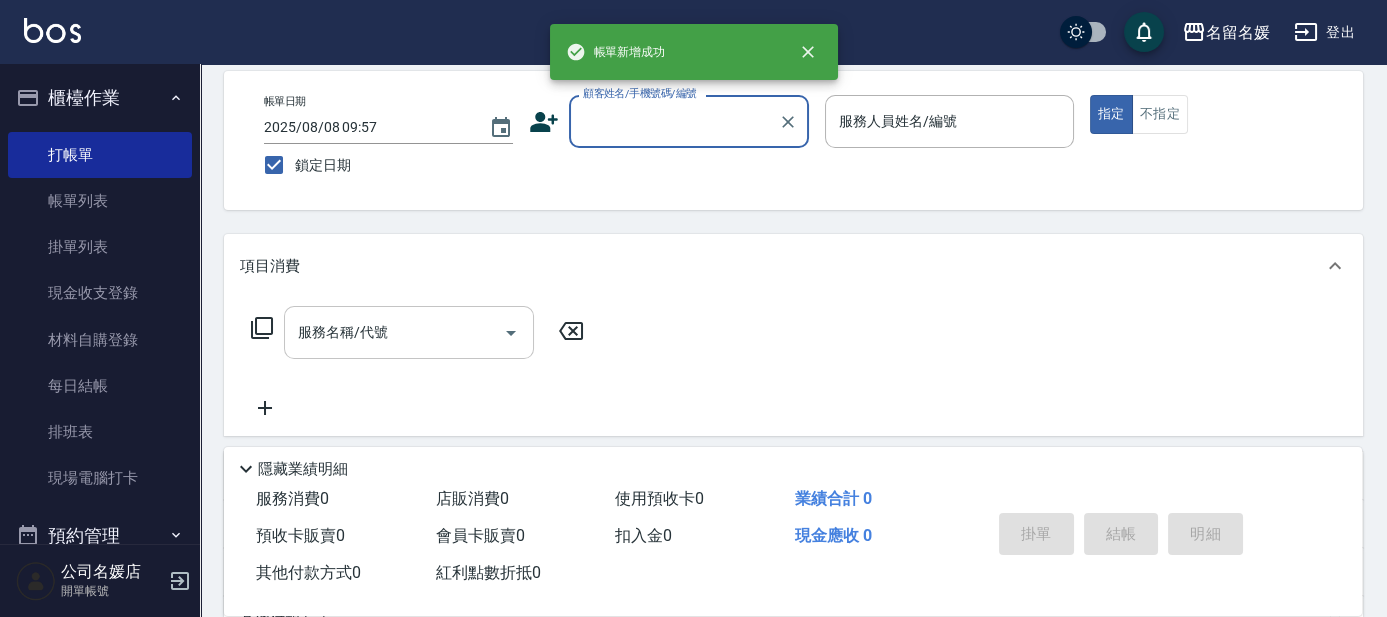 scroll, scrollTop: 0, scrollLeft: 0, axis: both 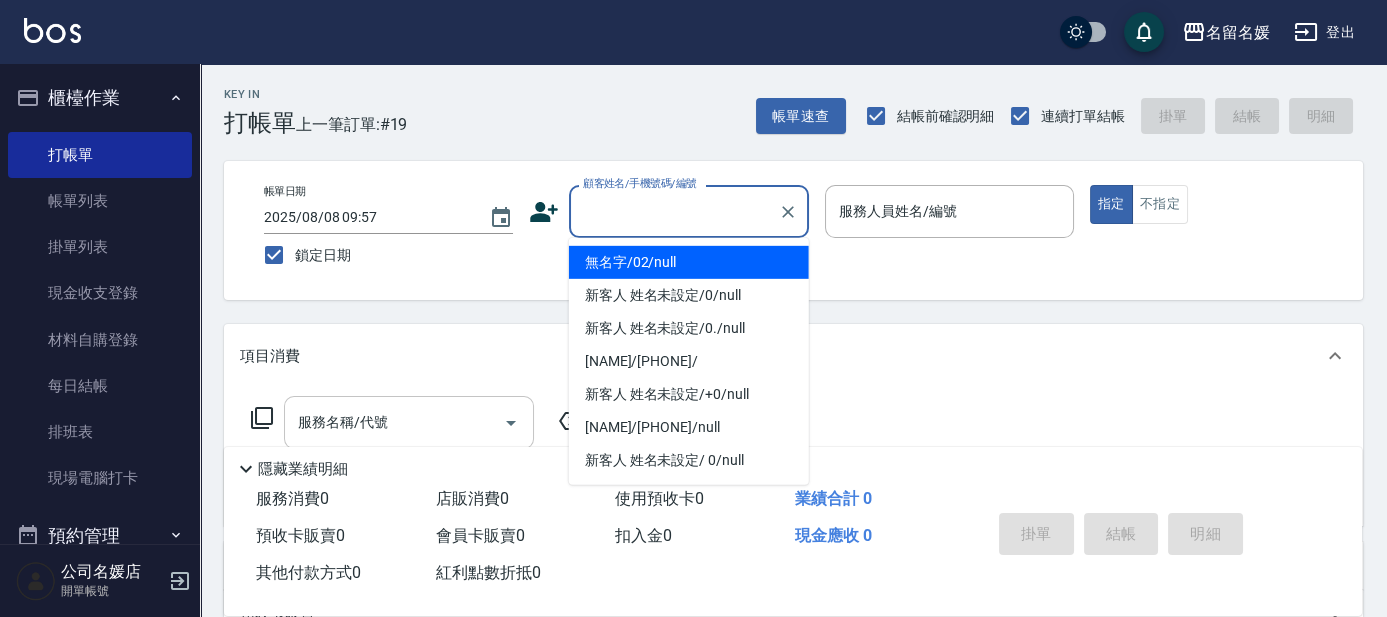 type on "0" 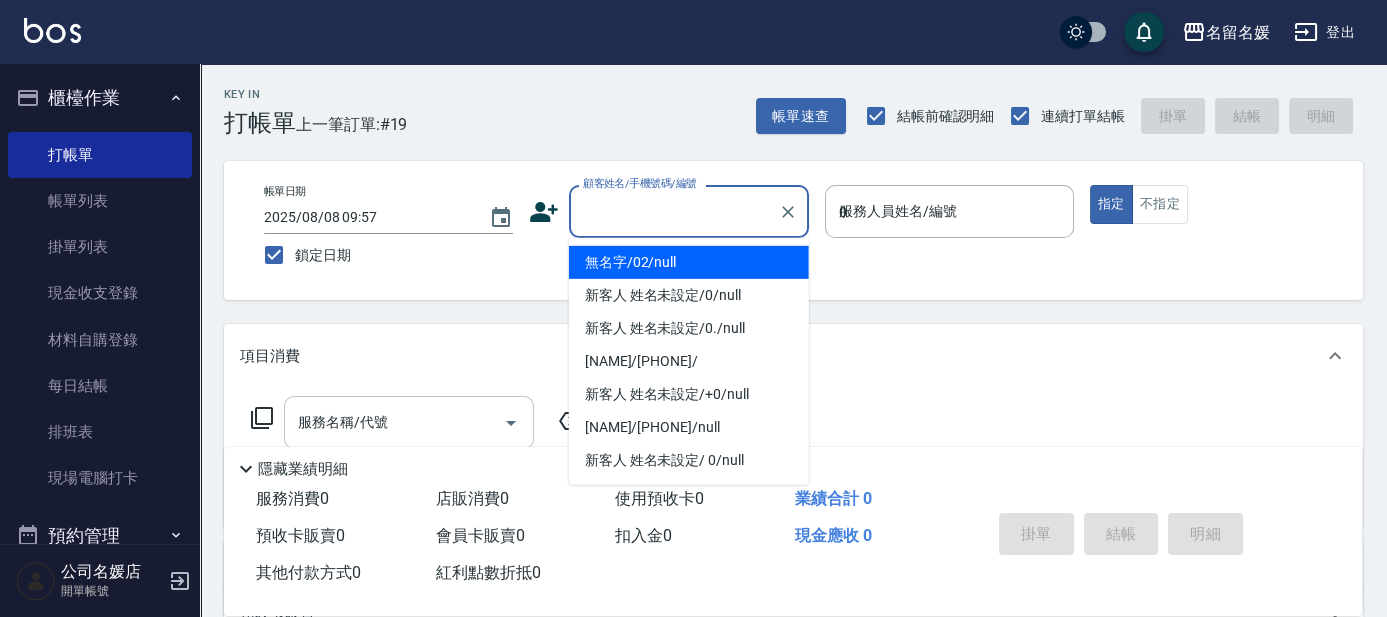 type on "無名字/02/null" 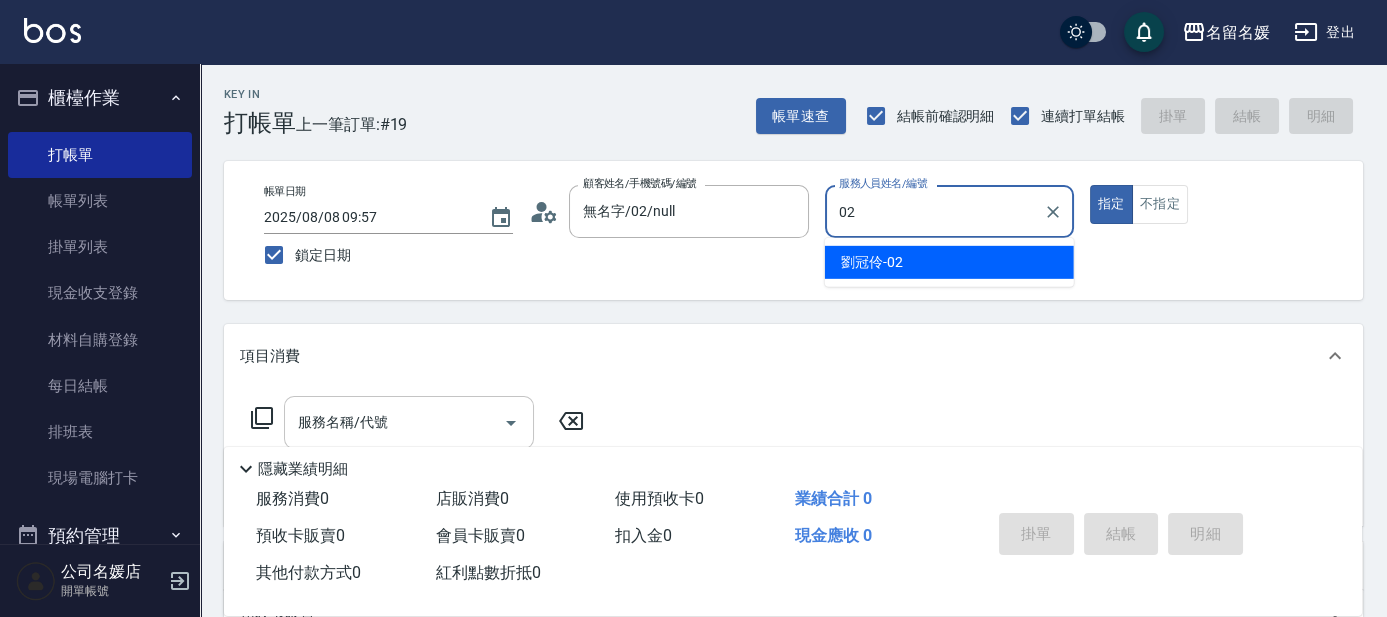 type on "劉冠伶-02" 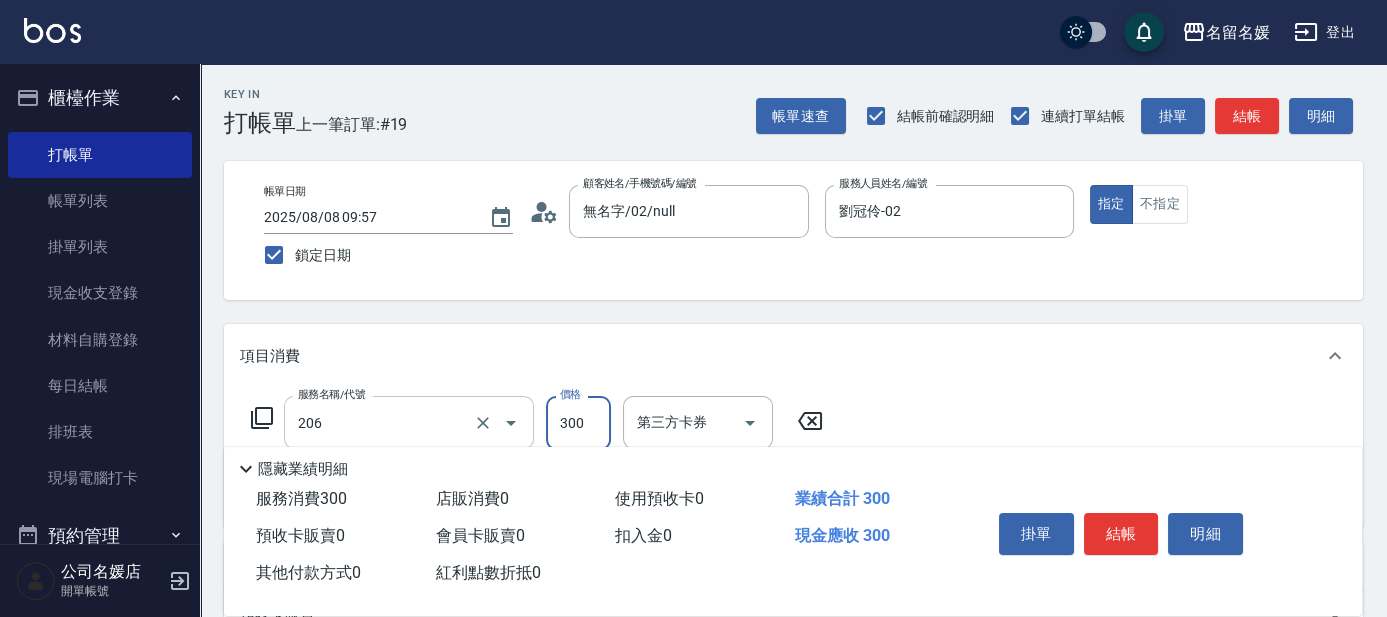 type on "洗髮[300](206)" 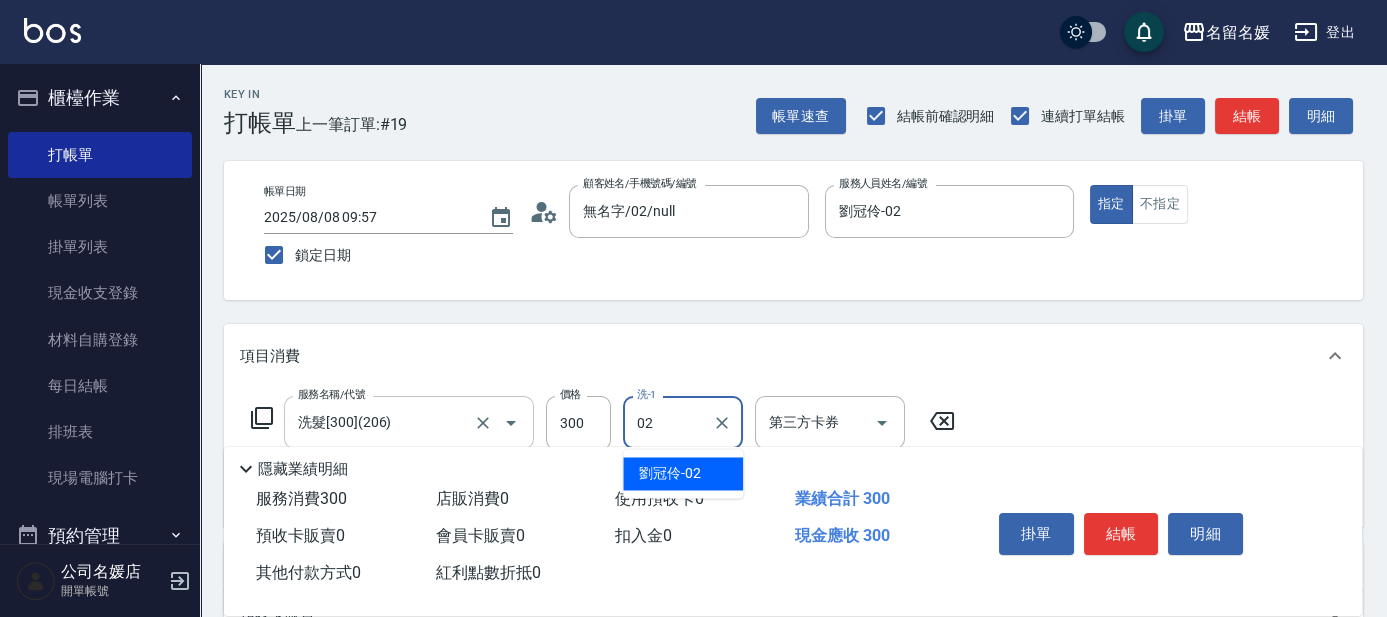 type on "劉冠伶-02" 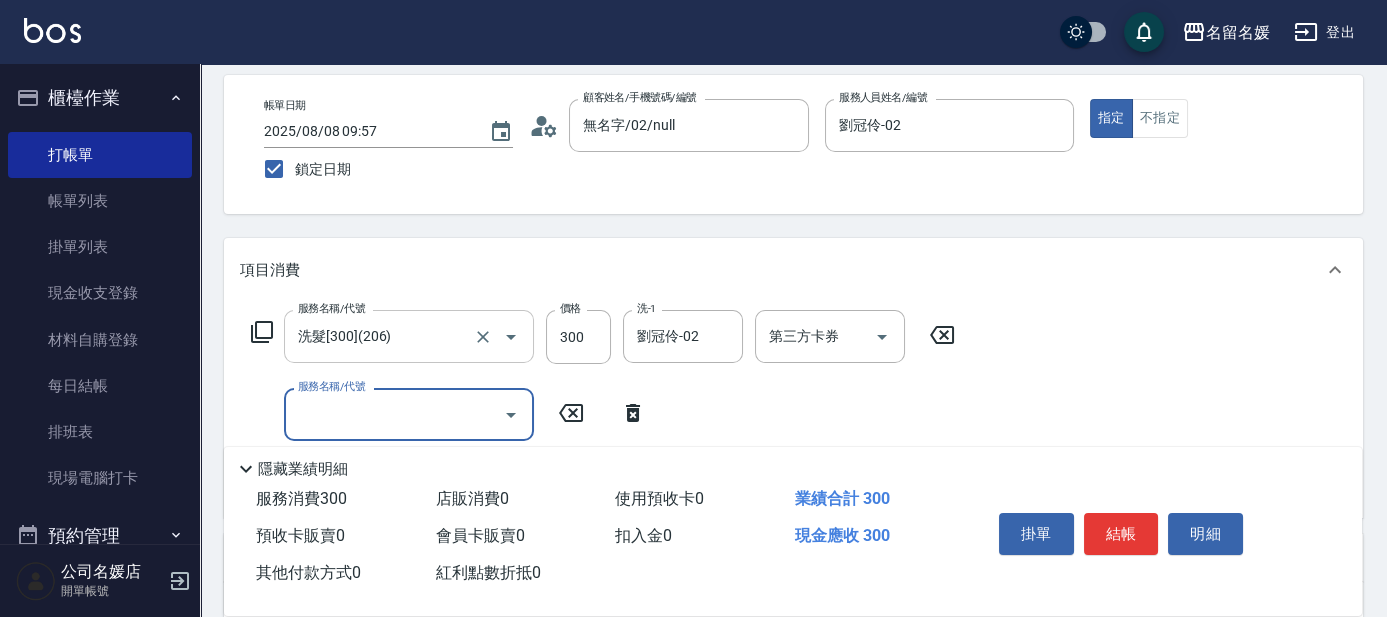 scroll, scrollTop: 181, scrollLeft: 0, axis: vertical 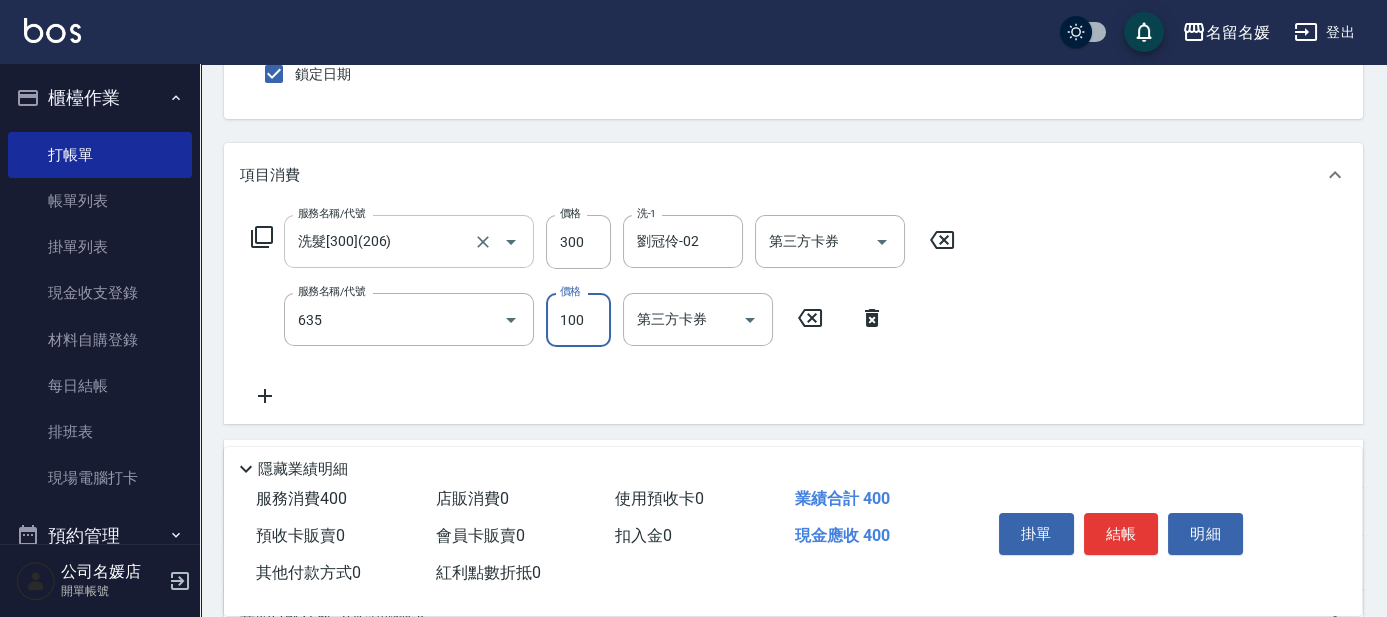 type on "煥彩.玻酸.晶膜.水療(635)" 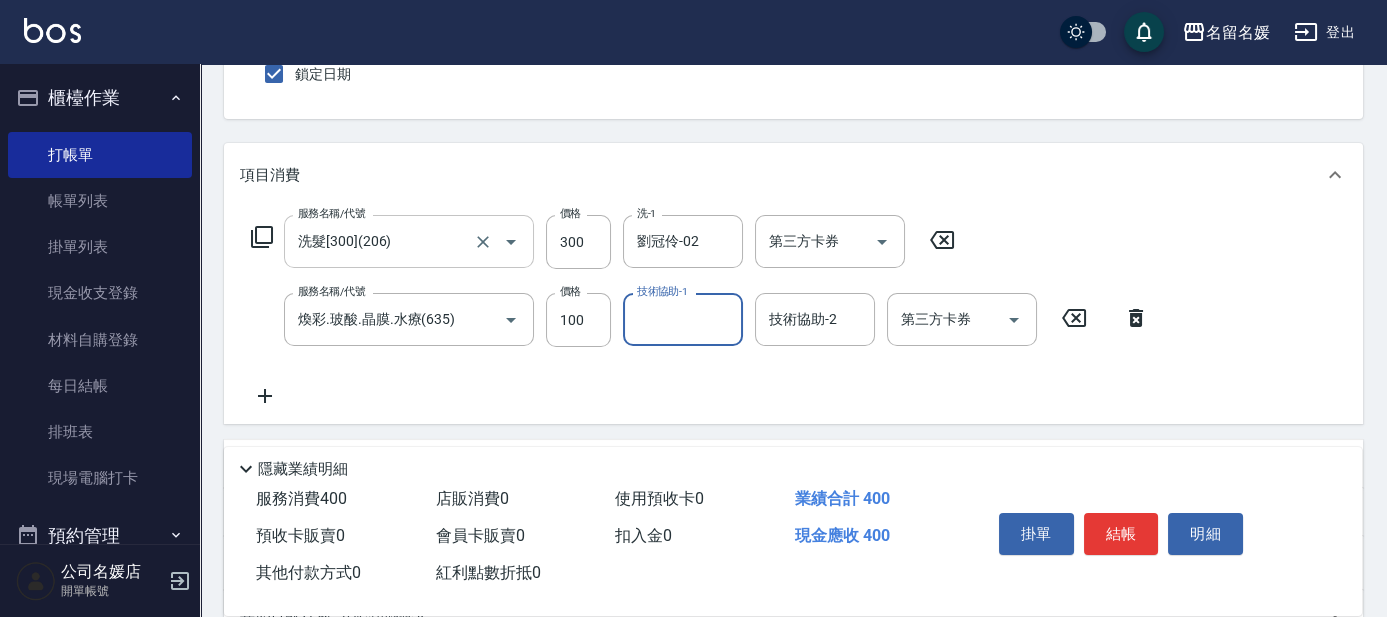 type on "2" 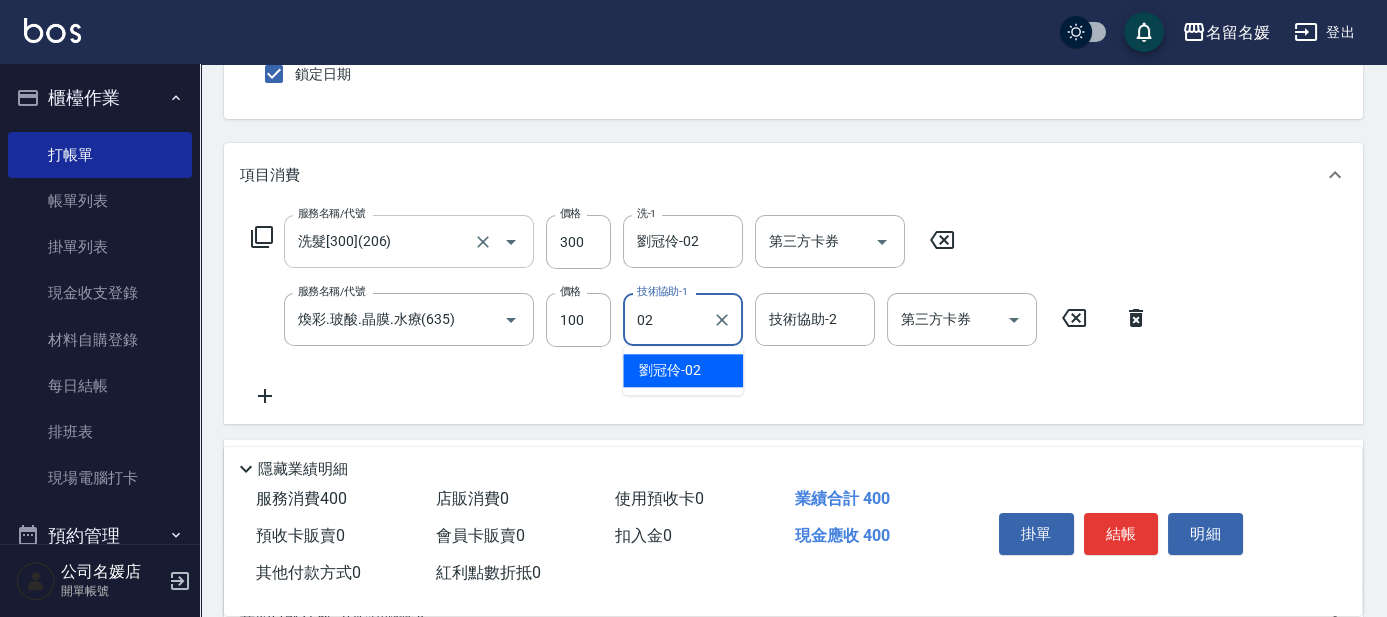 type on "劉冠伶-02" 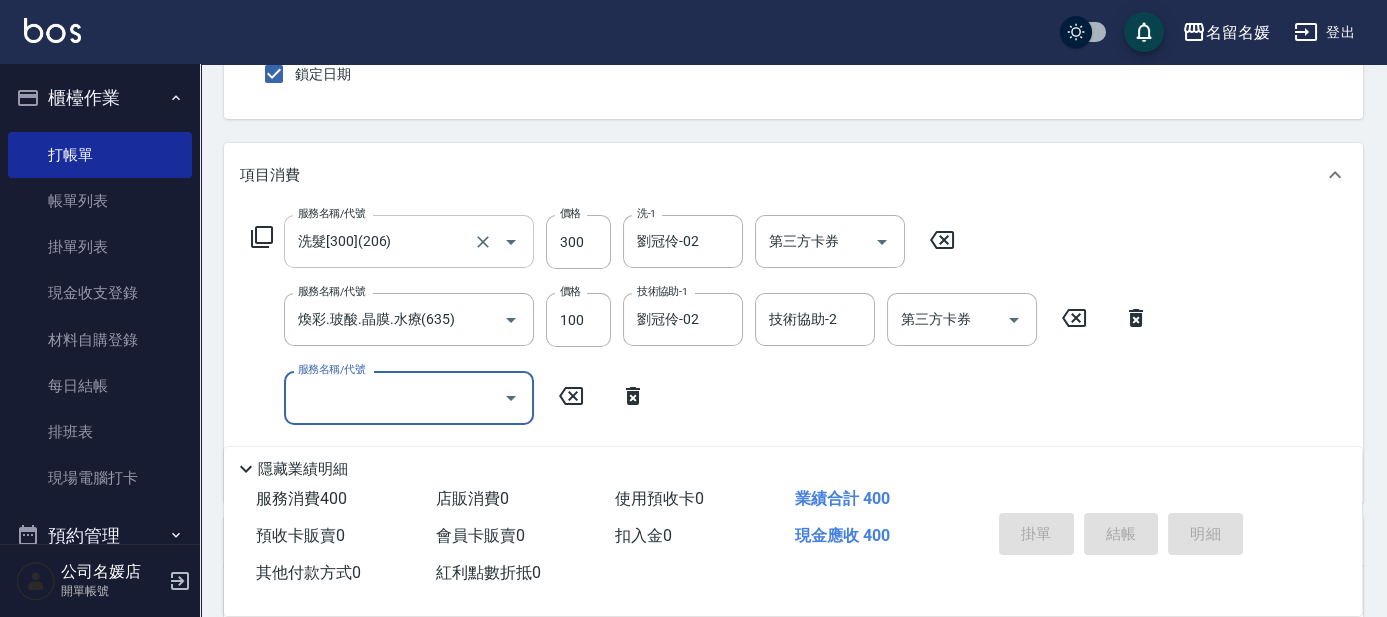 type 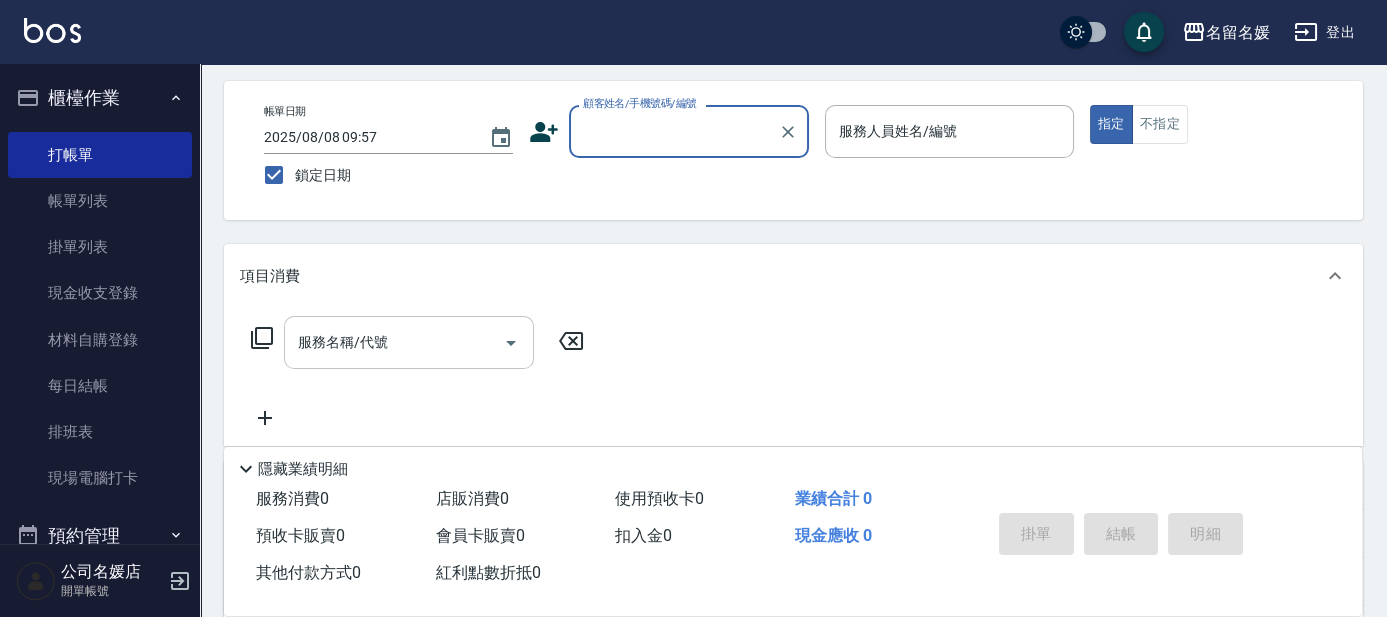 scroll, scrollTop: 0, scrollLeft: 0, axis: both 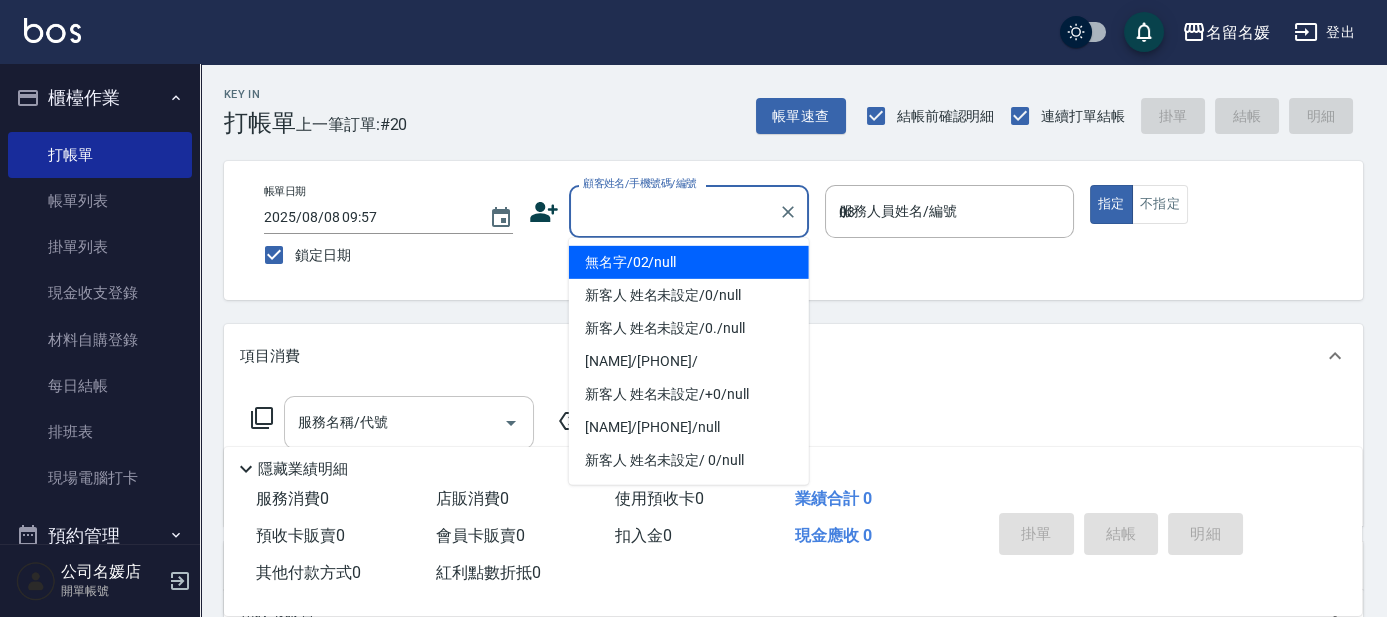 type 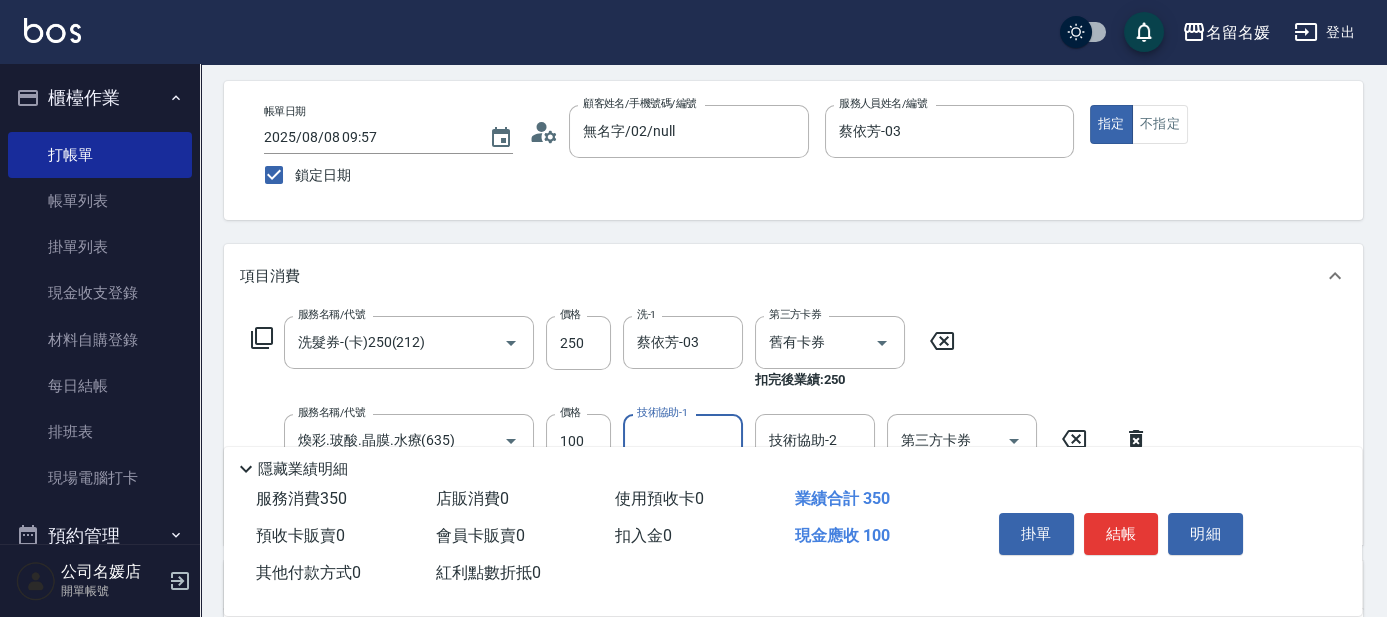 scroll, scrollTop: 90, scrollLeft: 0, axis: vertical 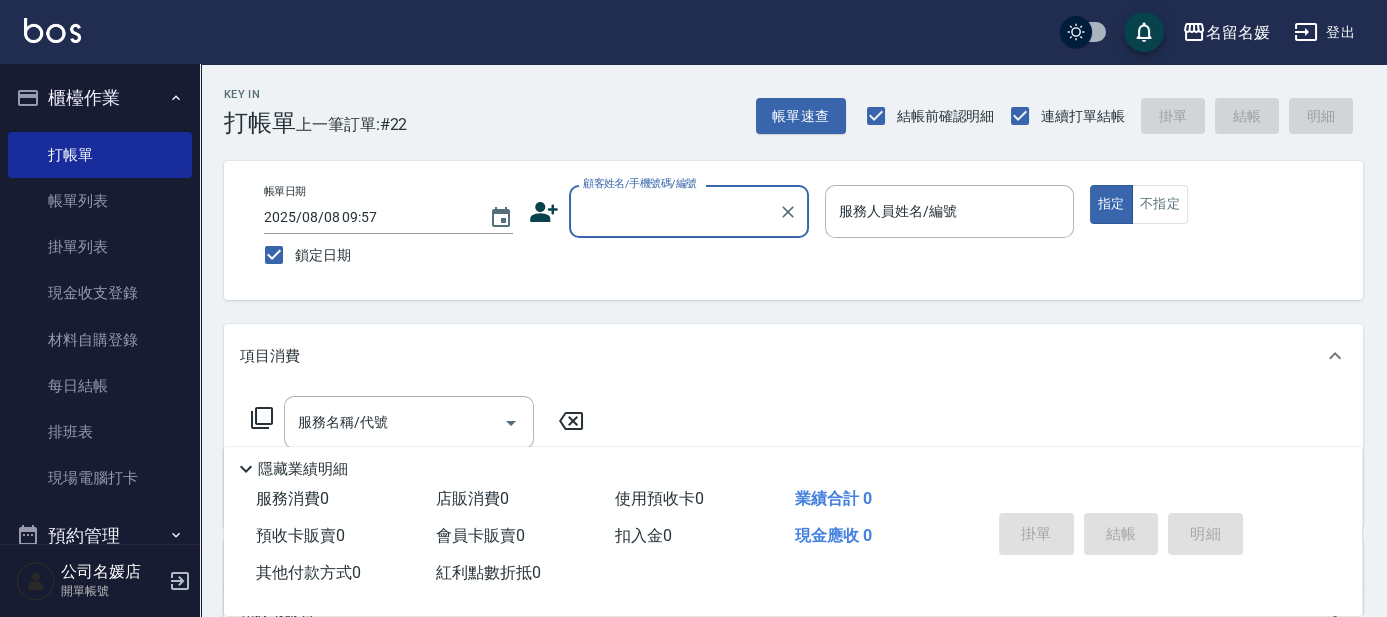 click on "顧客姓名/手機號碼/編號" at bounding box center (640, 183) 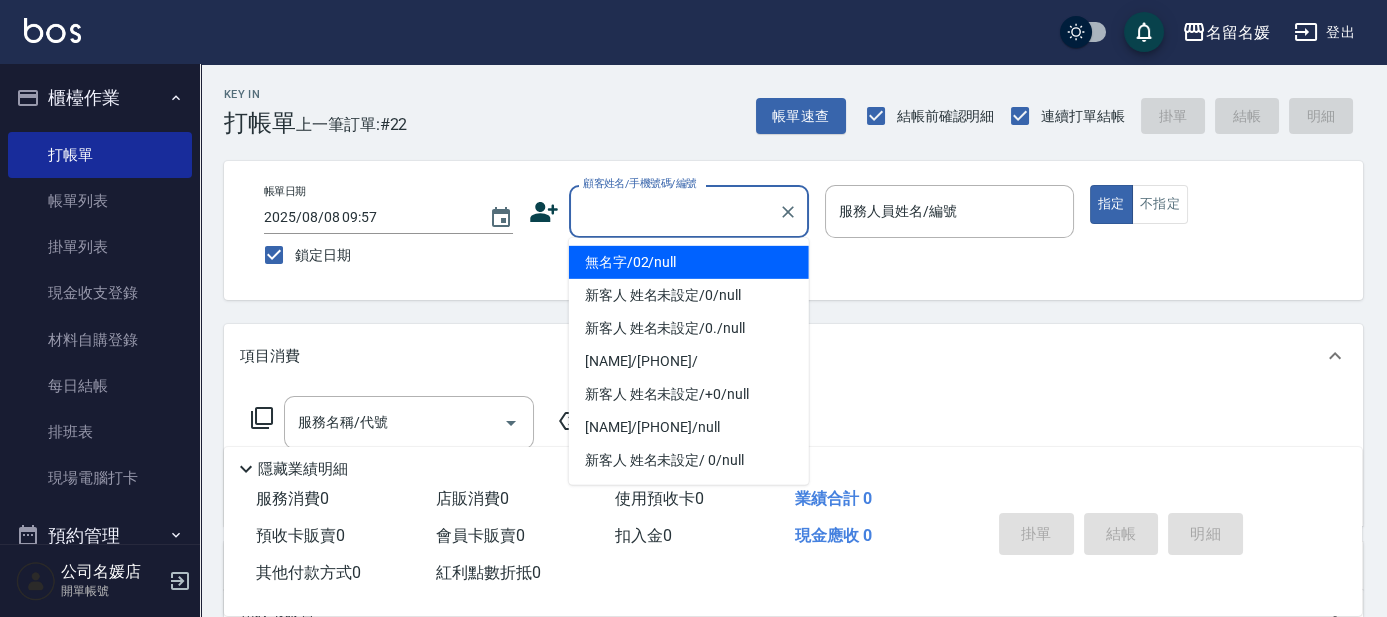 click on "無名字/02/null" at bounding box center (689, 262) 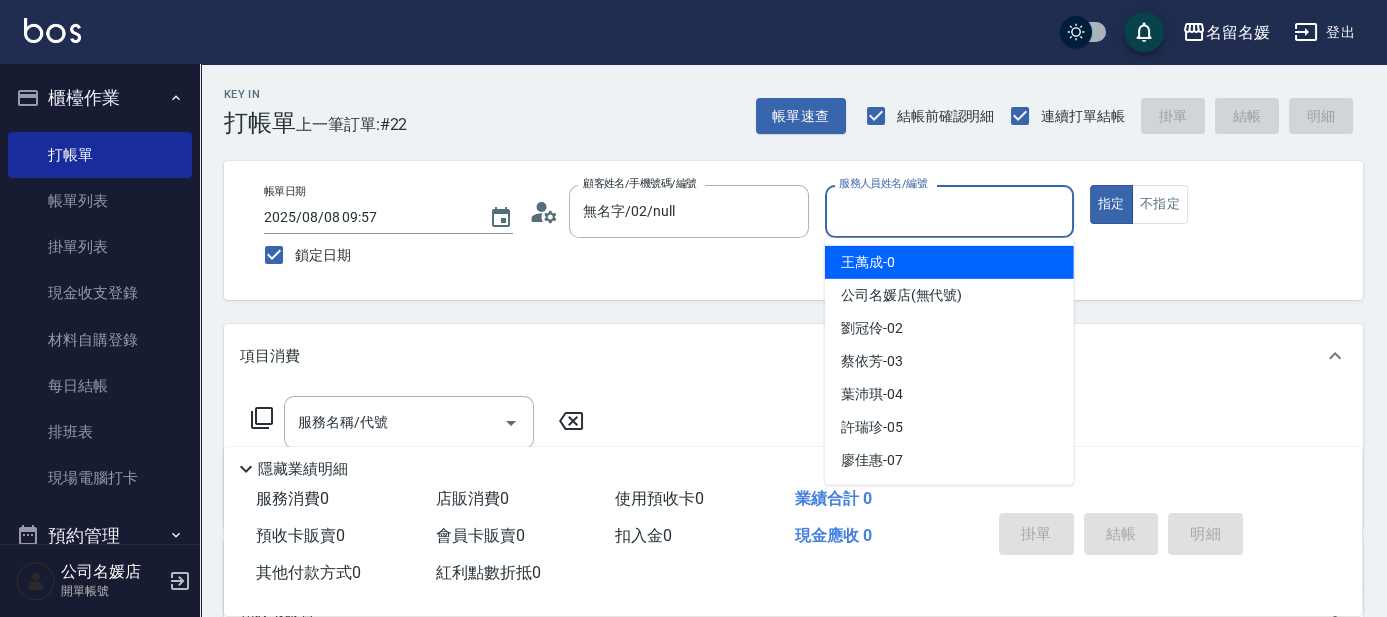 click on "服務人員姓名/編號" at bounding box center (949, 211) 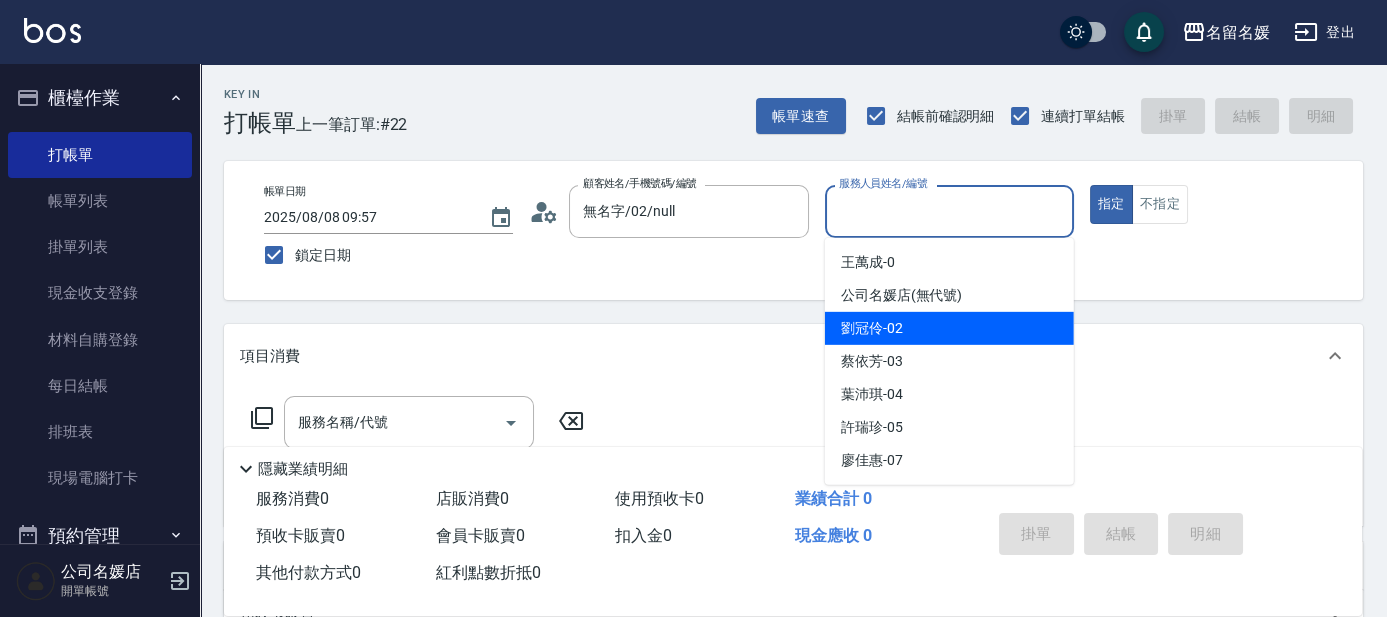 click on "劉冠伶 -02" at bounding box center [872, 328] 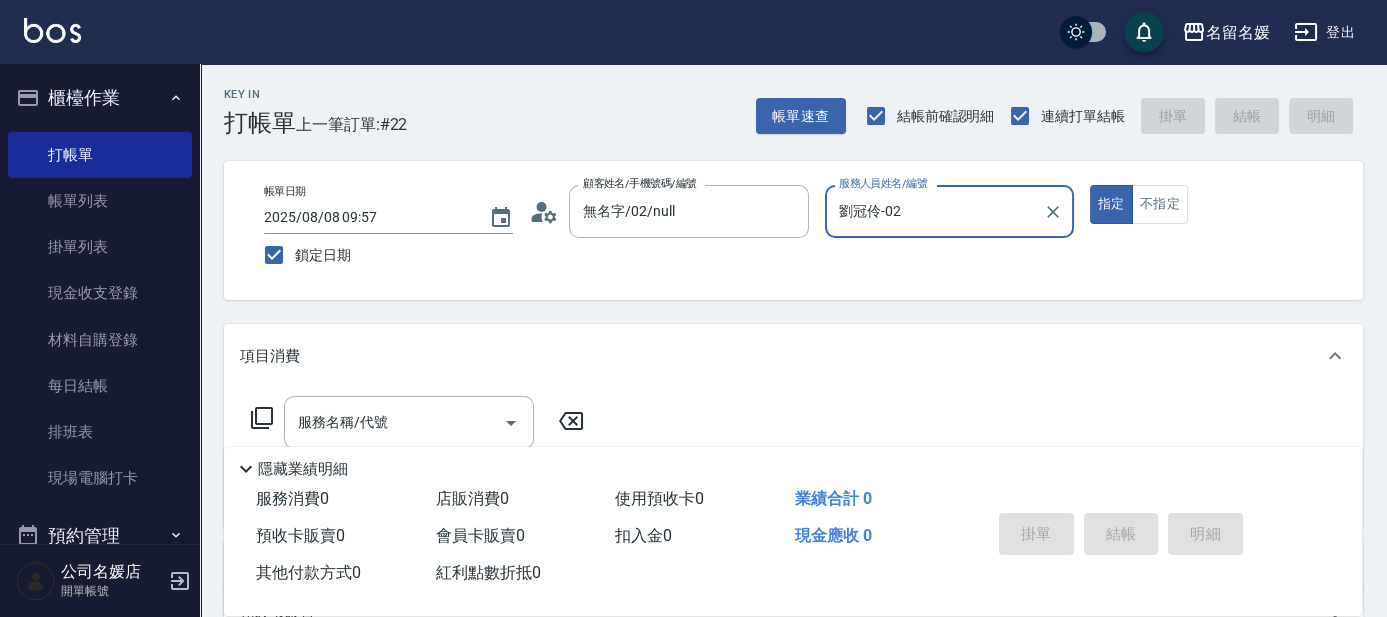 click 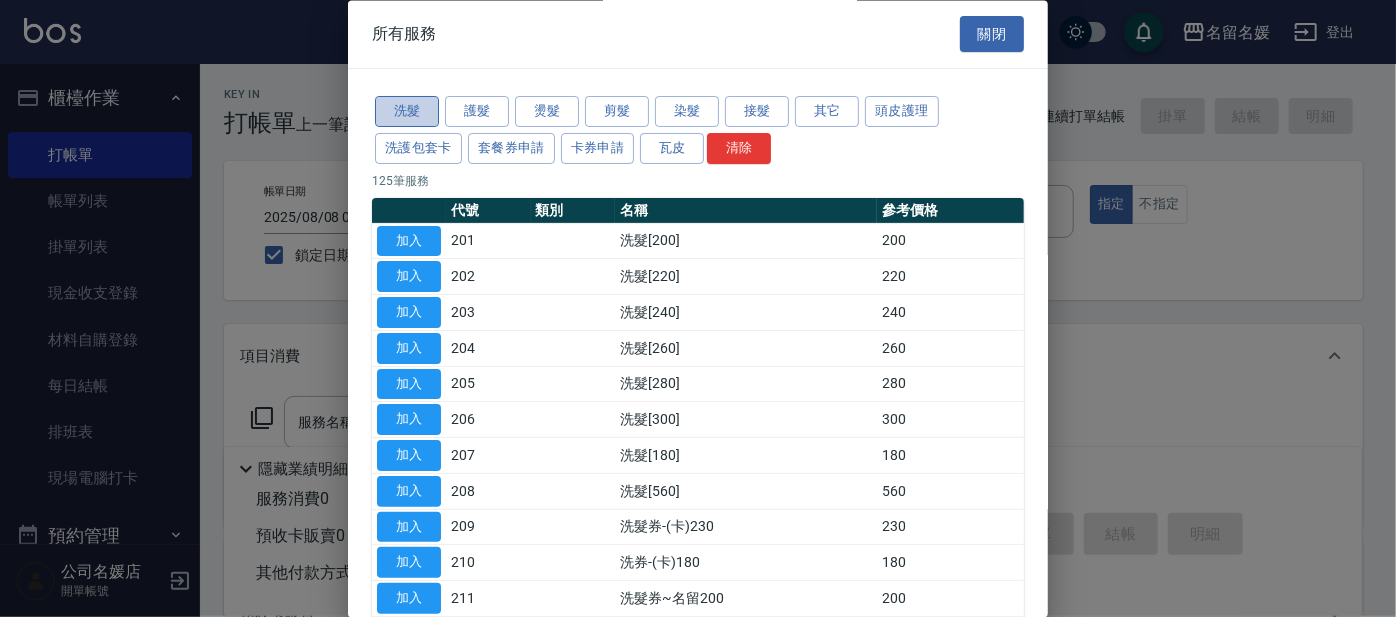 click on "洗髮" at bounding box center (407, 112) 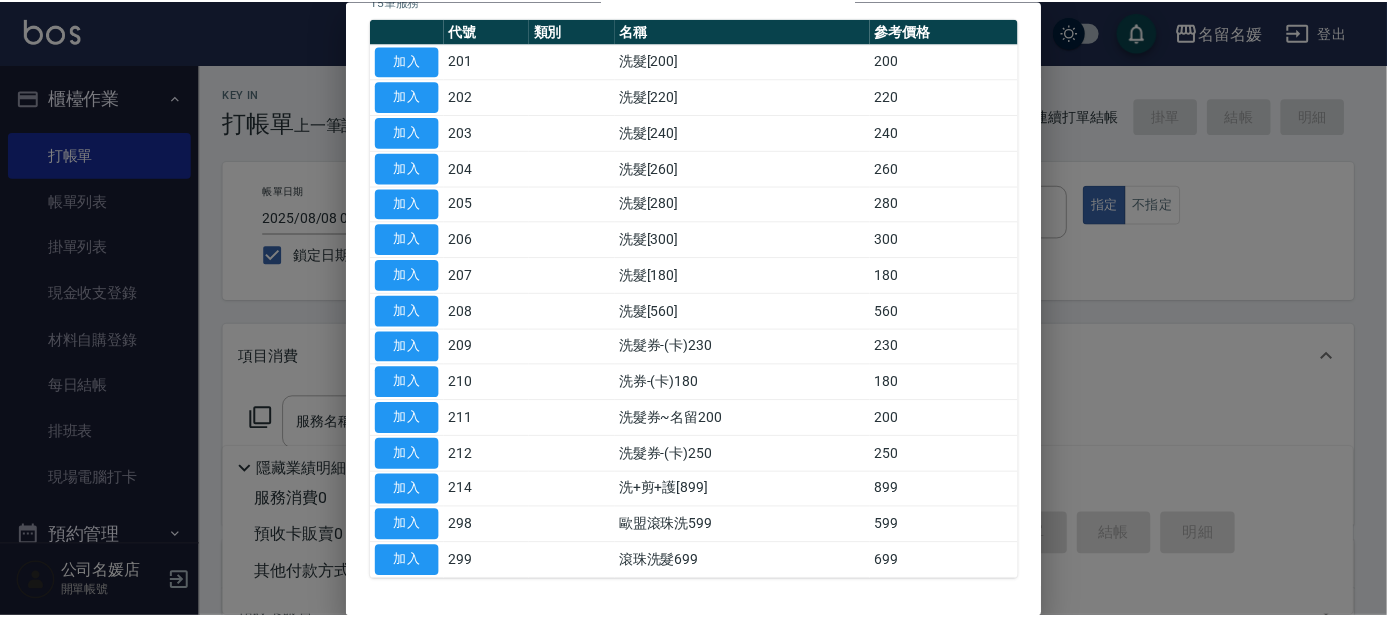 scroll, scrollTop: 248, scrollLeft: 0, axis: vertical 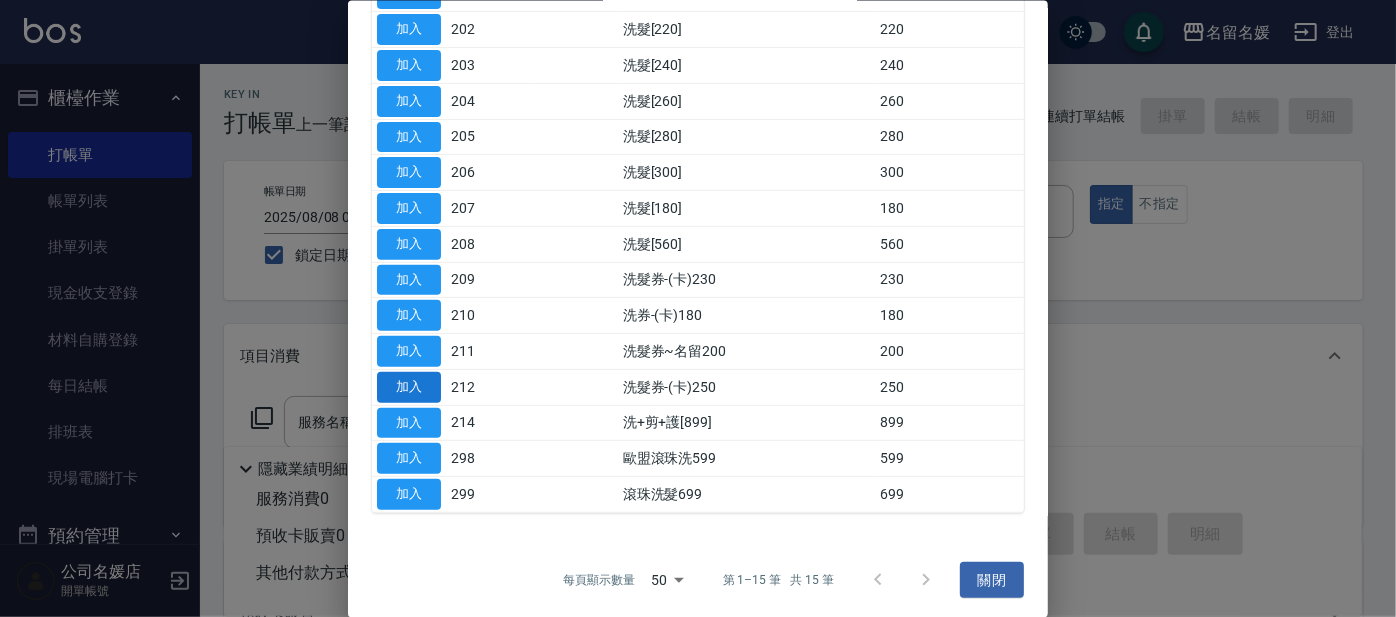 click on "加入" at bounding box center (409, 386) 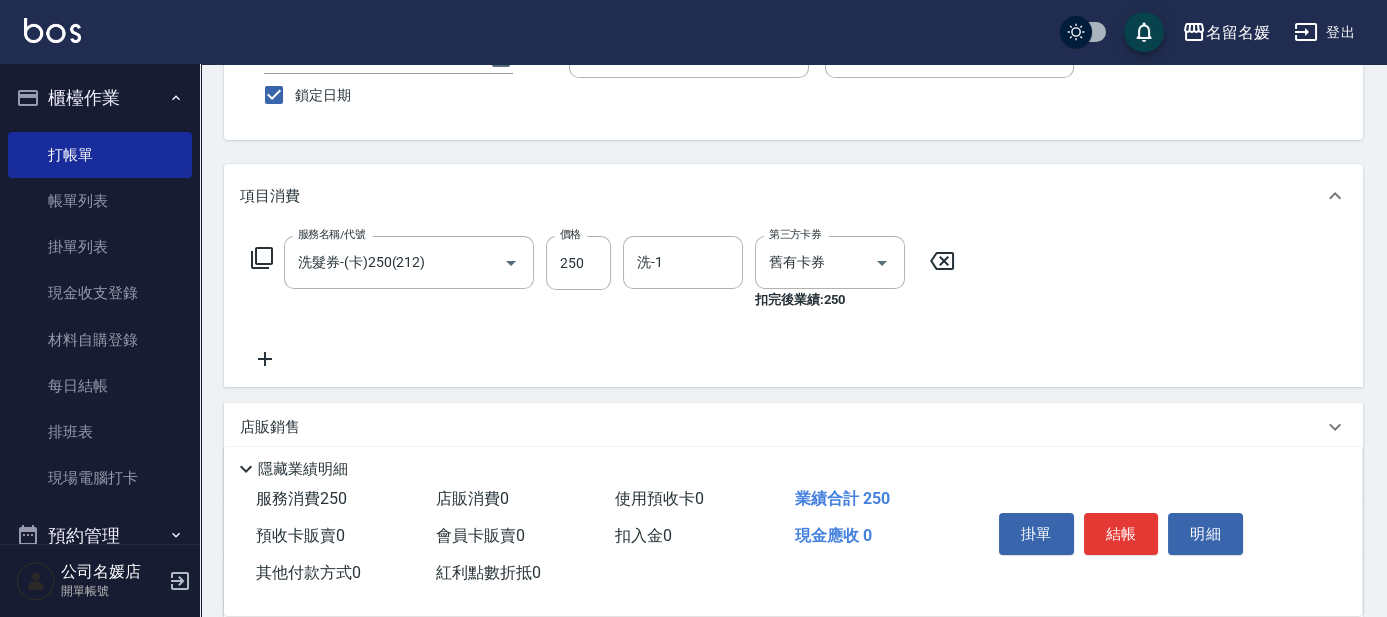 scroll, scrollTop: 181, scrollLeft: 0, axis: vertical 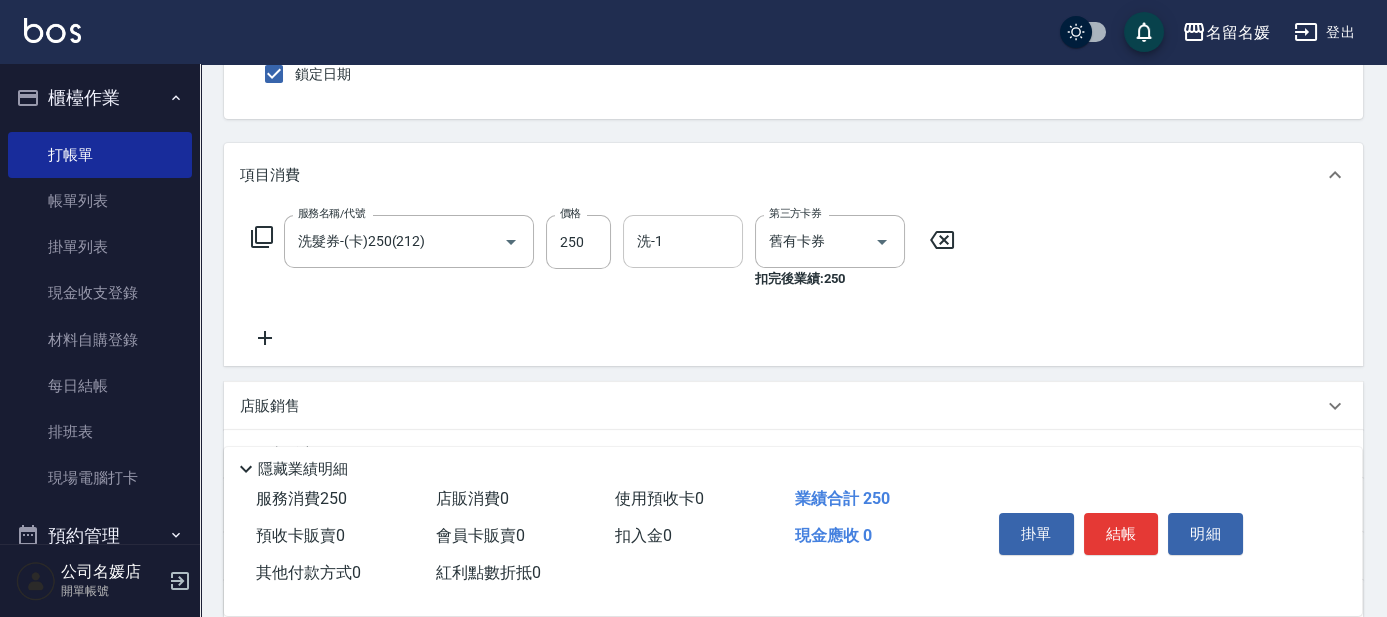click on "洗-1" at bounding box center (683, 241) 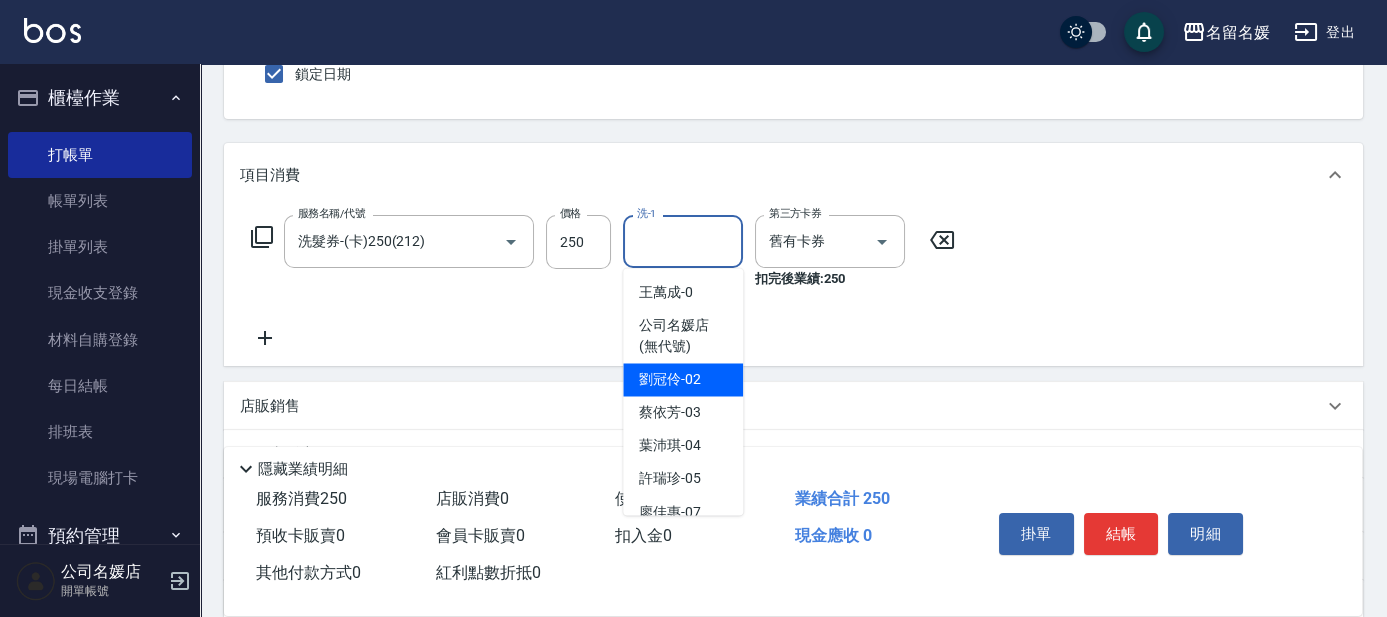 click on "劉冠伶 -02" at bounding box center [683, 379] 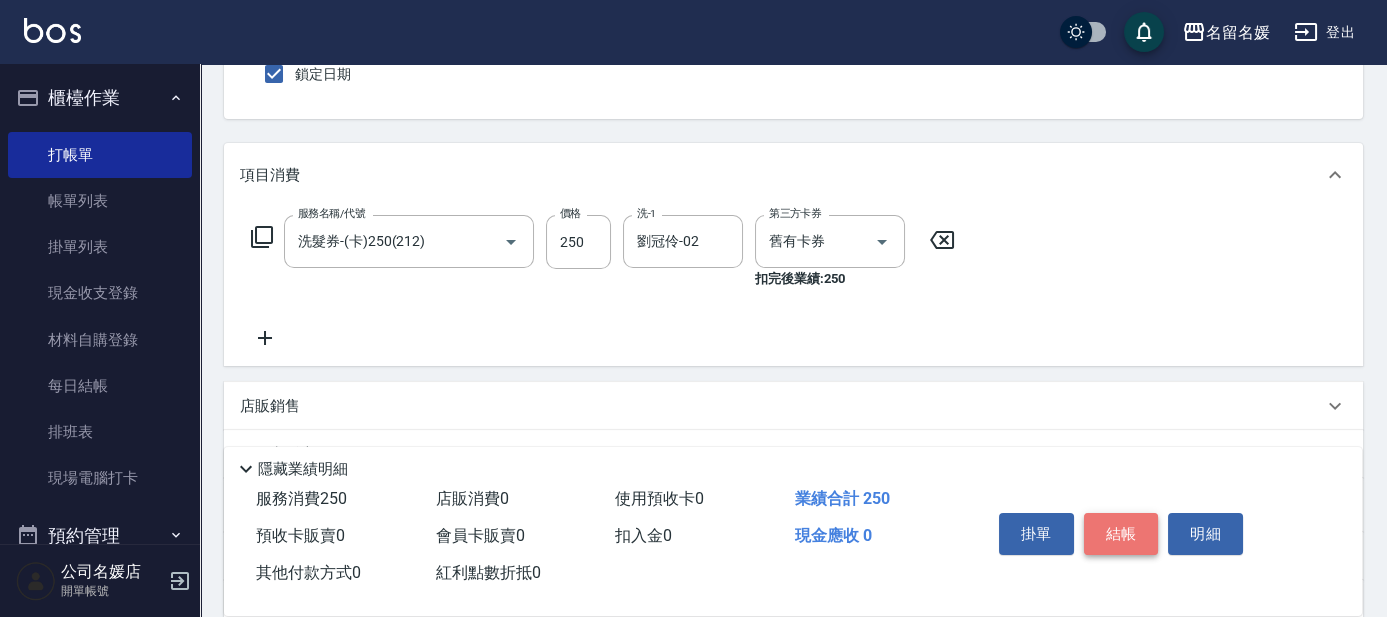 click on "結帳" at bounding box center (1121, 534) 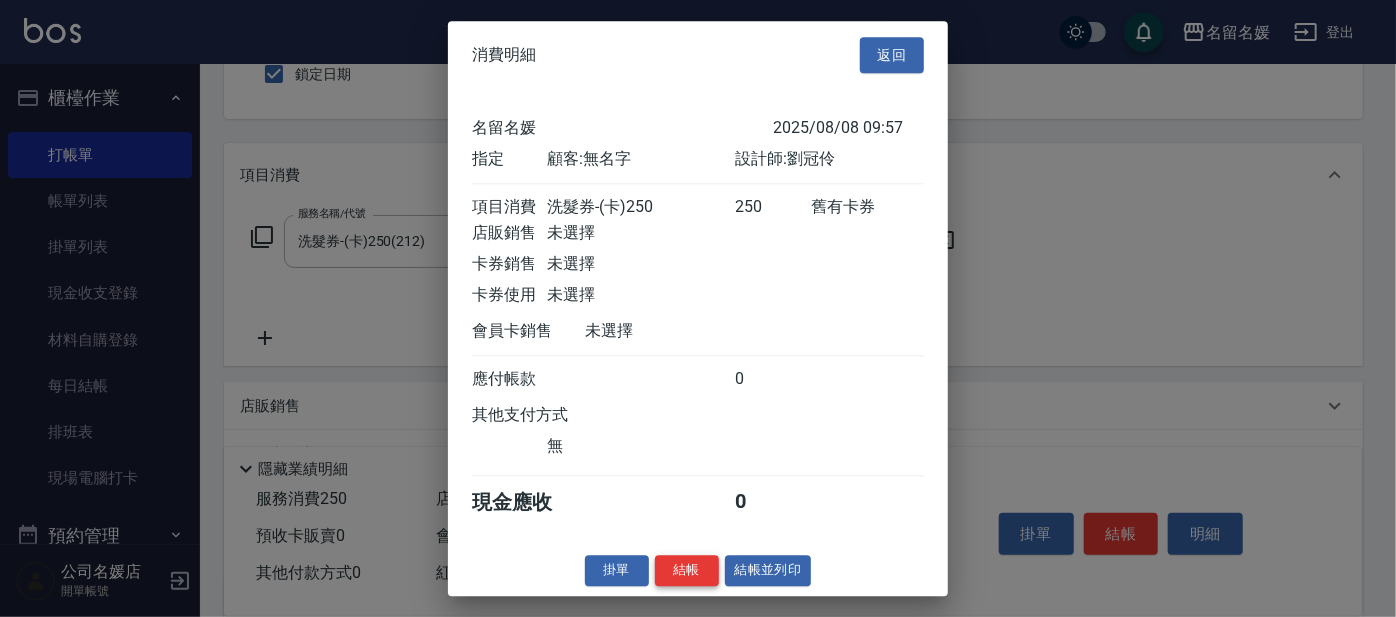 click on "結帳" at bounding box center (687, 570) 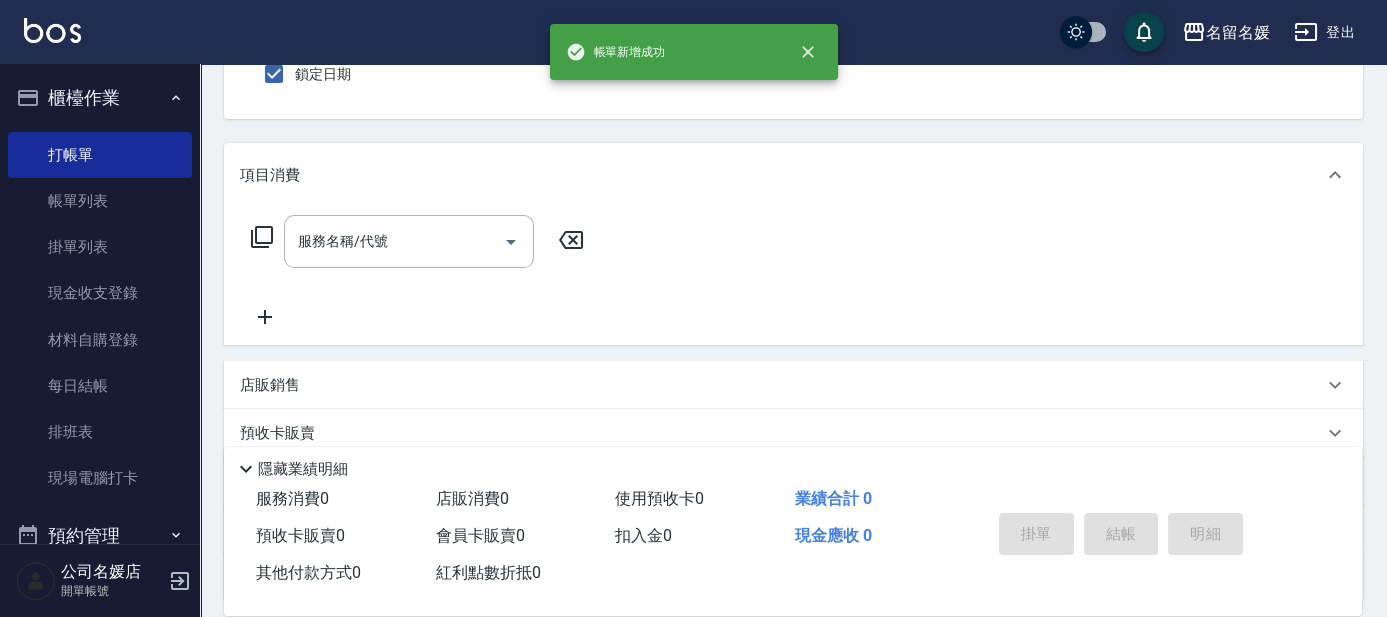 scroll, scrollTop: 0, scrollLeft: 0, axis: both 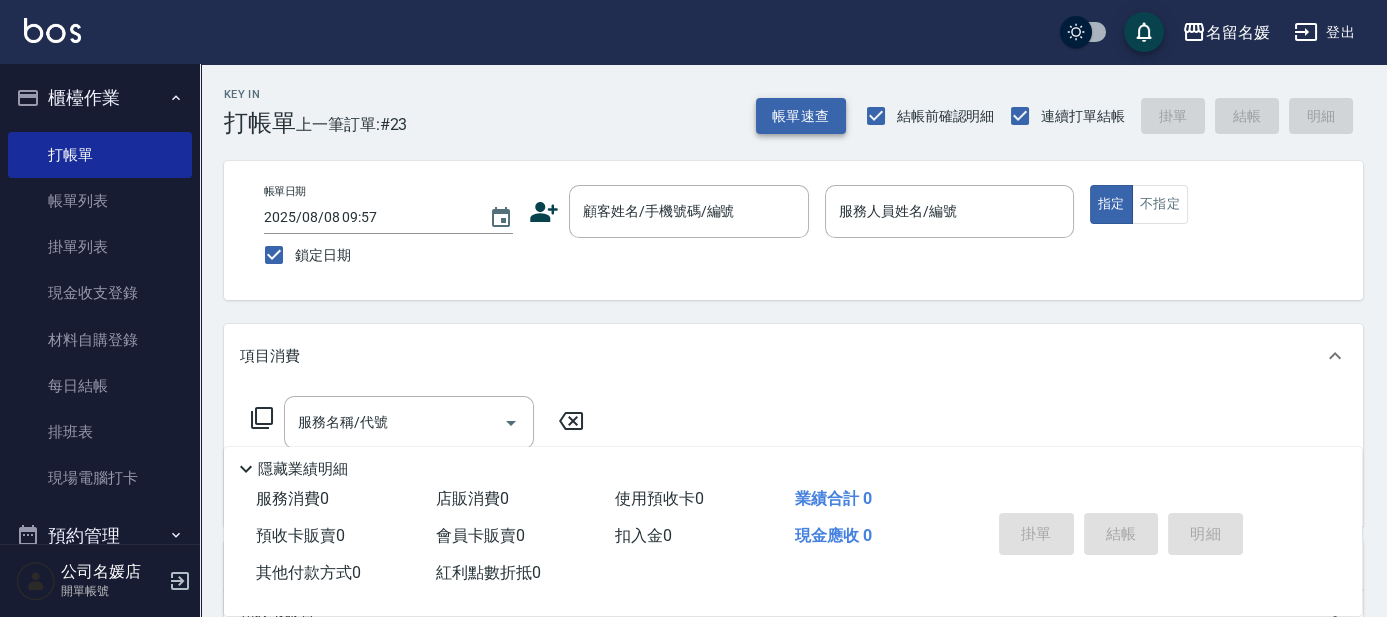 click on "帳單速查" at bounding box center (801, 116) 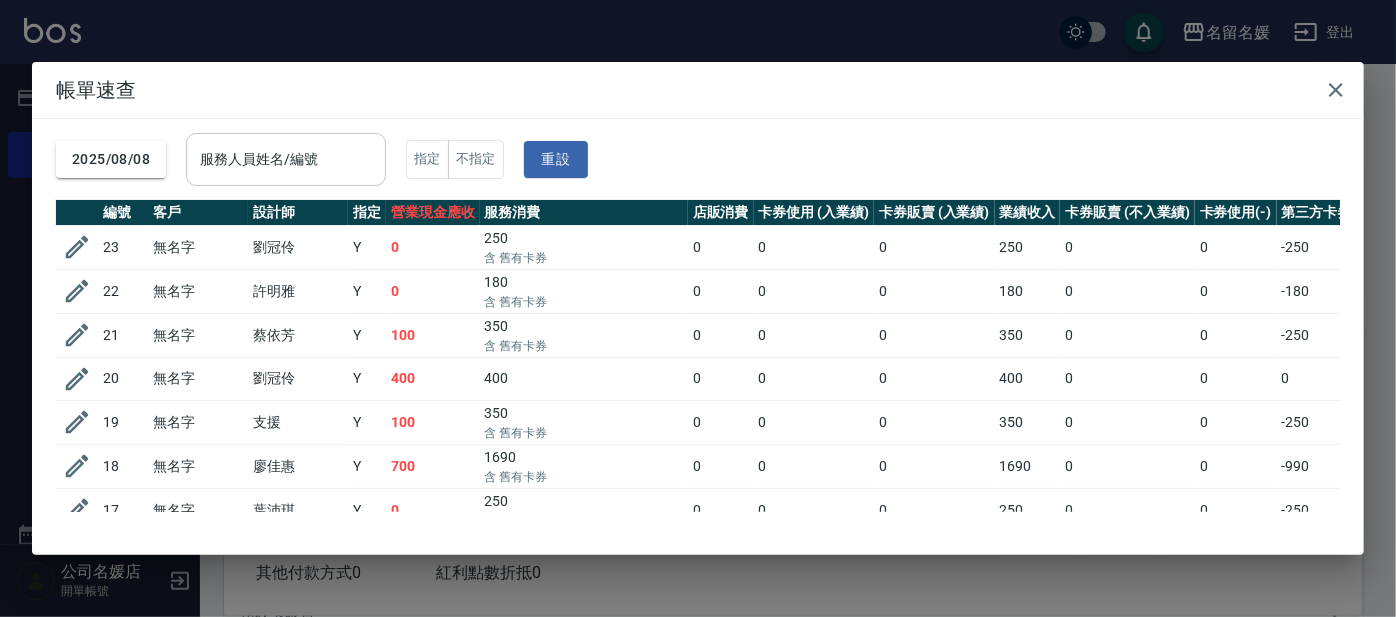 click on "服務人員姓名/編號 服務人員姓名/編號" at bounding box center (286, 159) 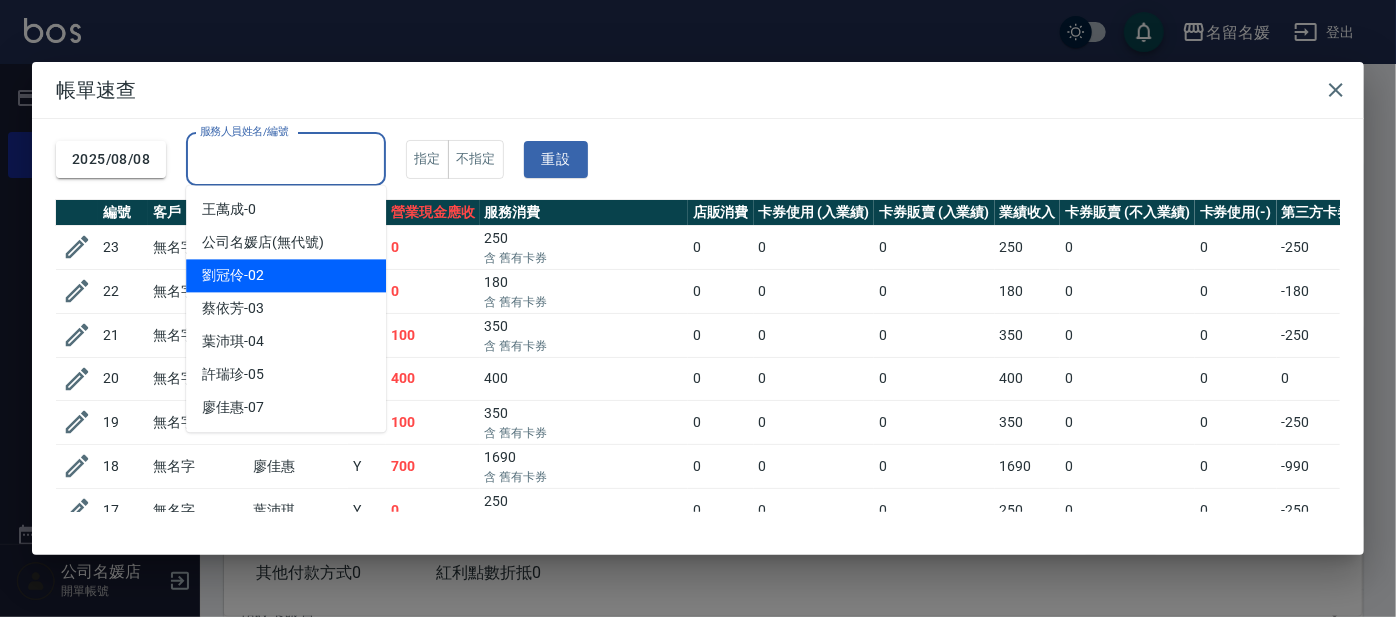 click on "劉冠伶 -02" at bounding box center [286, 275] 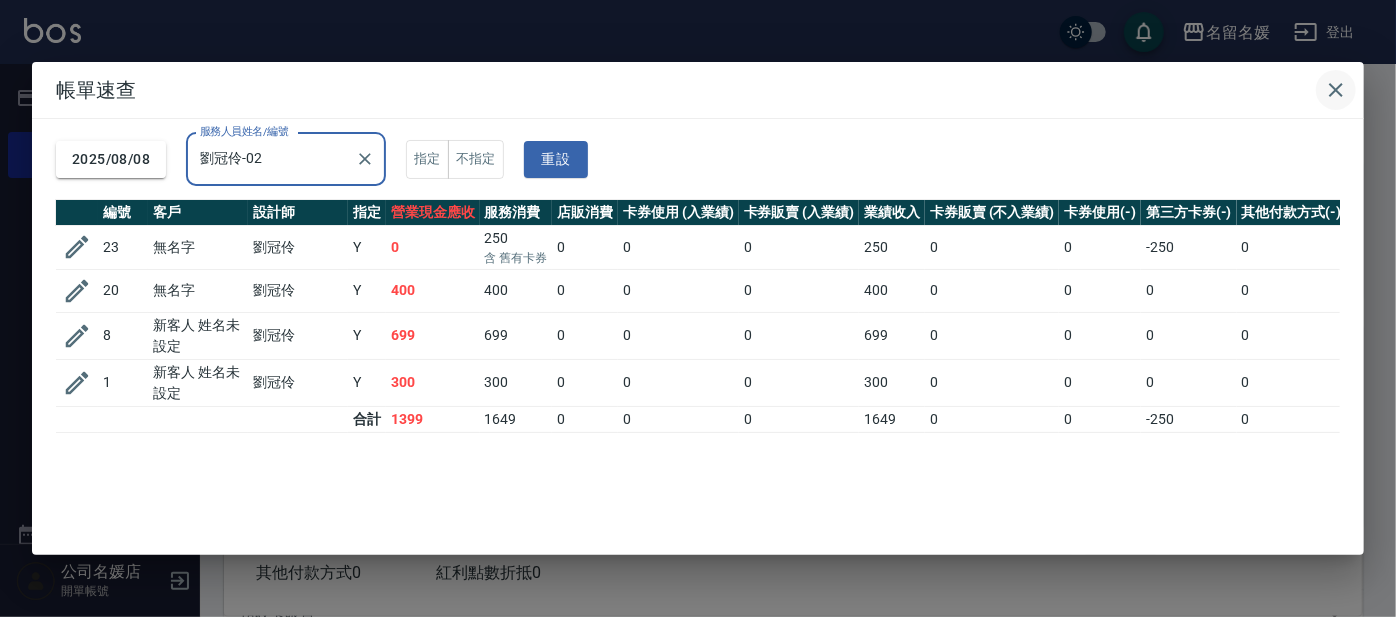 click 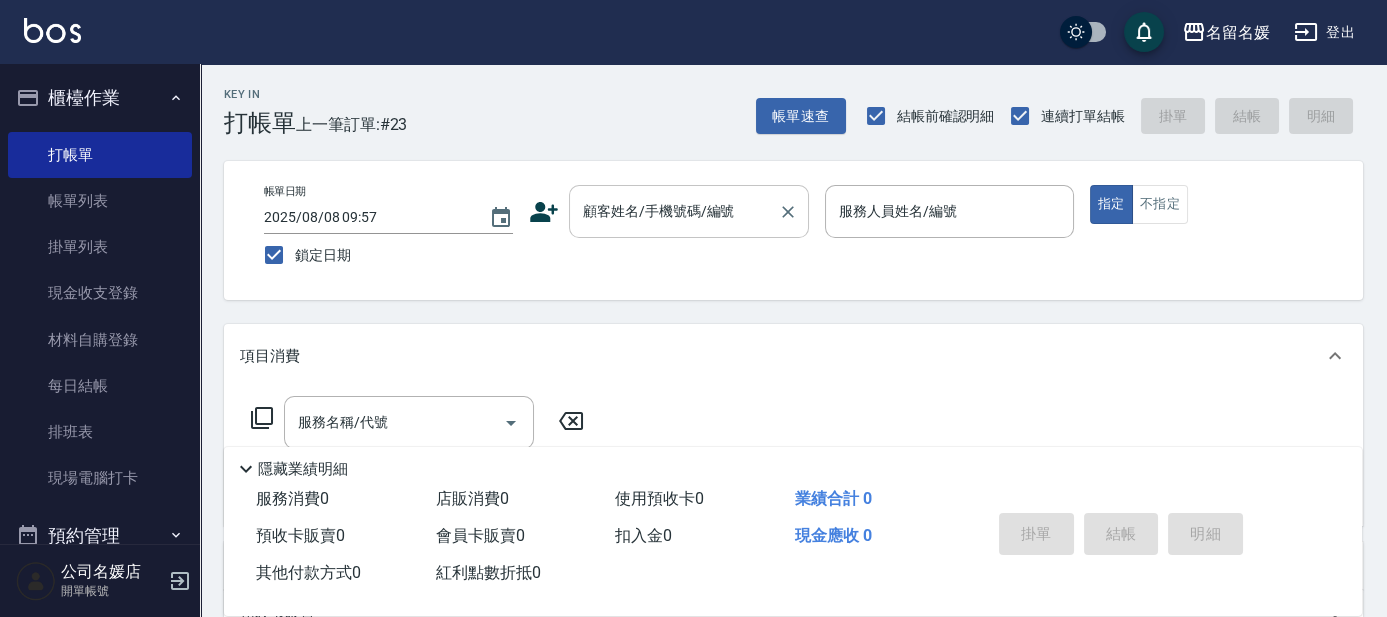 click on "顧客姓名/手機號碼/編號" at bounding box center [674, 211] 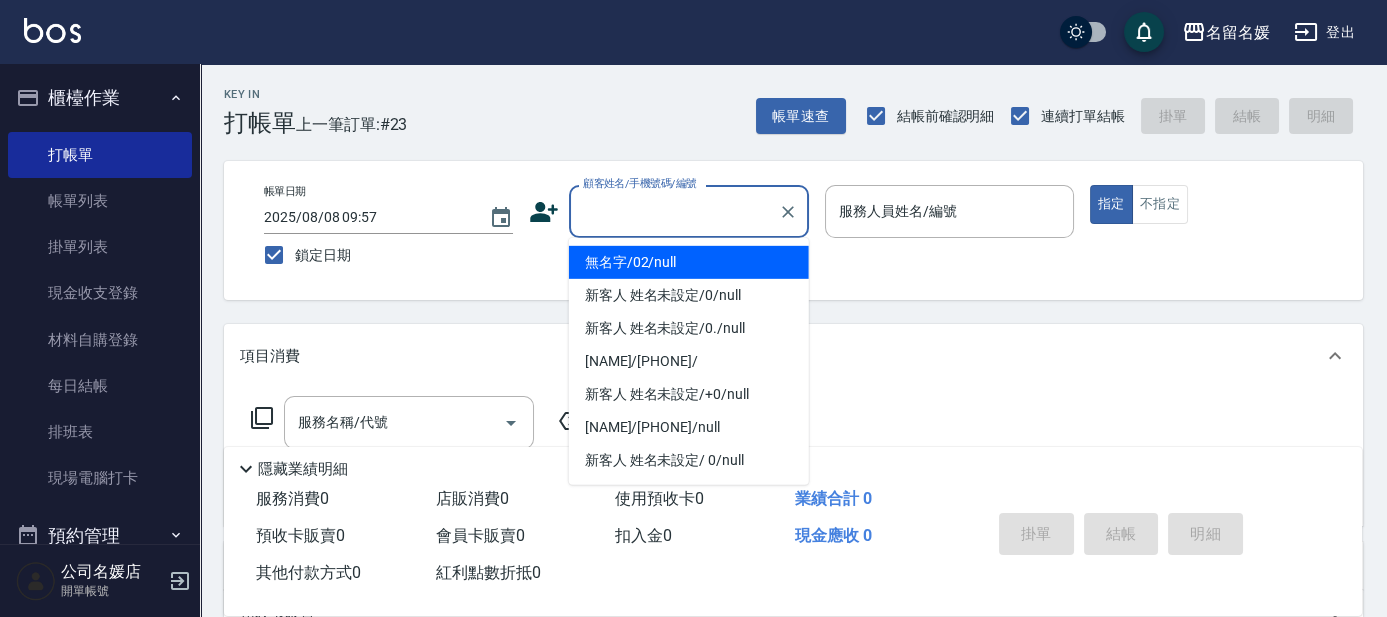 click on "無名字/02/null" at bounding box center (689, 262) 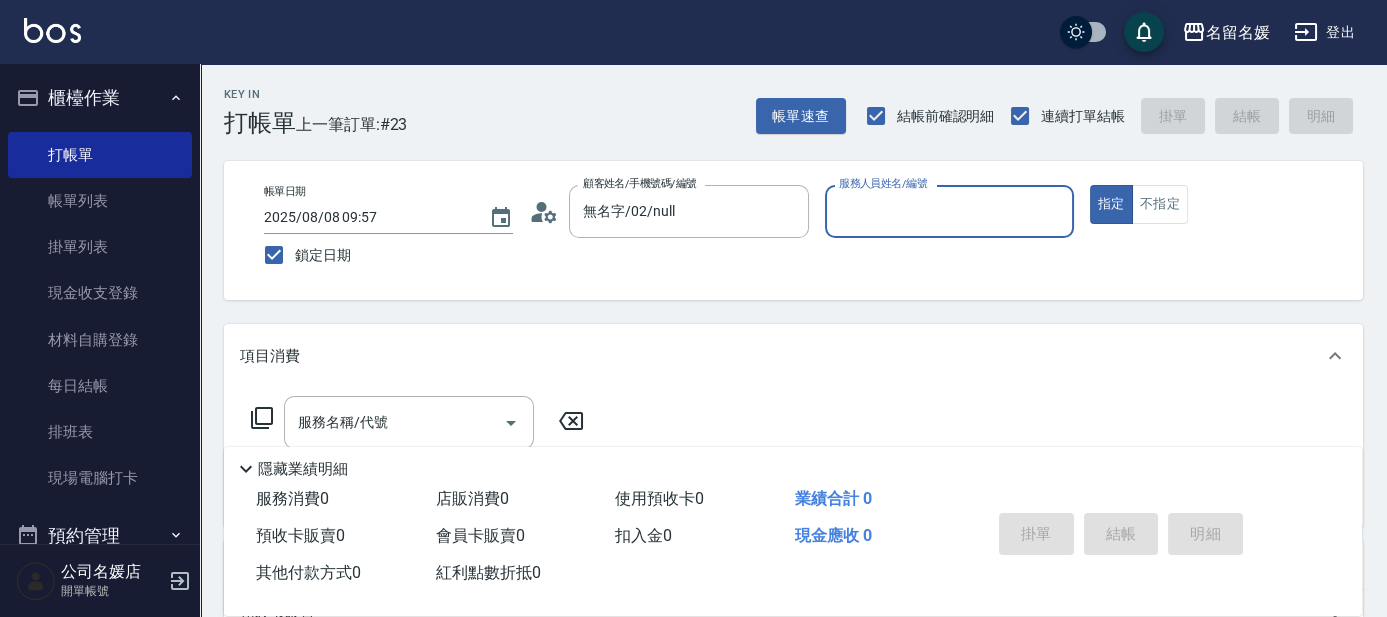click on "服務人員姓名/編號" at bounding box center (949, 211) 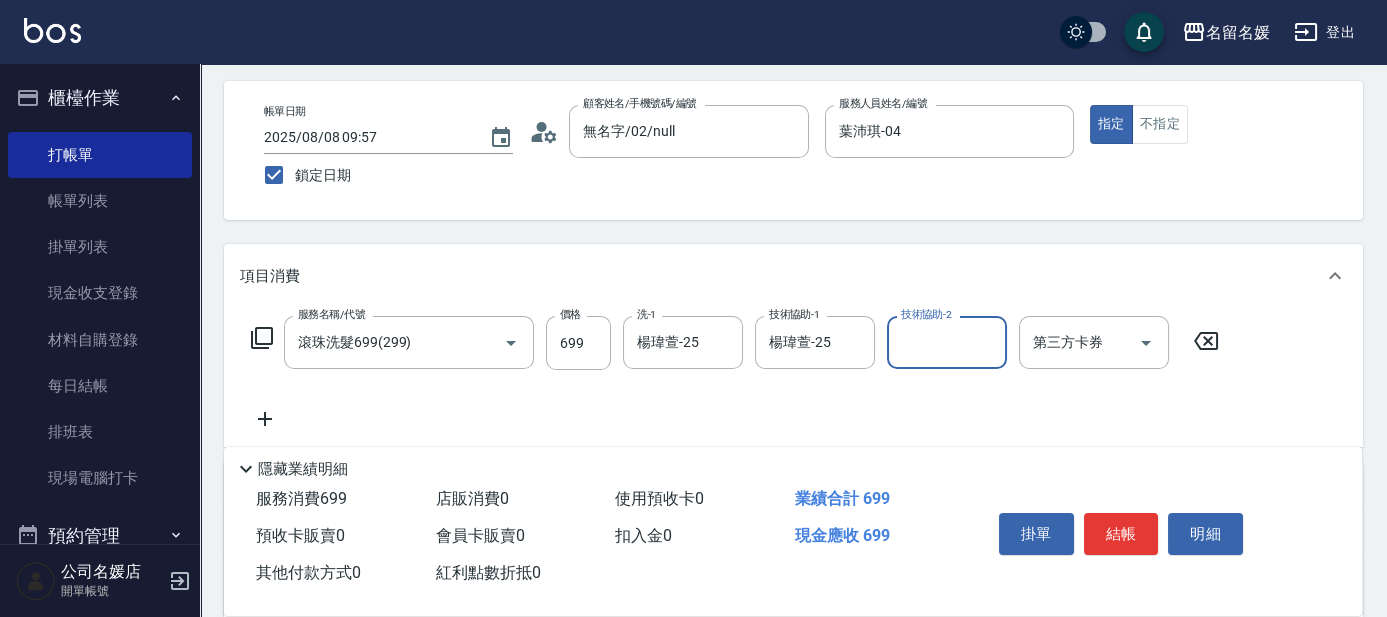 scroll, scrollTop: 90, scrollLeft: 0, axis: vertical 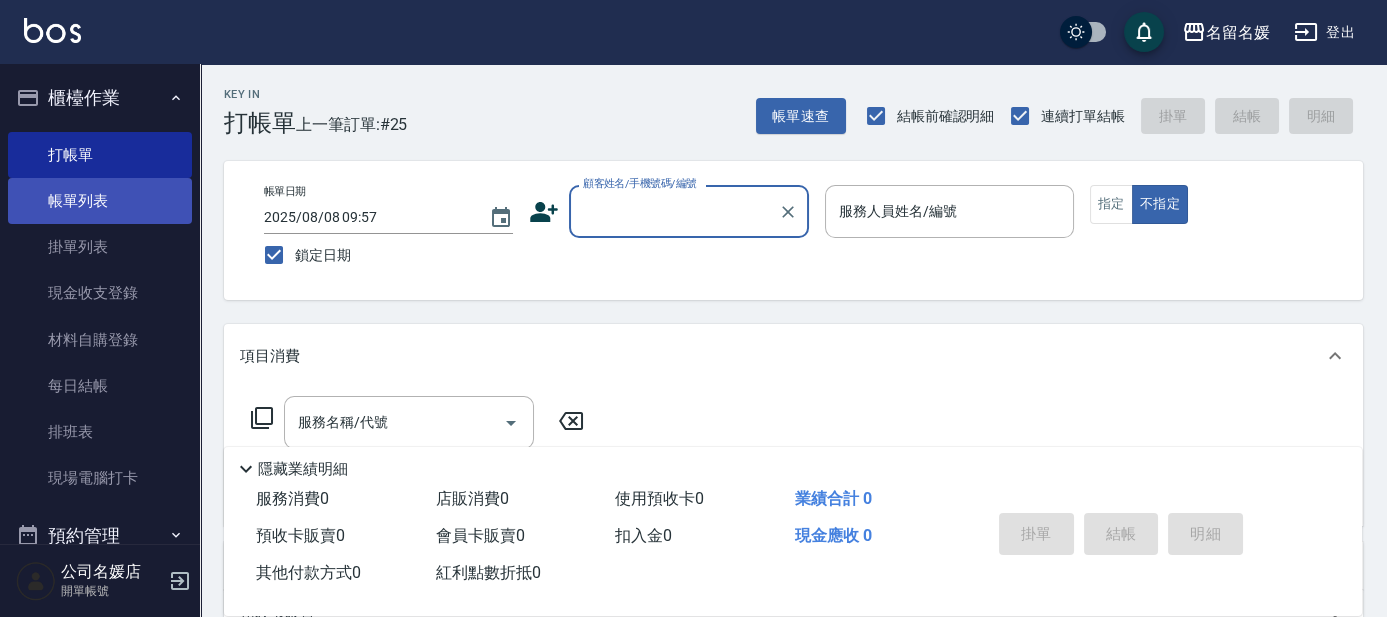 click on "帳單列表" at bounding box center (100, 201) 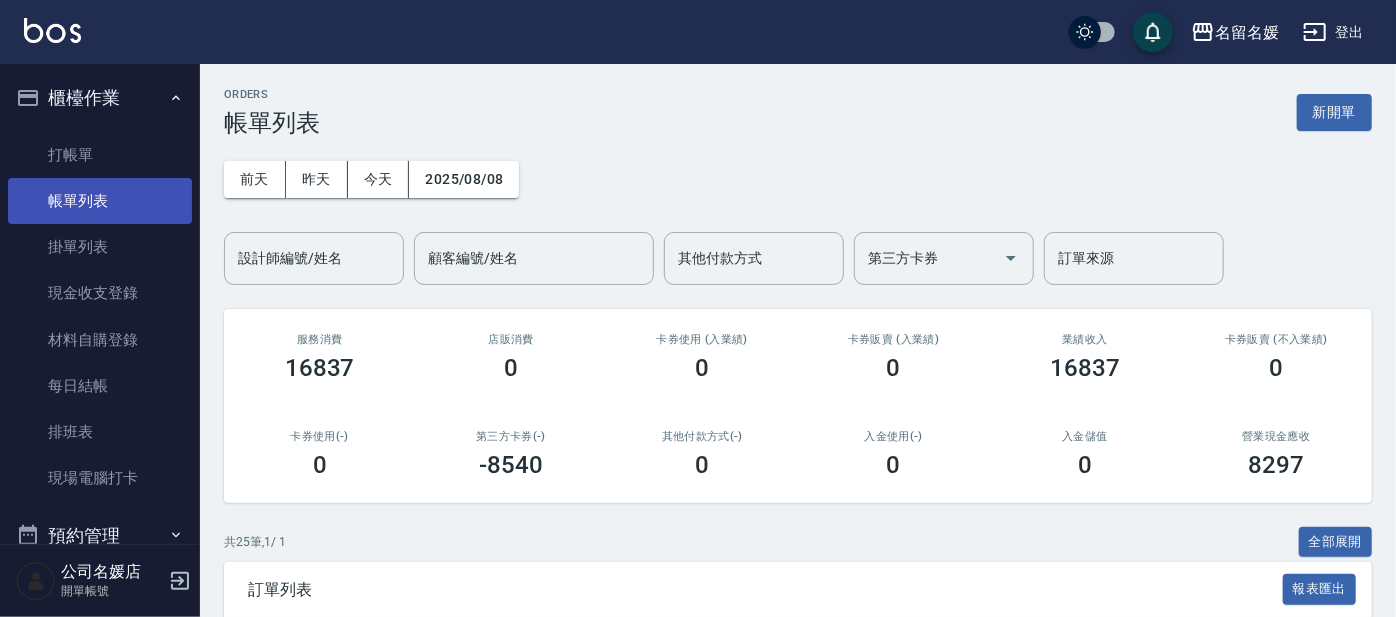 click 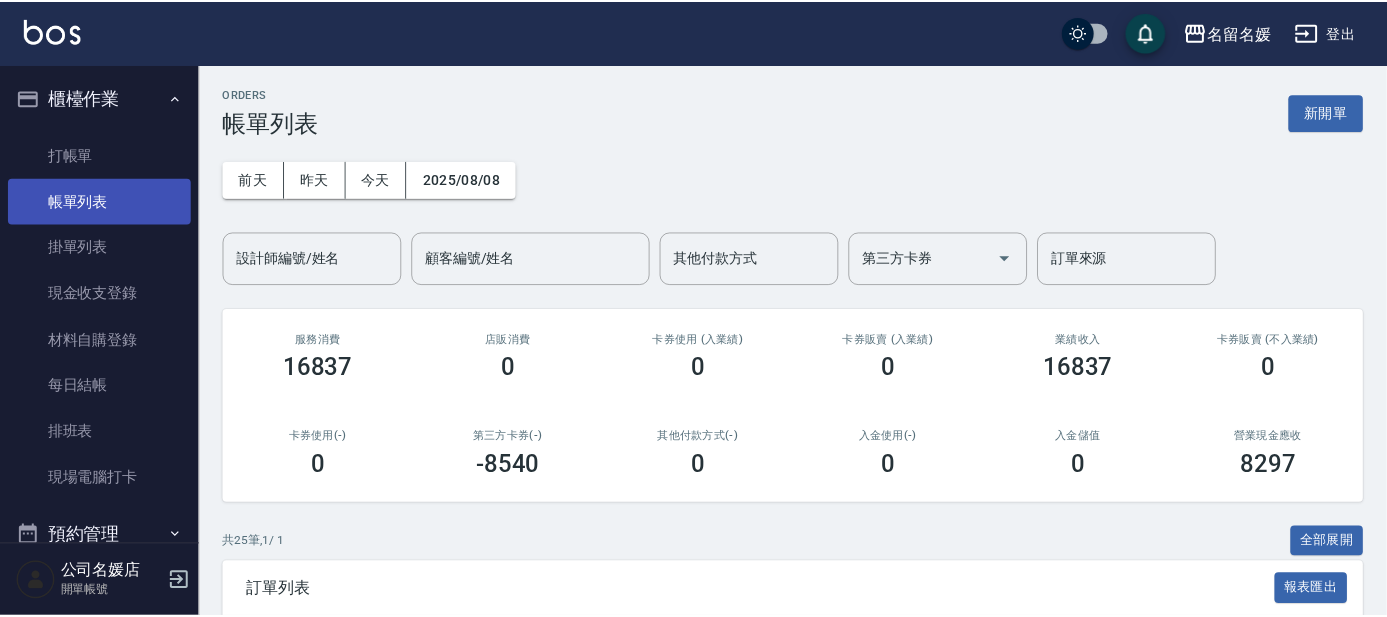 scroll, scrollTop: 458, scrollLeft: 0, axis: vertical 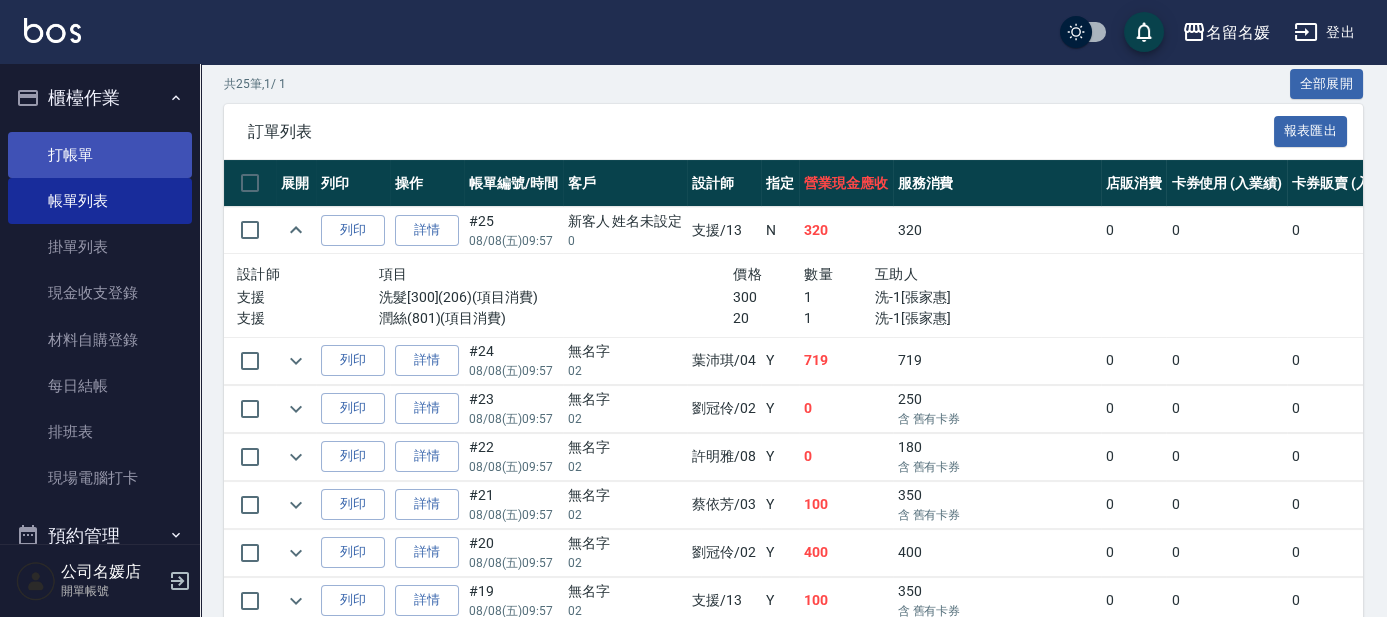click on "打帳單" at bounding box center (100, 155) 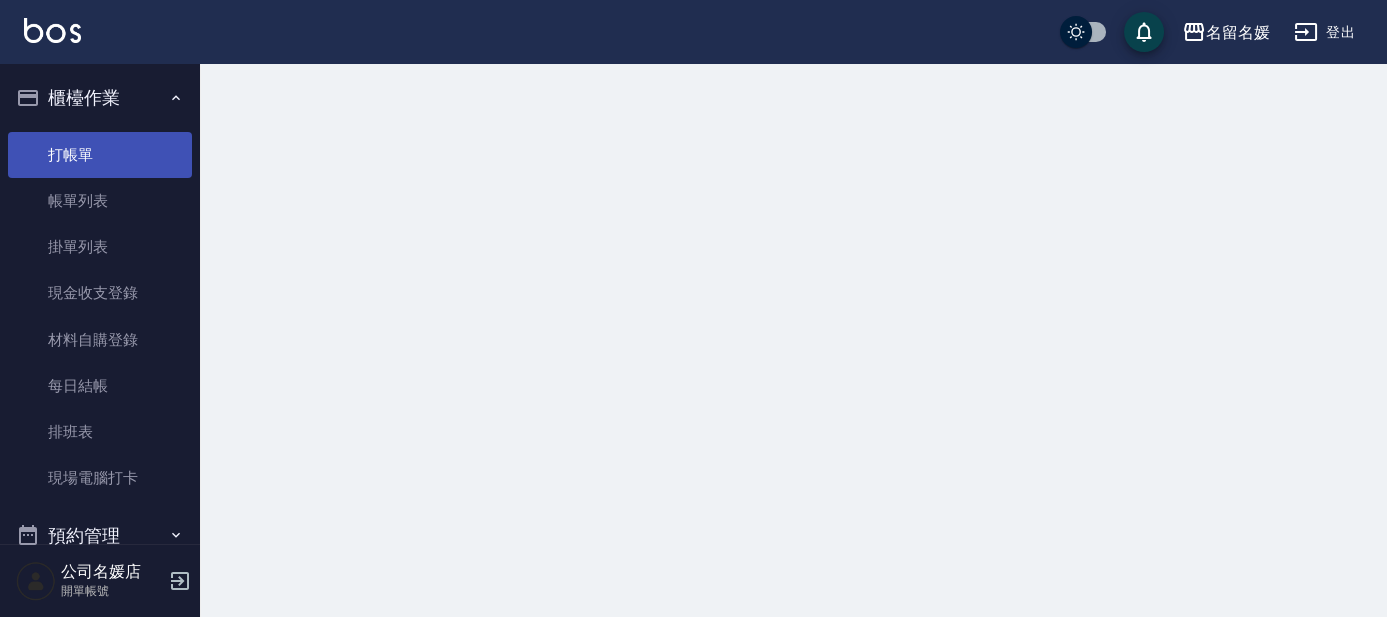 scroll, scrollTop: 0, scrollLeft: 0, axis: both 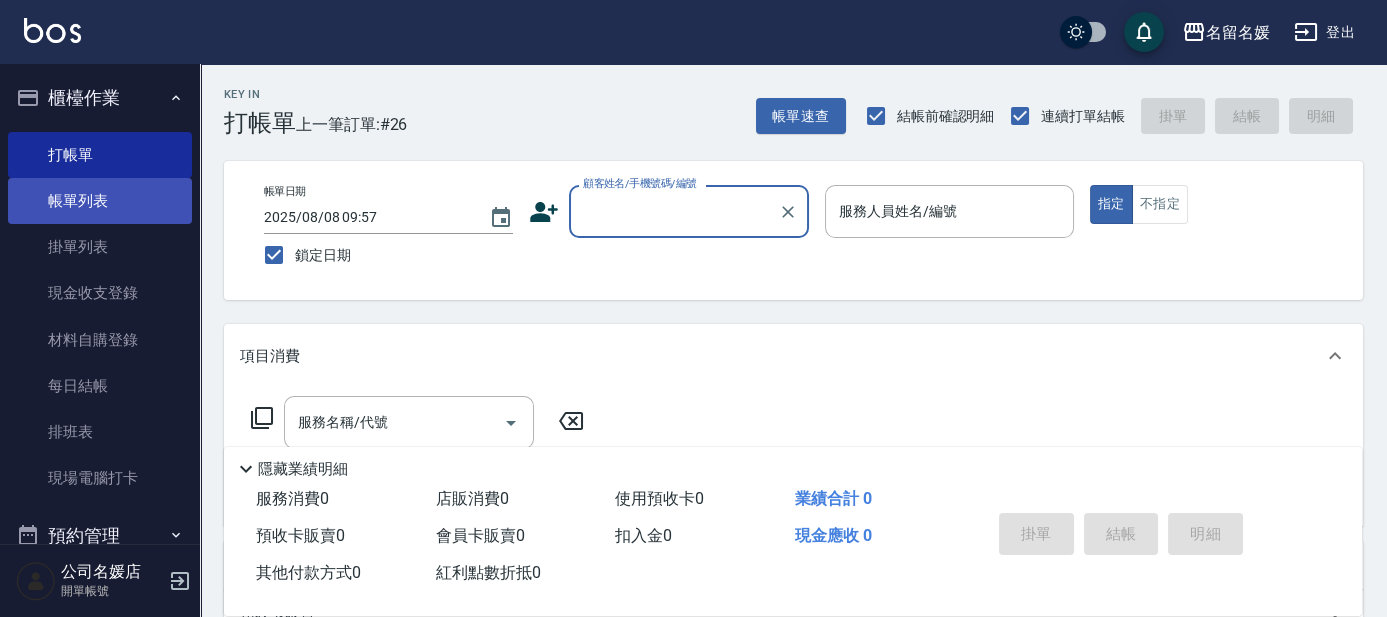 click on "帳單列表" at bounding box center (100, 201) 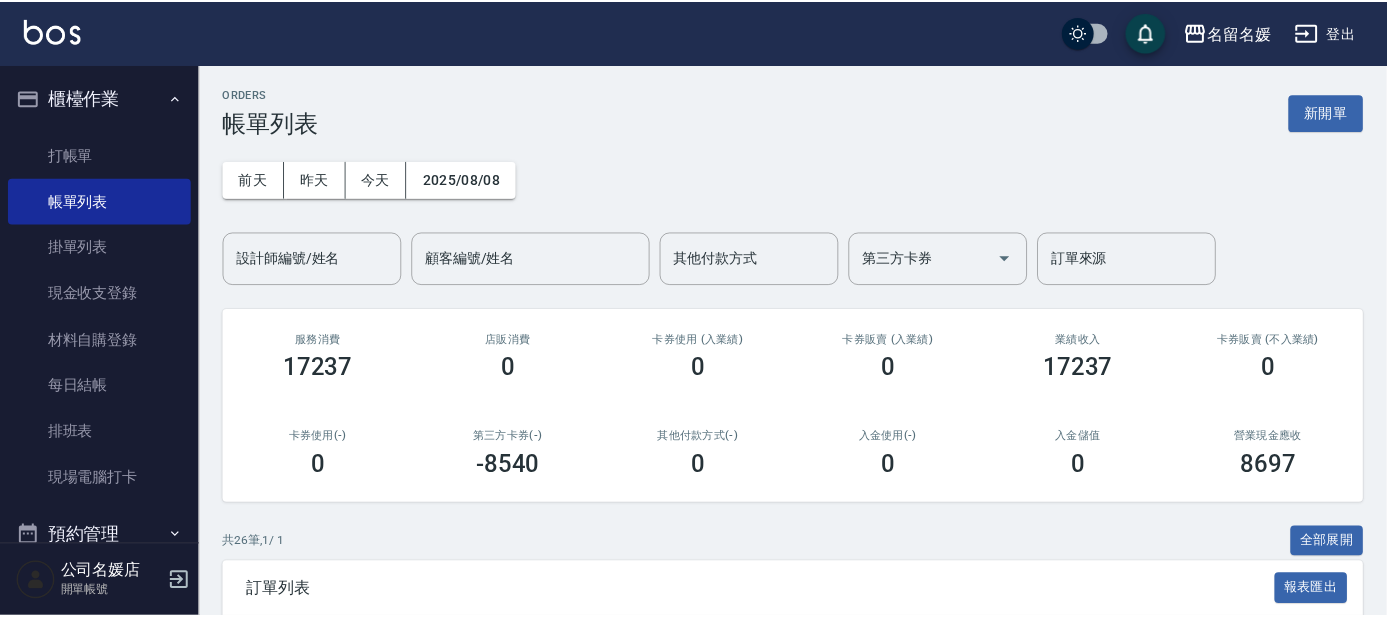 scroll, scrollTop: 272, scrollLeft: 0, axis: vertical 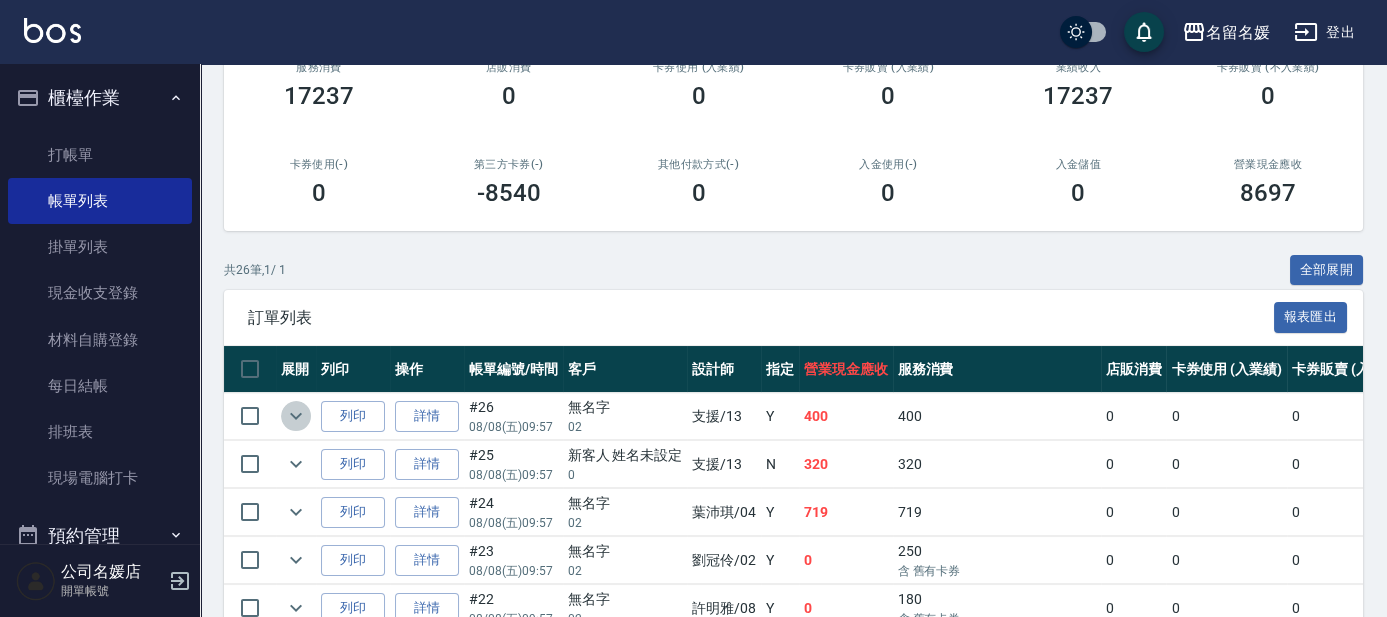 click 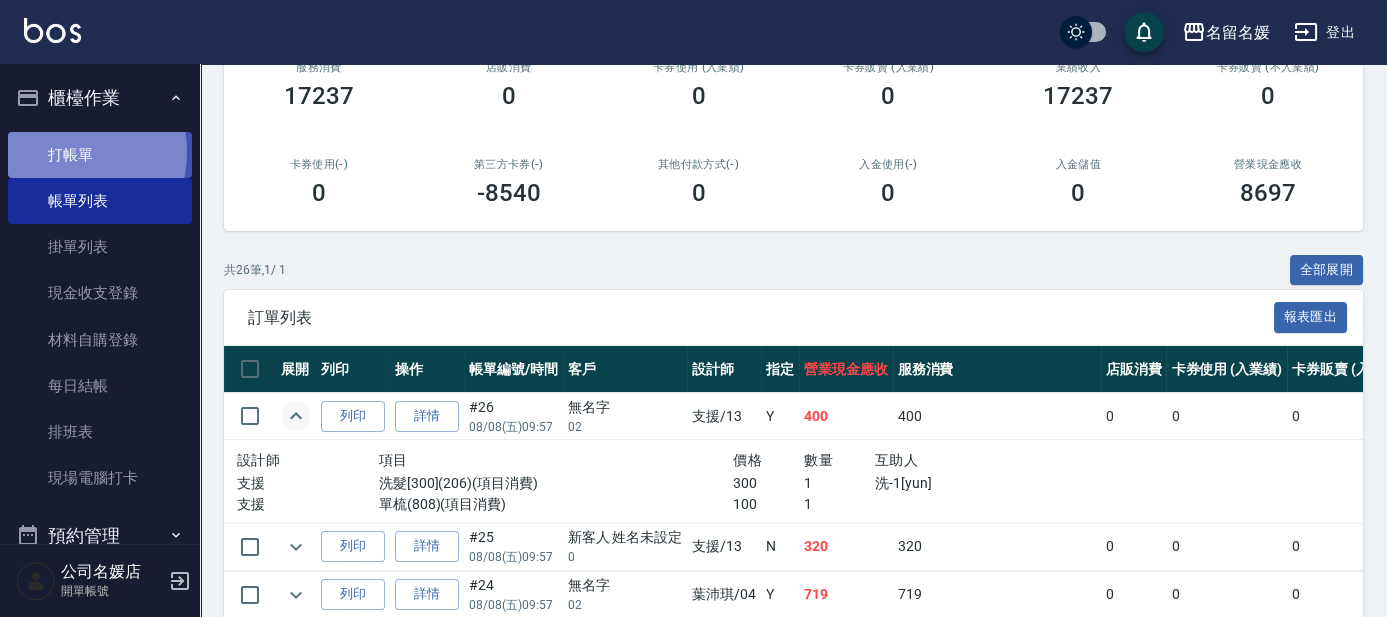 click on "打帳單" at bounding box center [100, 155] 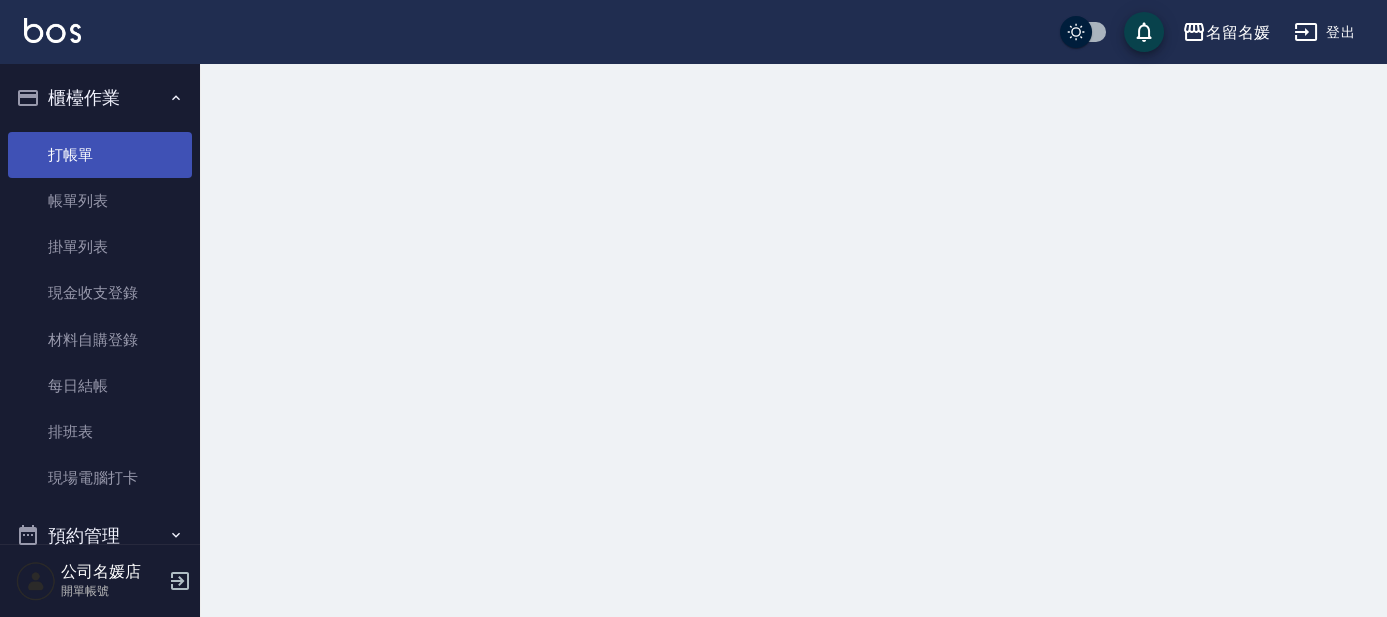 scroll, scrollTop: 0, scrollLeft: 0, axis: both 